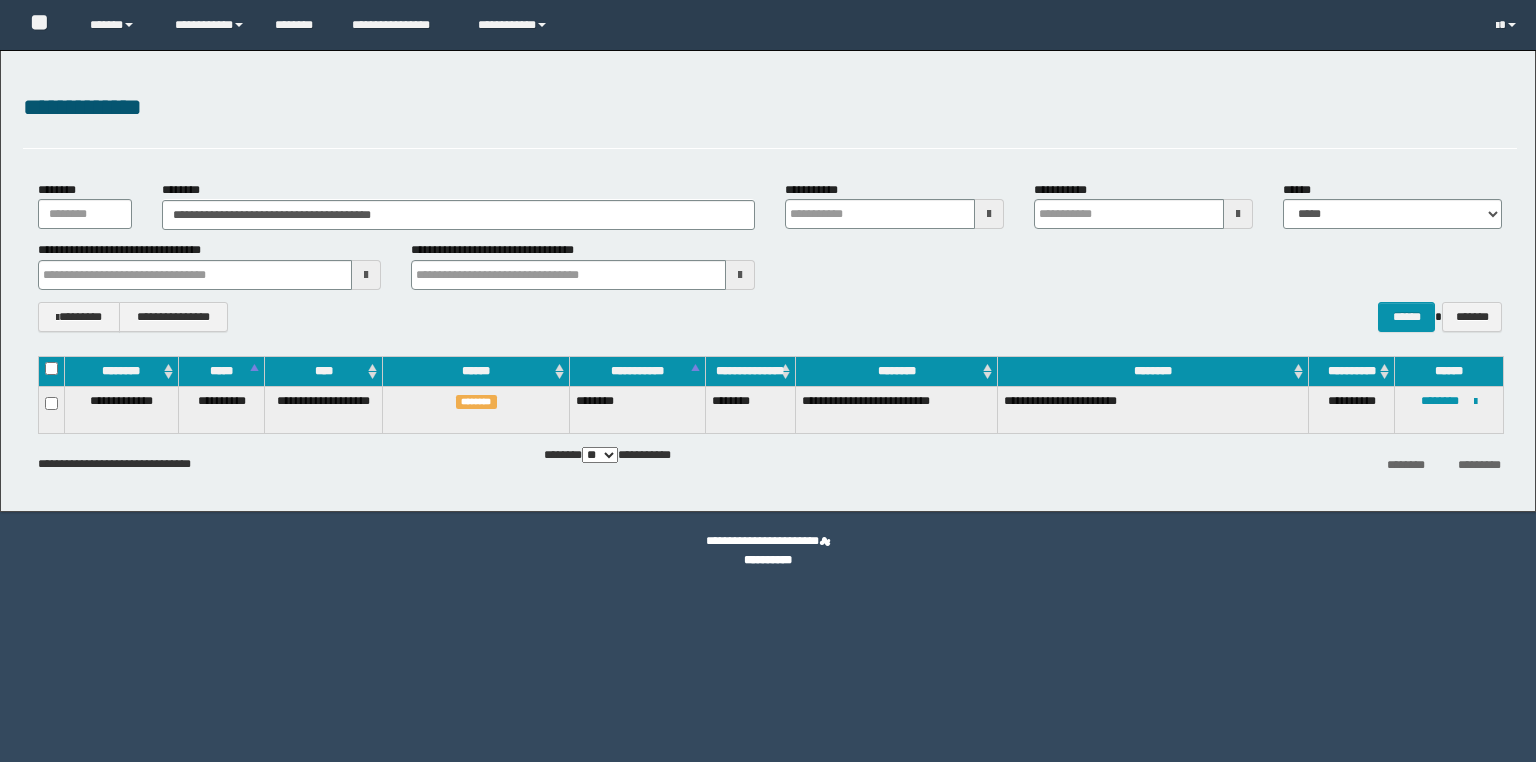 scroll, scrollTop: 0, scrollLeft: 0, axis: both 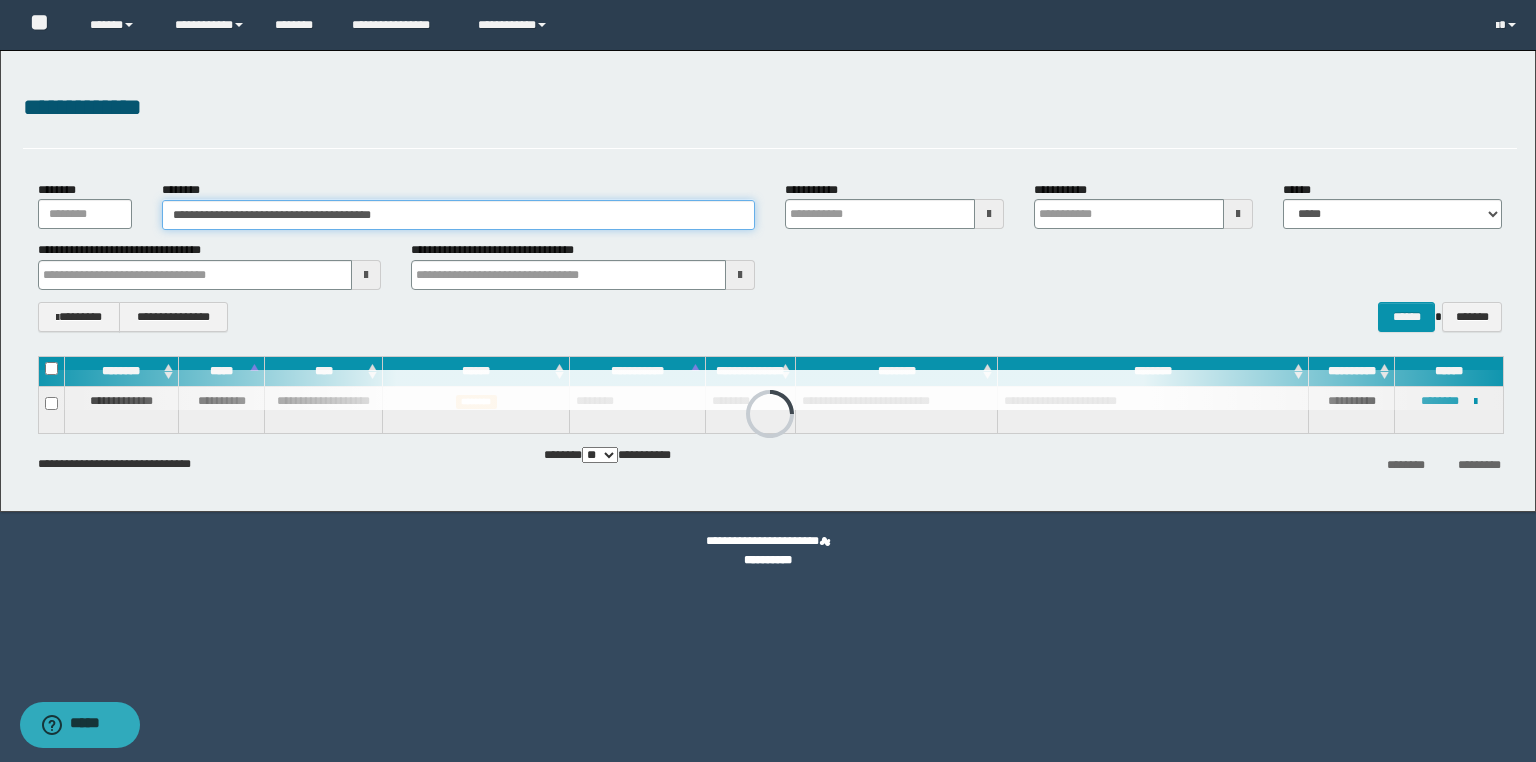 drag, startPoint x: 480, startPoint y: 206, endPoint x: 148, endPoint y: 206, distance: 332 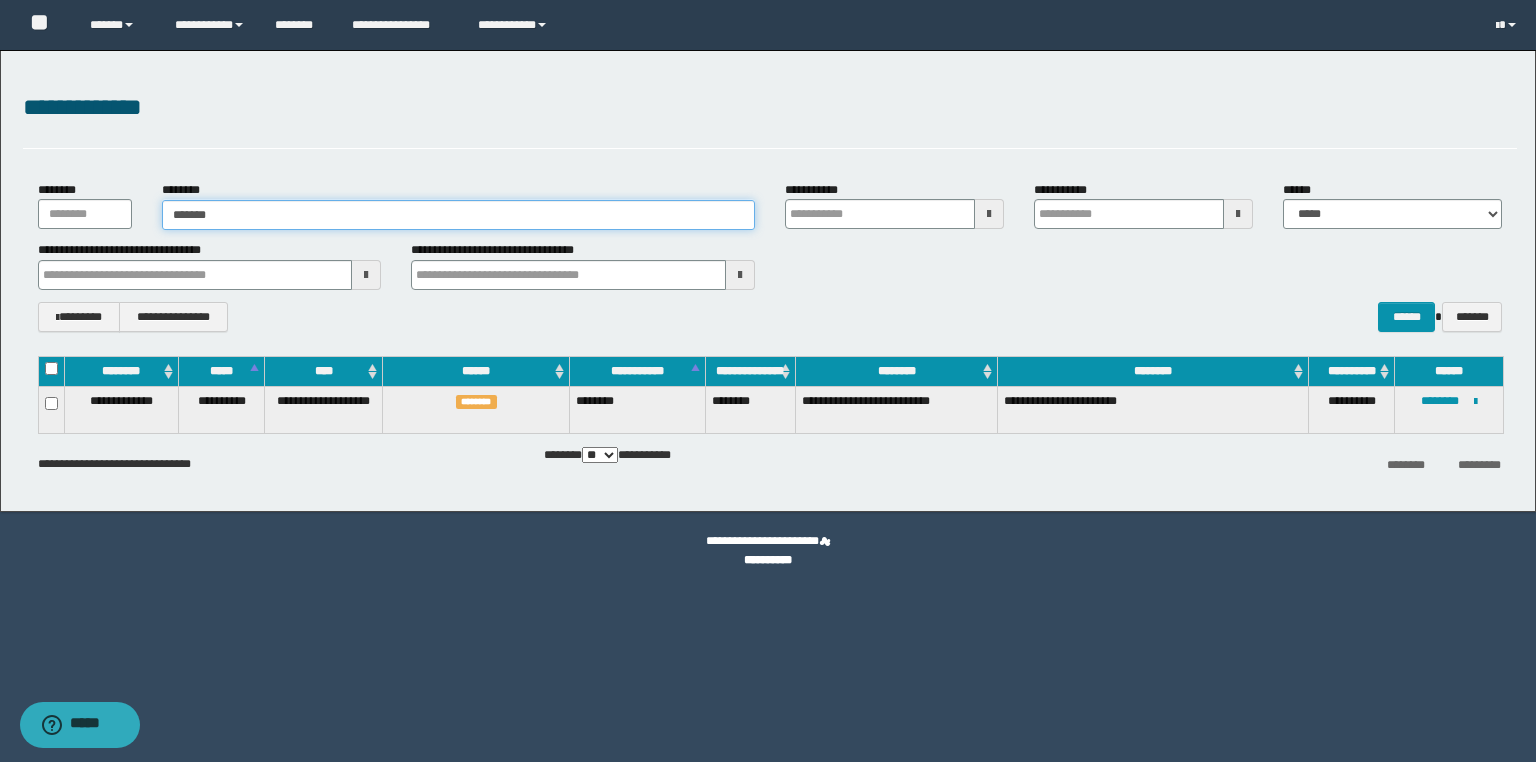 type on "*******" 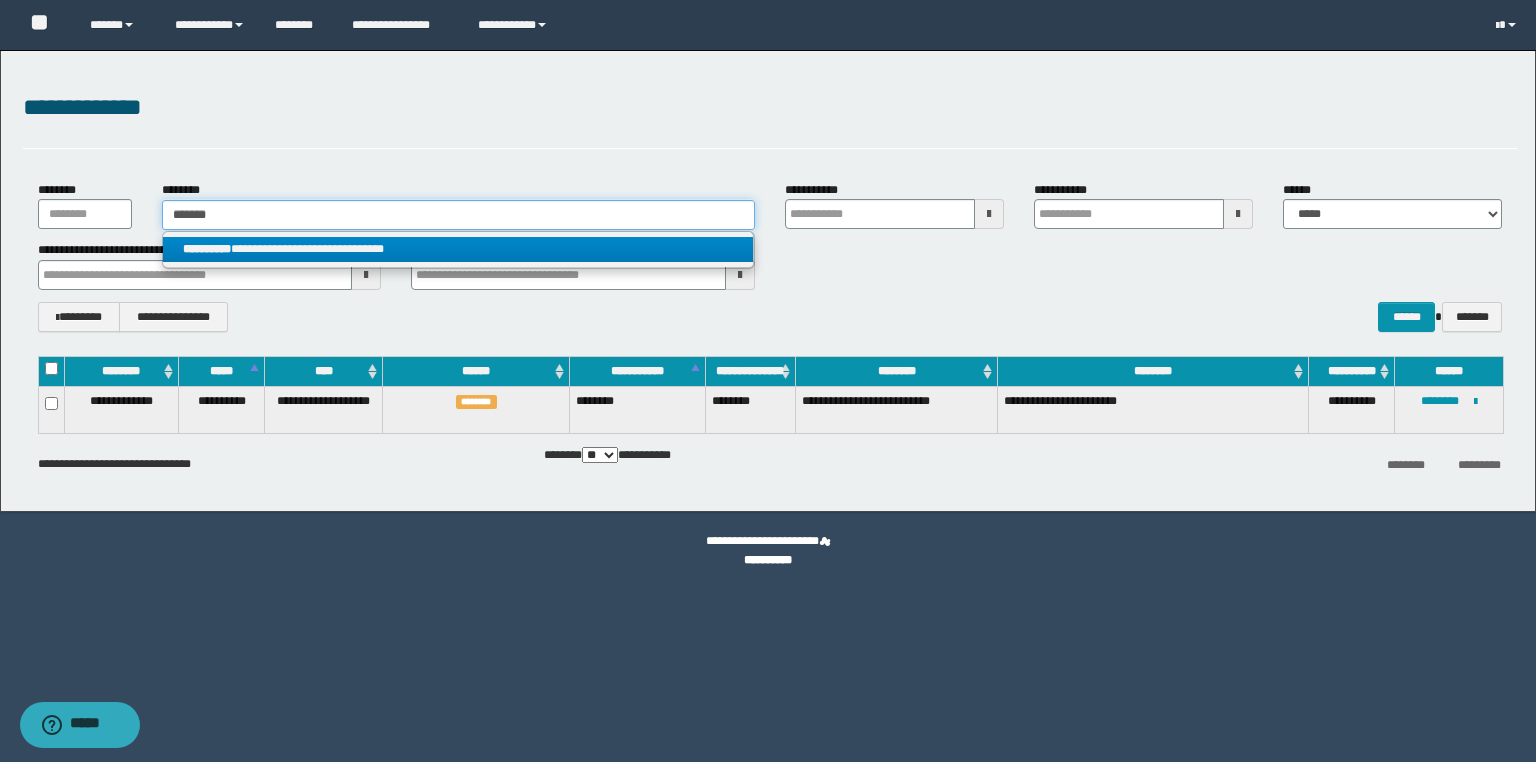 type on "*******" 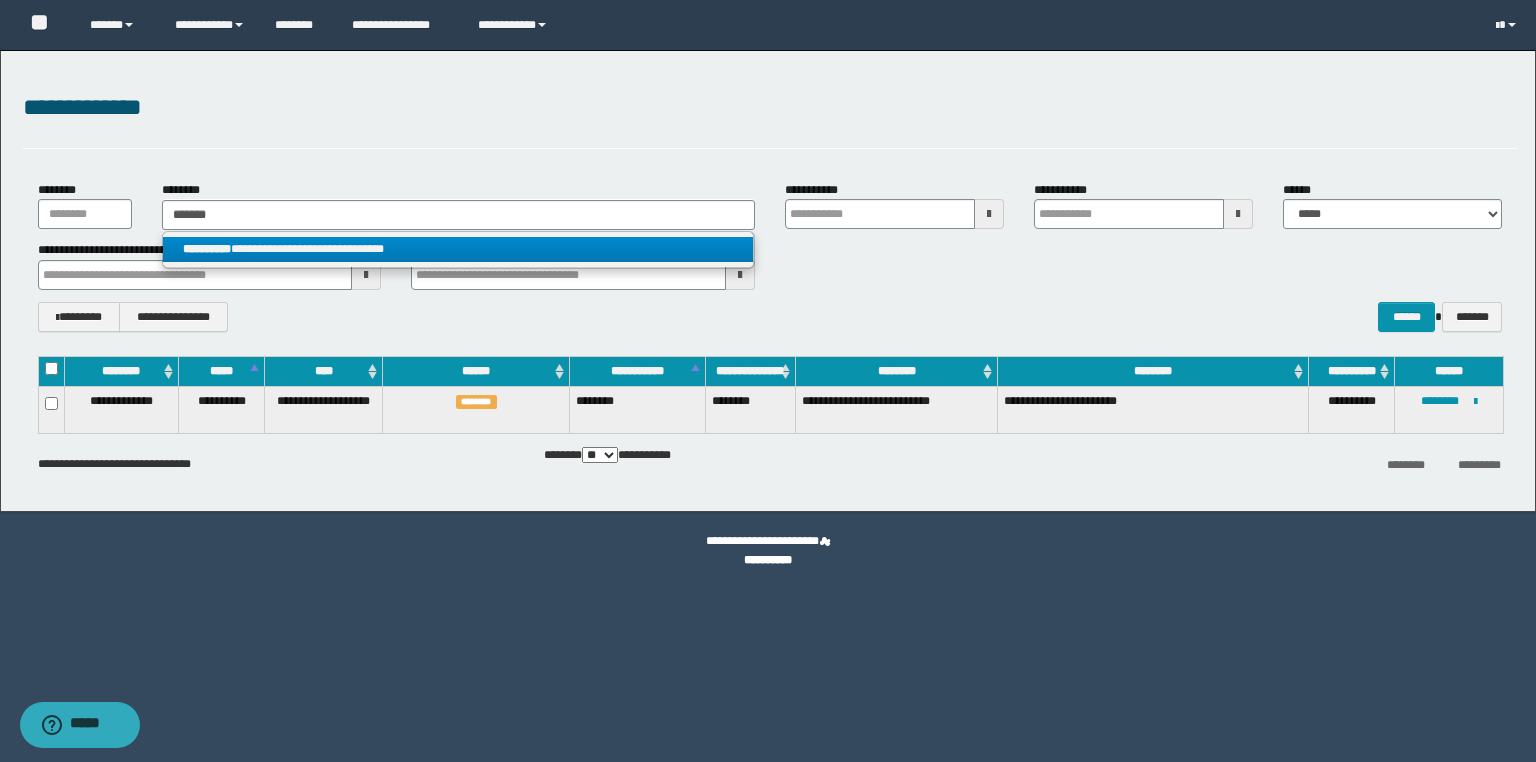 click on "**********" at bounding box center (458, 249) 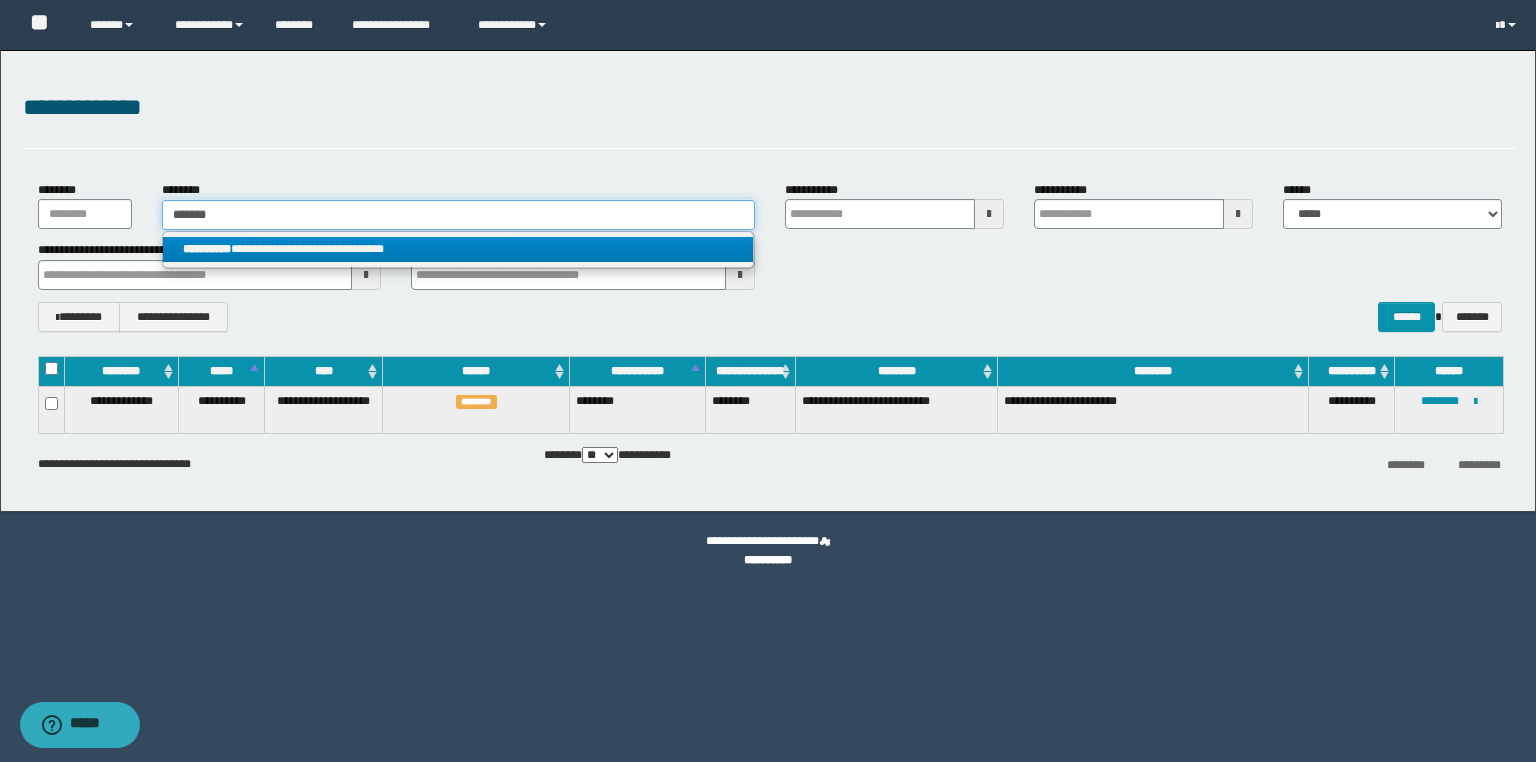 type 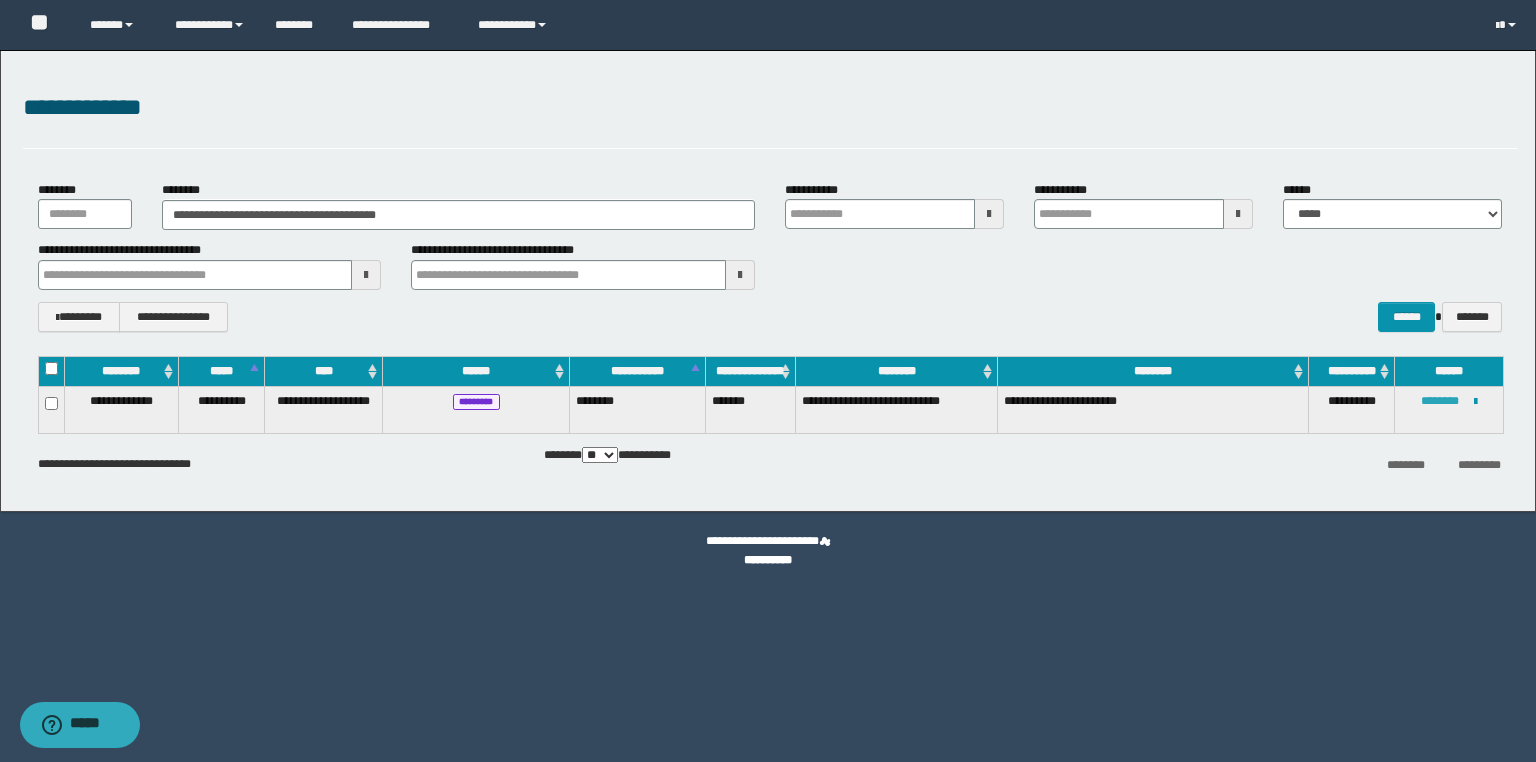 click on "********" at bounding box center (1440, 401) 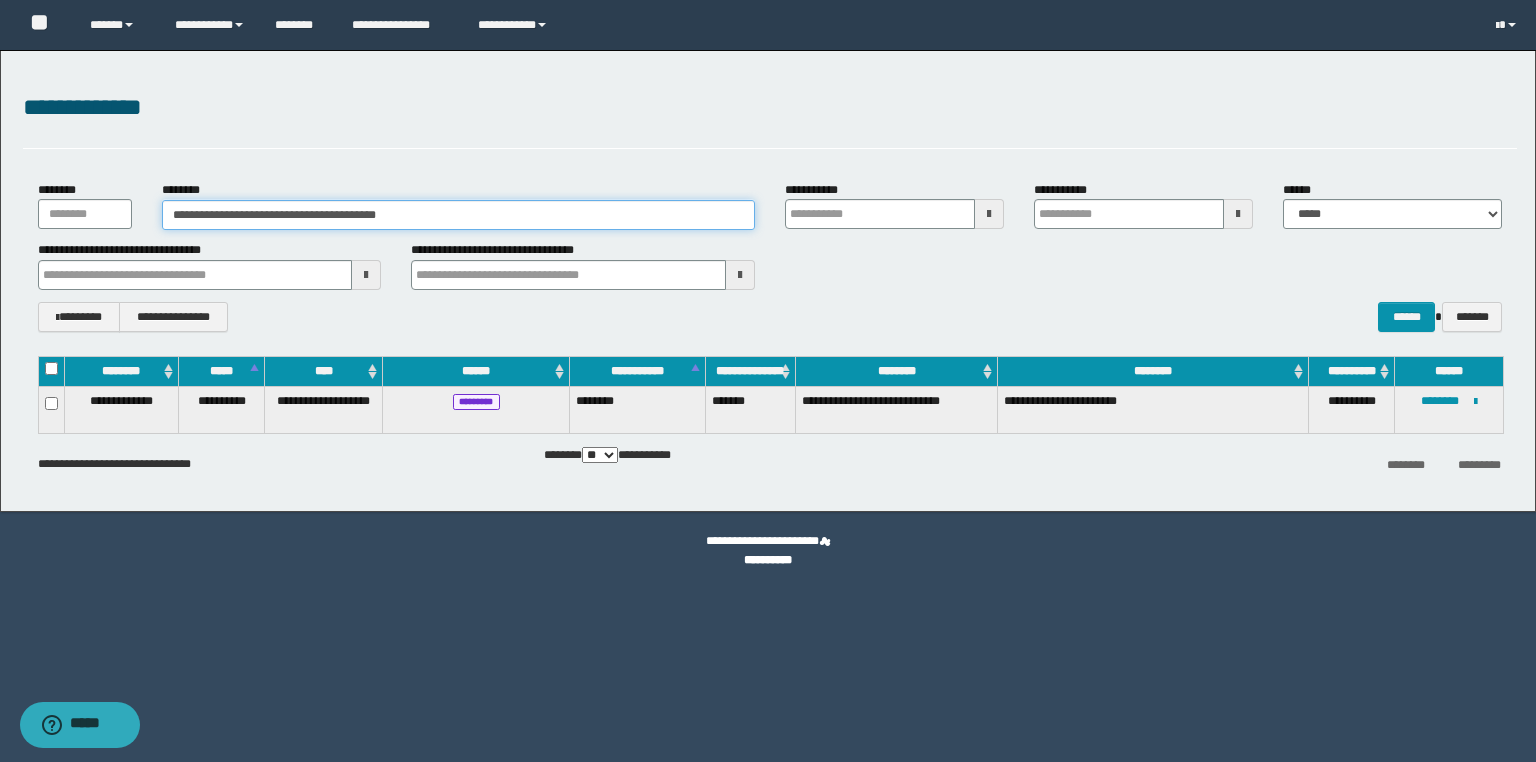drag, startPoint x: 465, startPoint y: 209, endPoint x: -8, endPoint y: 210, distance: 473.00107 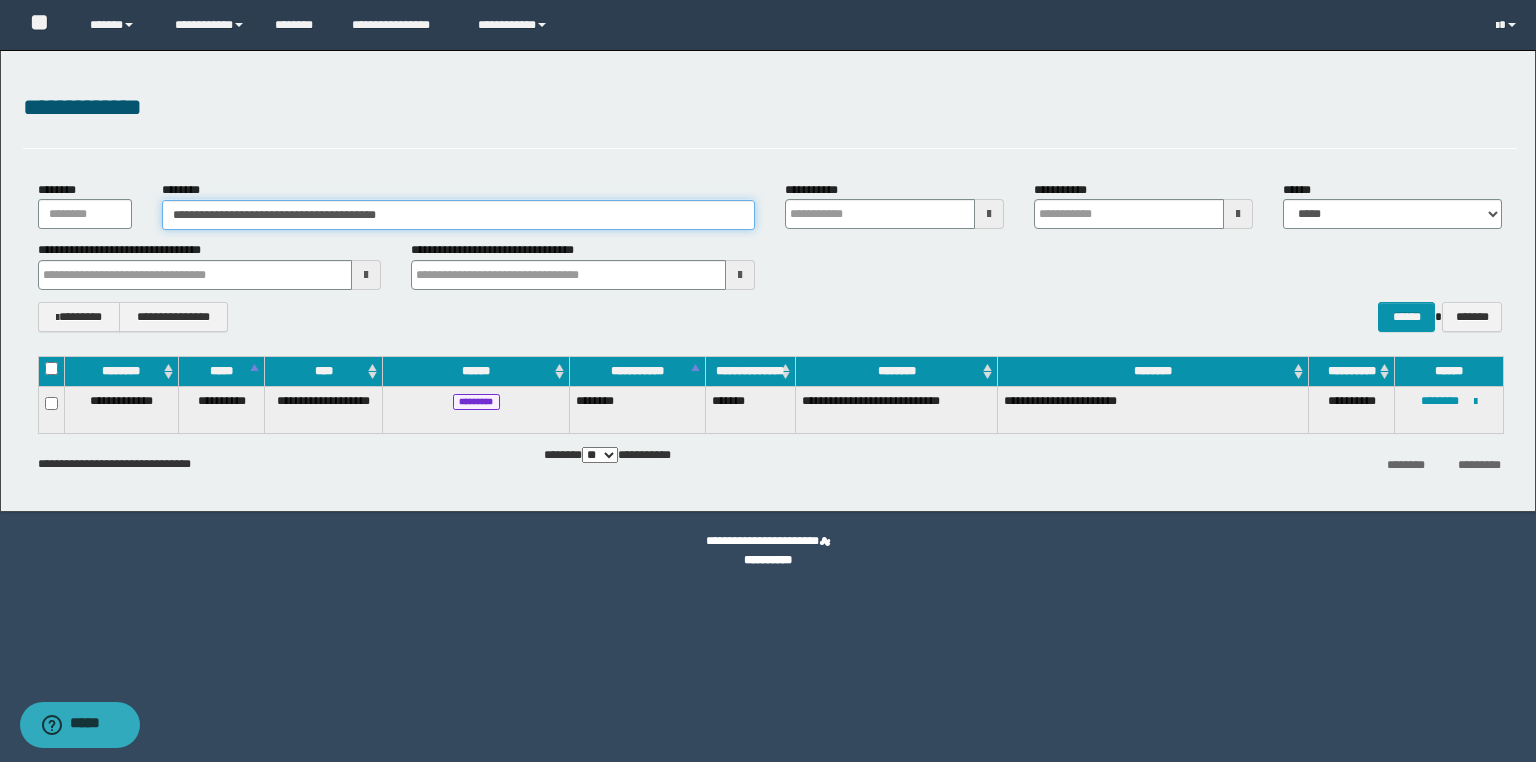 paste 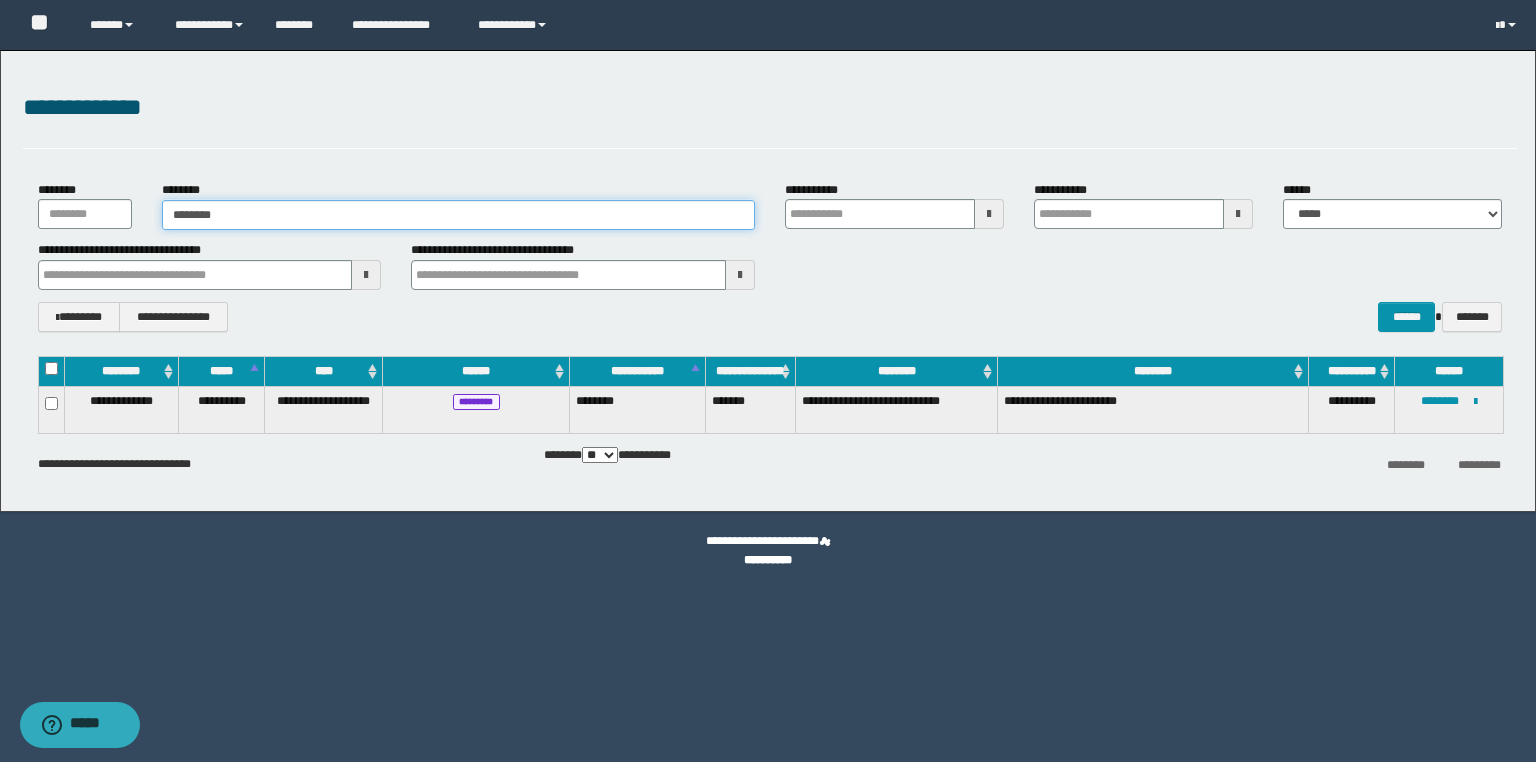 type on "********" 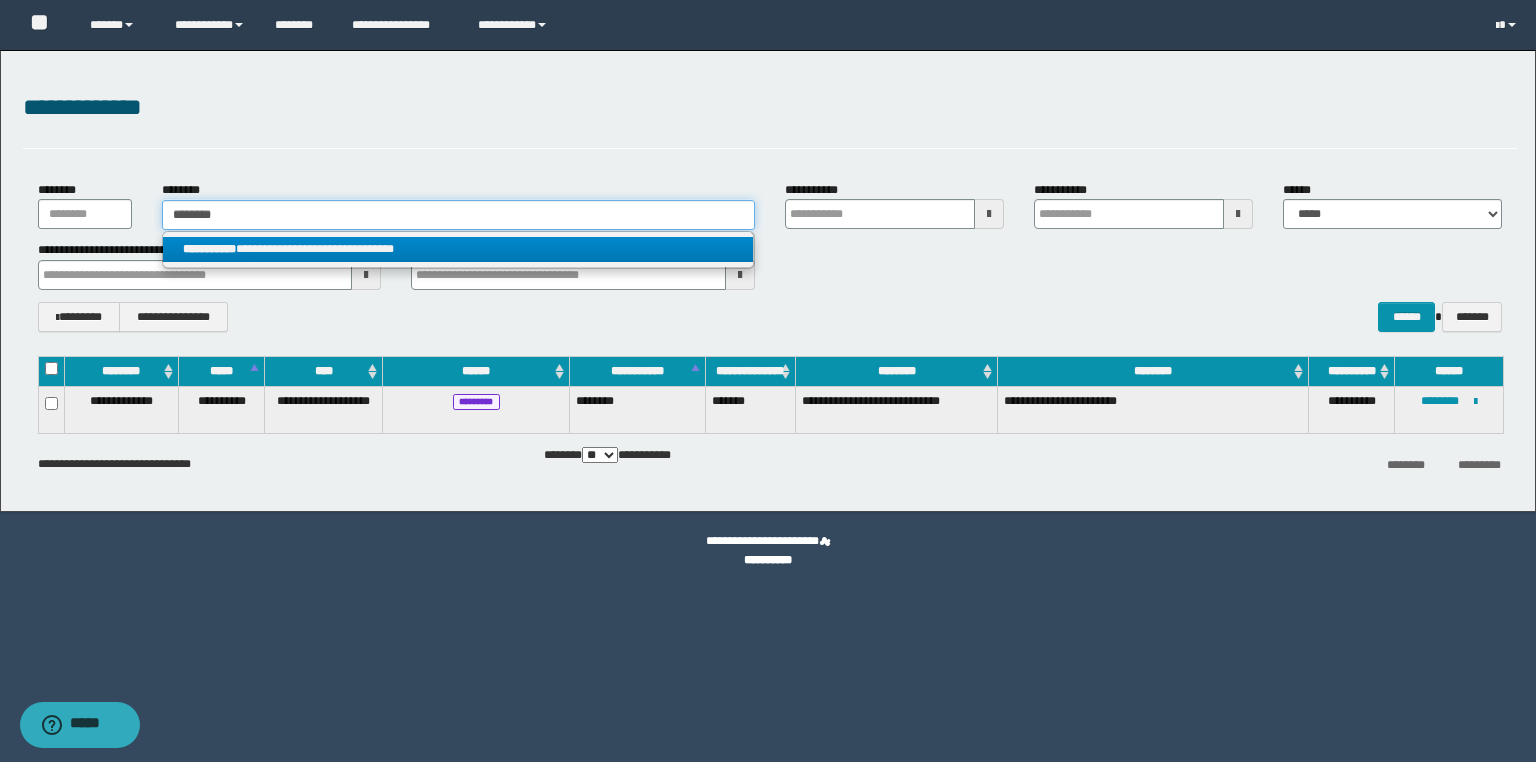 type on "********" 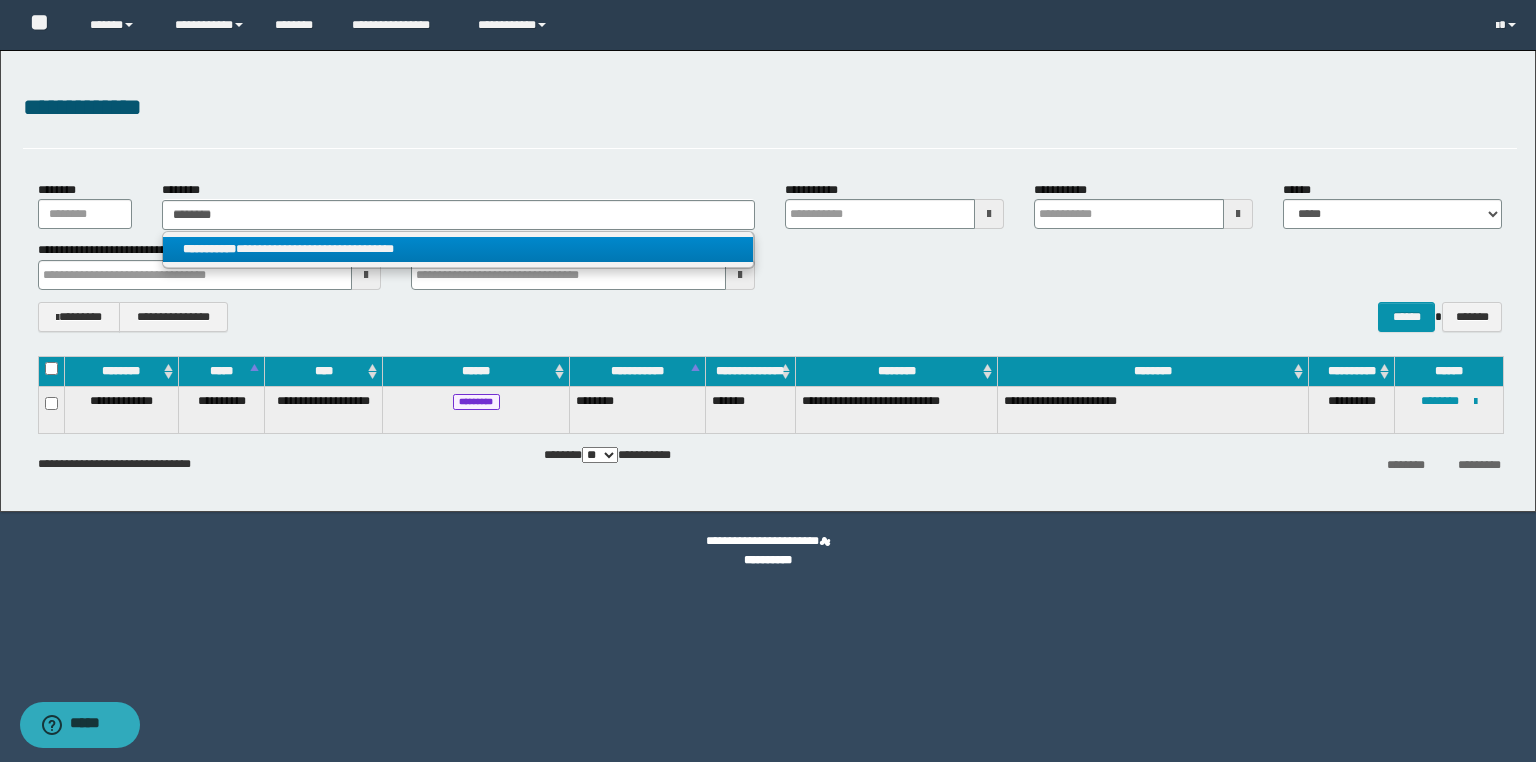 click on "**********" at bounding box center [458, 249] 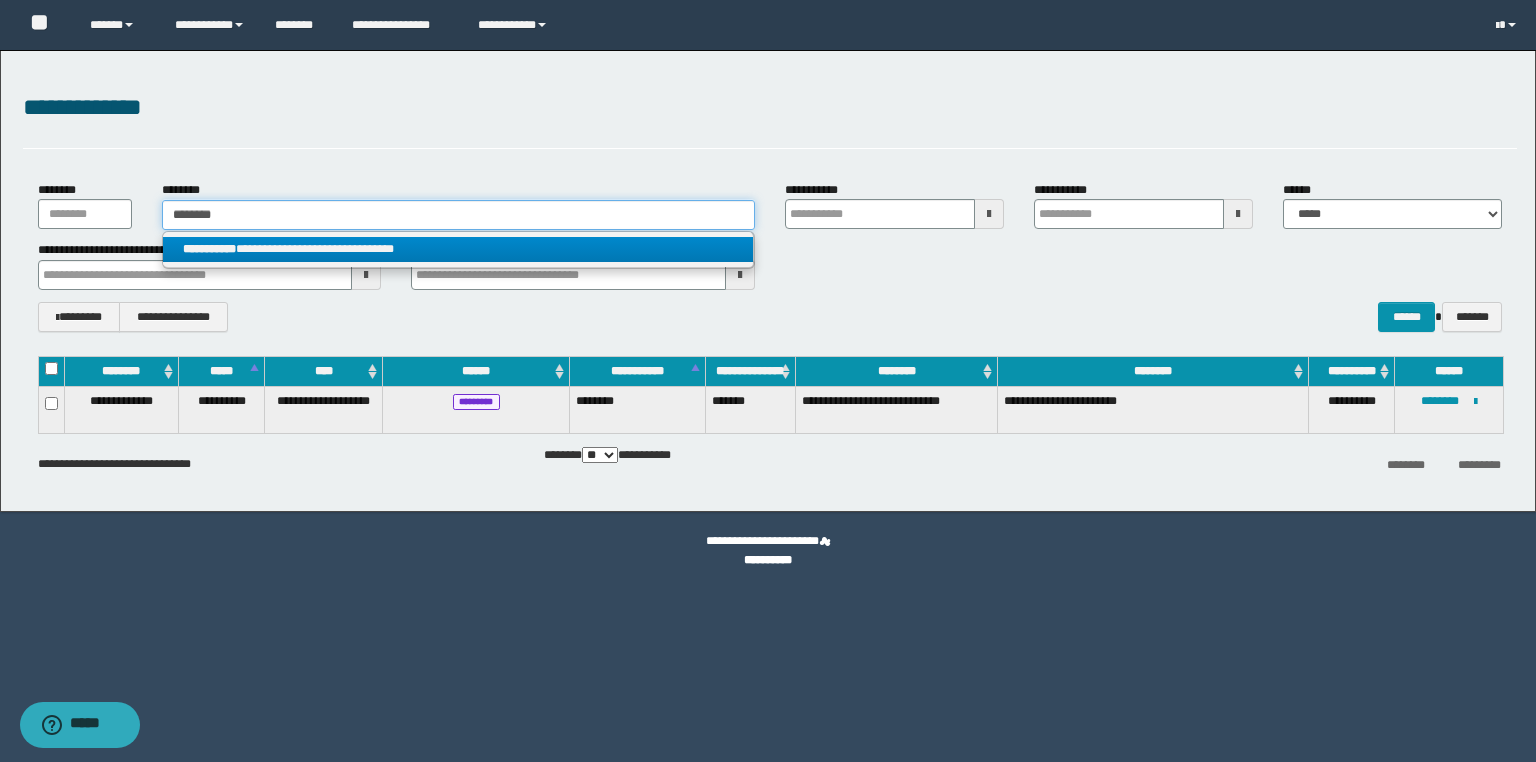 type 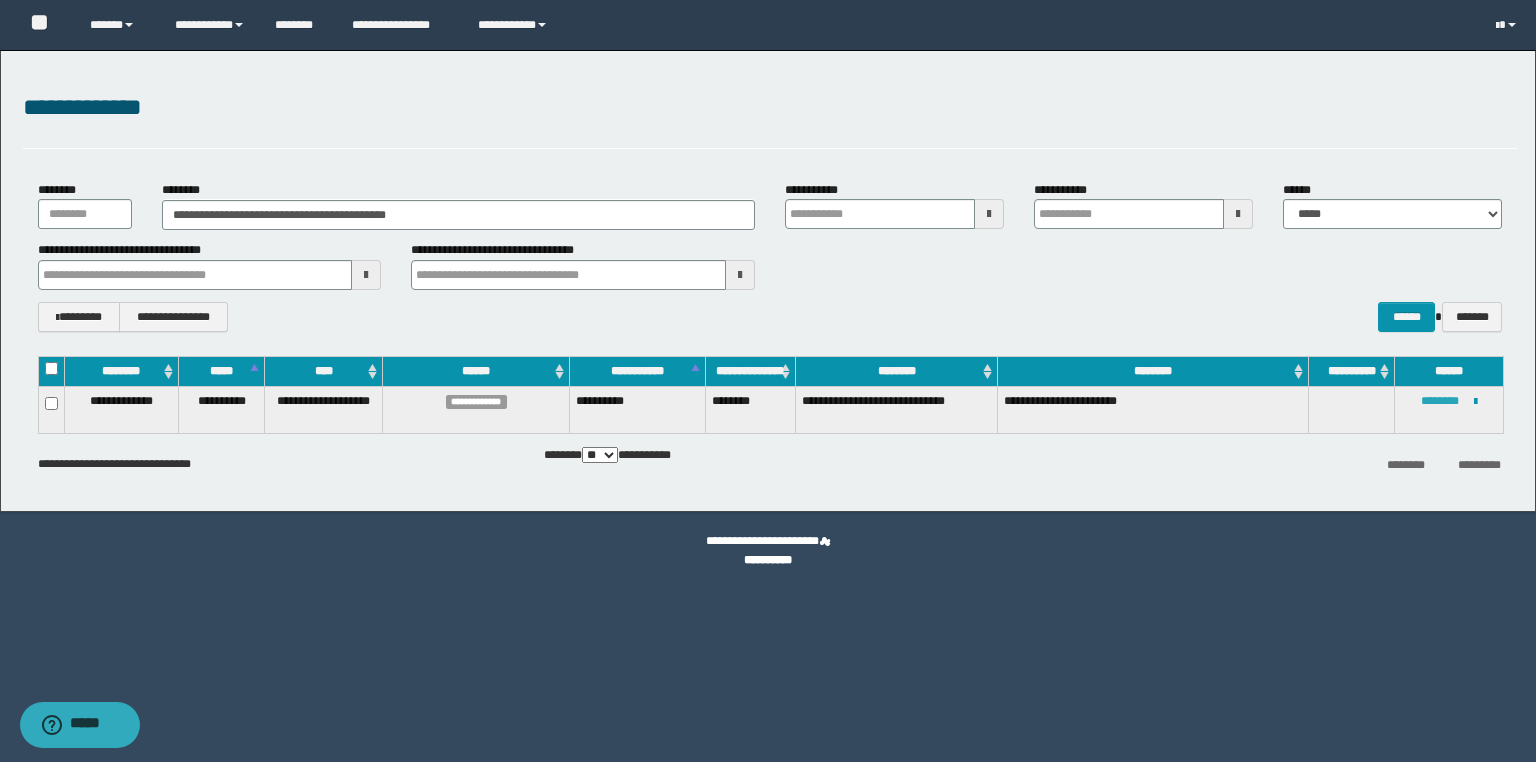 click on "********" at bounding box center (1440, 401) 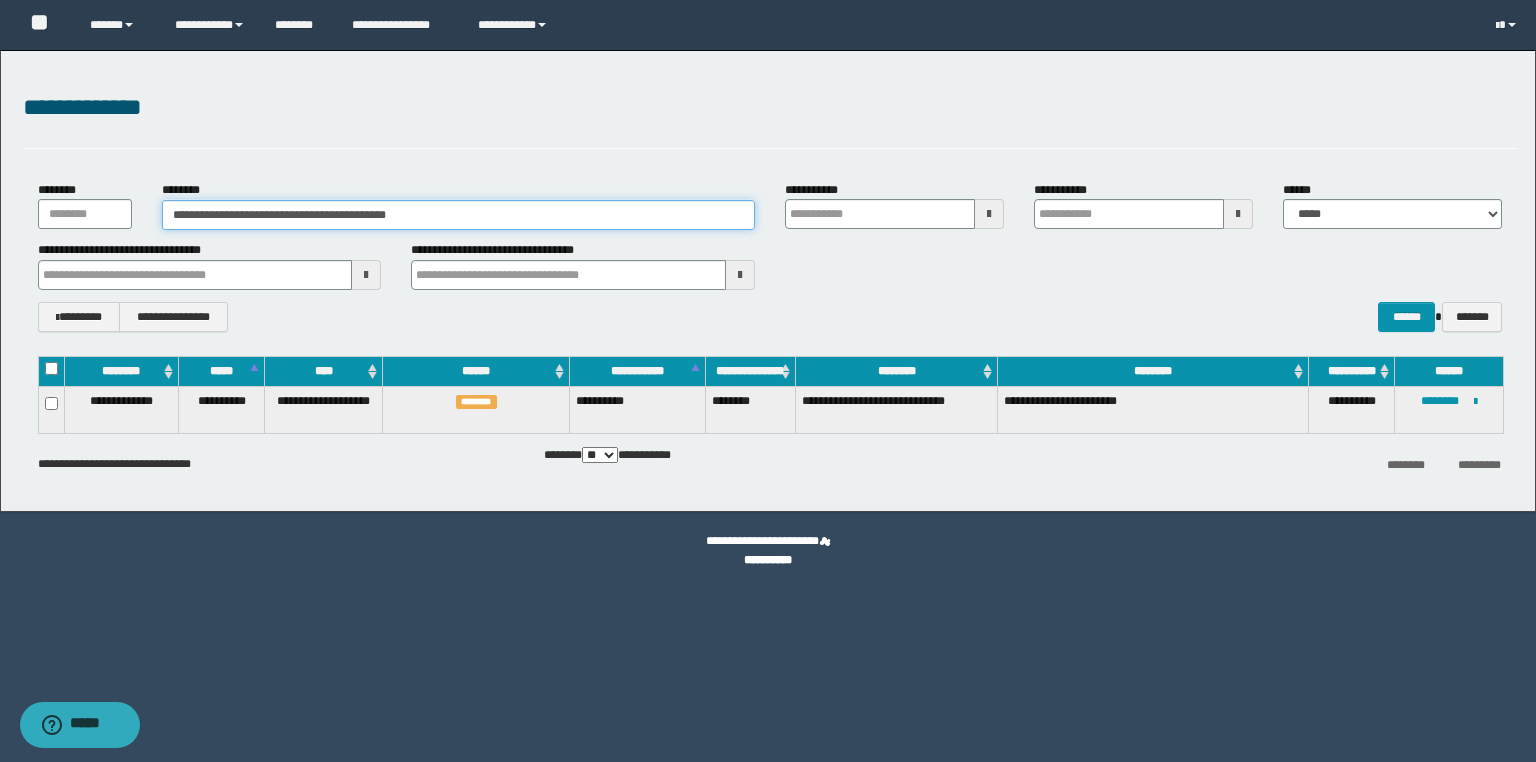 drag, startPoint x: 444, startPoint y: 210, endPoint x: 68, endPoint y: 206, distance: 376.02127 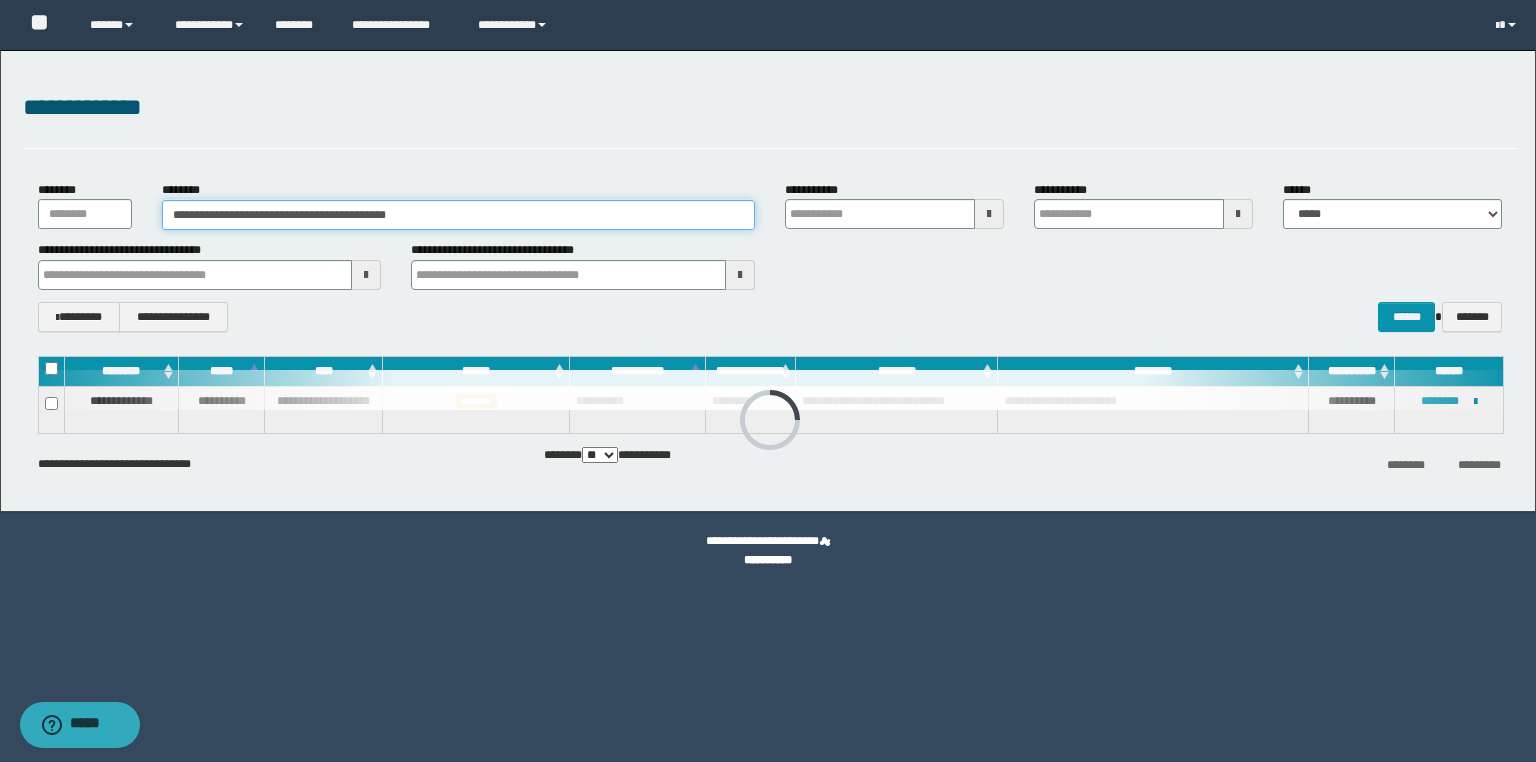 paste 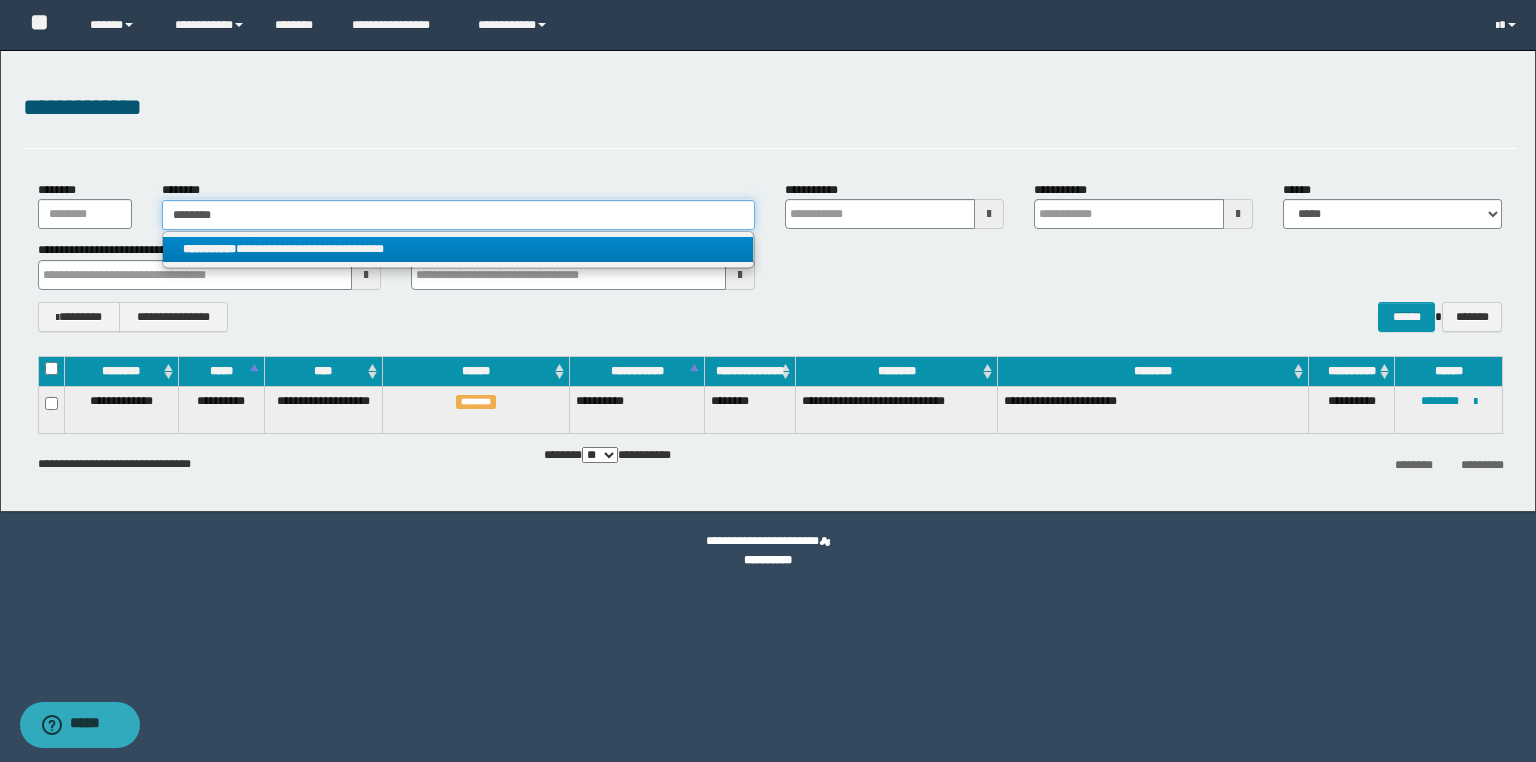 type on "********" 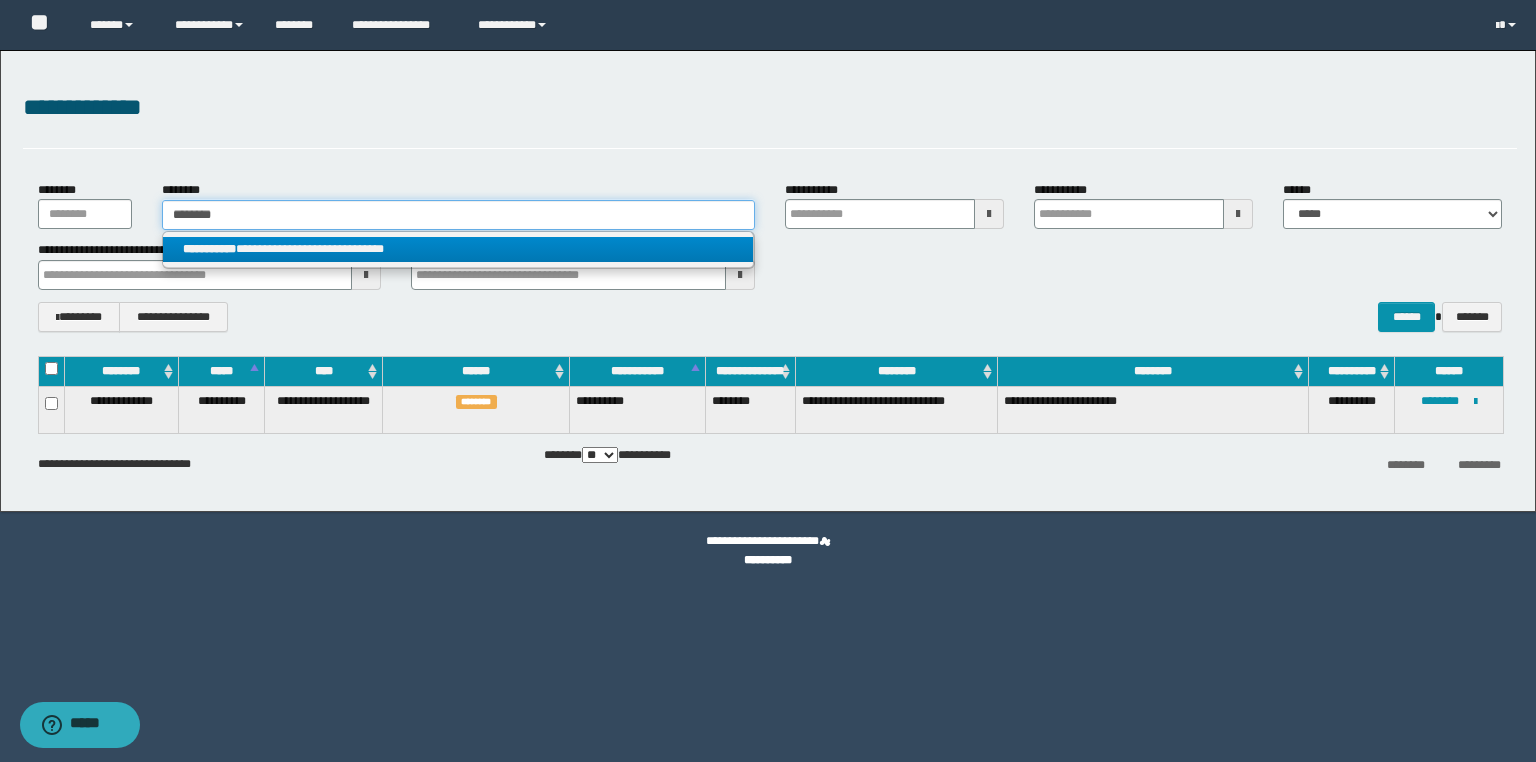 type on "********" 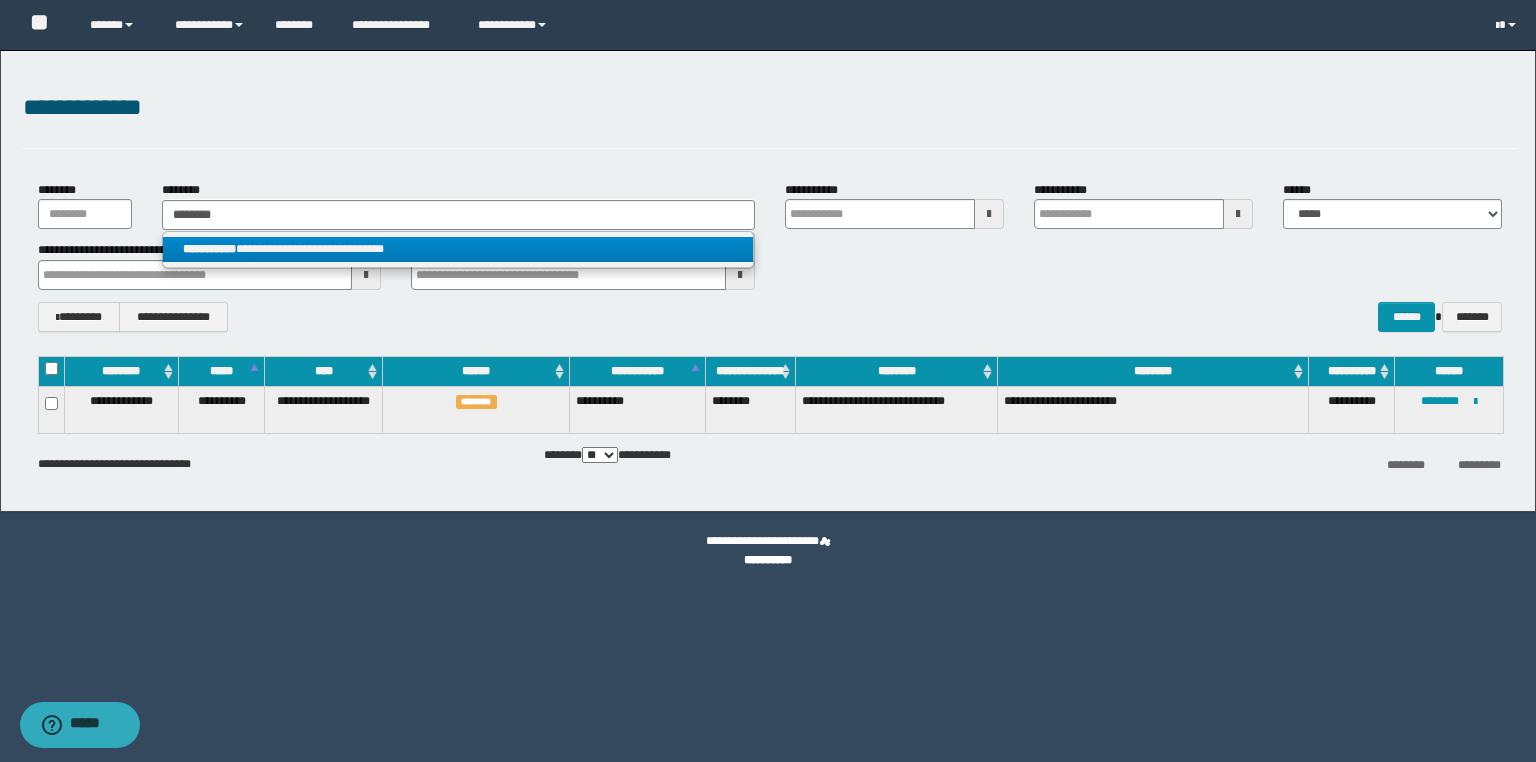 drag, startPoint x: 396, startPoint y: 240, endPoint x: 1384, endPoint y: 468, distance: 1013.9665 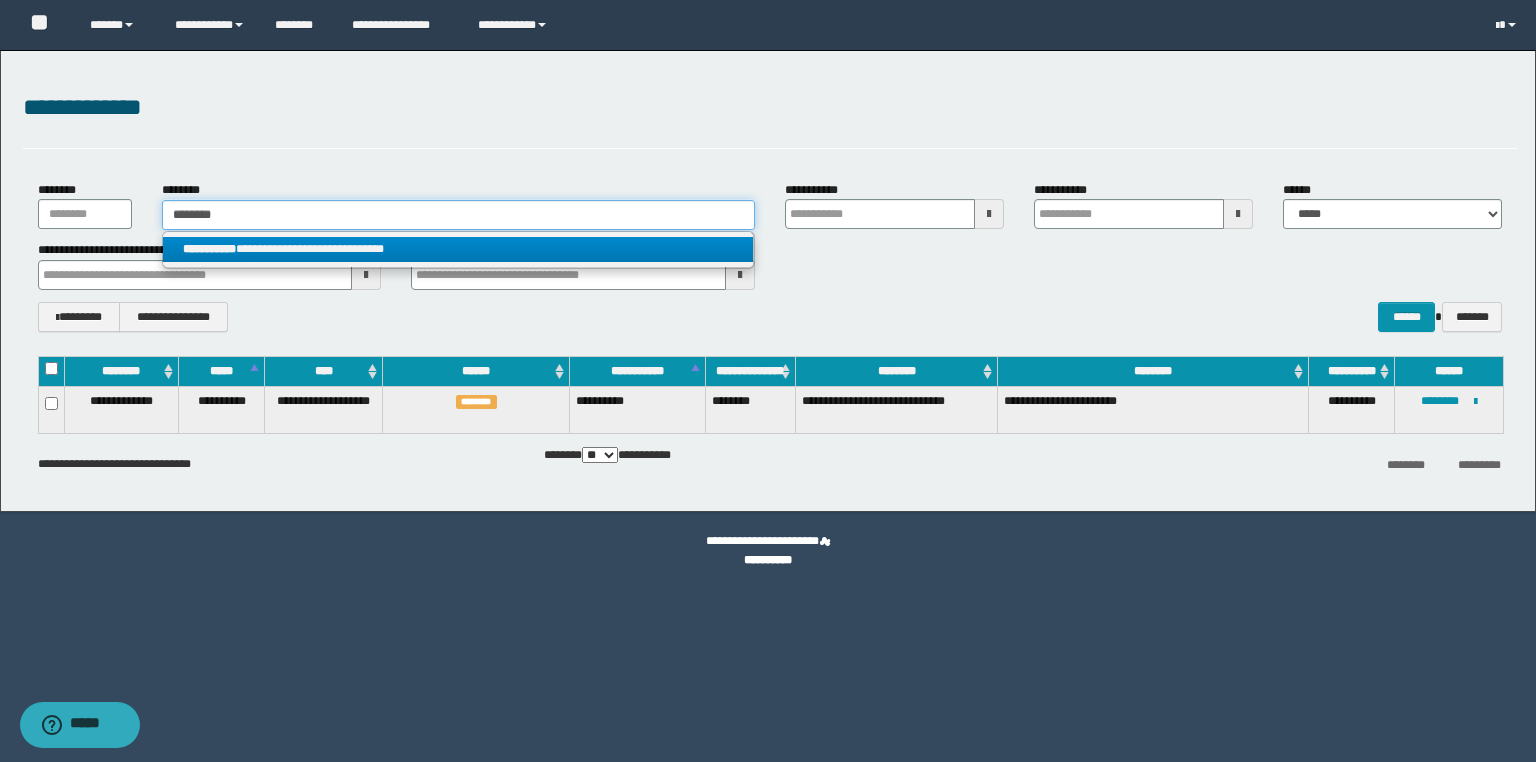 type 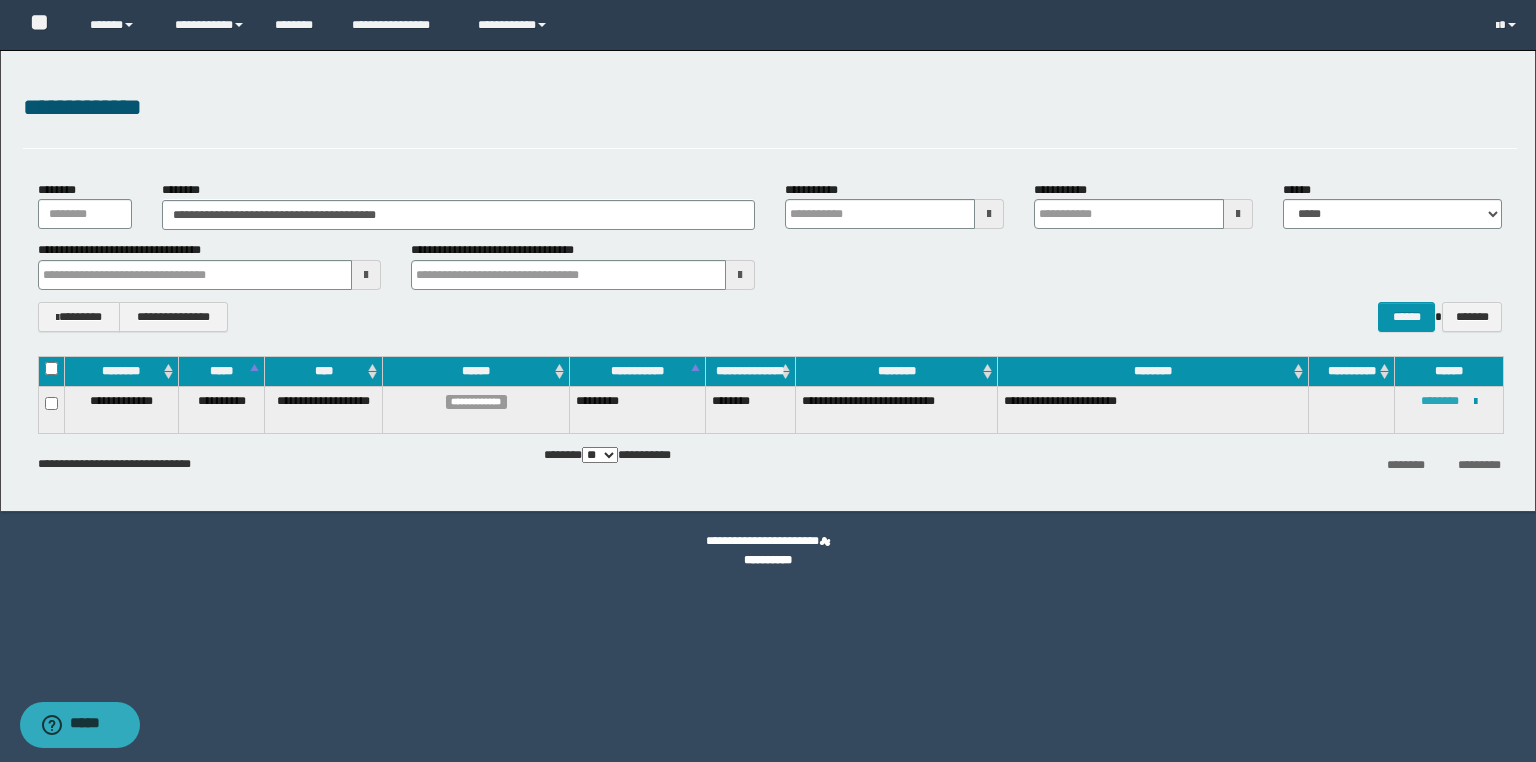 click on "********" at bounding box center [1440, 401] 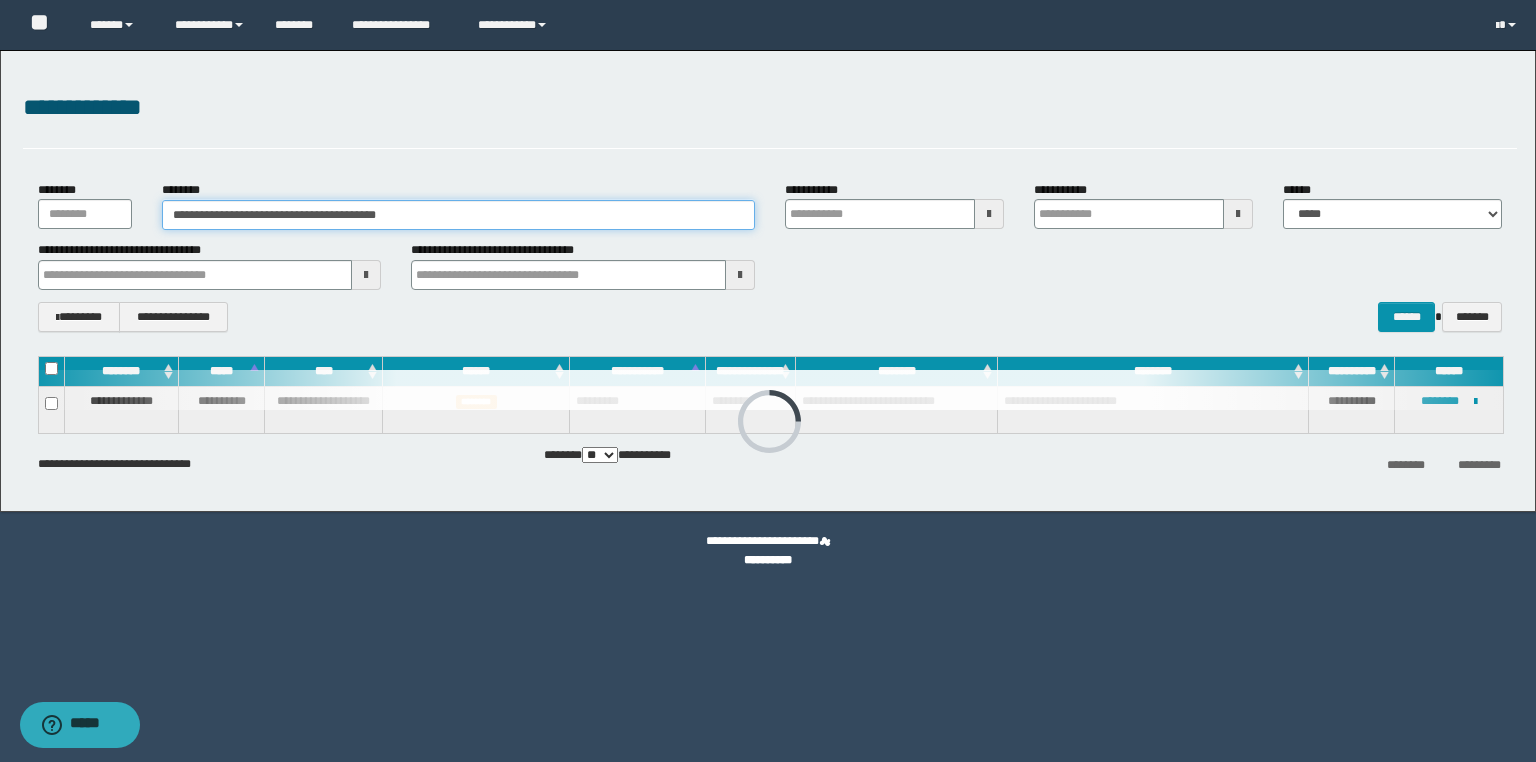 drag, startPoint x: 485, startPoint y: 210, endPoint x: 157, endPoint y: 197, distance: 328.2575 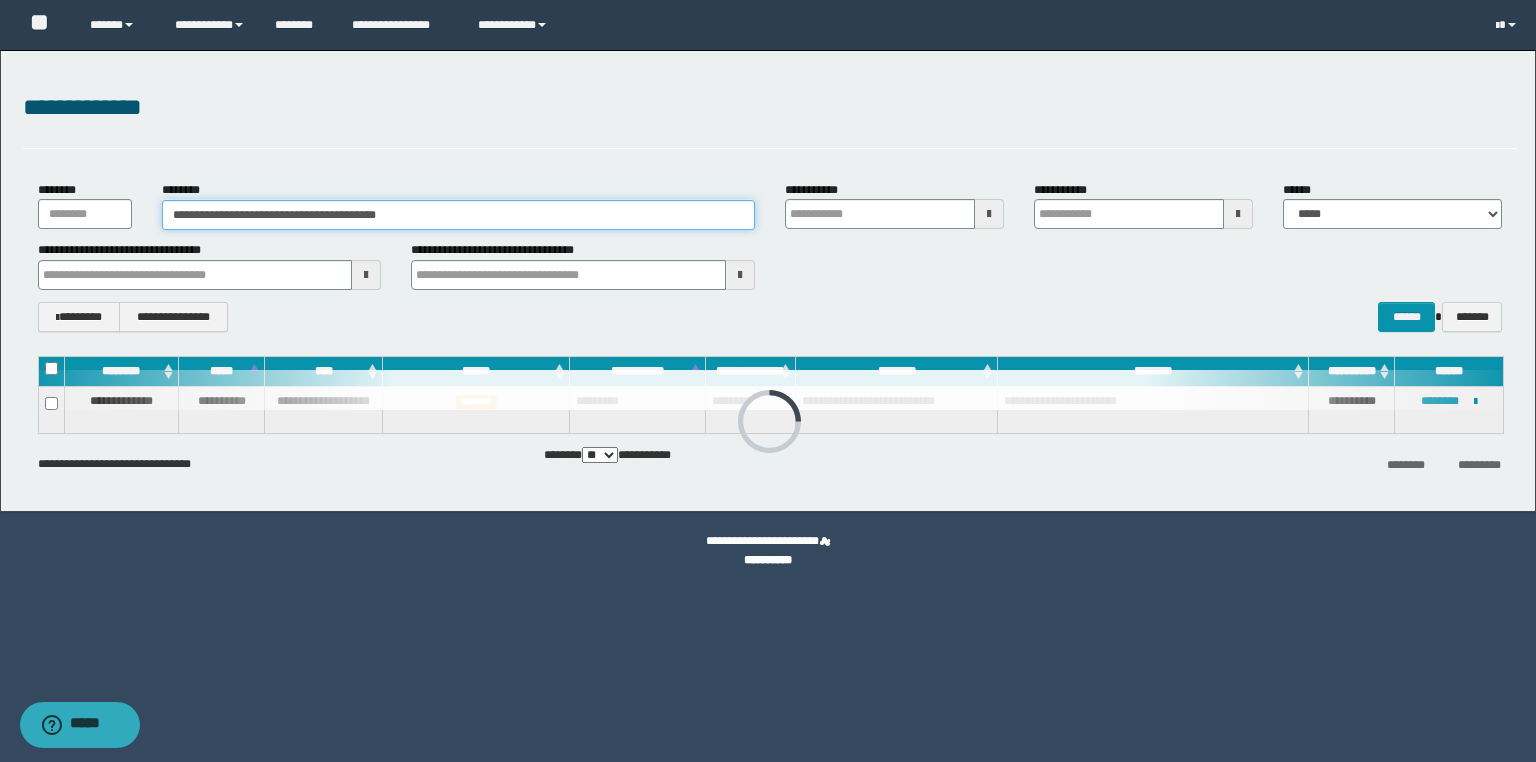 click on "**********" at bounding box center (458, 205) 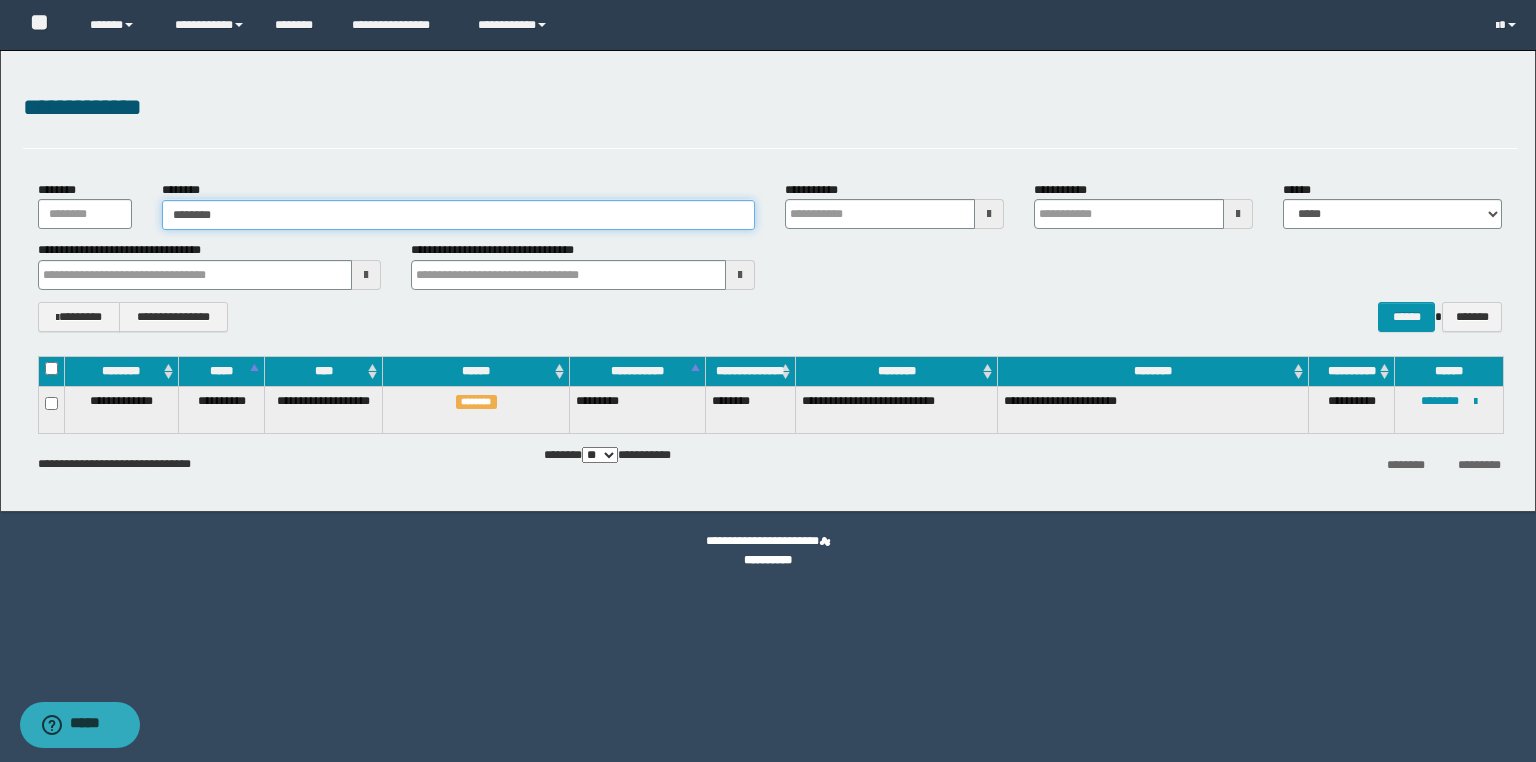 type on "********" 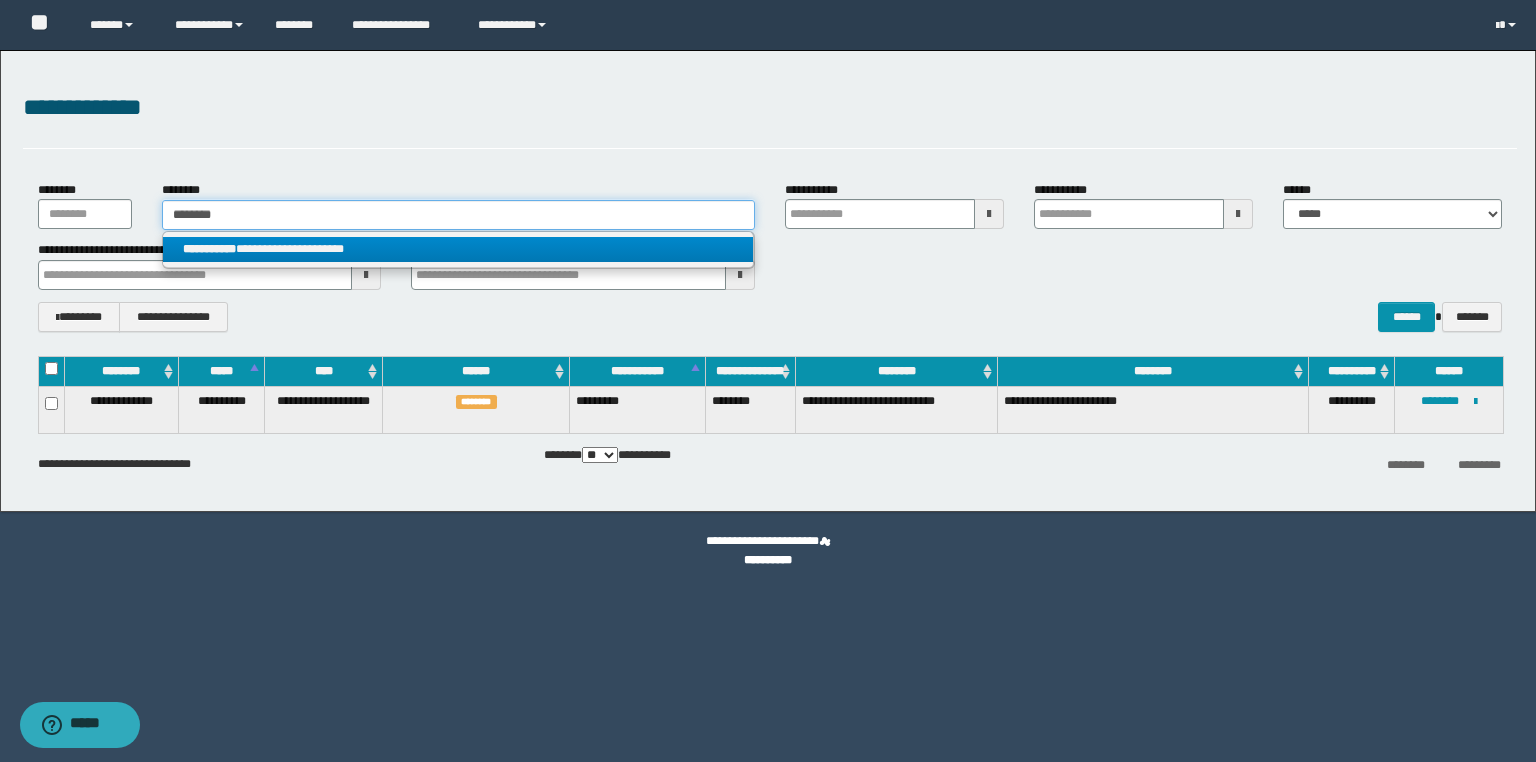 type on "********" 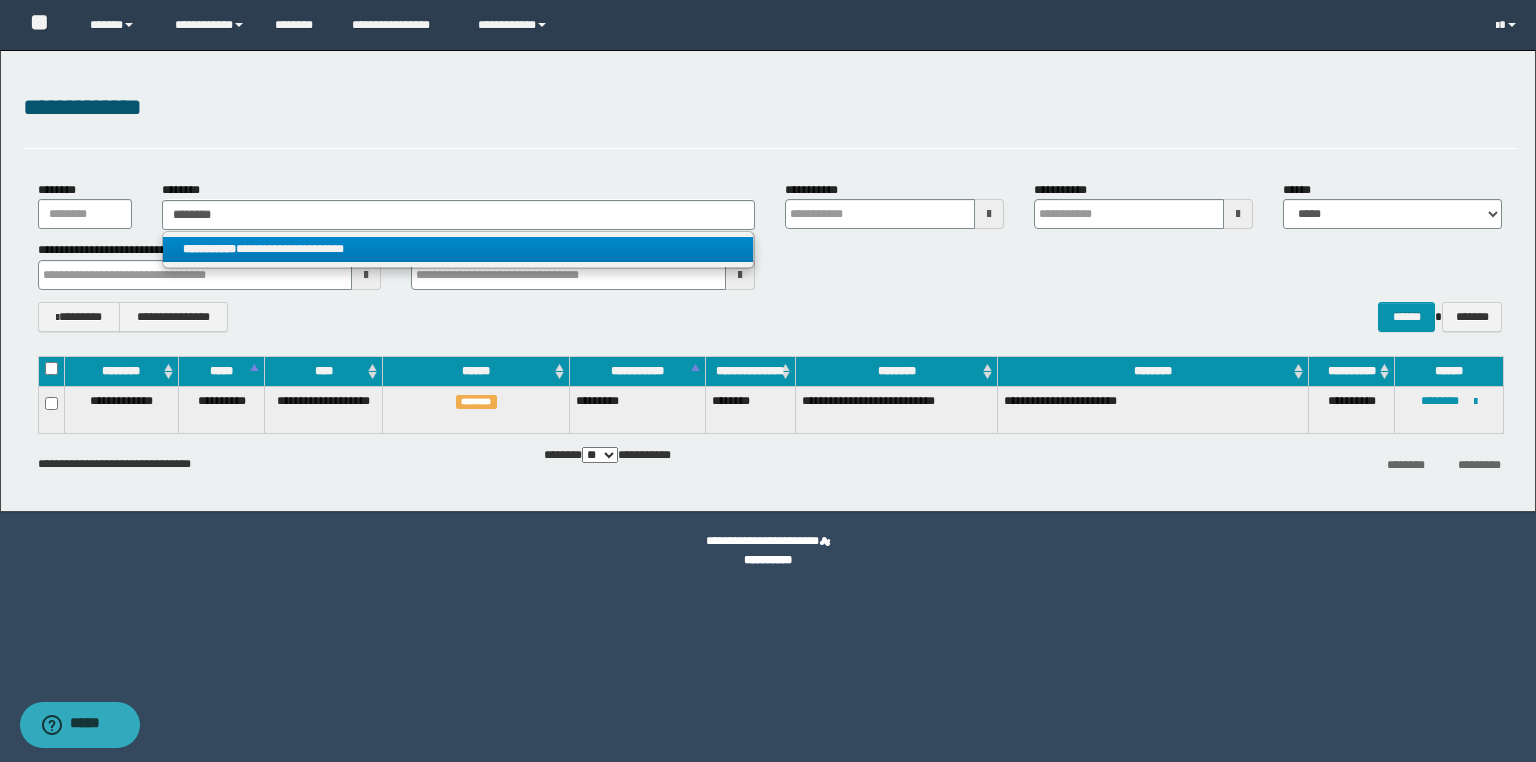 click on "**********" at bounding box center (458, 249) 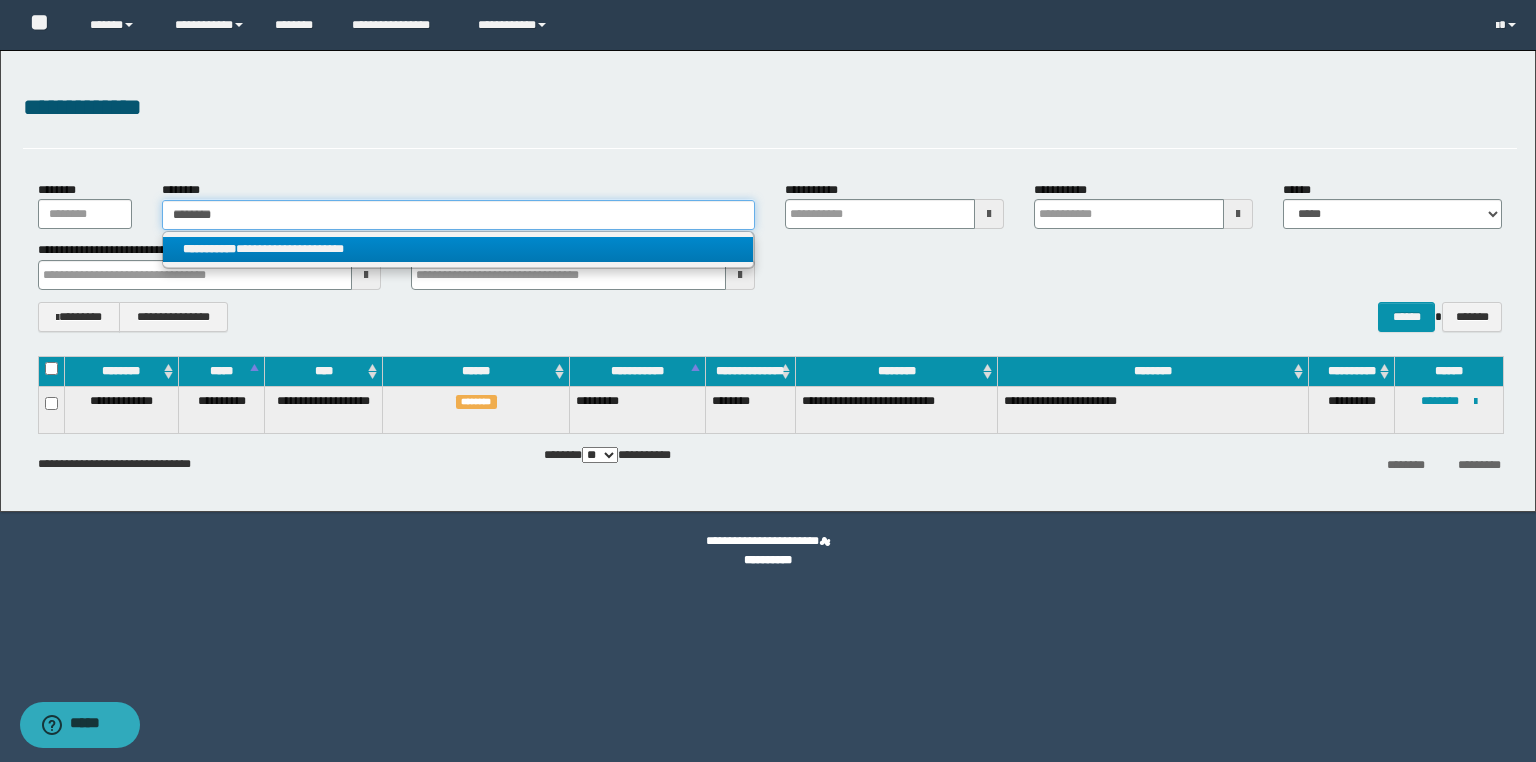 type 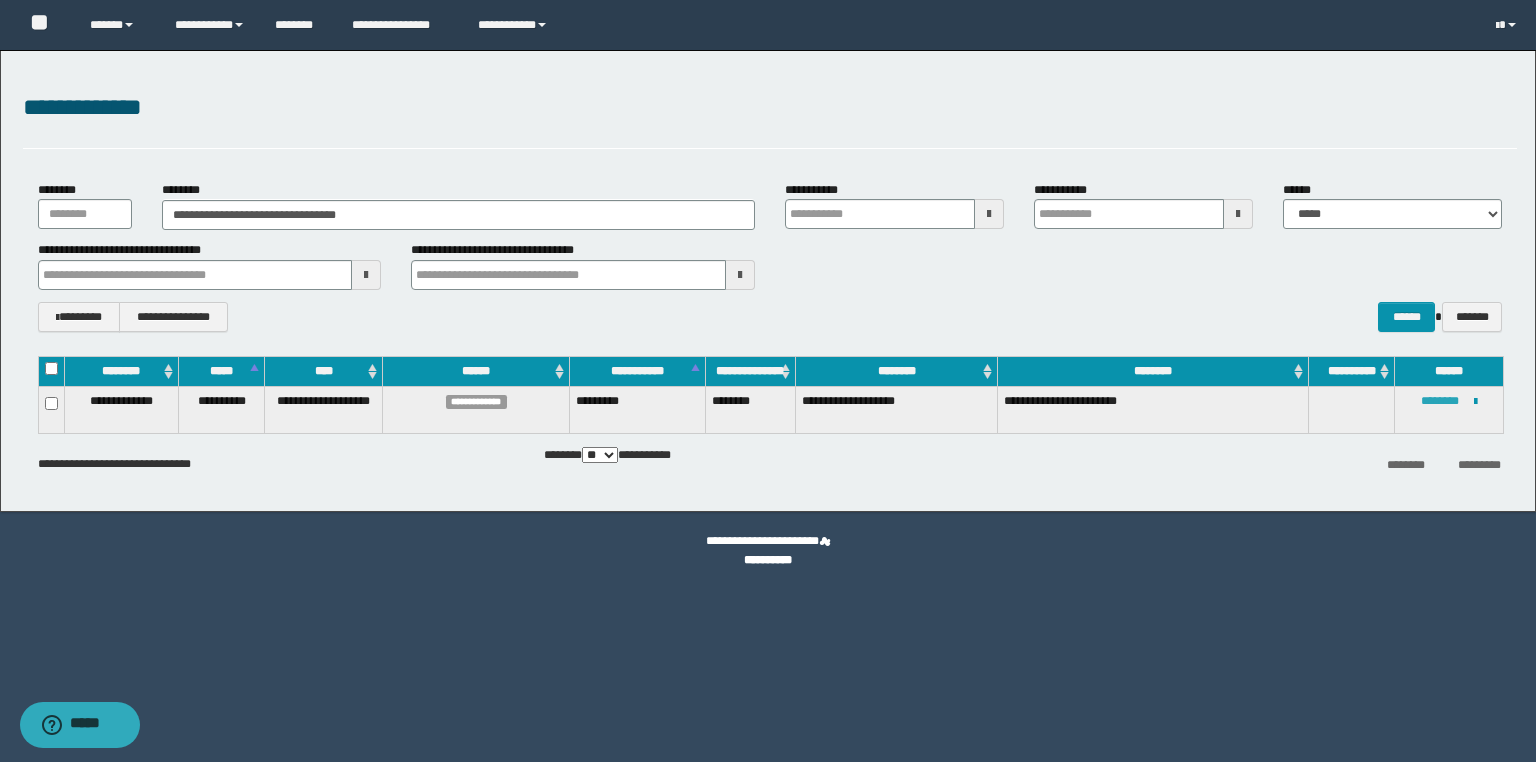 click on "********" at bounding box center (1440, 401) 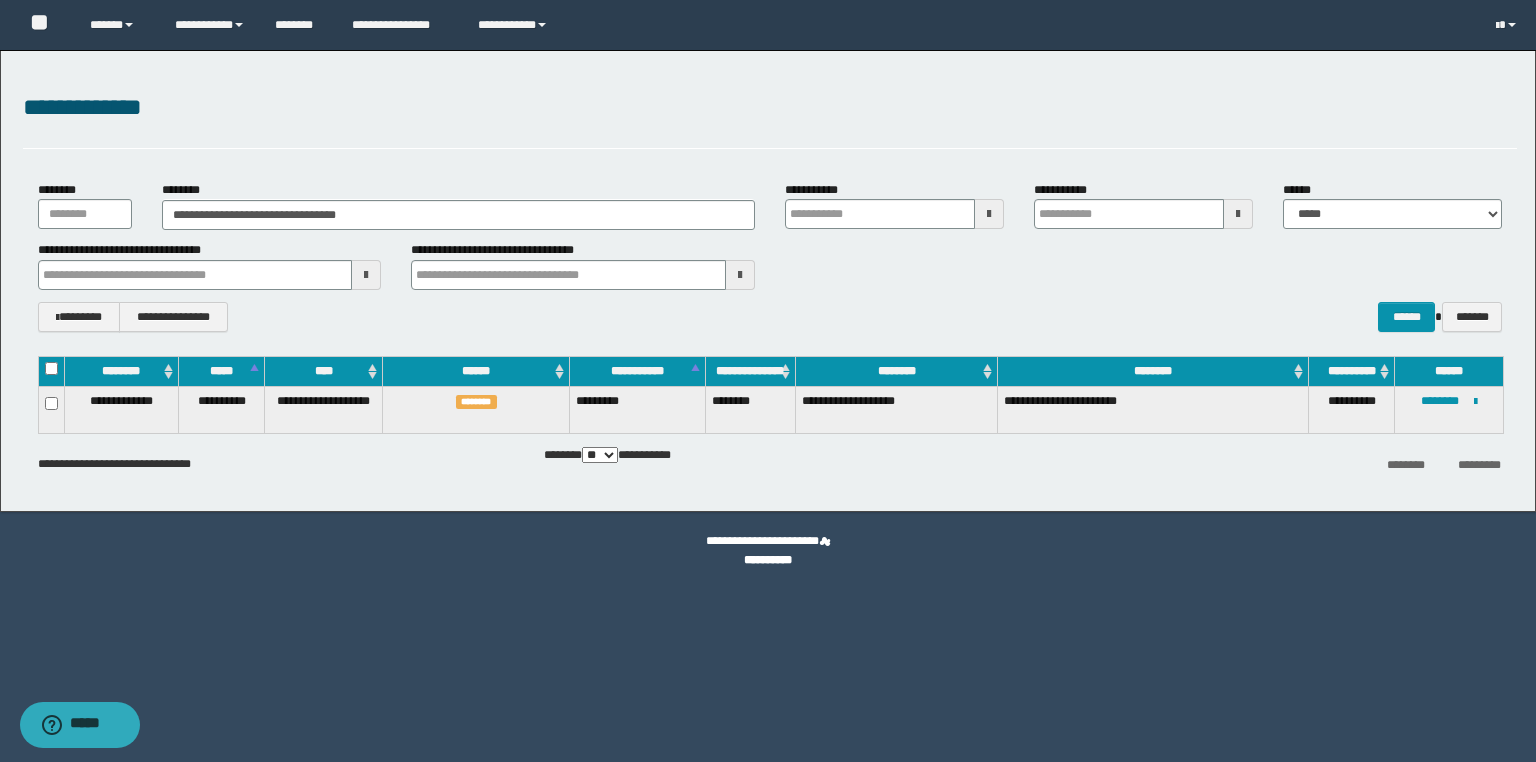 drag, startPoint x: 640, startPoint y: 0, endPoint x: 1193, endPoint y: 84, distance: 559.3434 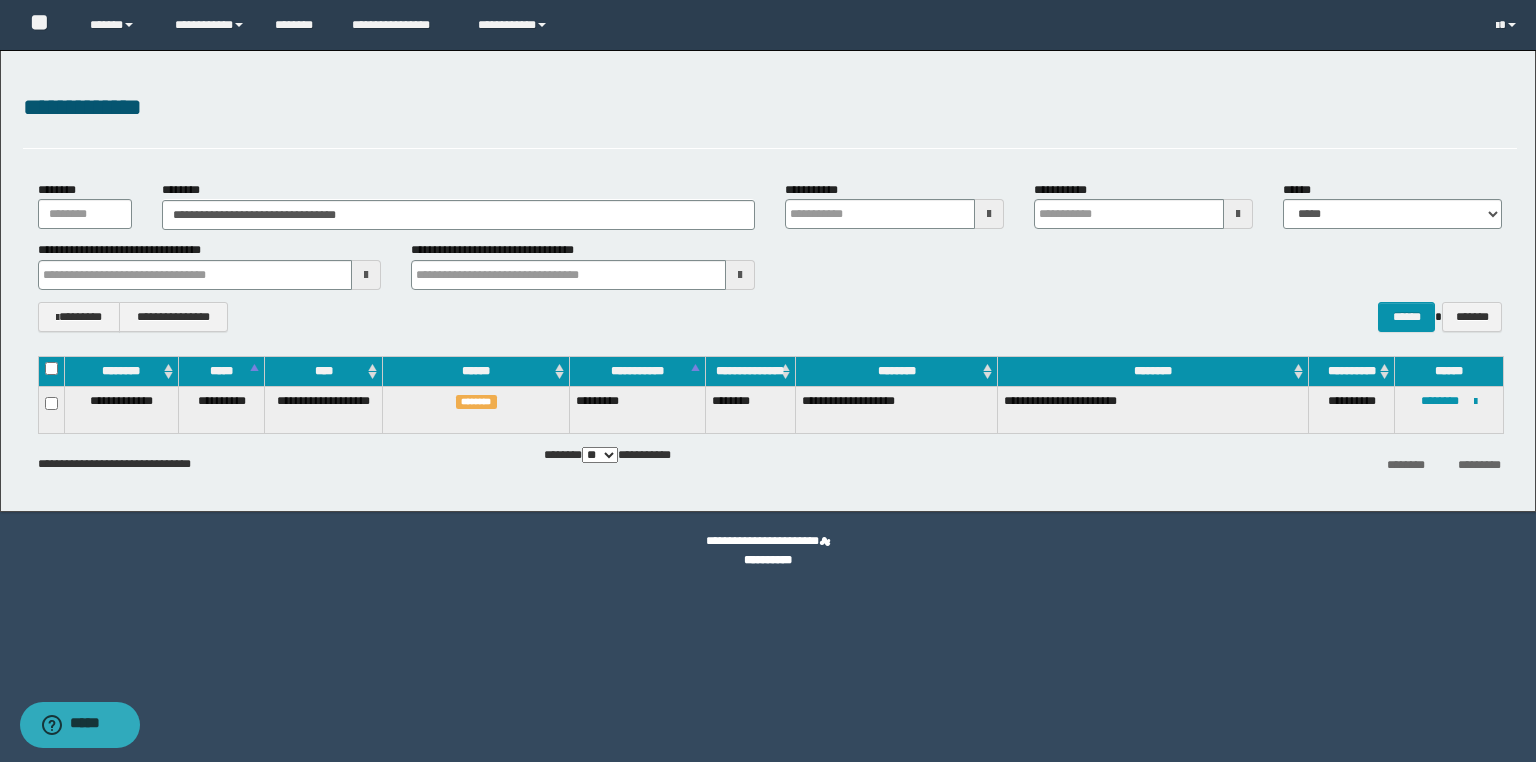 drag, startPoint x: 1504, startPoint y: 0, endPoint x: 532, endPoint y: 167, distance: 986.2419 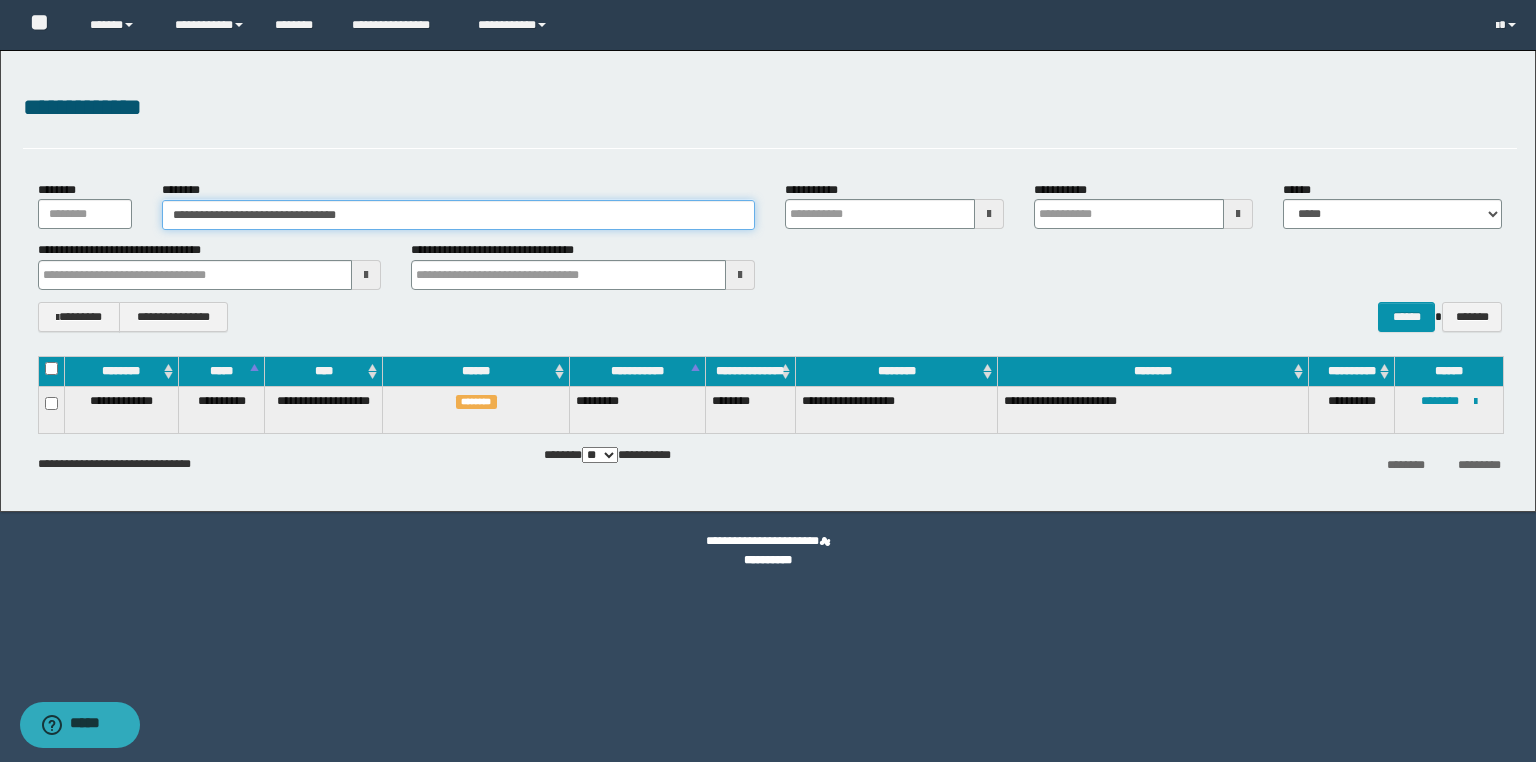 drag, startPoint x: 454, startPoint y: 224, endPoint x: 195, endPoint y: 214, distance: 259.193 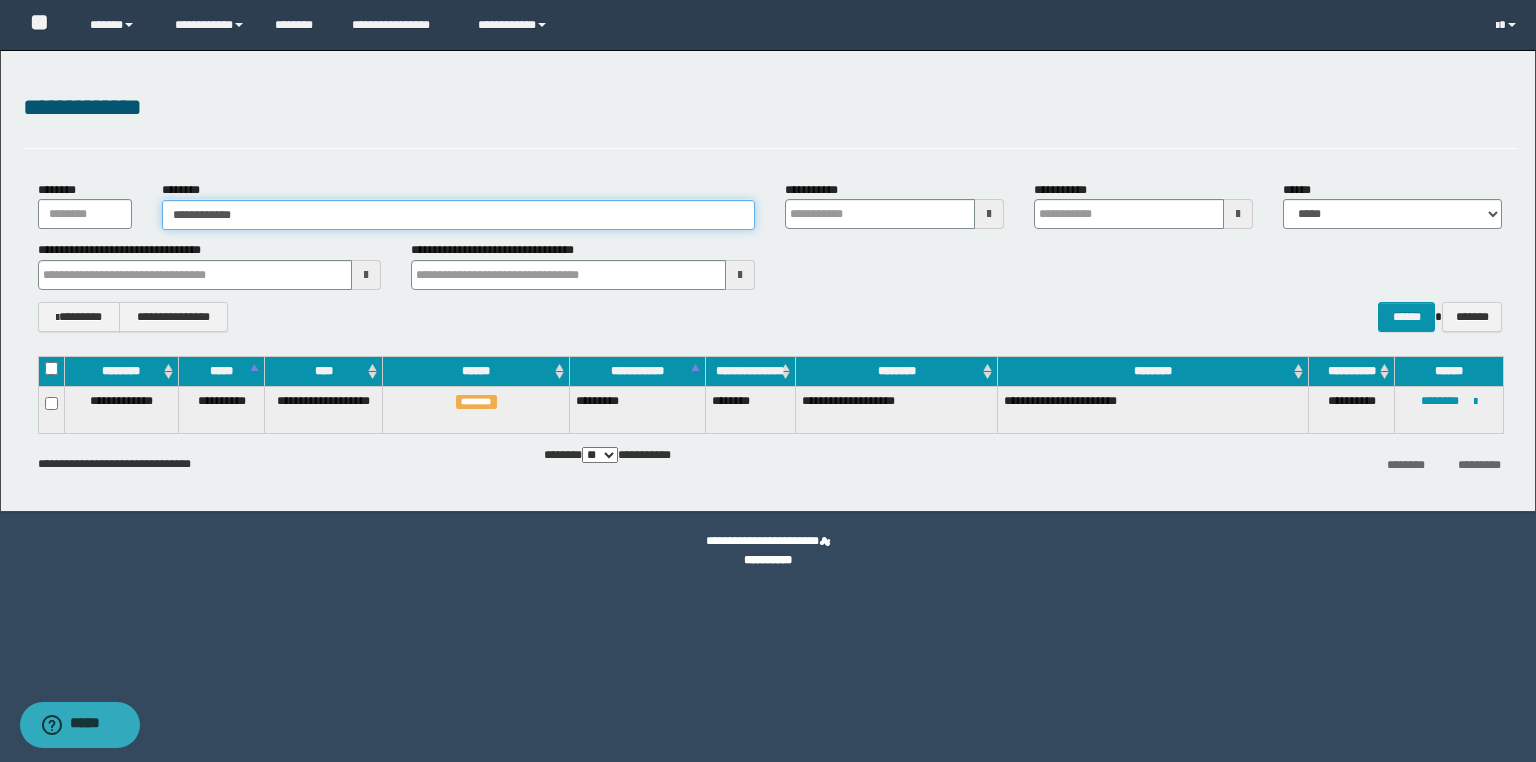 drag, startPoint x: 236, startPoint y: 207, endPoint x: 108, endPoint y: 202, distance: 128.09763 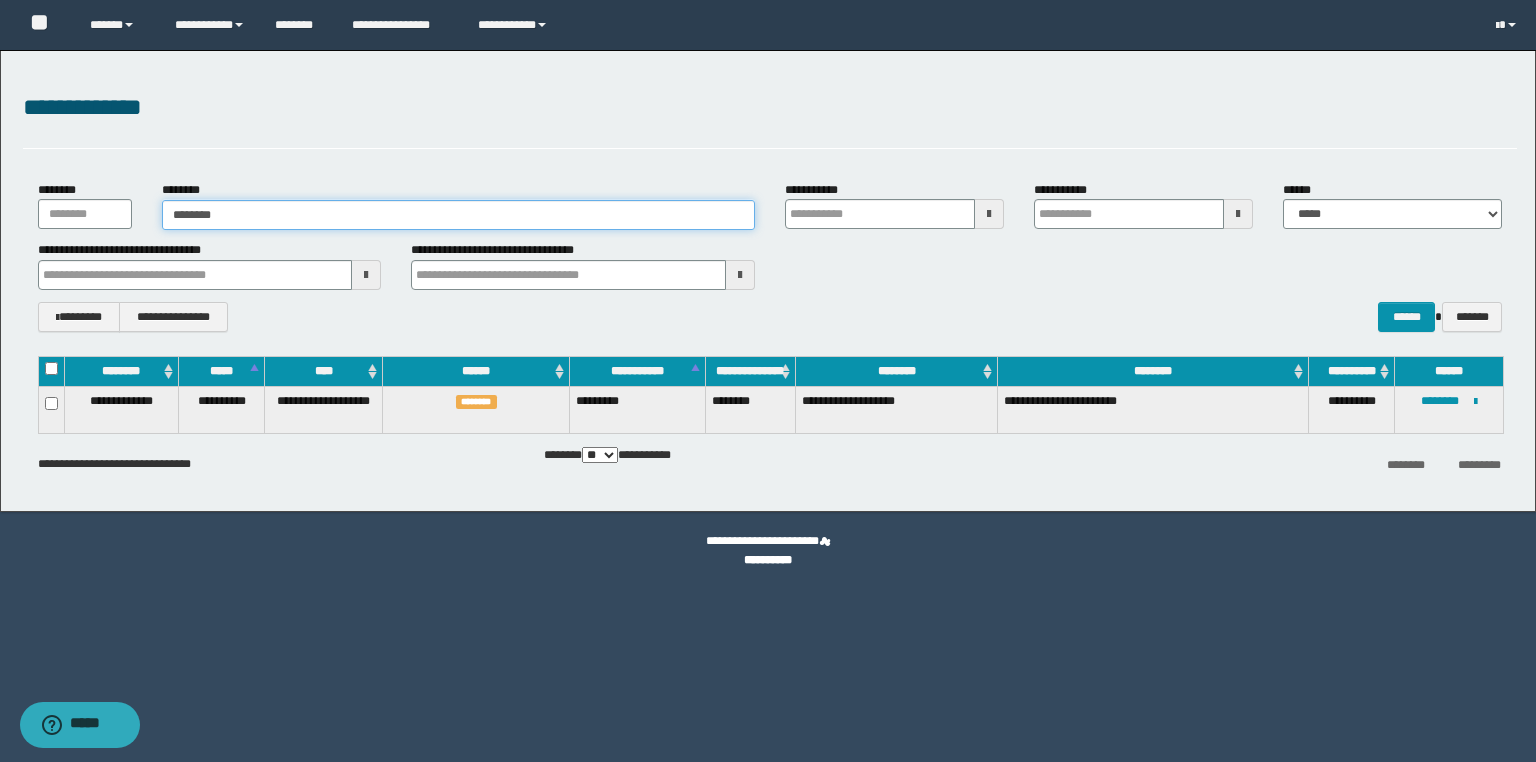 type on "********" 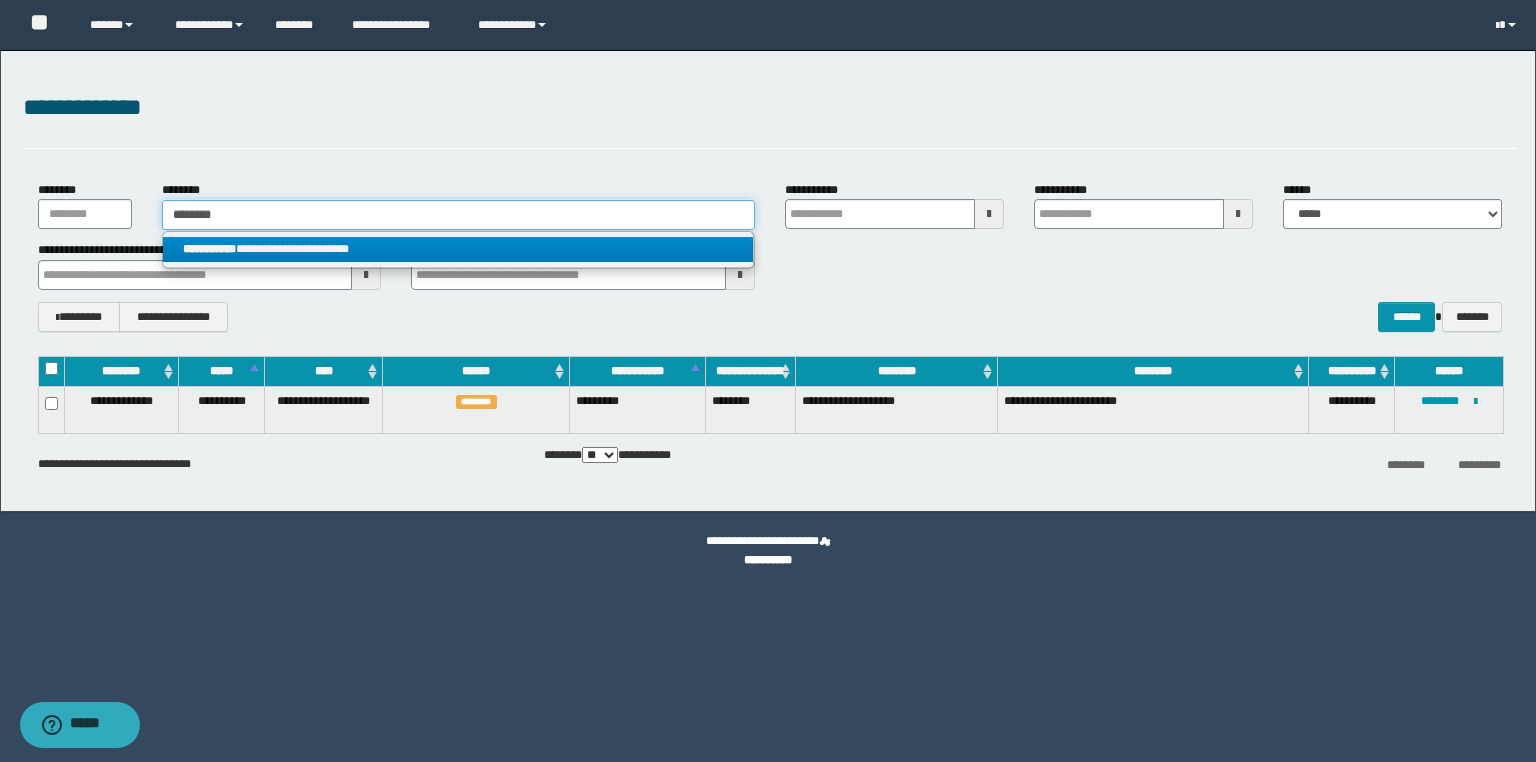 type on "********" 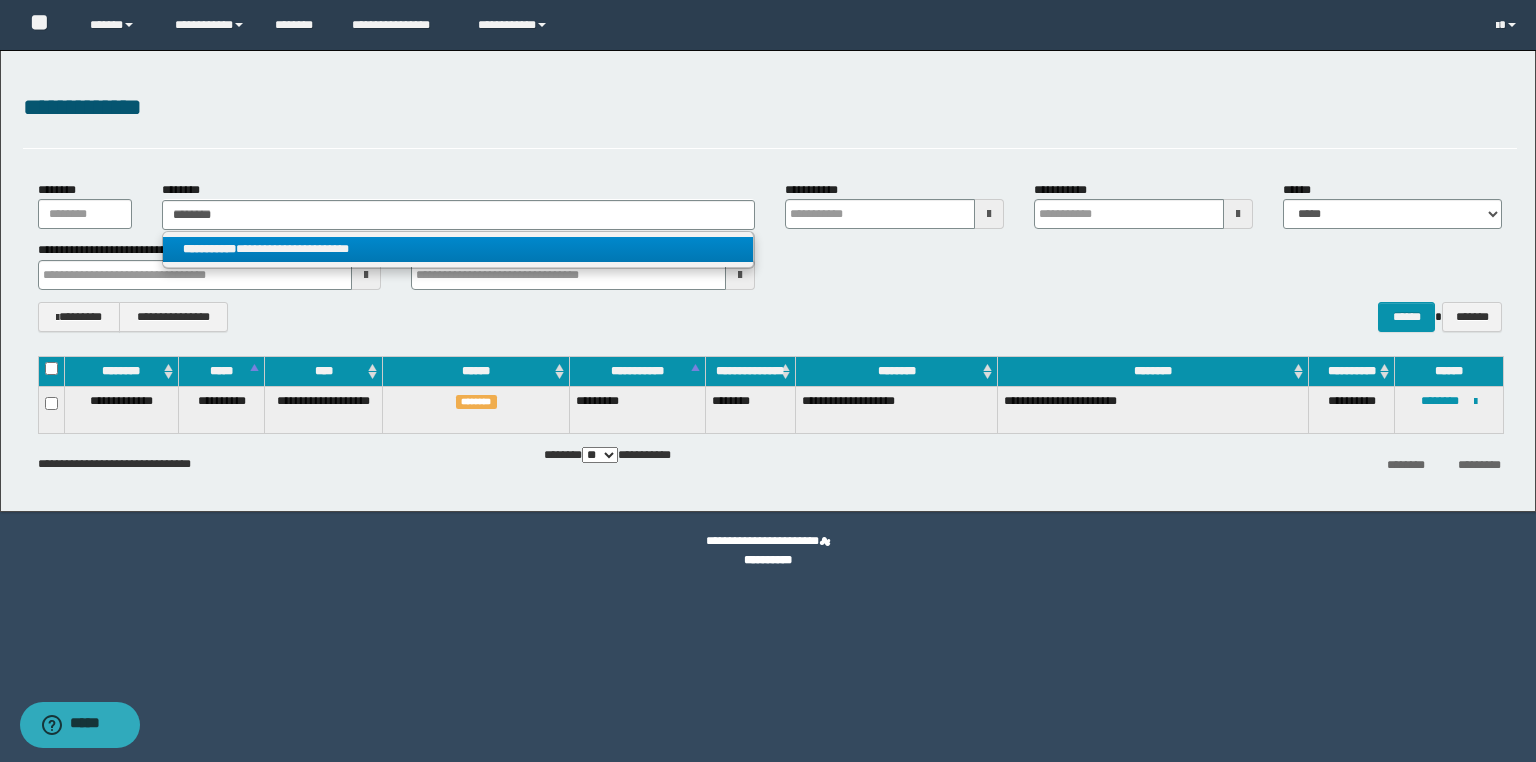 click on "**********" at bounding box center [458, 249] 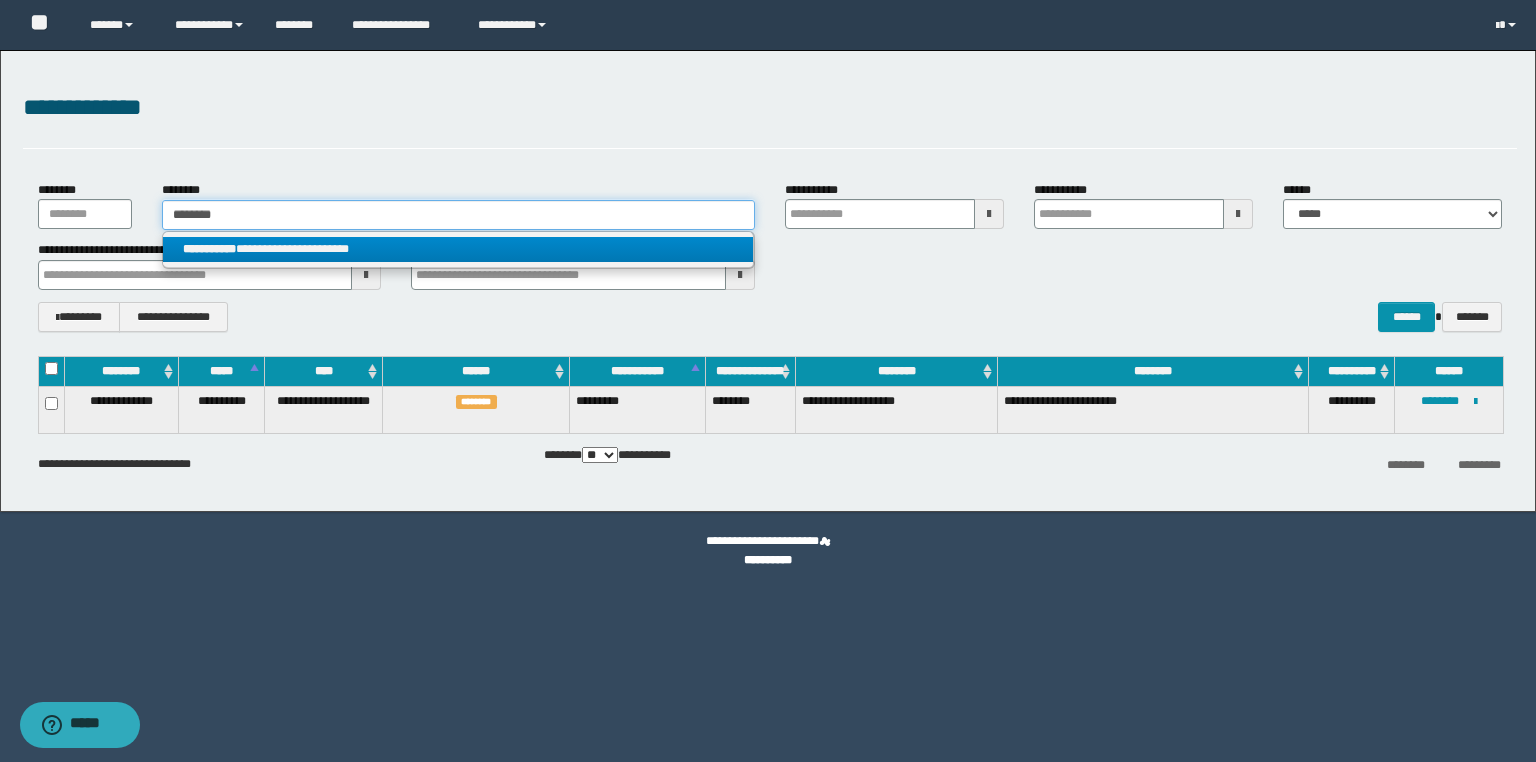 type 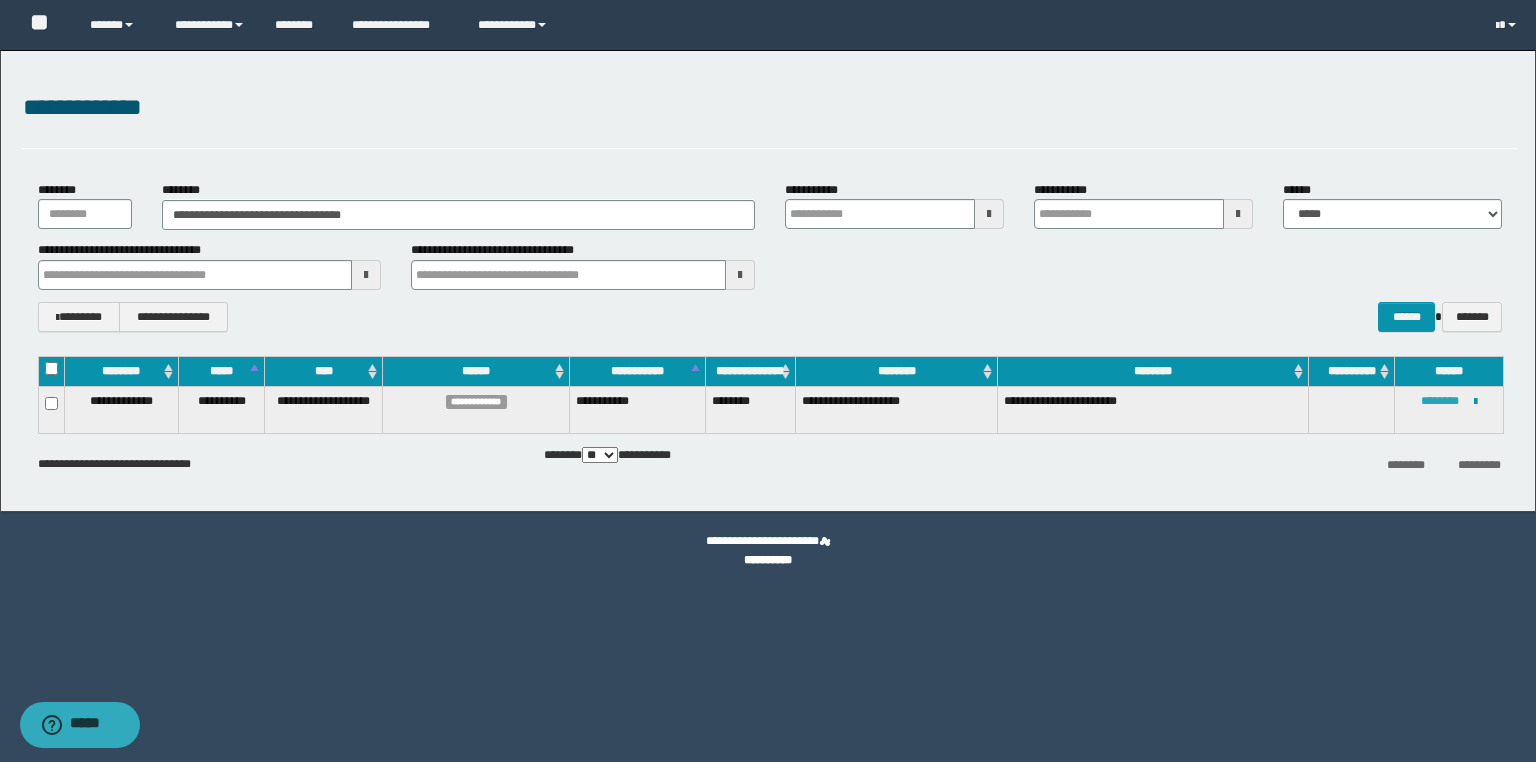click on "********" at bounding box center (1440, 401) 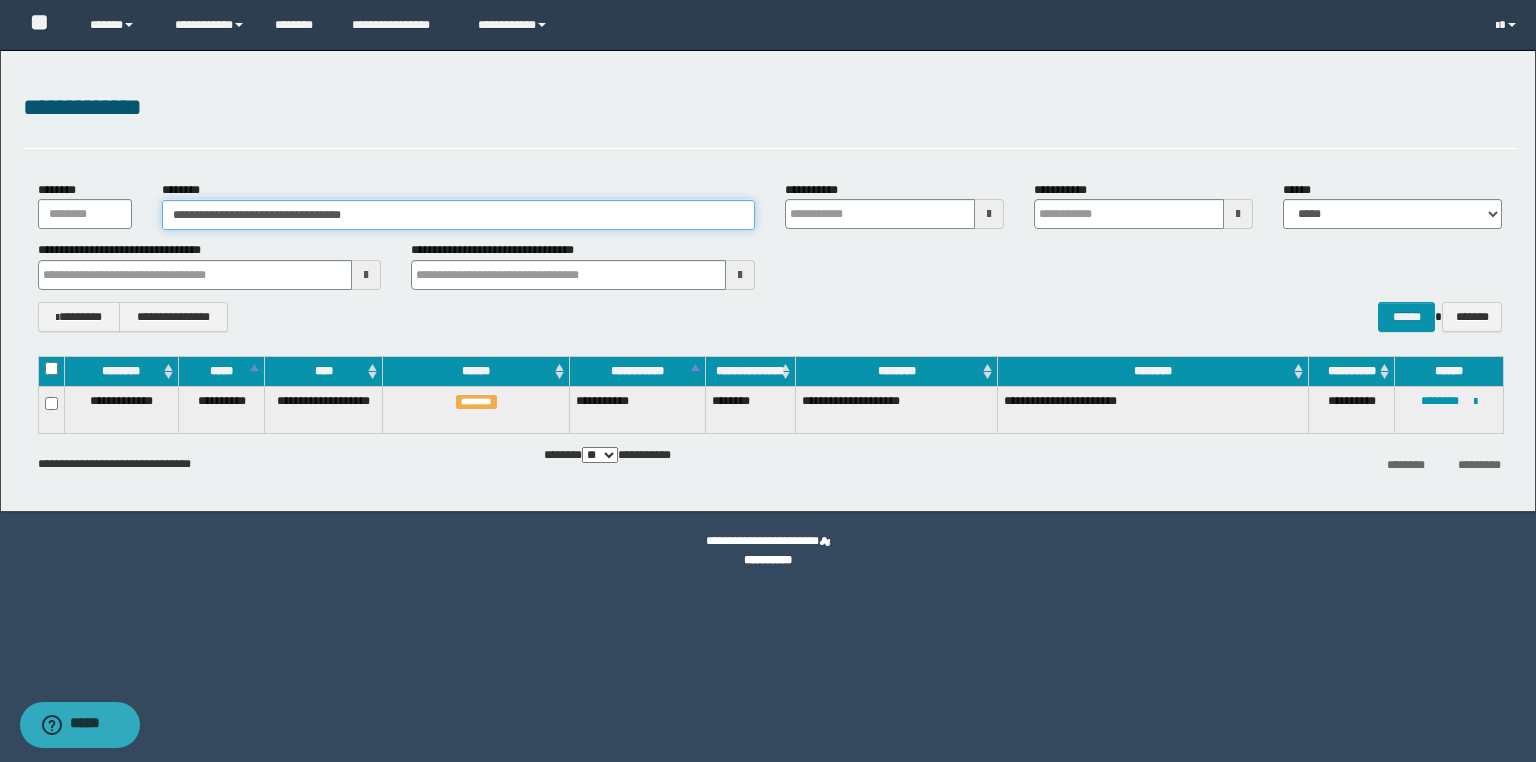 drag, startPoint x: 412, startPoint y: 221, endPoint x: 144, endPoint y: 190, distance: 269.78696 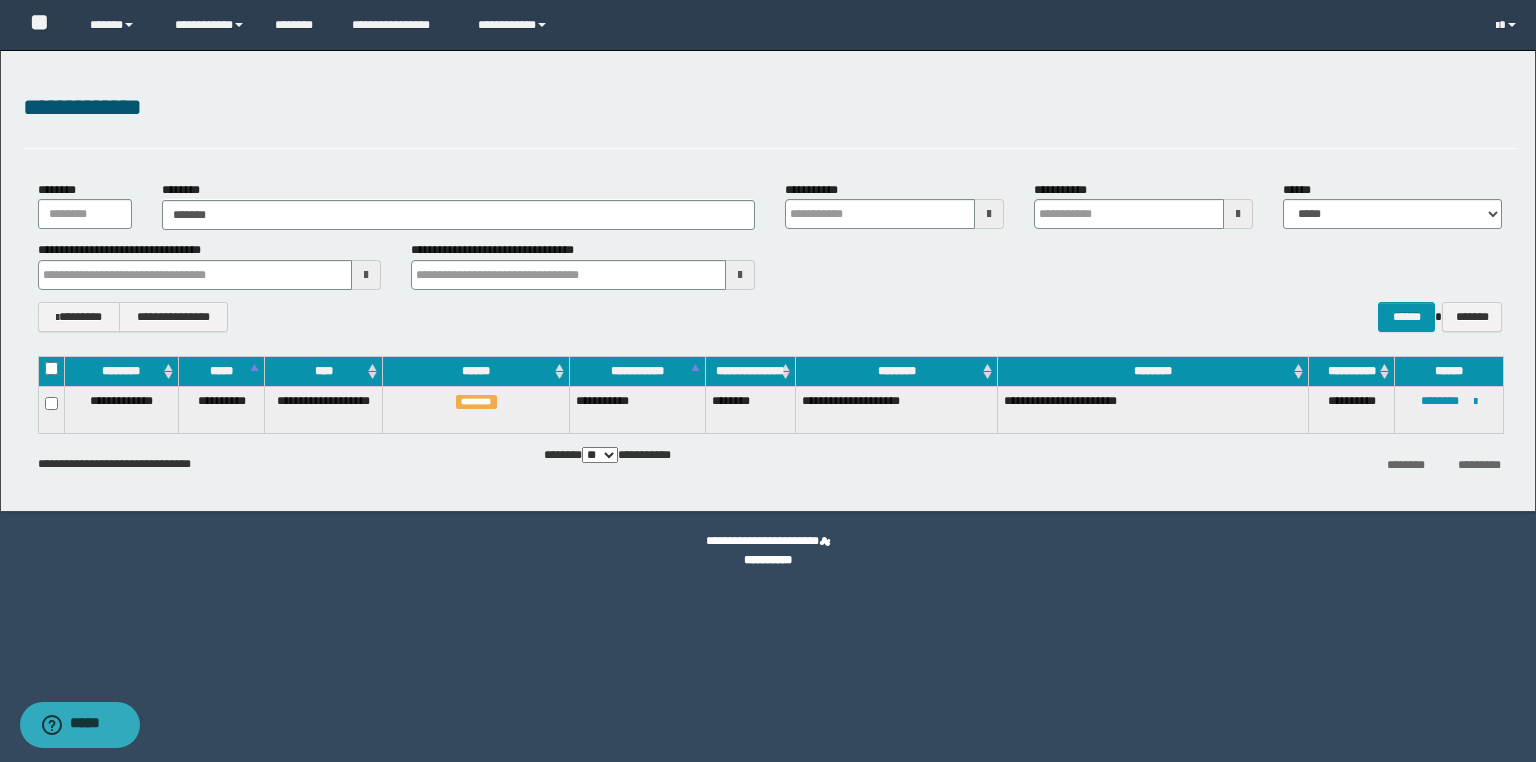 click on "**********" at bounding box center [210, 265] 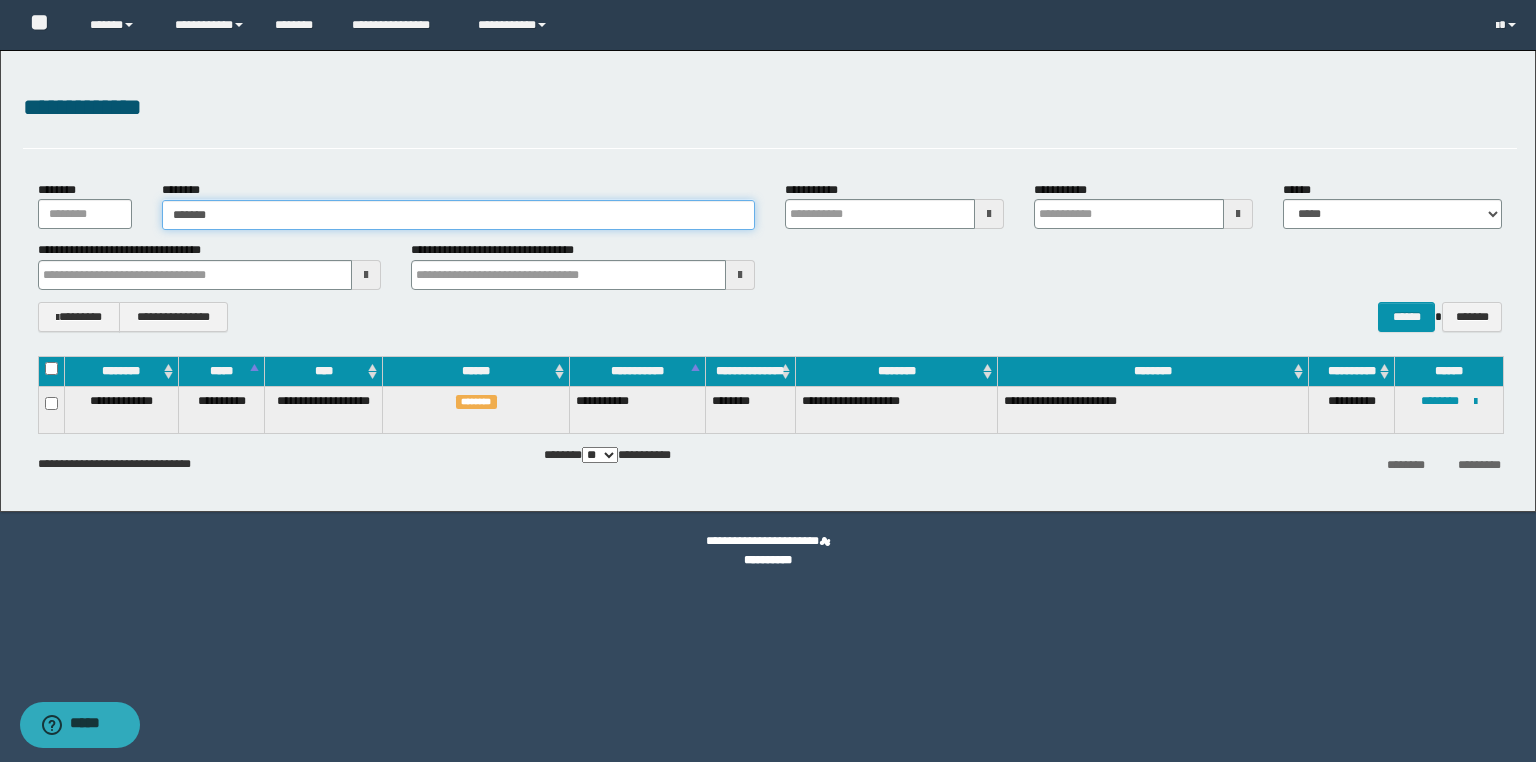 click on "*******" at bounding box center [458, 215] 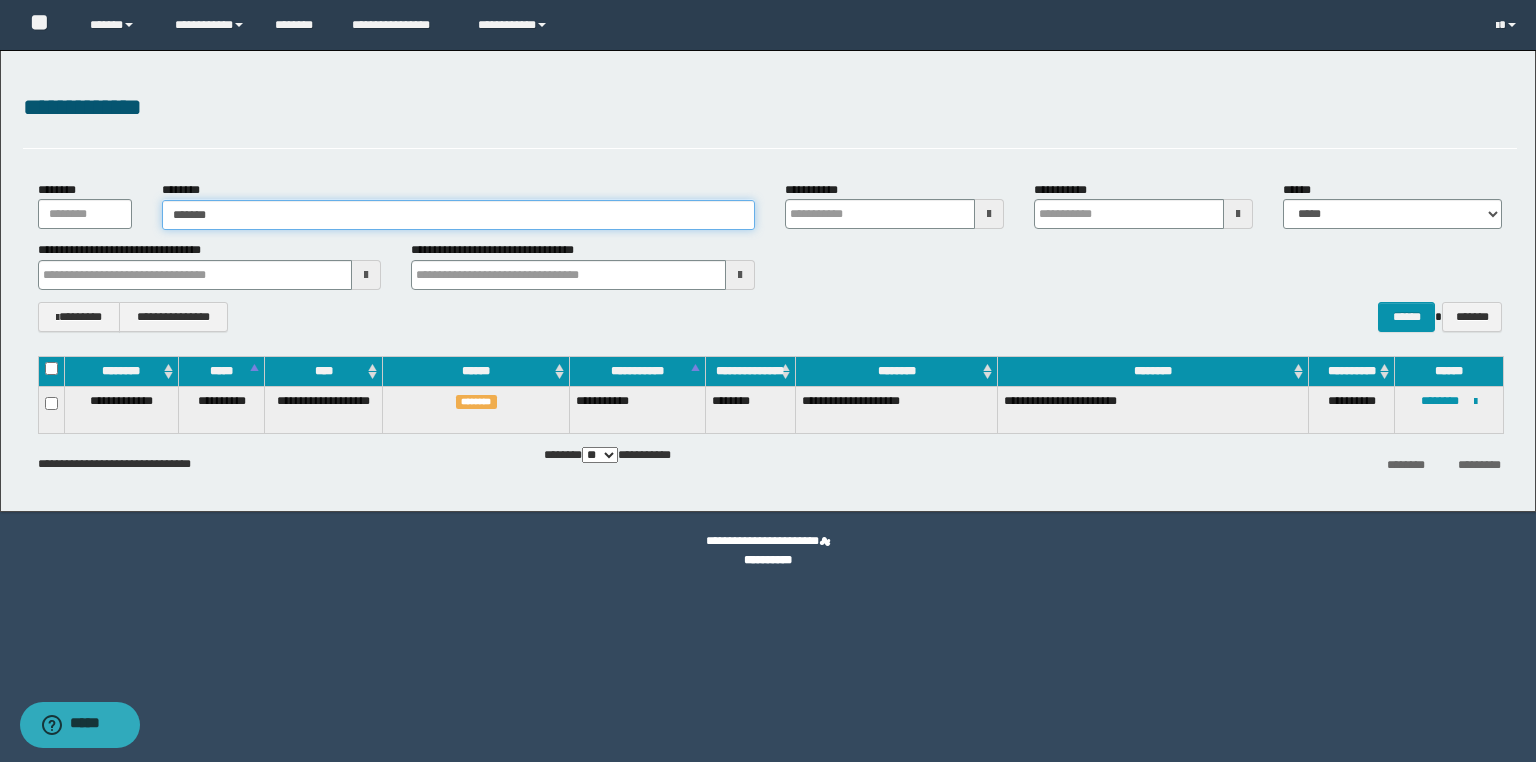drag, startPoint x: 297, startPoint y: 223, endPoint x: 101, endPoint y: 223, distance: 196 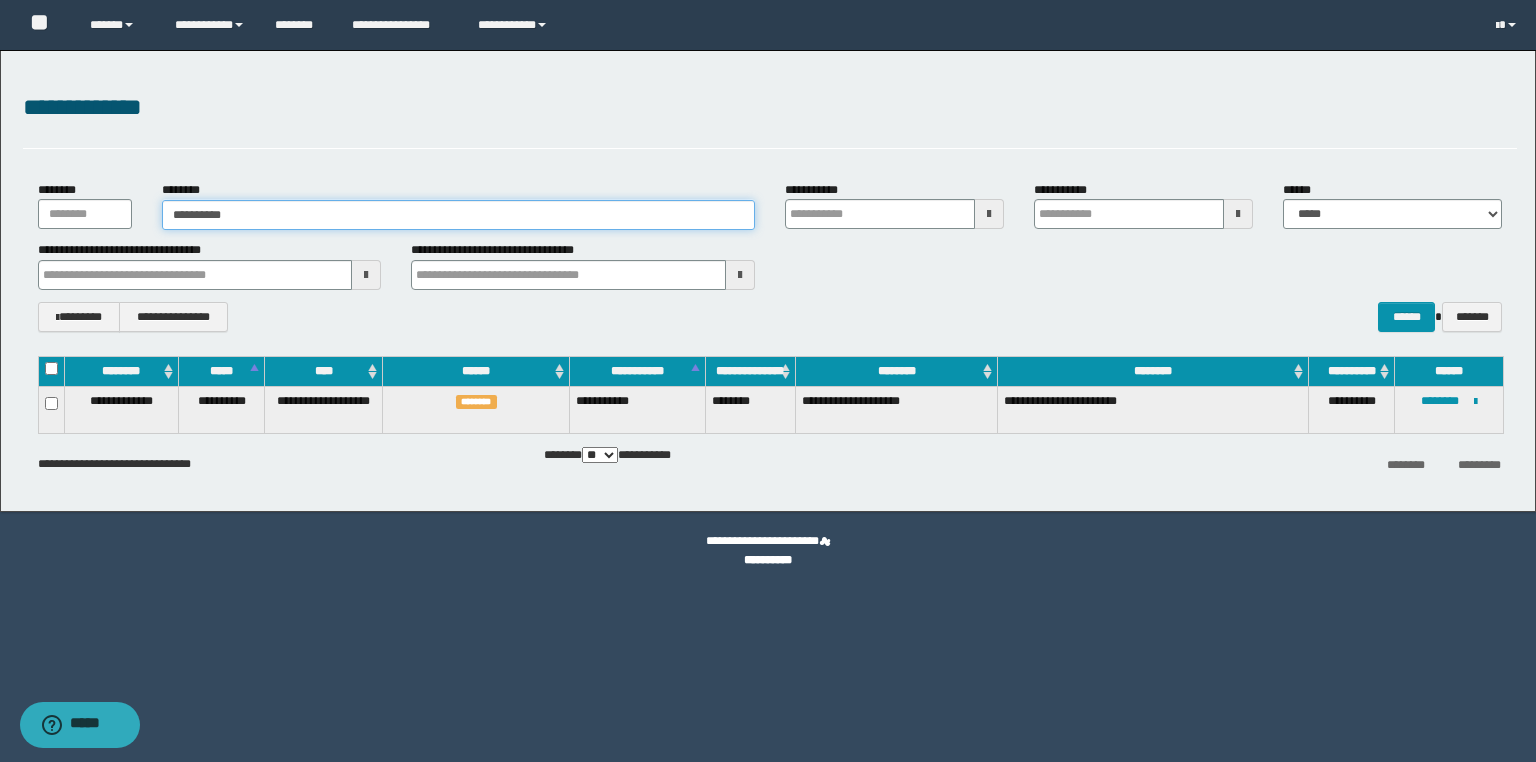 type on "**********" 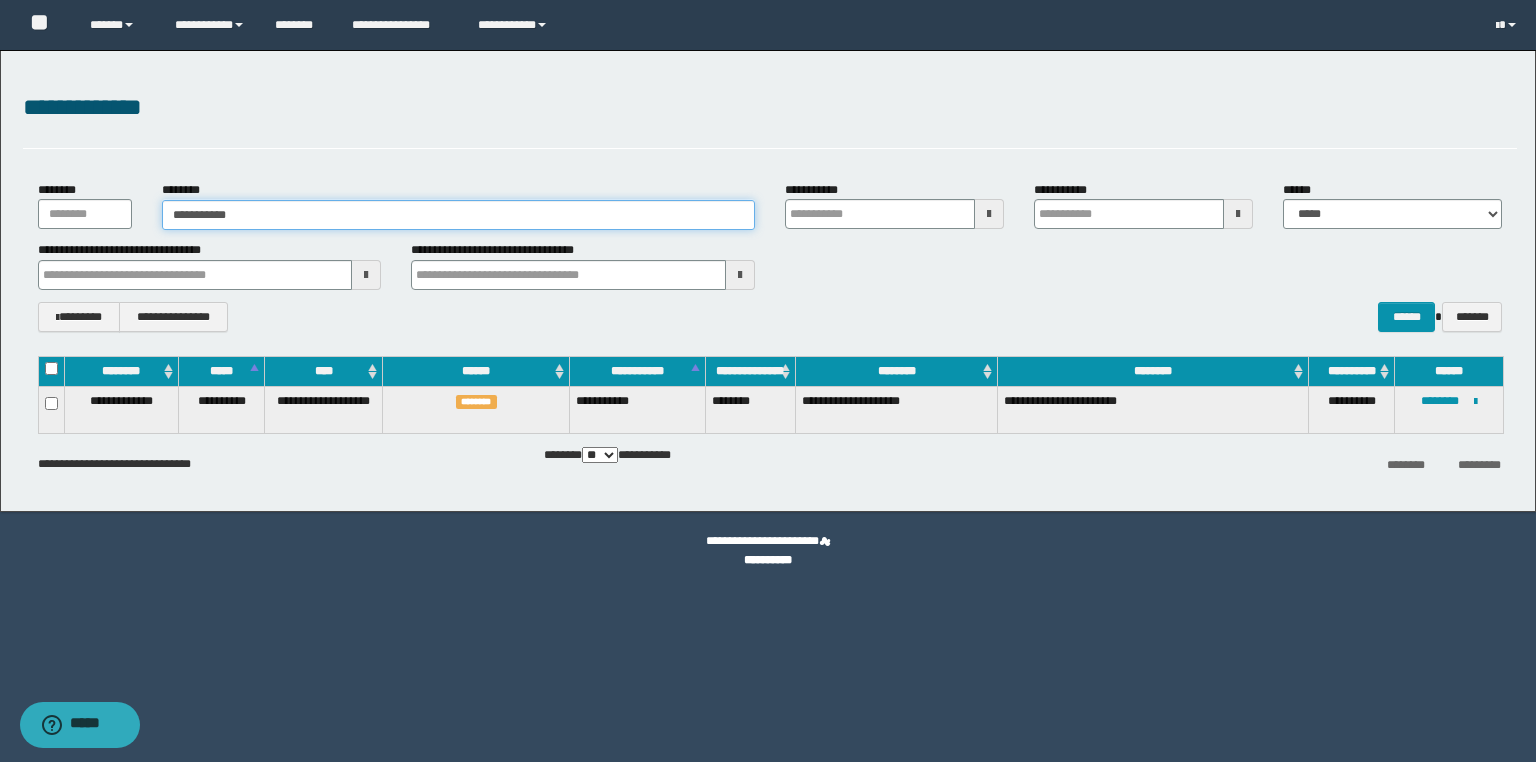 type on "**********" 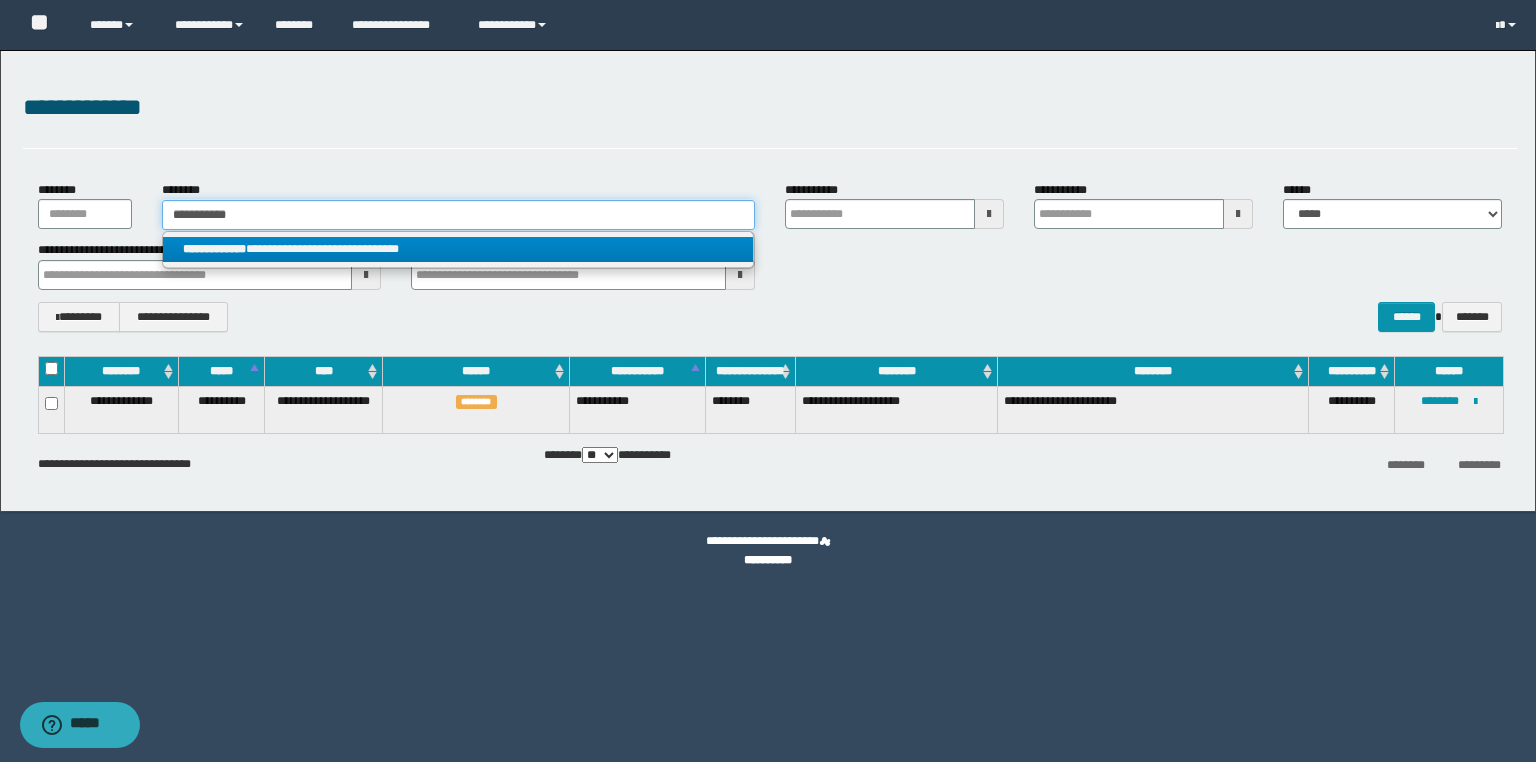 type on "**********" 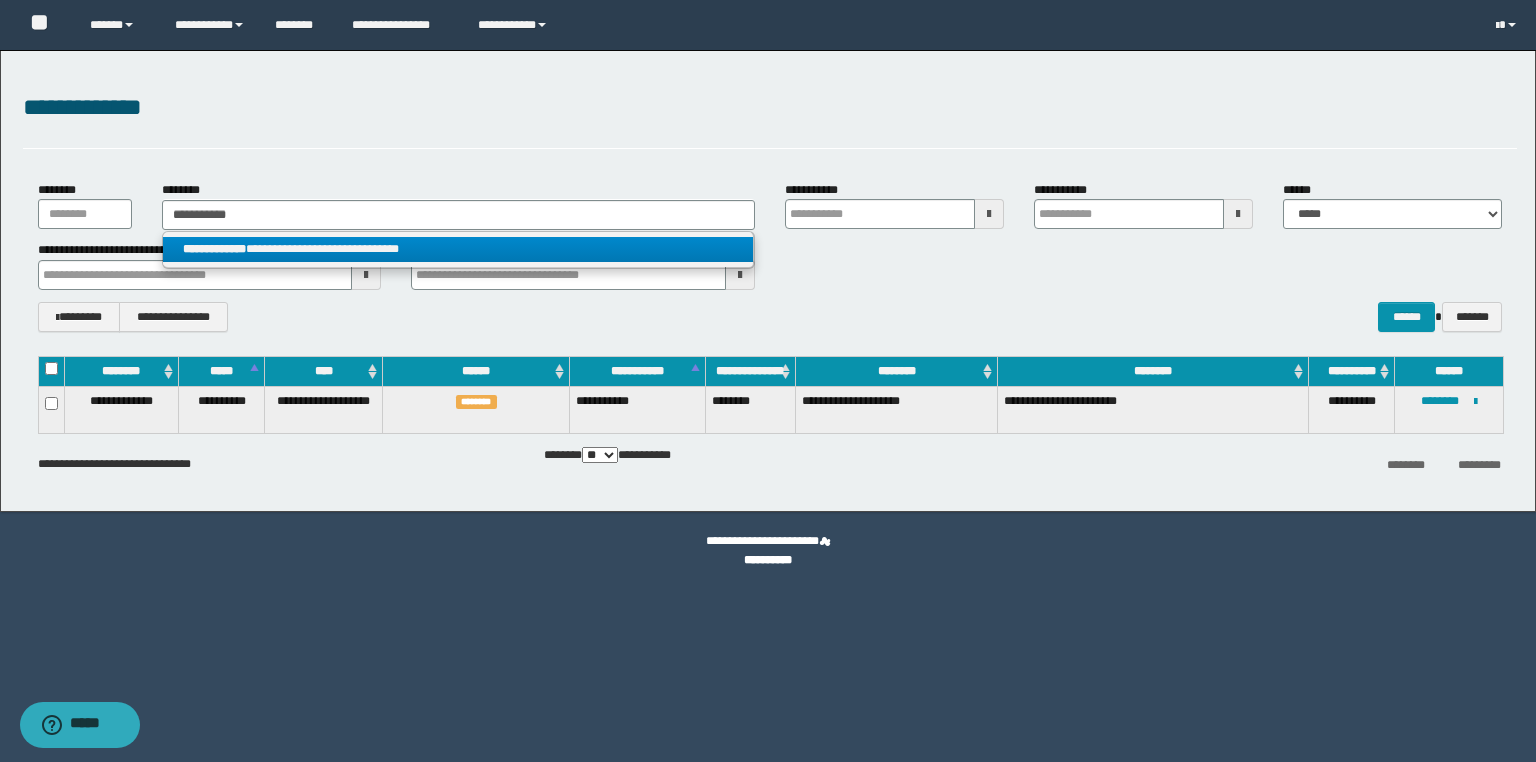 click on "**********" at bounding box center [458, 250] 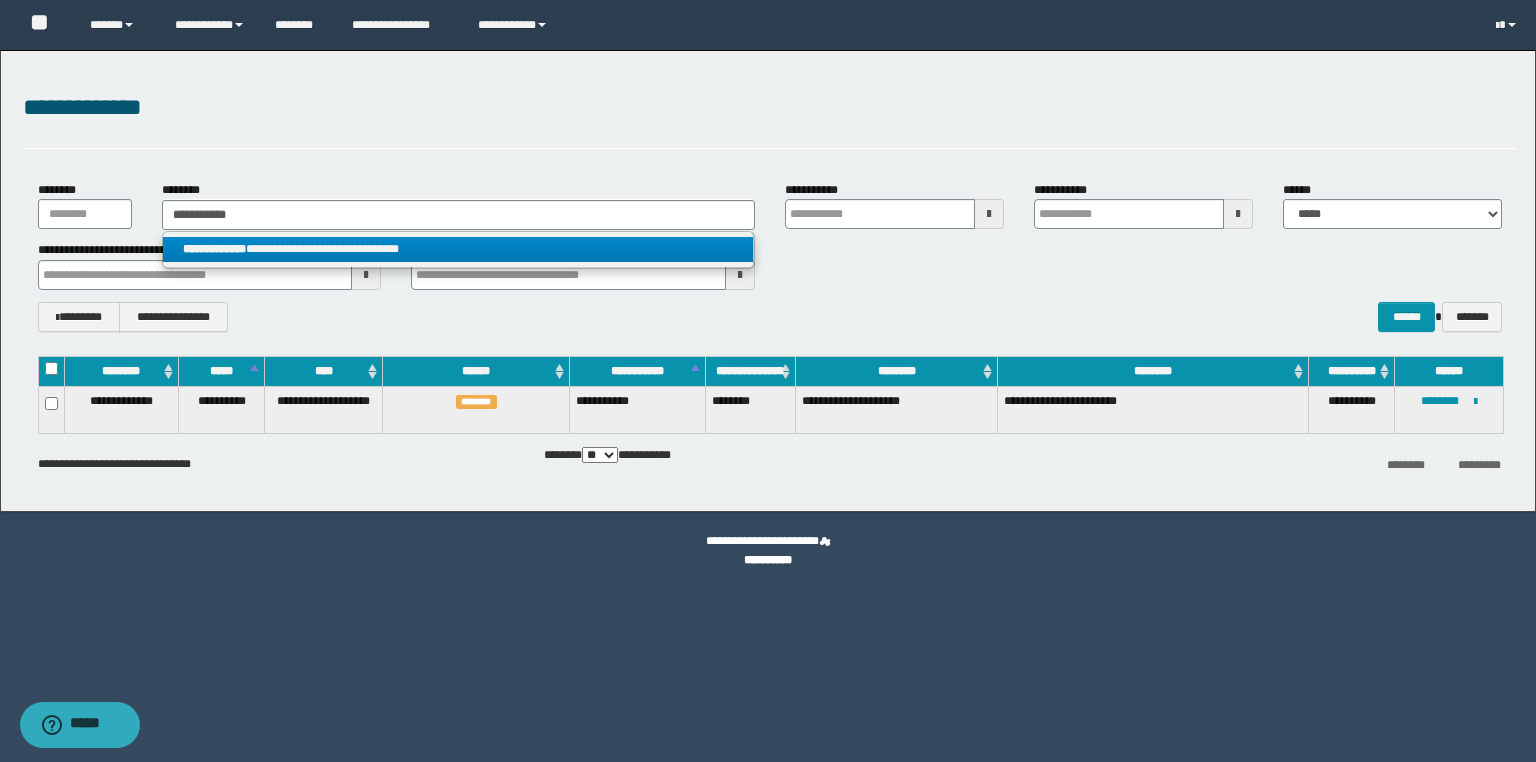 click on "**********" at bounding box center (458, 249) 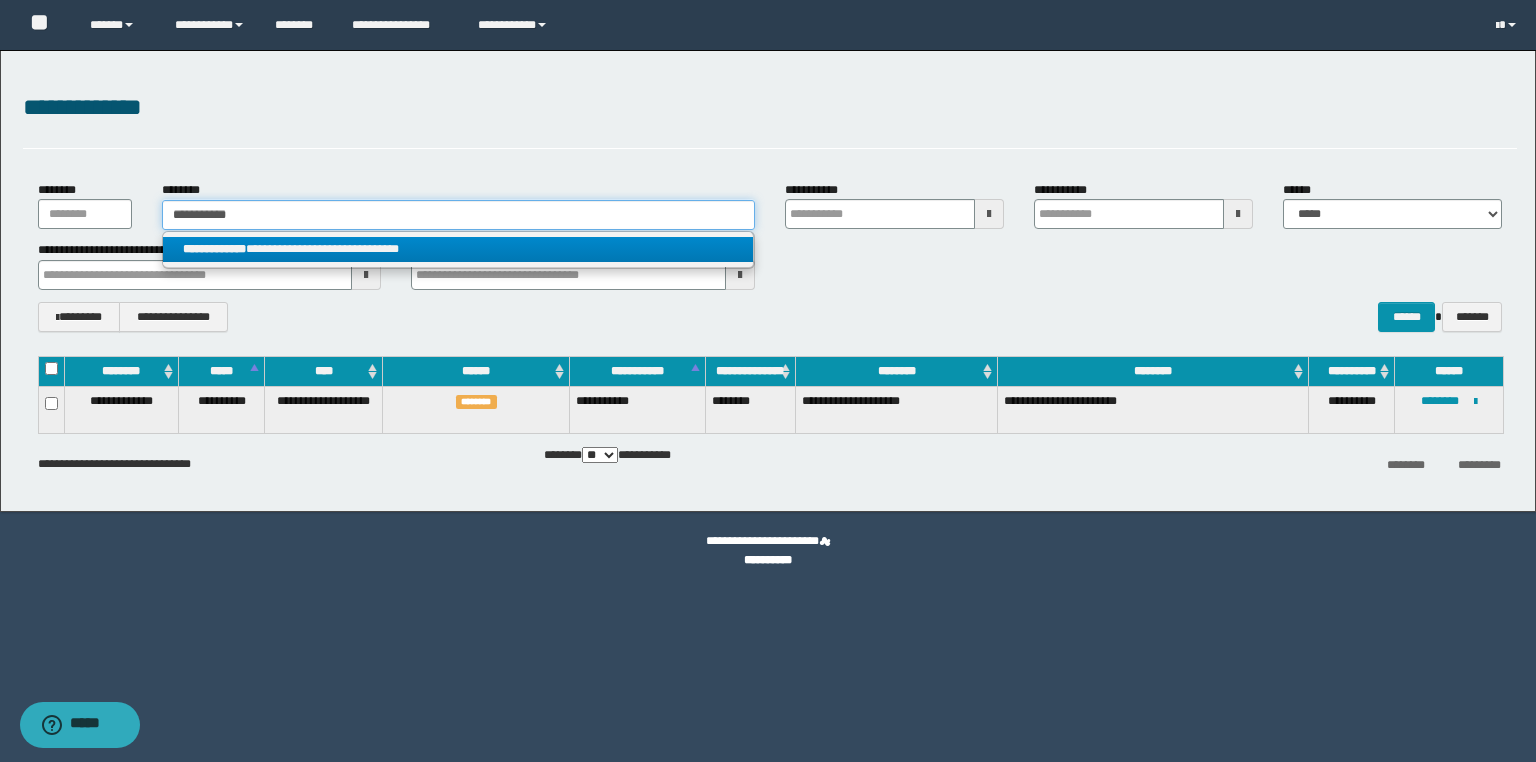 type 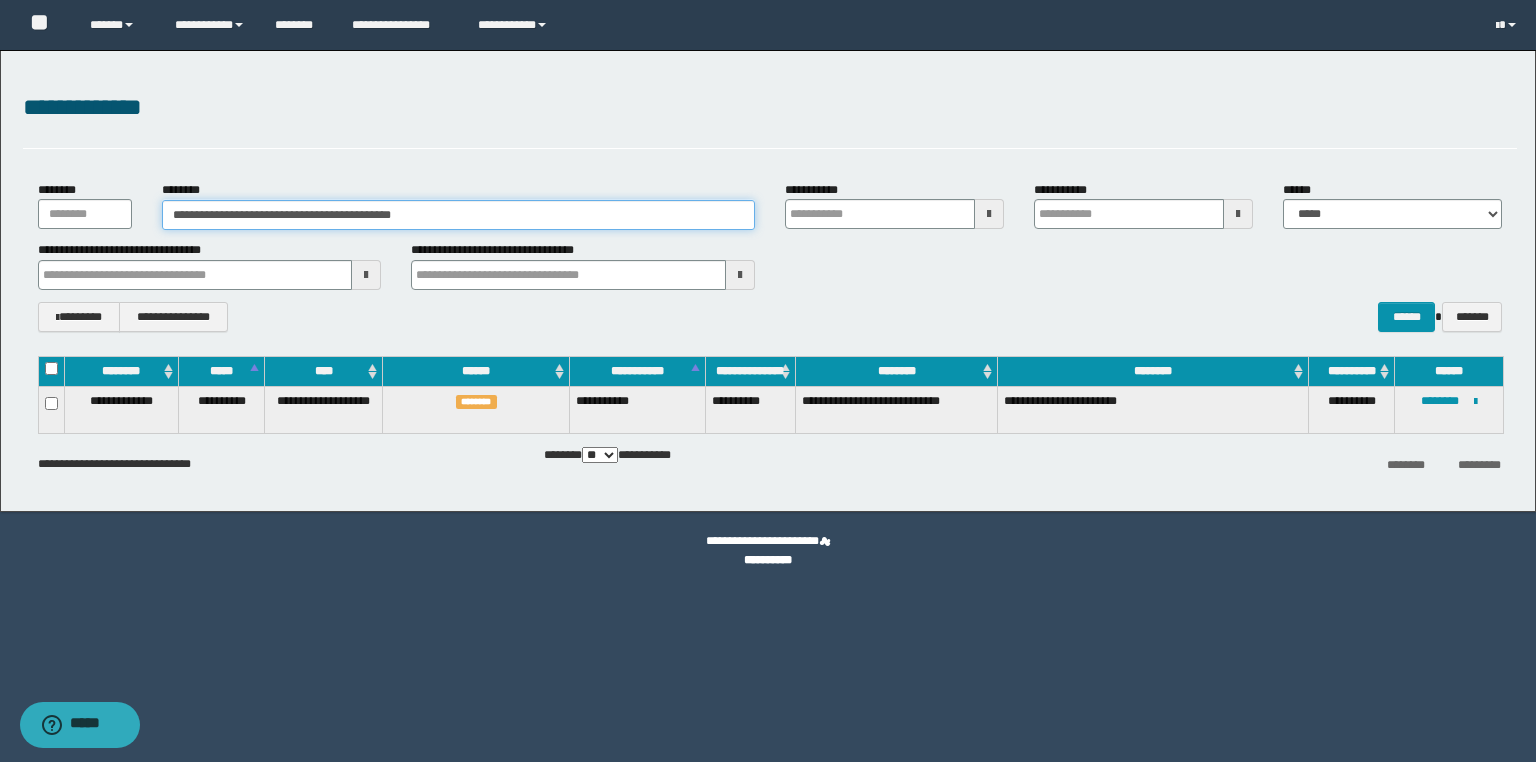 drag, startPoint x: 520, startPoint y: 212, endPoint x: 451, endPoint y: 253, distance: 80.26207 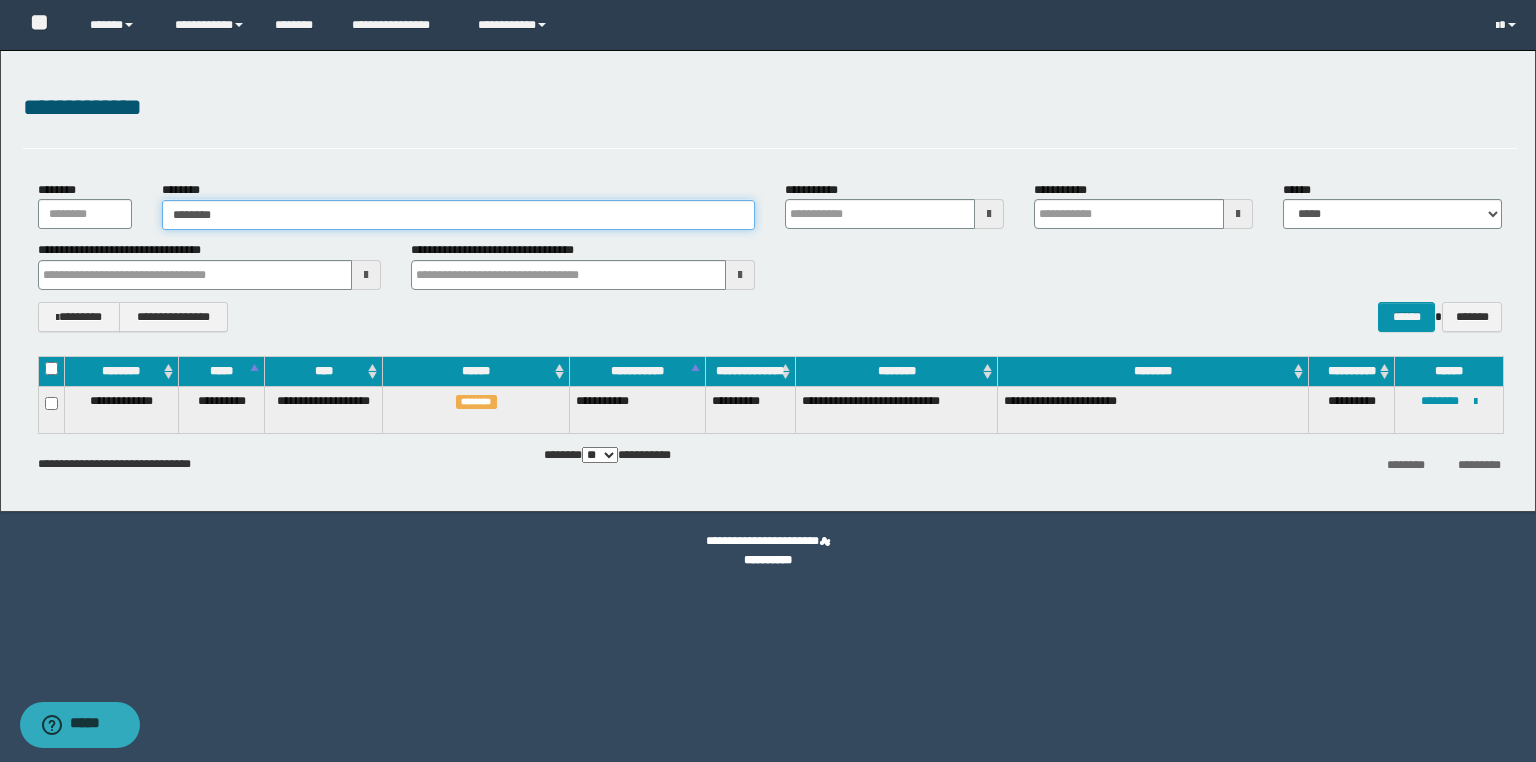 type on "********" 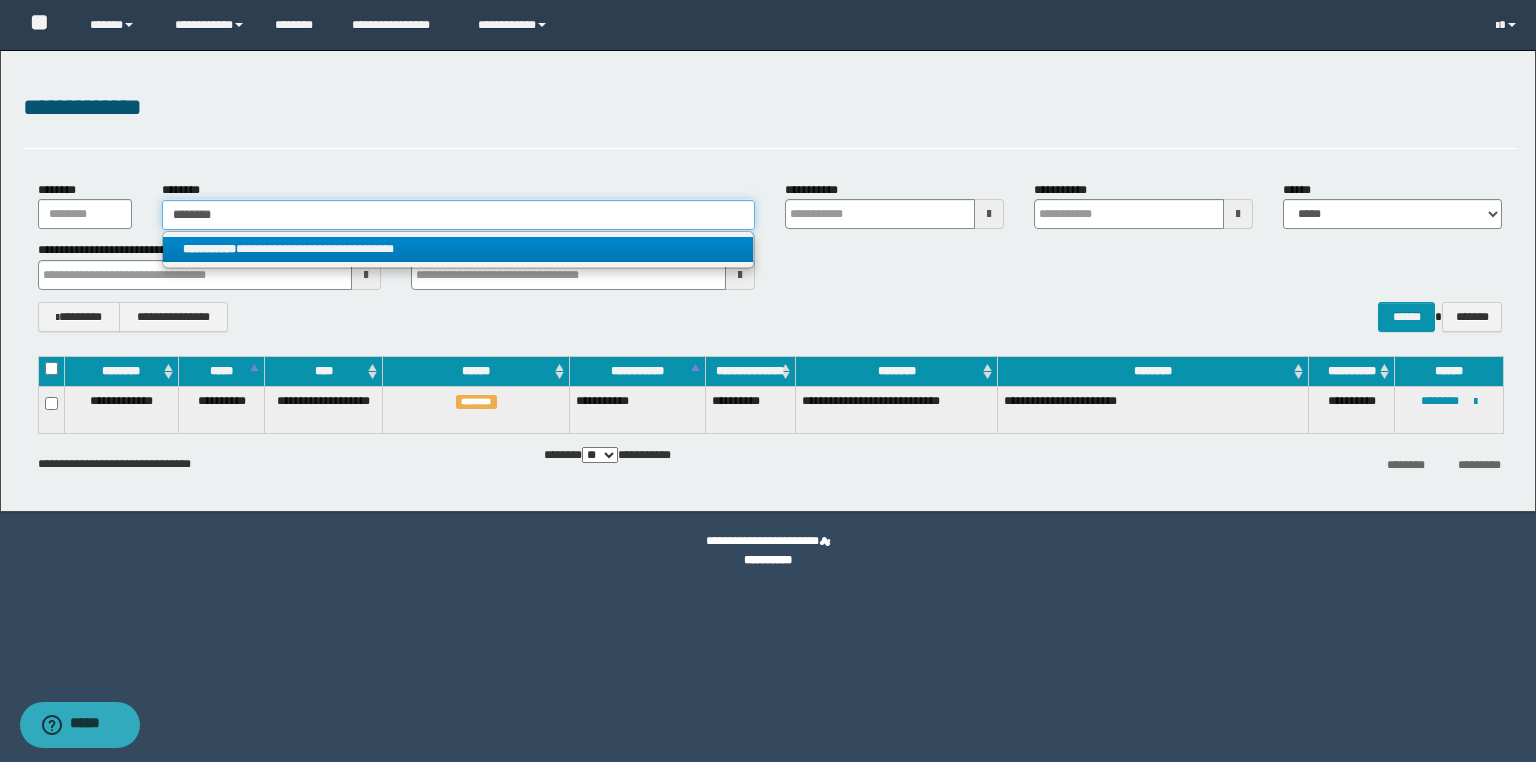 type on "********" 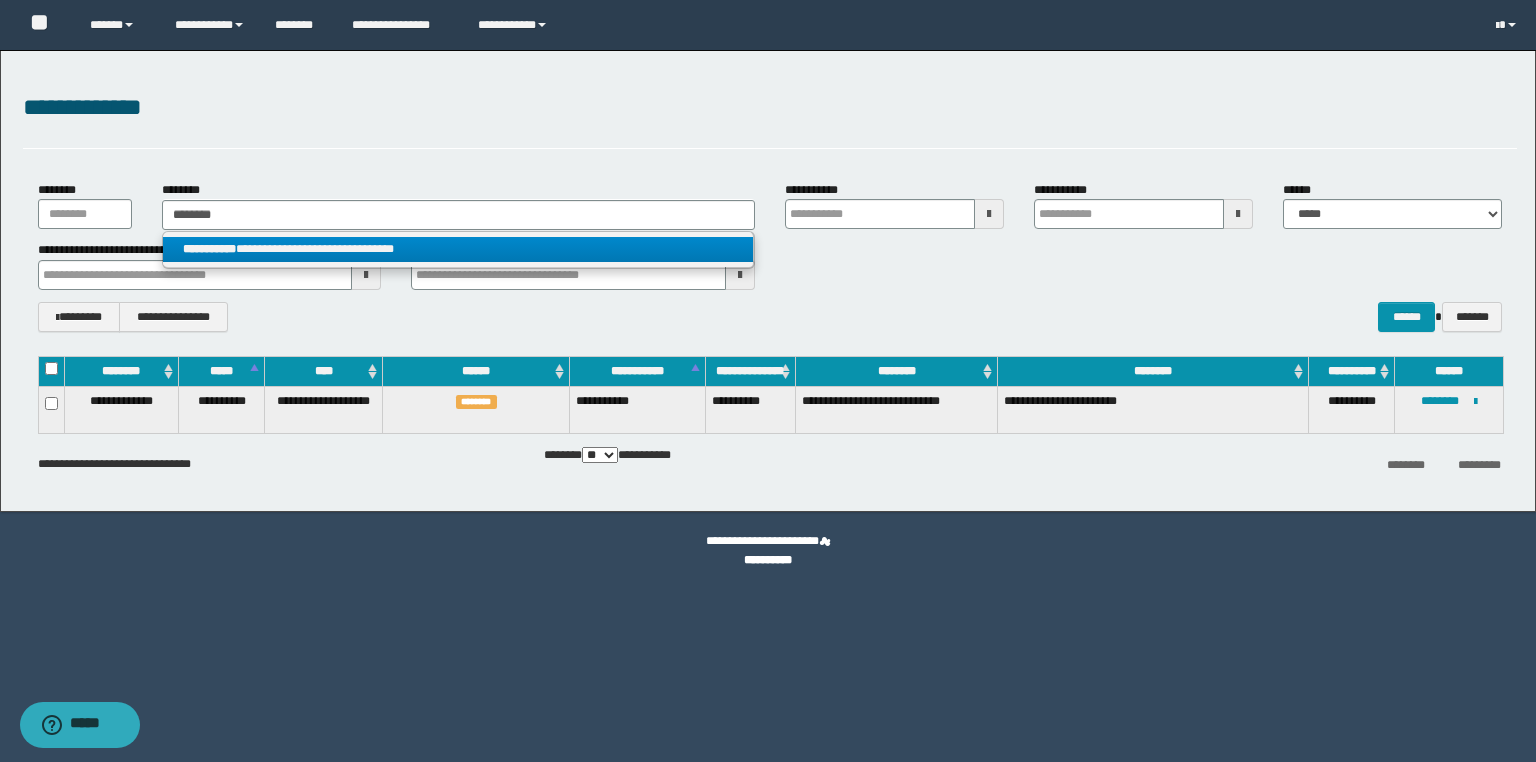 drag, startPoint x: 435, startPoint y: 253, endPoint x: 632, endPoint y: 310, distance: 205.08047 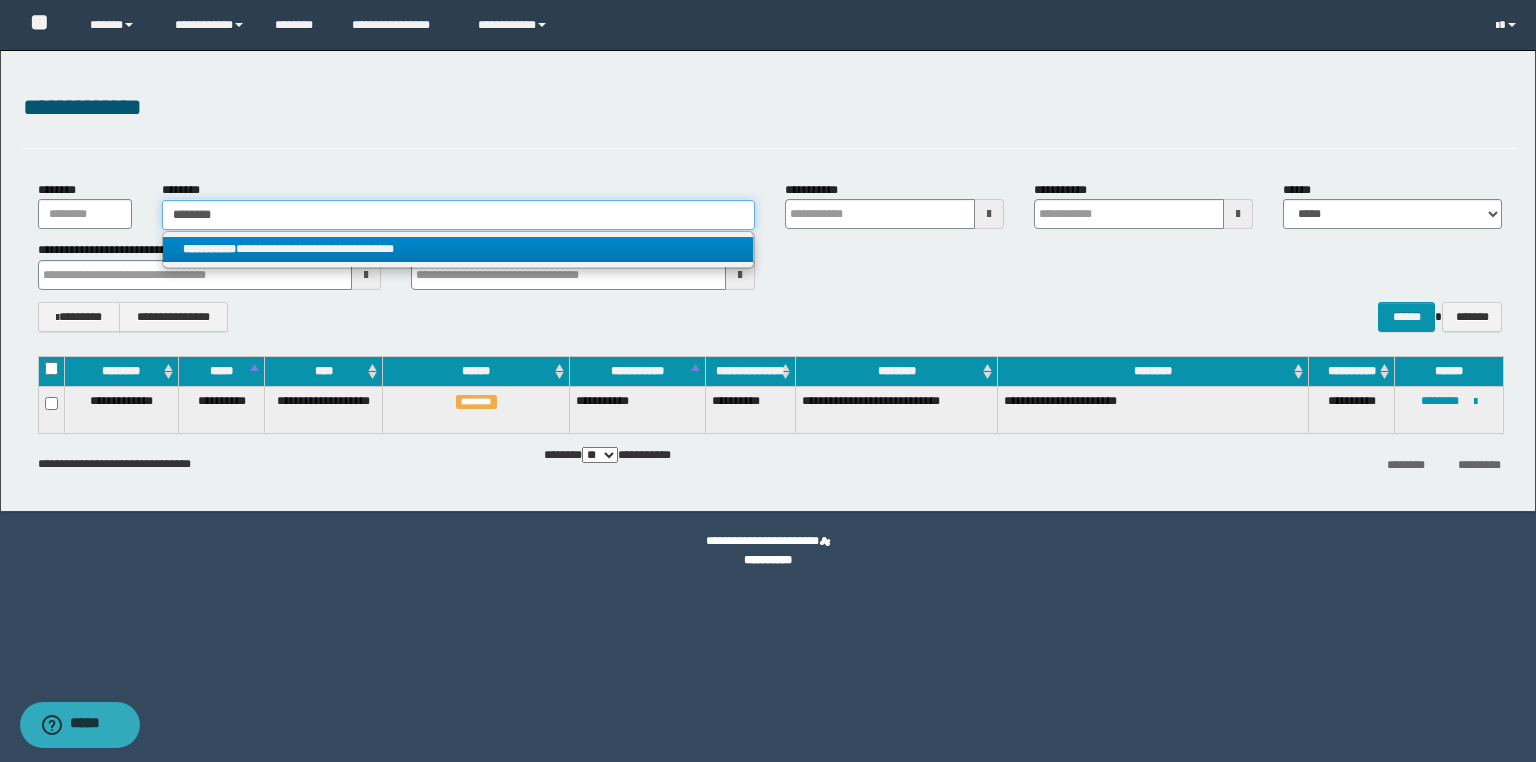 type 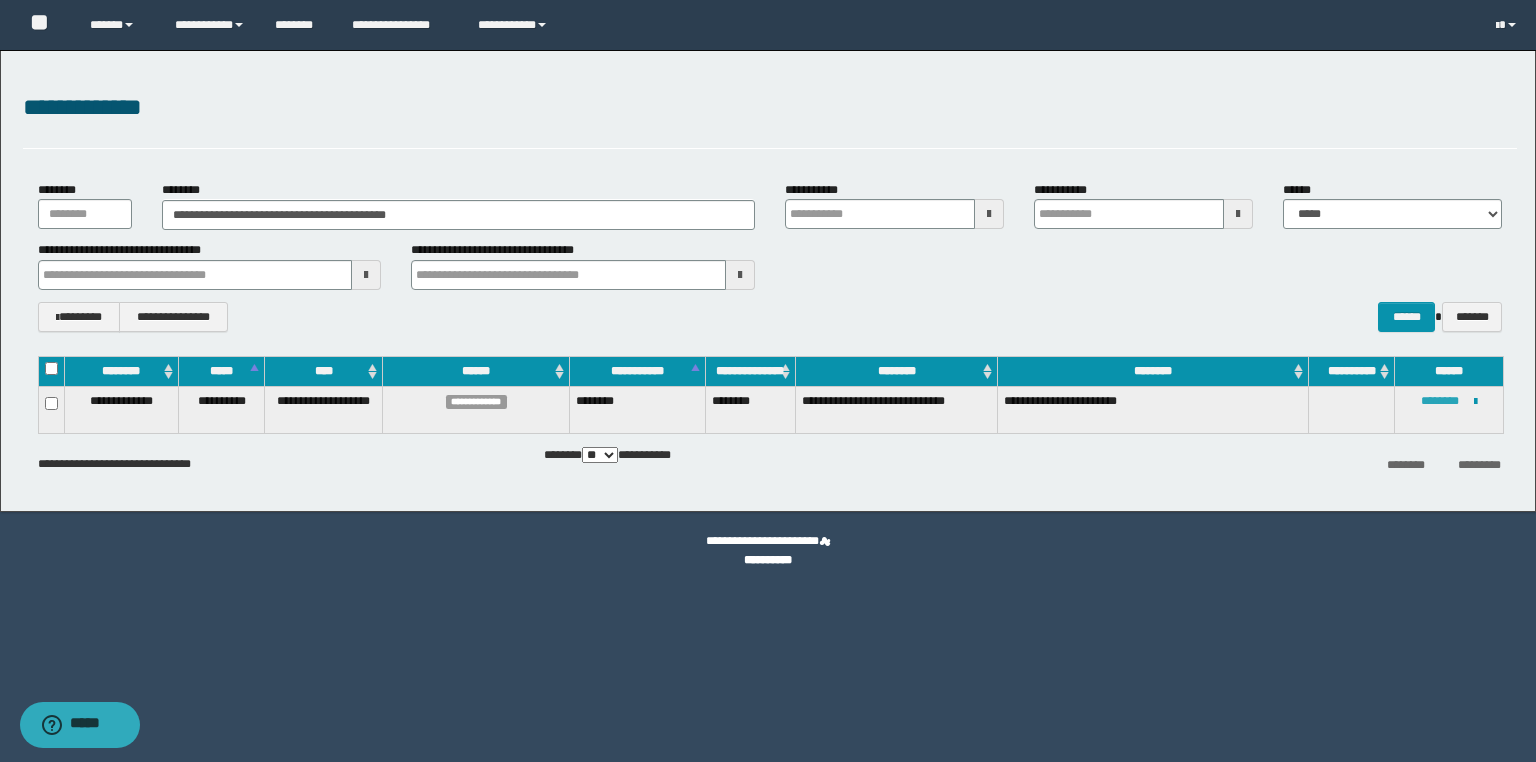 click on "********" at bounding box center (1440, 401) 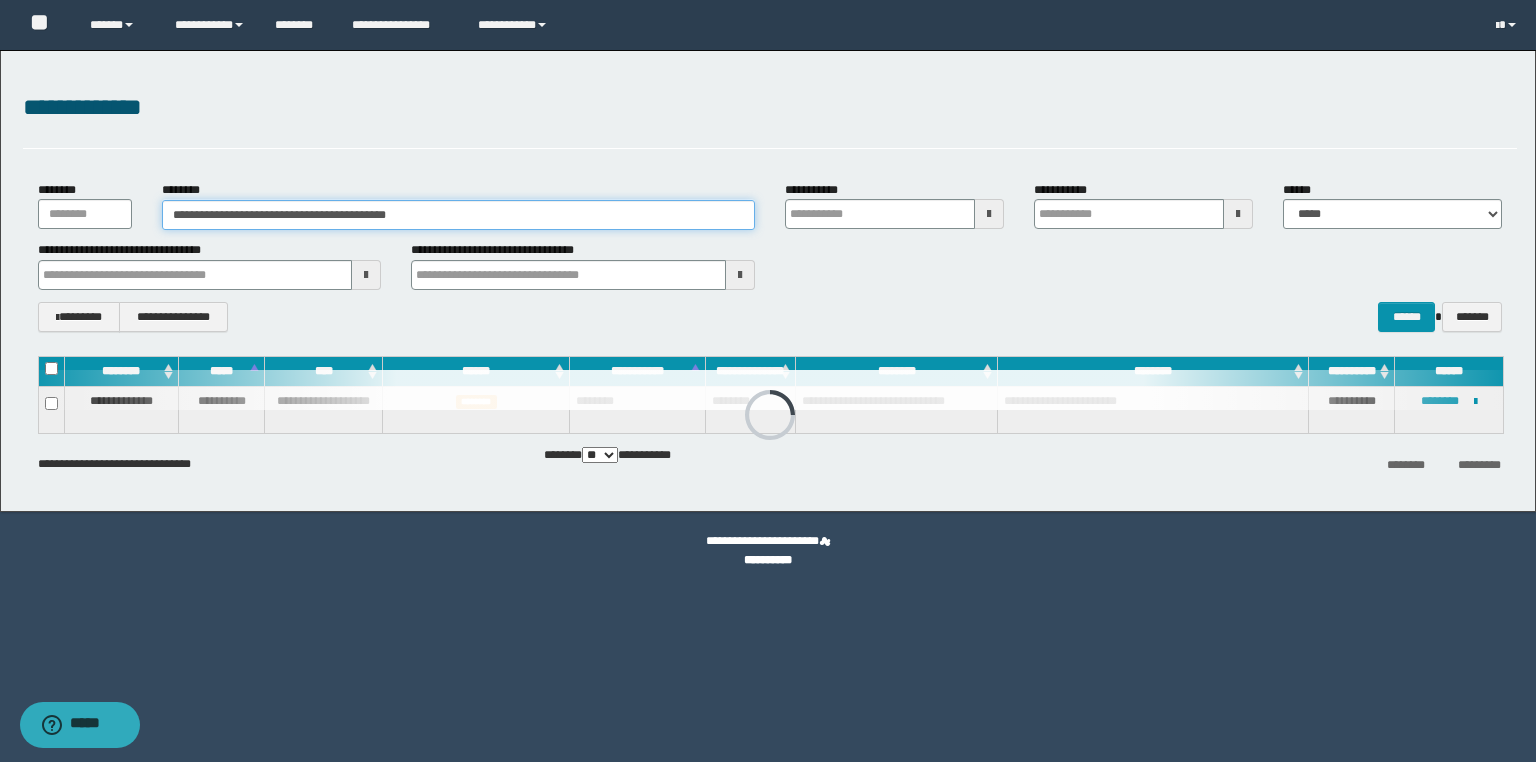 drag, startPoint x: 481, startPoint y: 212, endPoint x: 150, endPoint y: 210, distance: 331.00604 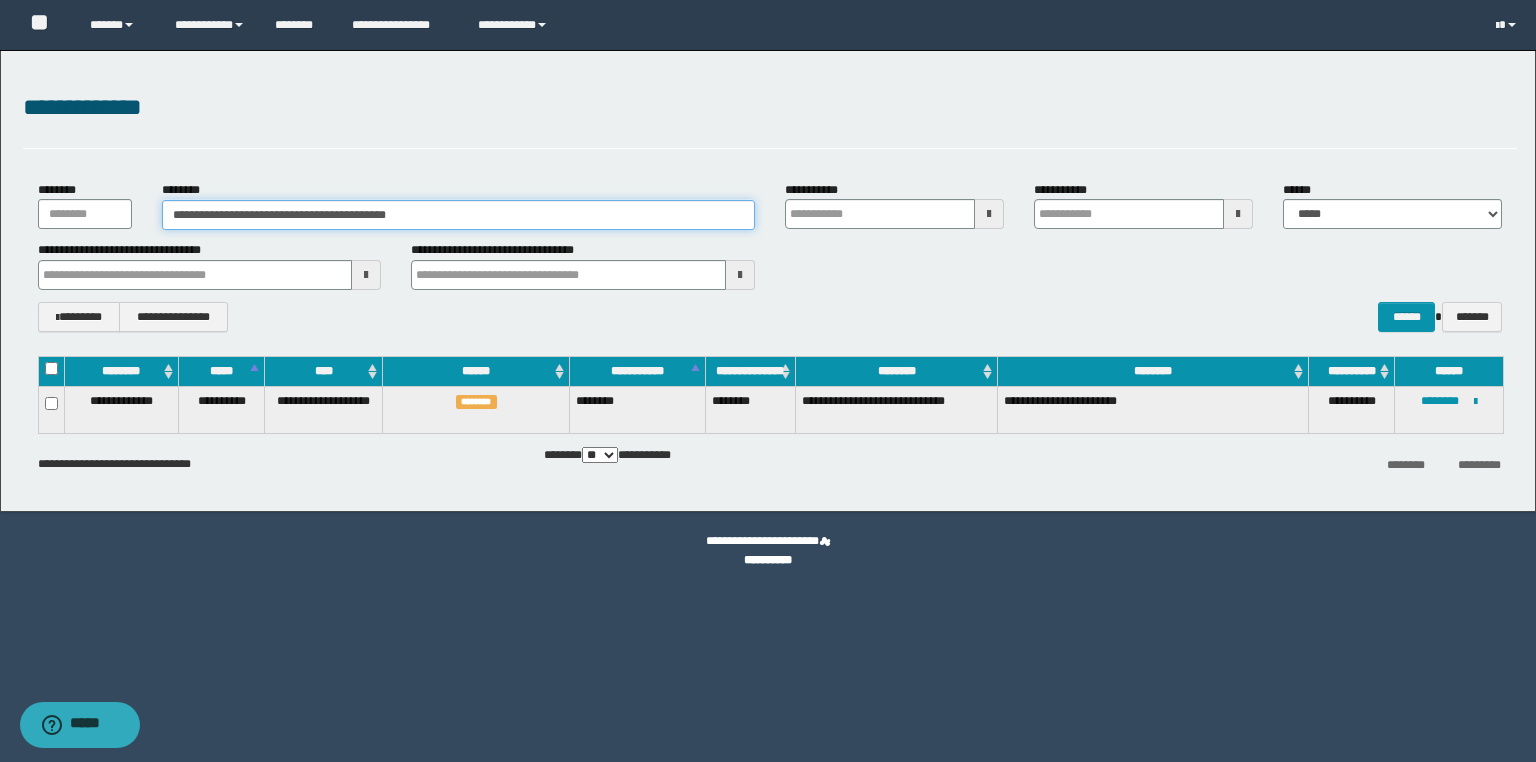 paste 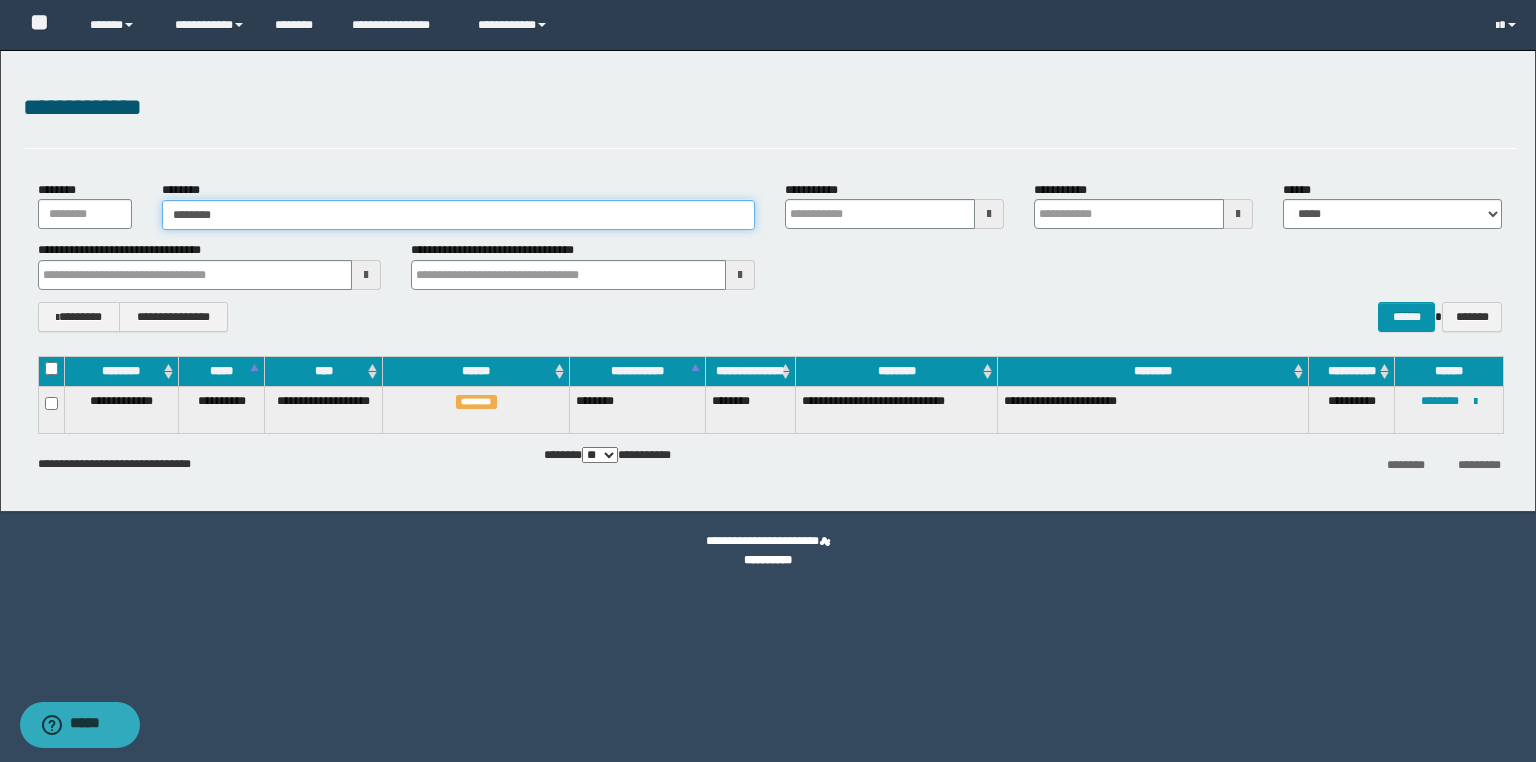 type on "********" 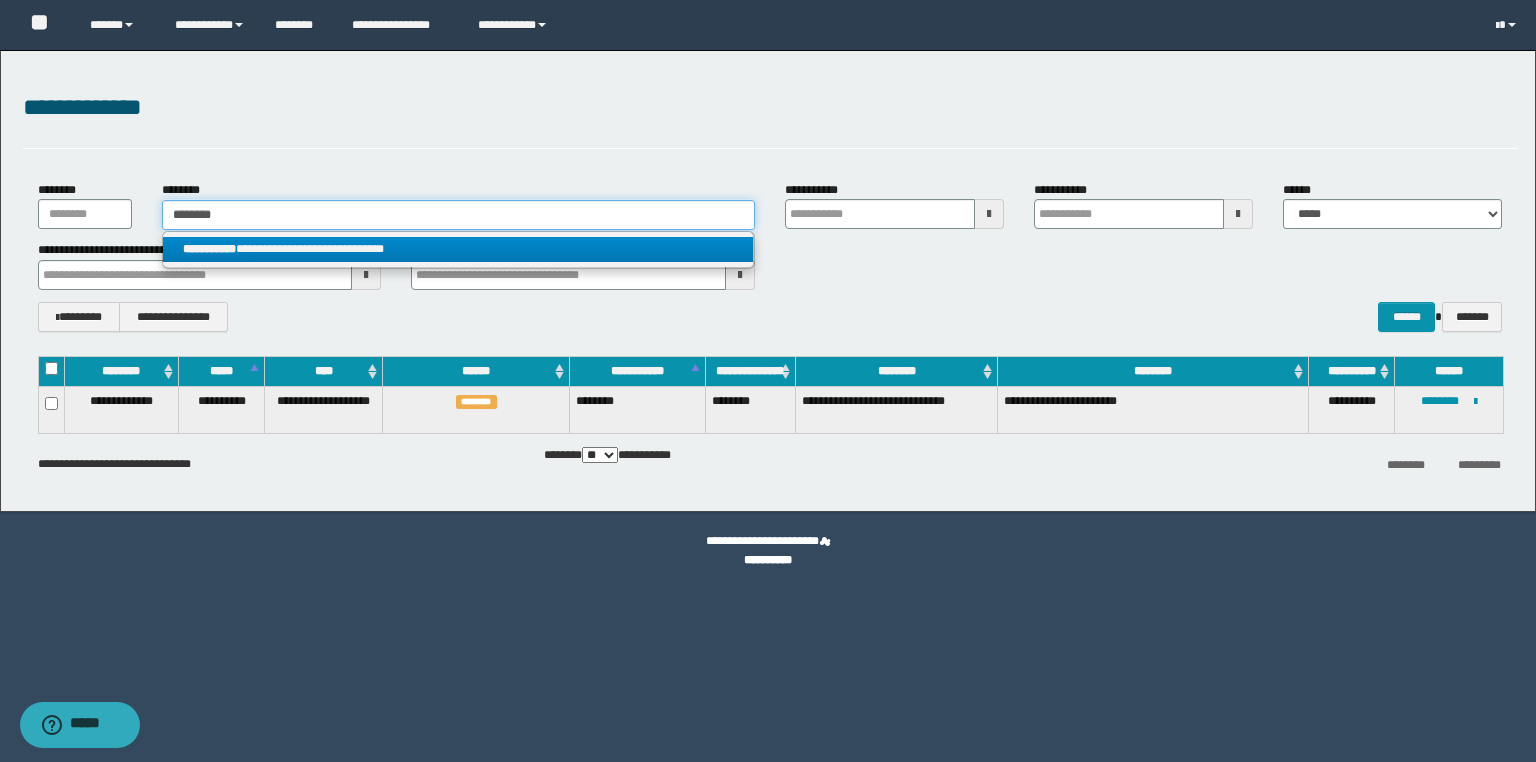 type on "********" 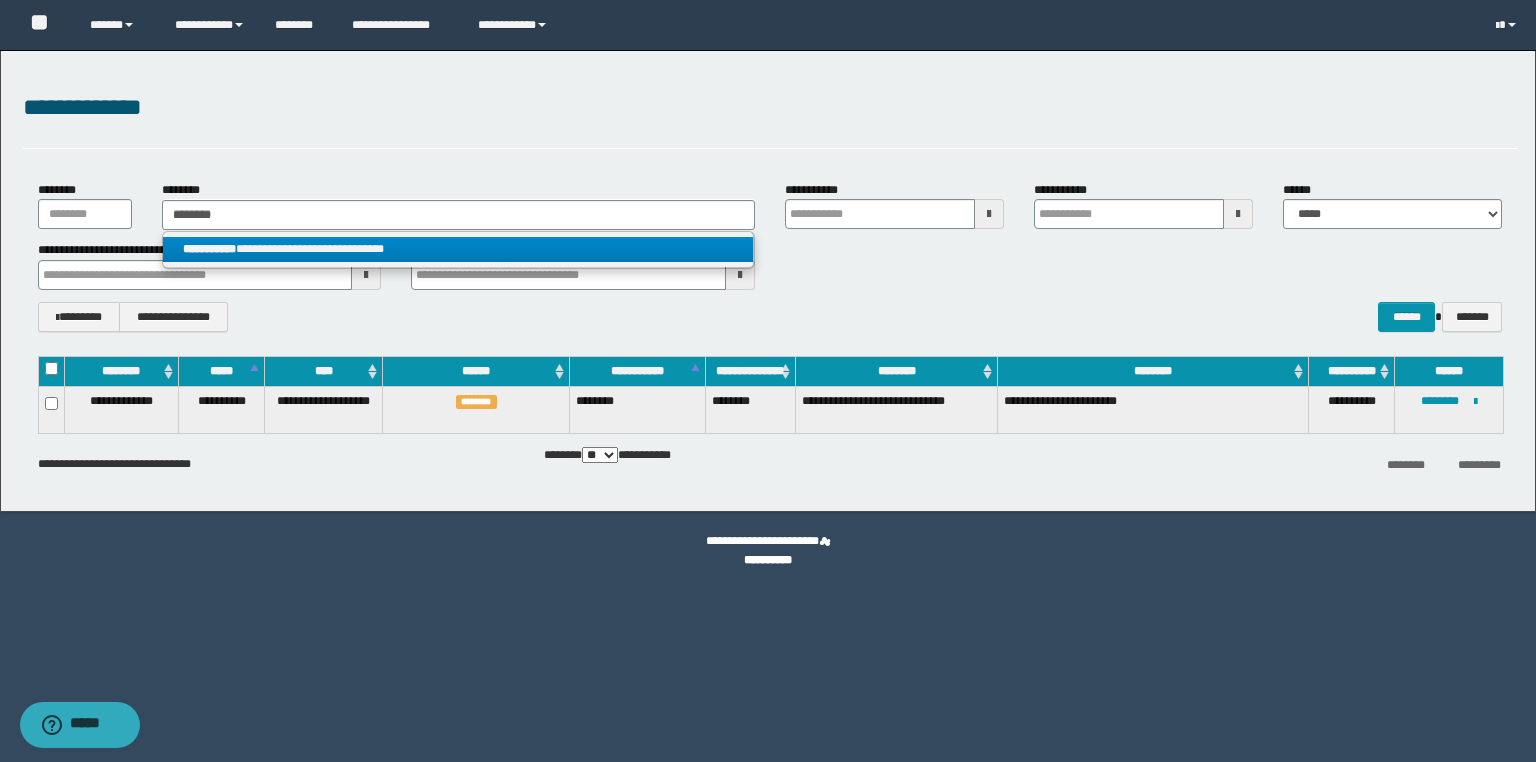 drag, startPoint x: 412, startPoint y: 249, endPoint x: 525, endPoint y: 272, distance: 115.316956 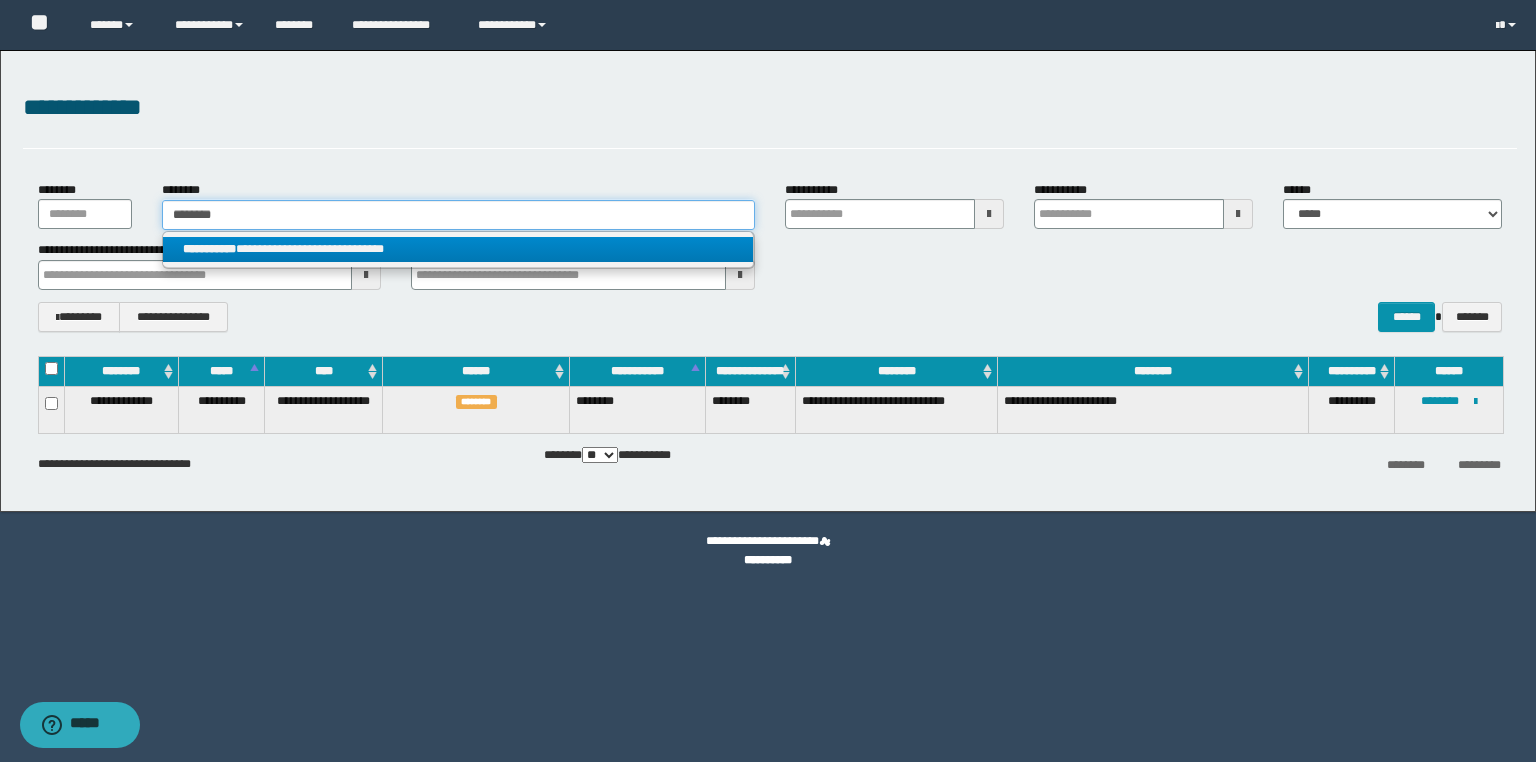 type 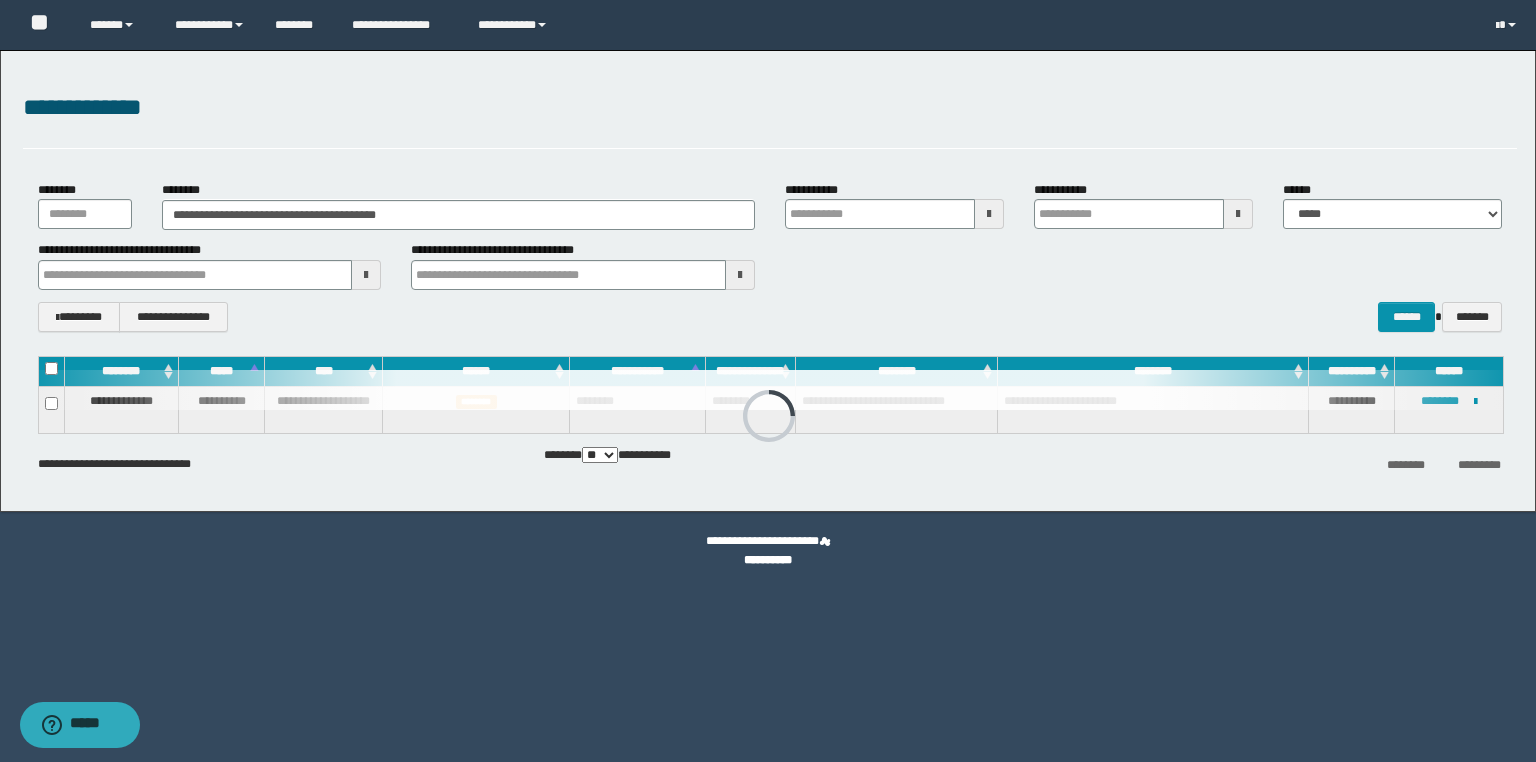 click on "**********" at bounding box center (770, 395) 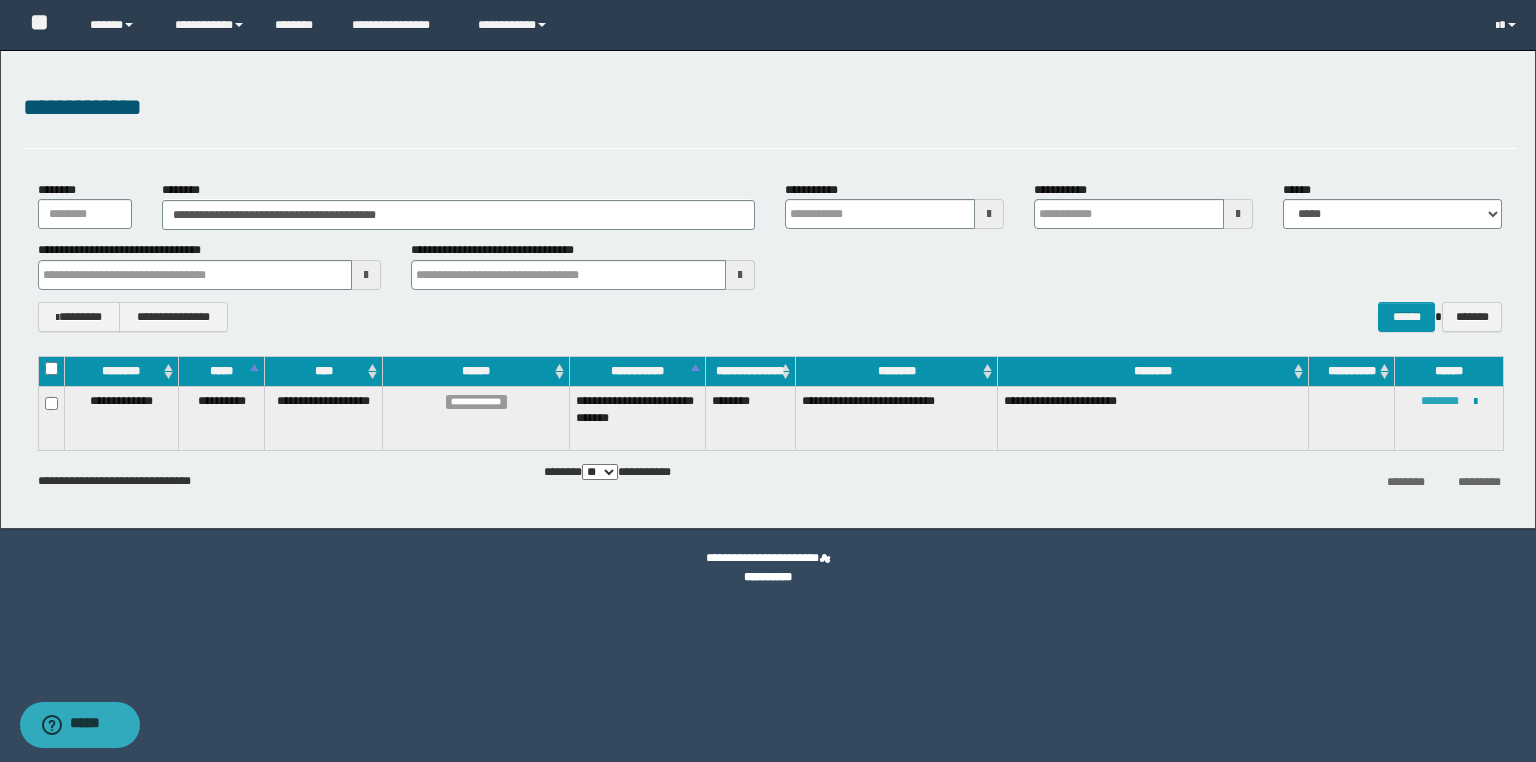 click on "********" at bounding box center (1440, 401) 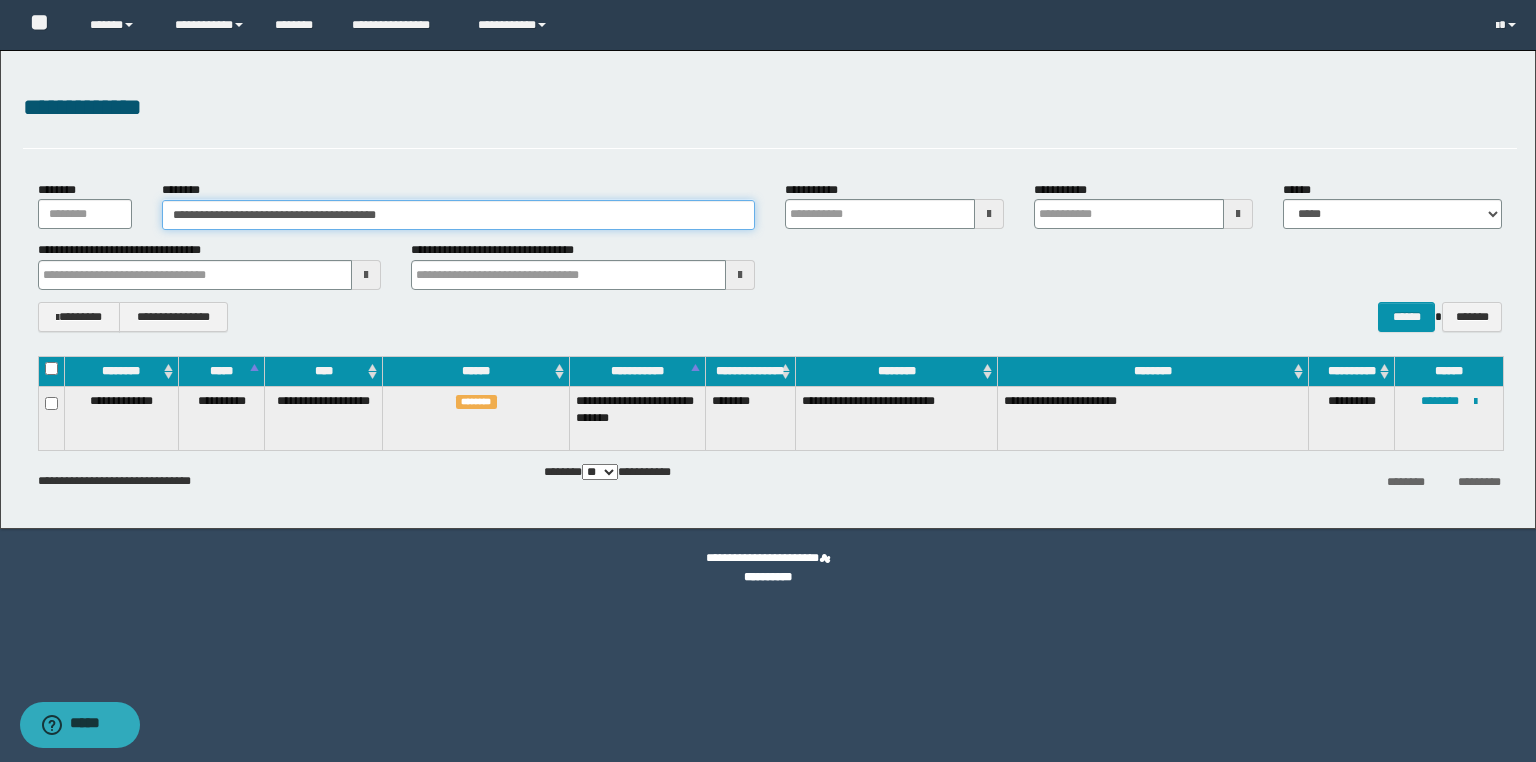 drag, startPoint x: 447, startPoint y: 219, endPoint x: -63, endPoint y: 218, distance: 510.00098 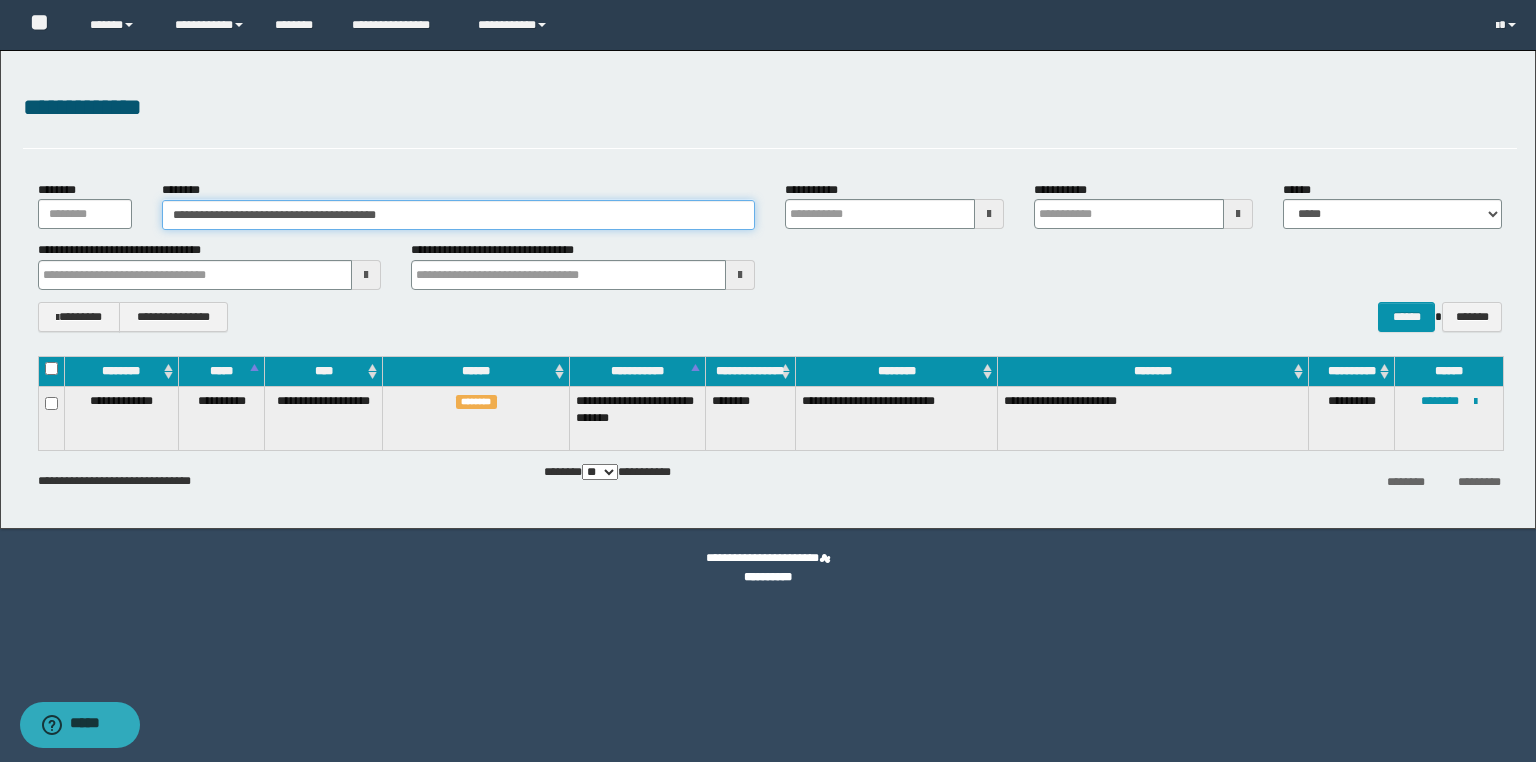 paste 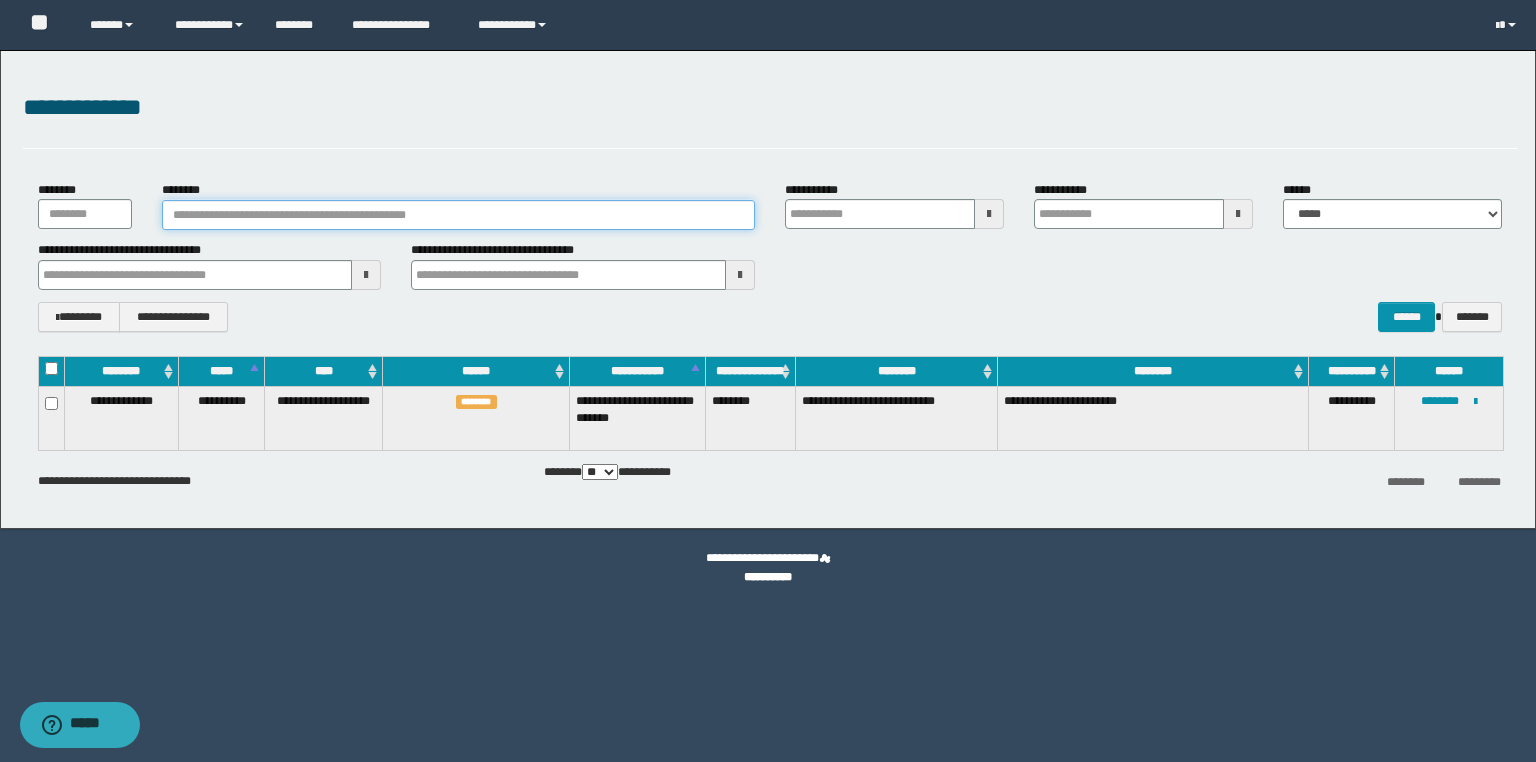 click on "********" at bounding box center [458, 215] 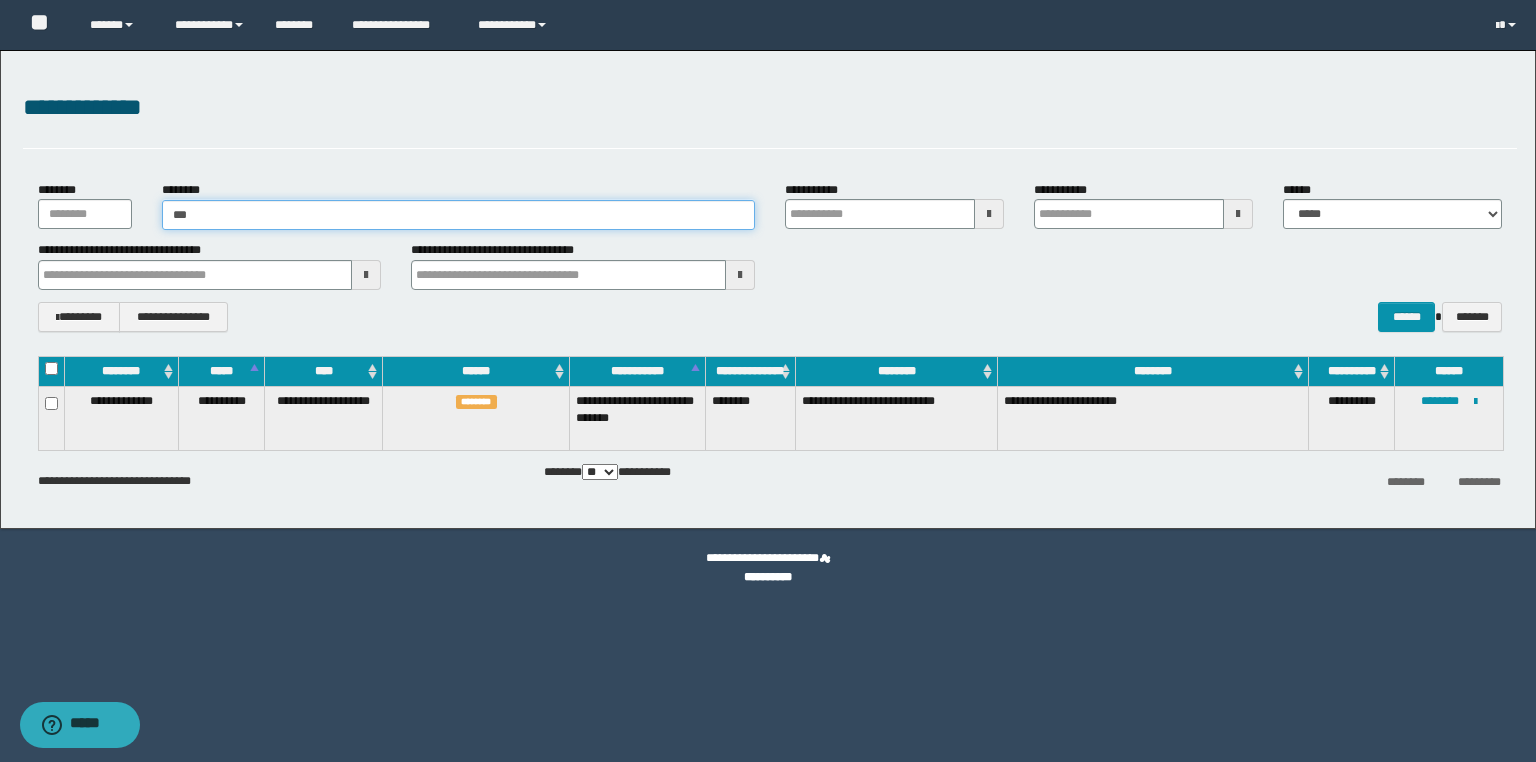 type on "****" 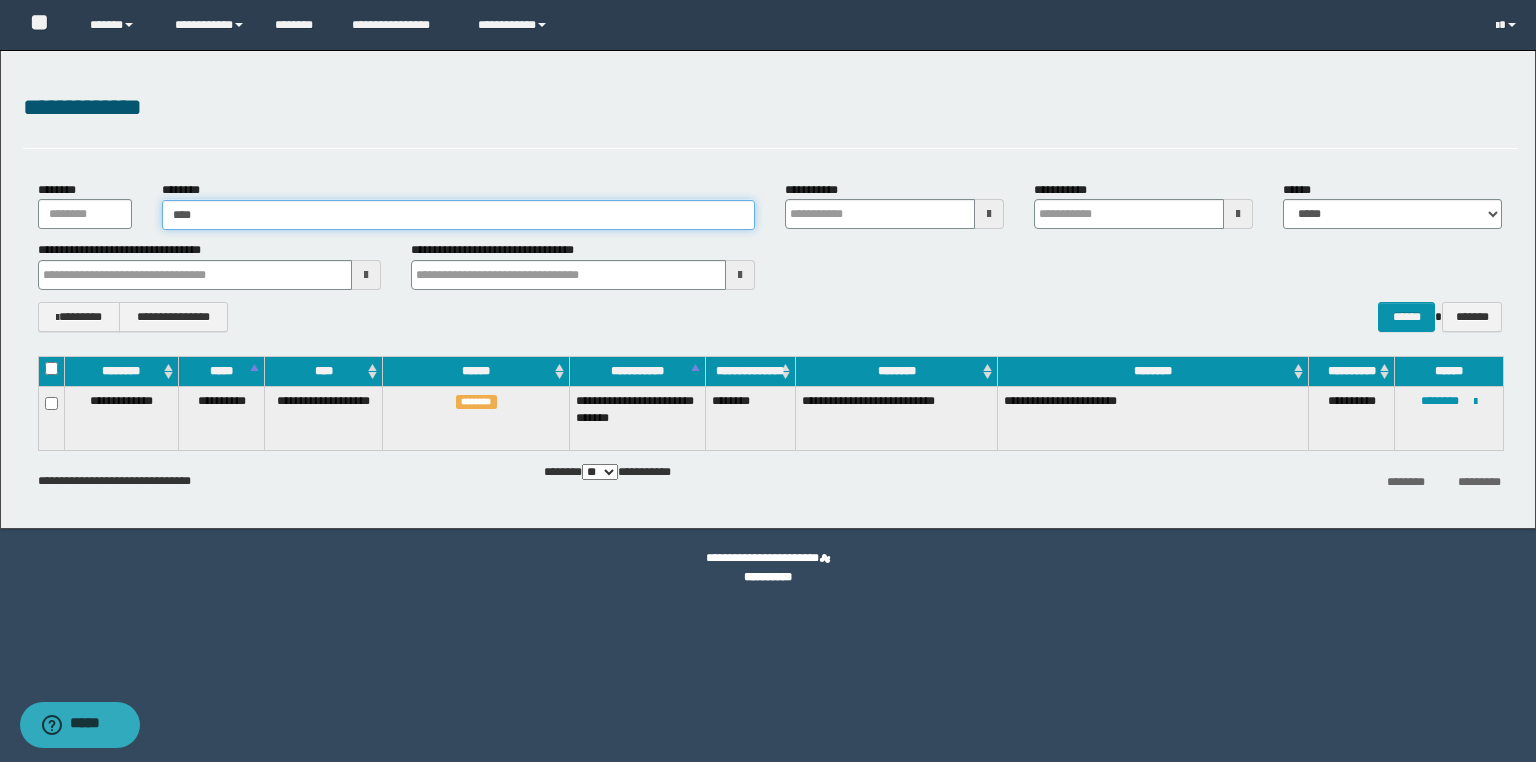 type on "****" 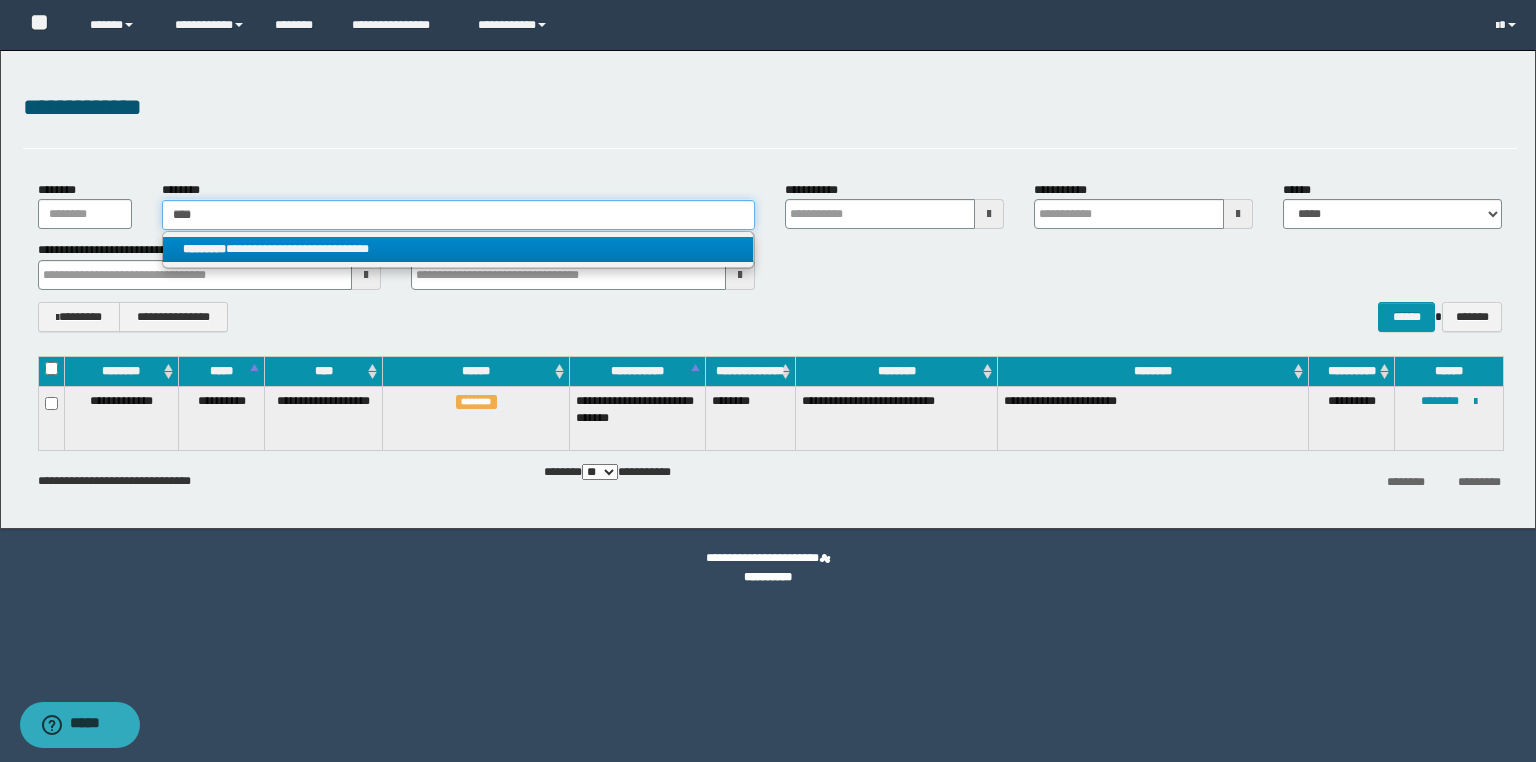 type on "****" 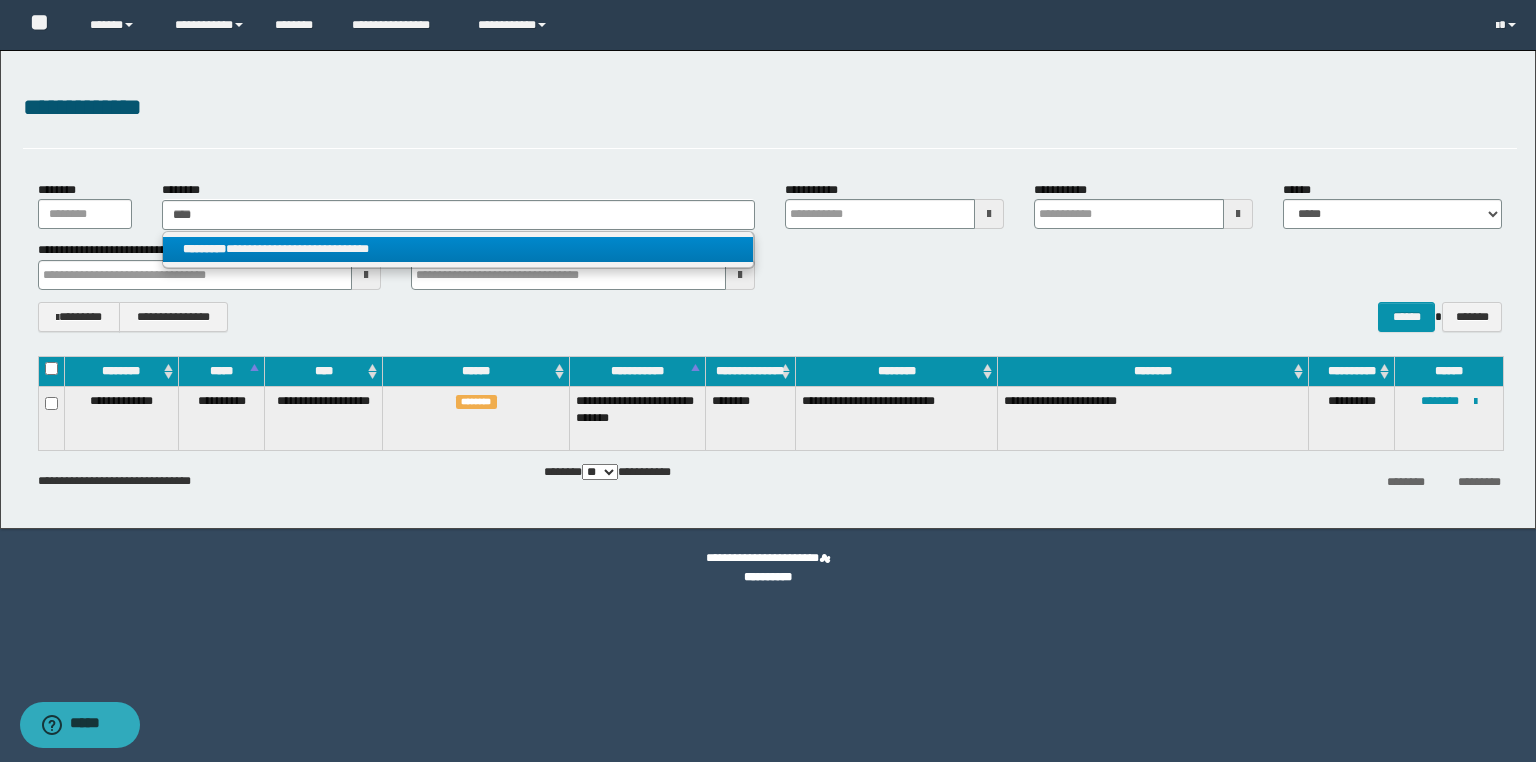 click on "**********" at bounding box center (458, 249) 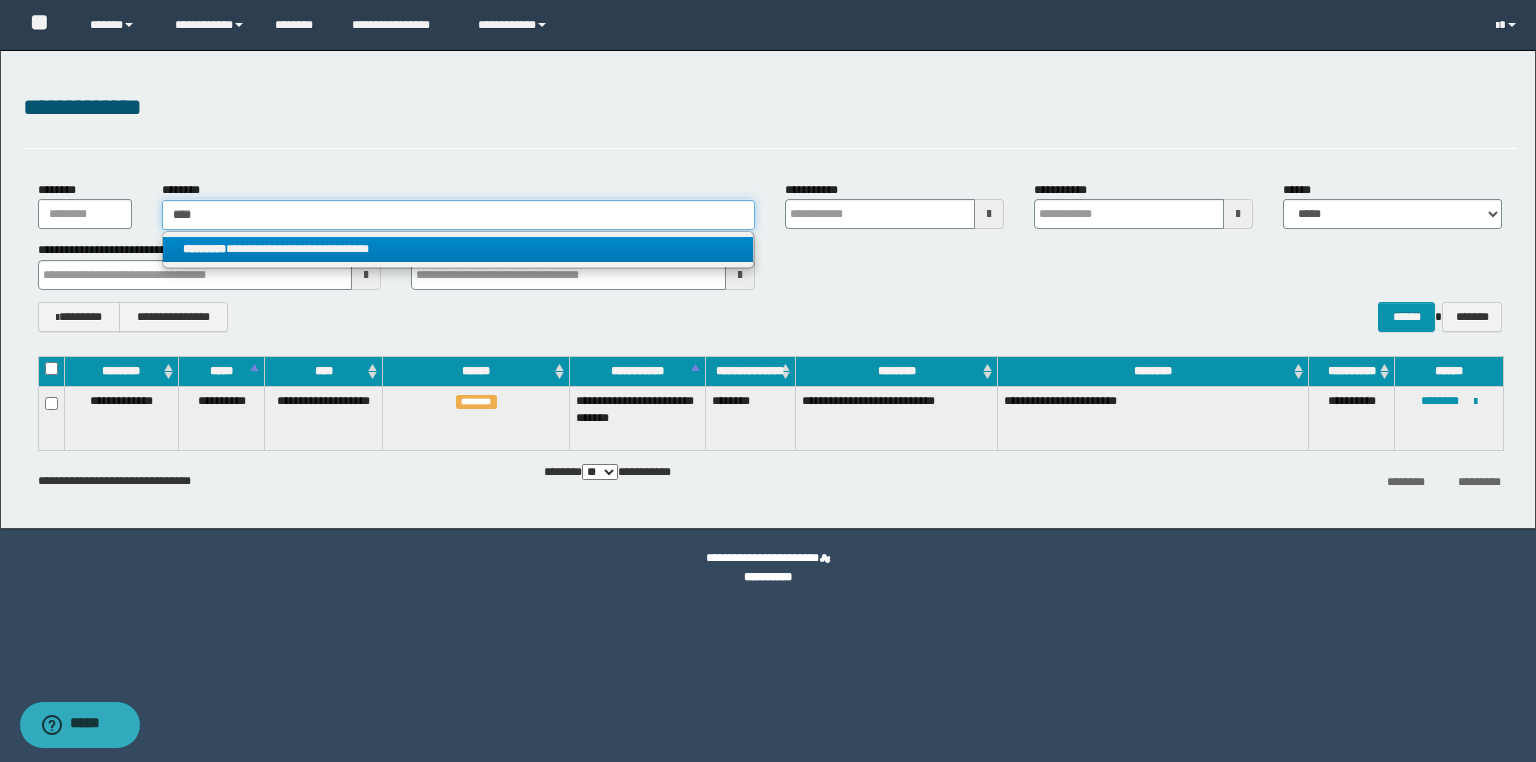 type 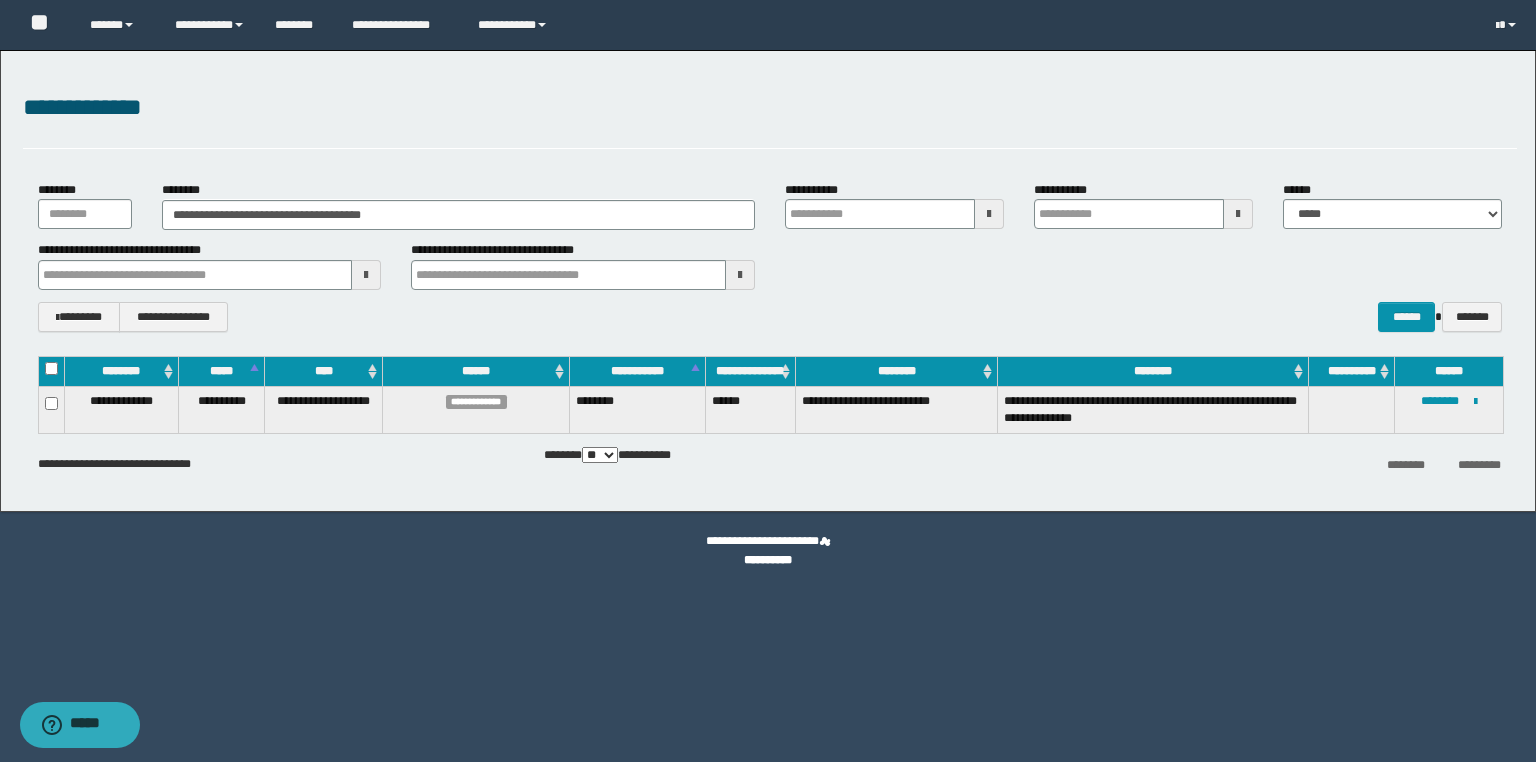 click on "**********" at bounding box center [1449, 409] 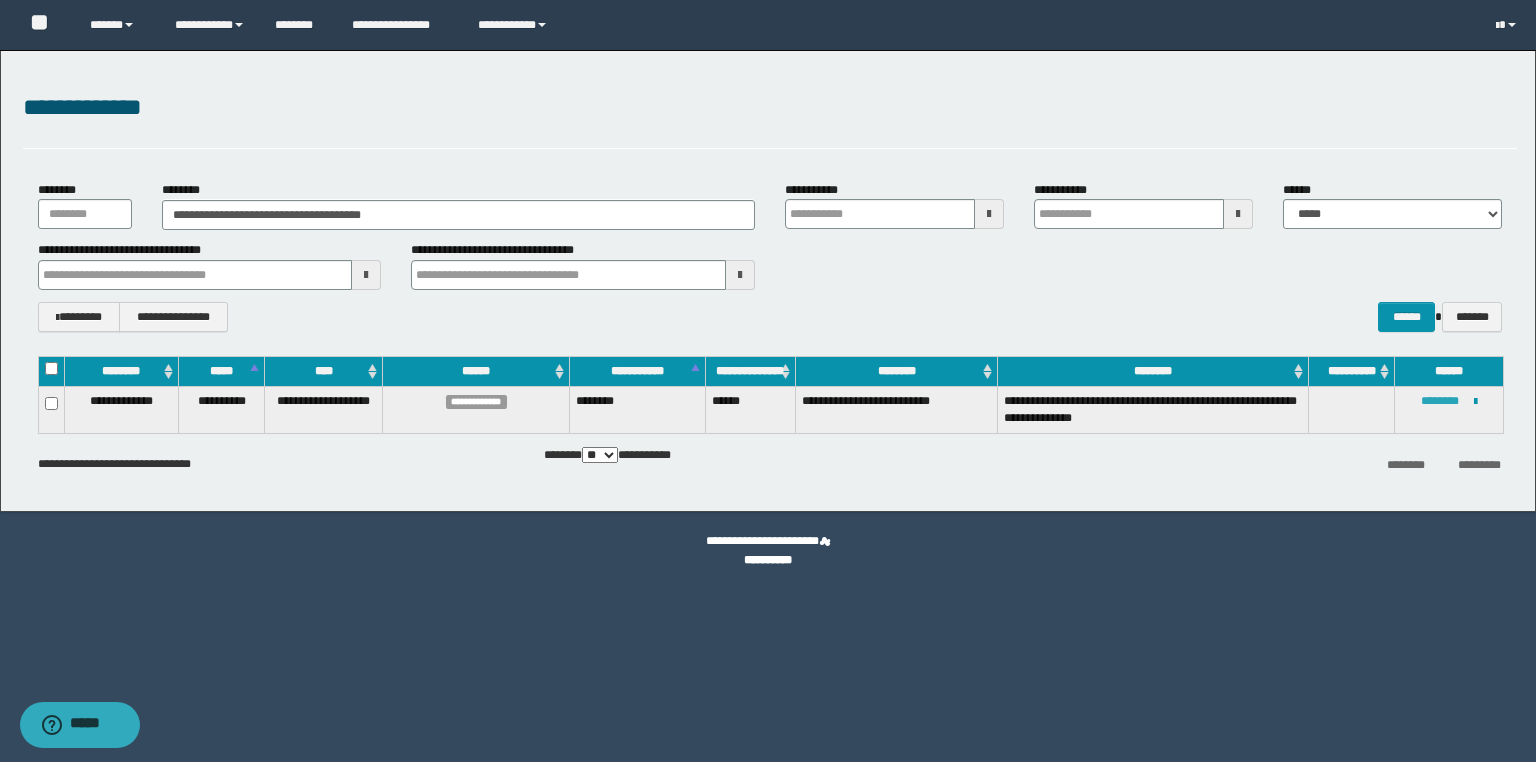 click on "********" at bounding box center [1440, 401] 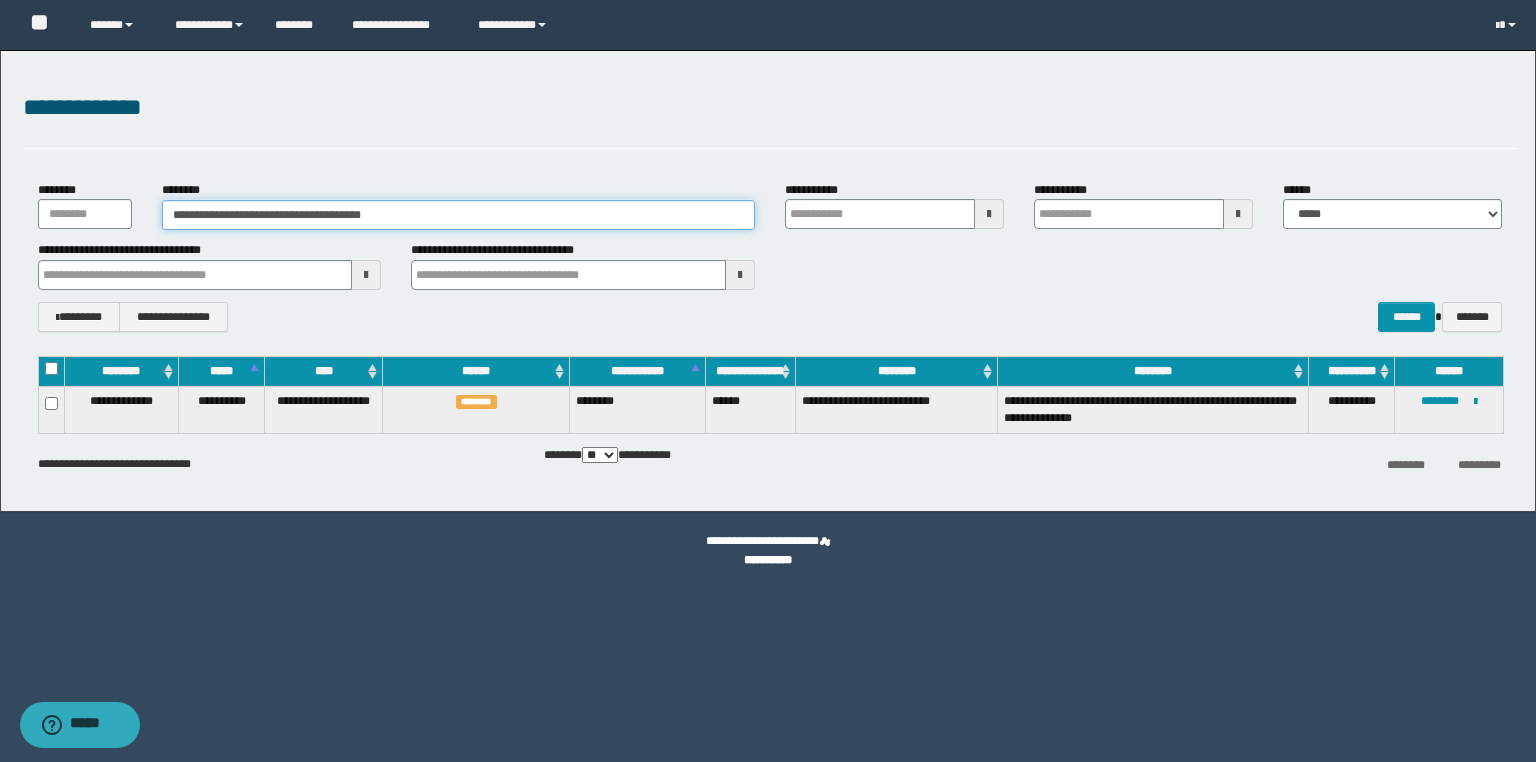 drag, startPoint x: 499, startPoint y: 212, endPoint x: 113, endPoint y: 212, distance: 386 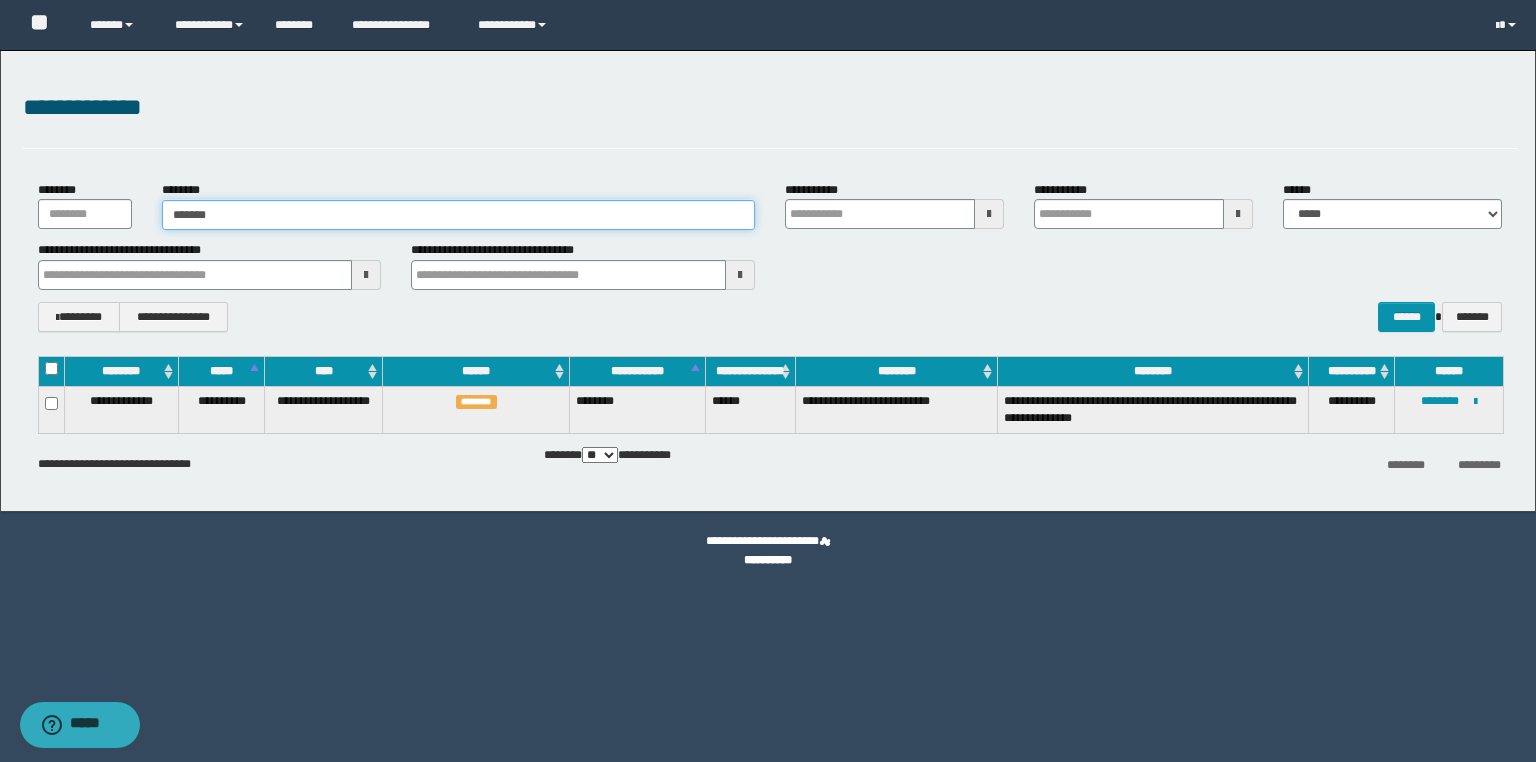 type on "*******" 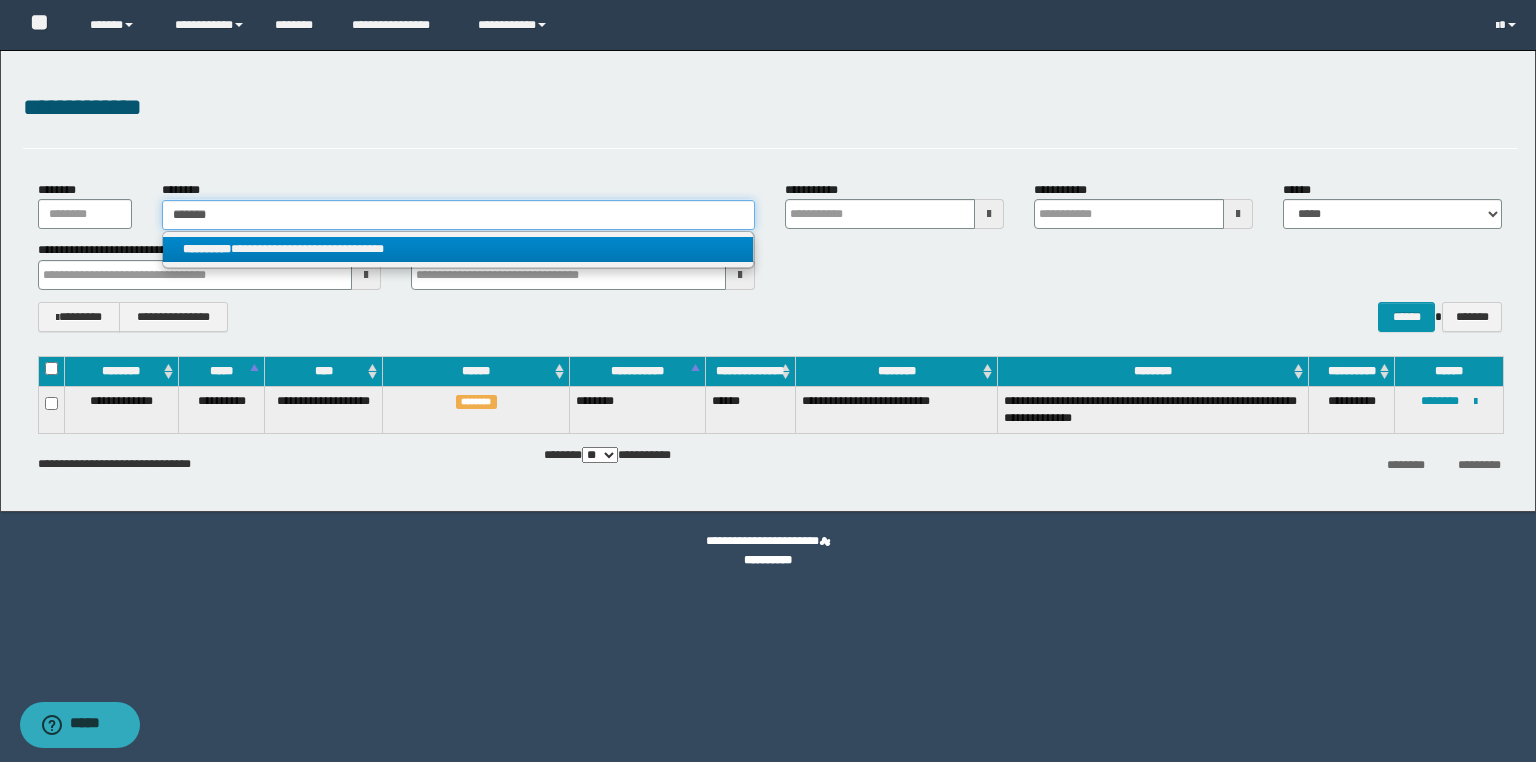 type on "*******" 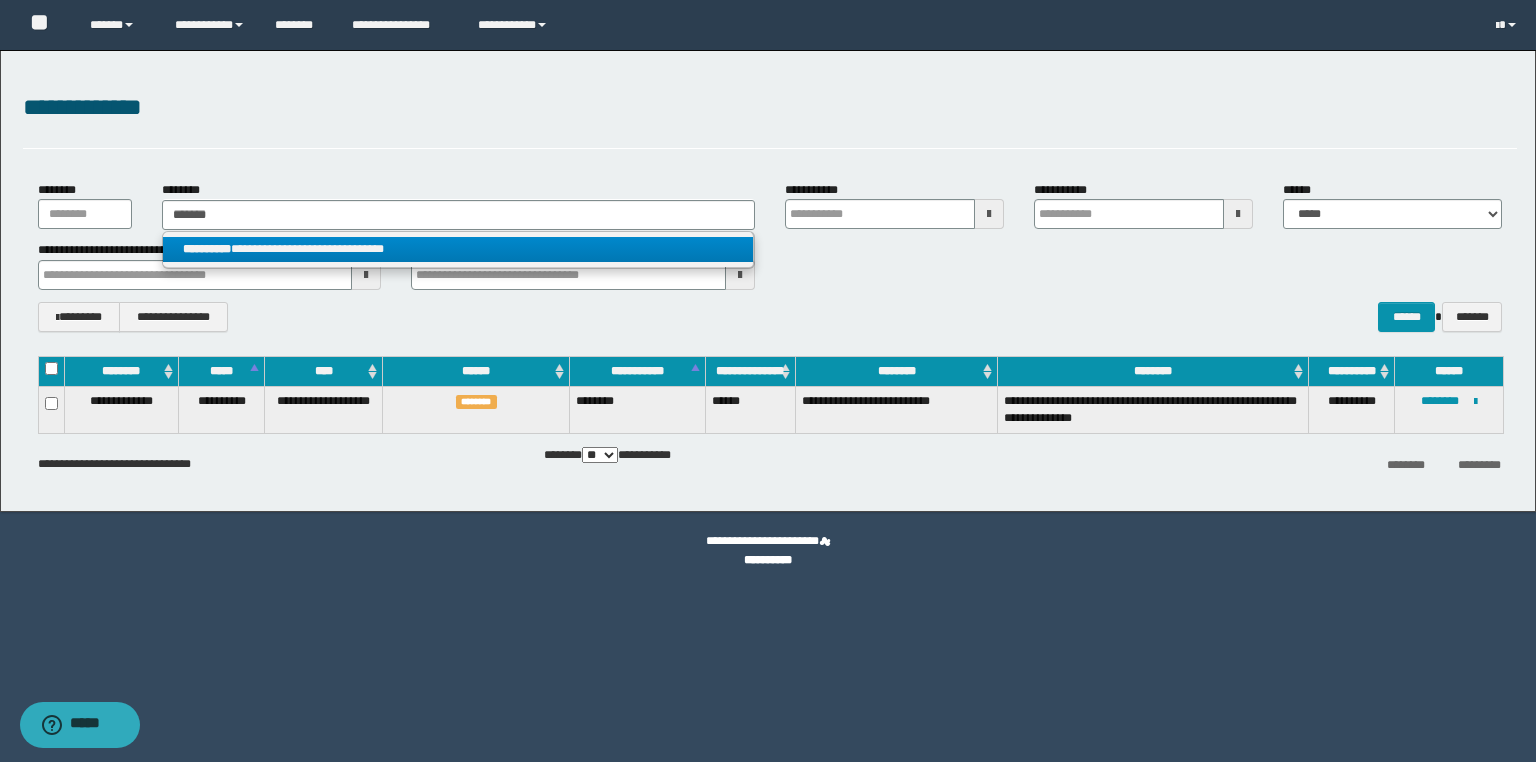 click on "**********" at bounding box center [458, 249] 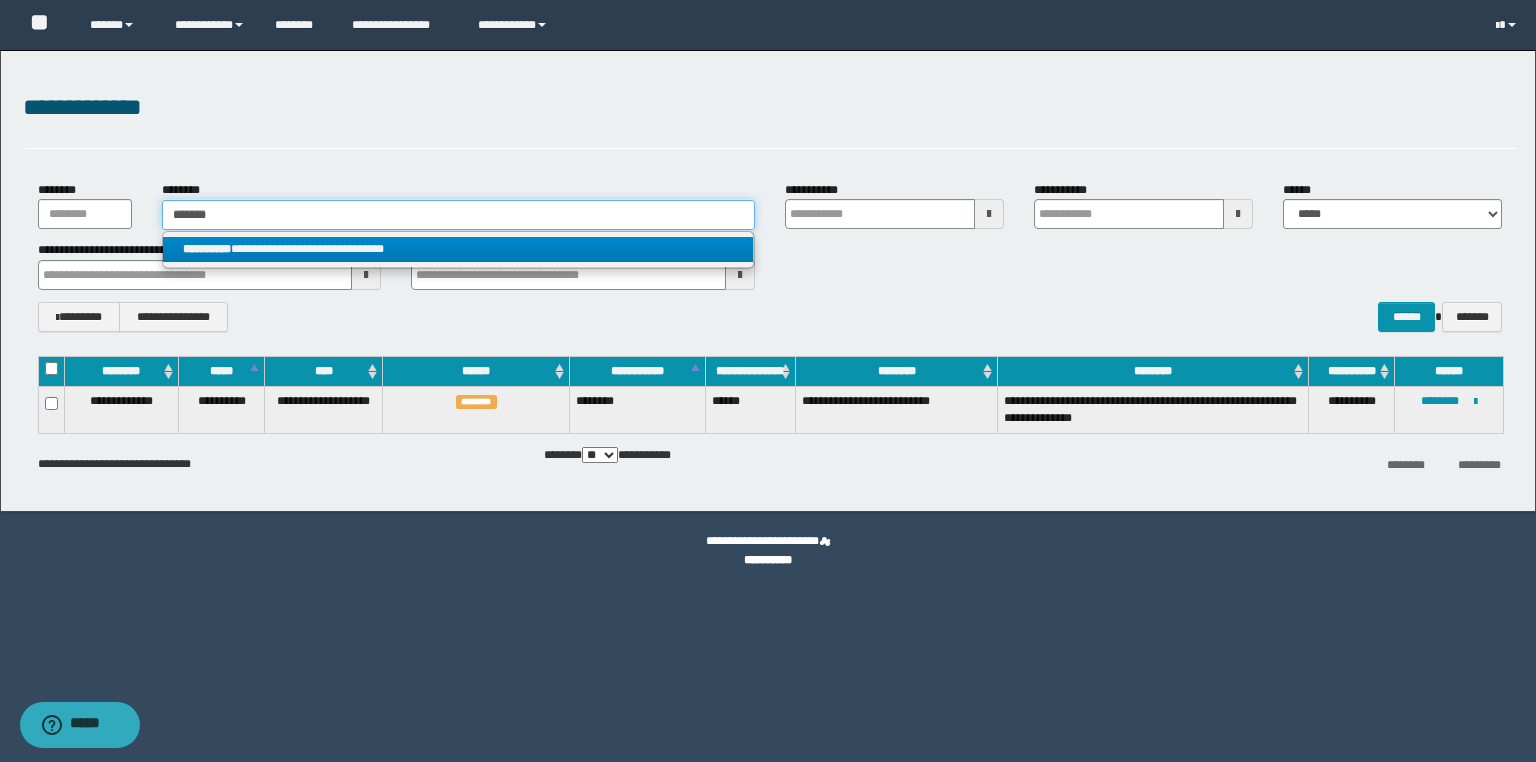 type 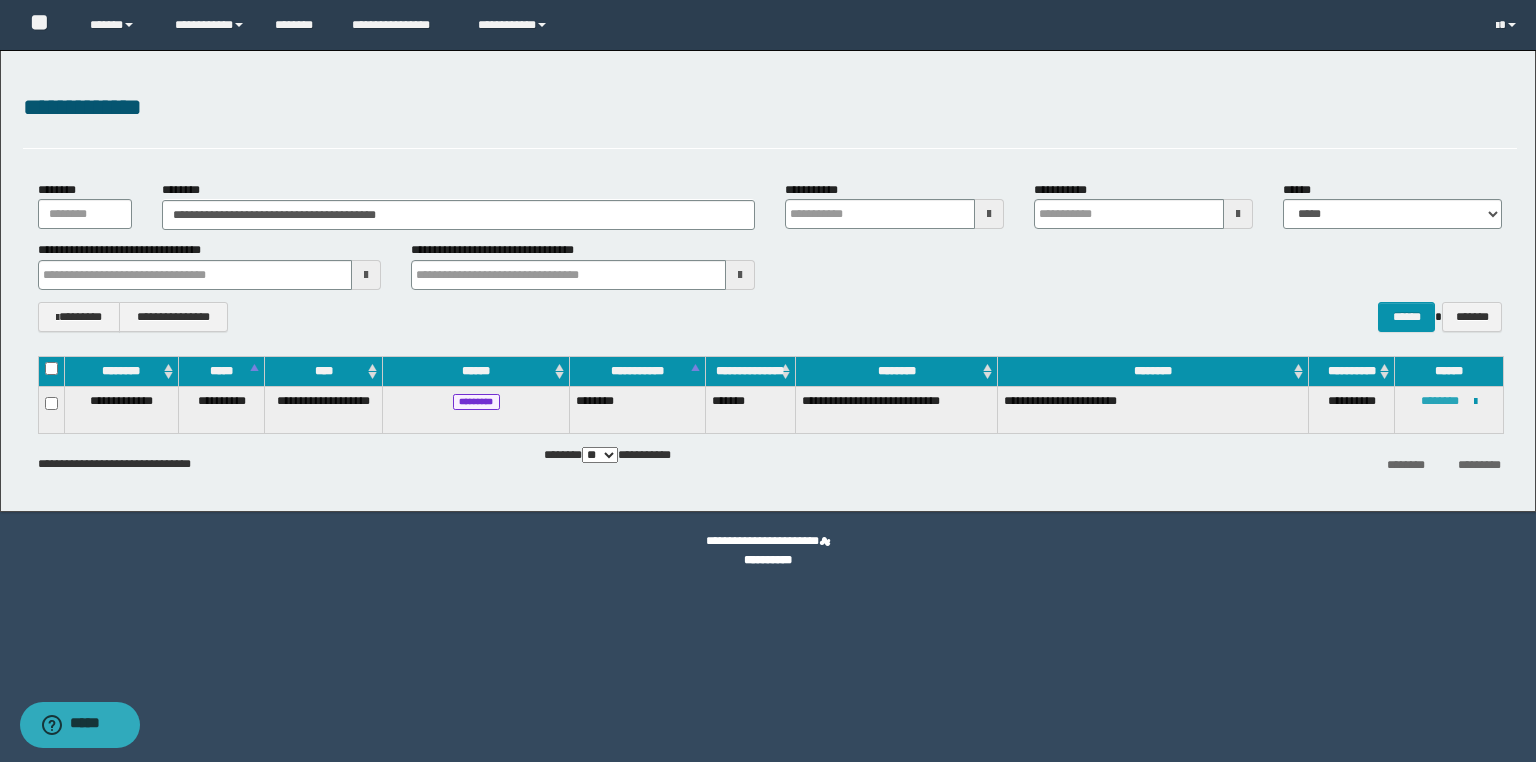 click on "********" at bounding box center (1440, 401) 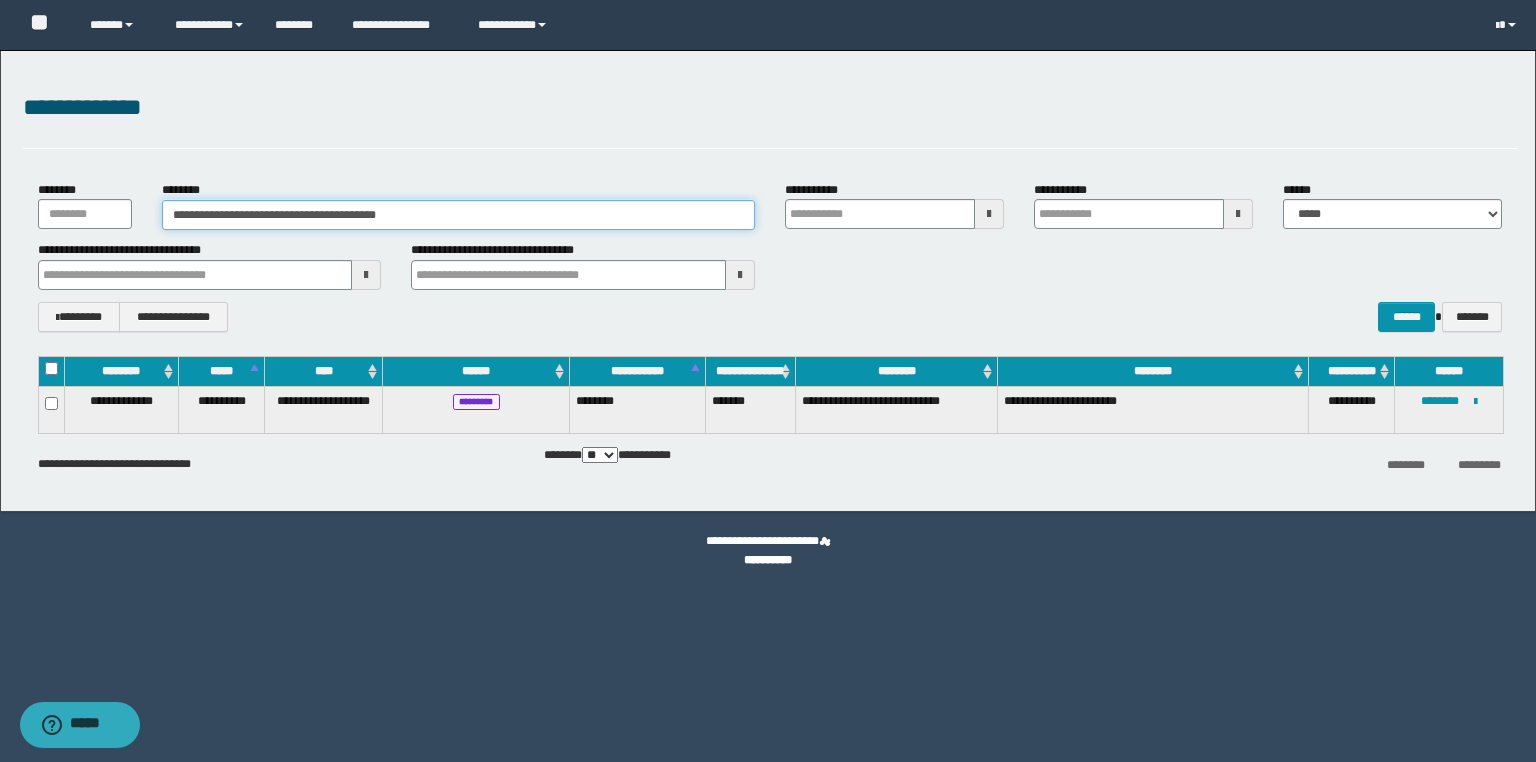 drag, startPoint x: 438, startPoint y: 224, endPoint x: 24, endPoint y: 220, distance: 414.01932 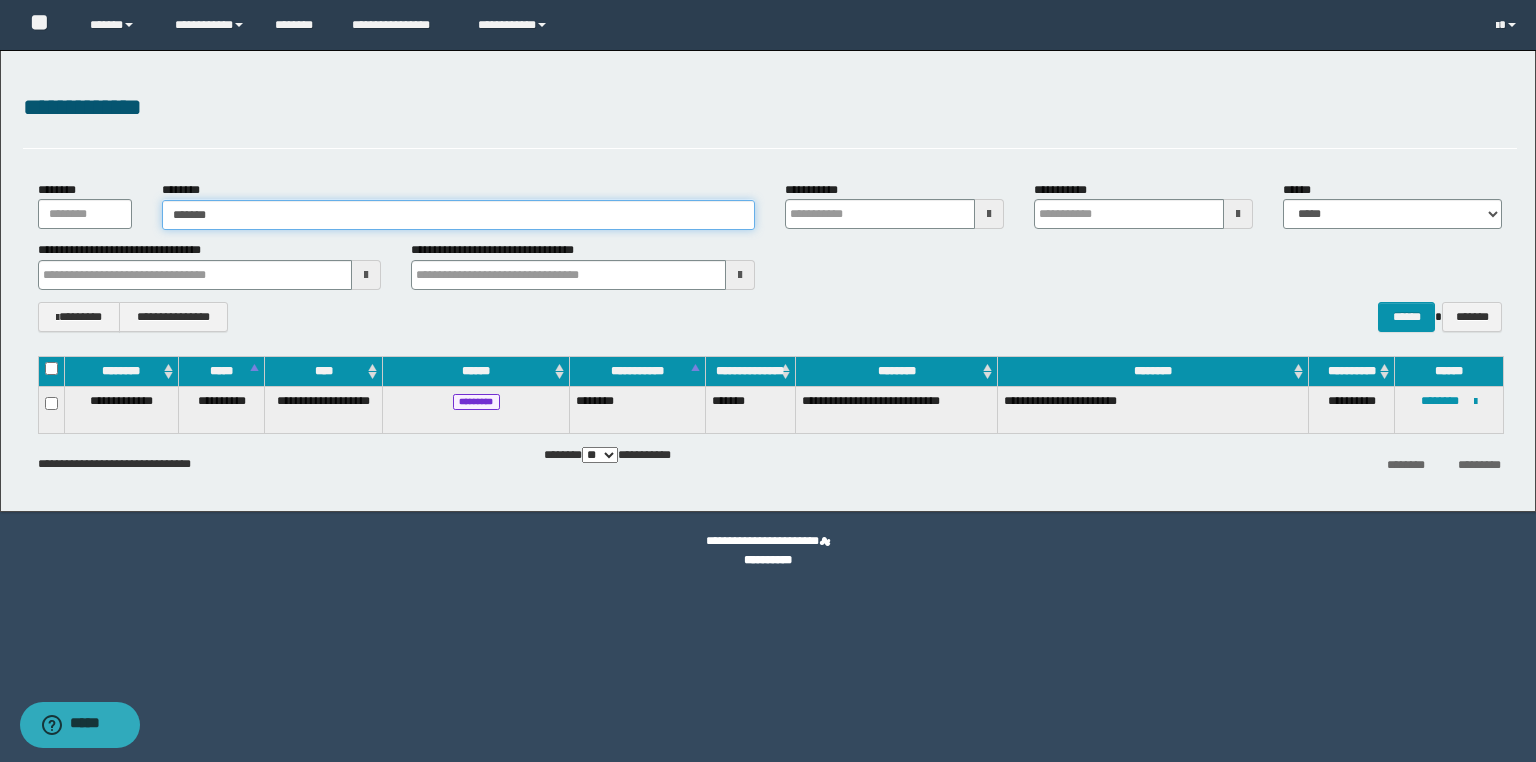 type on "*******" 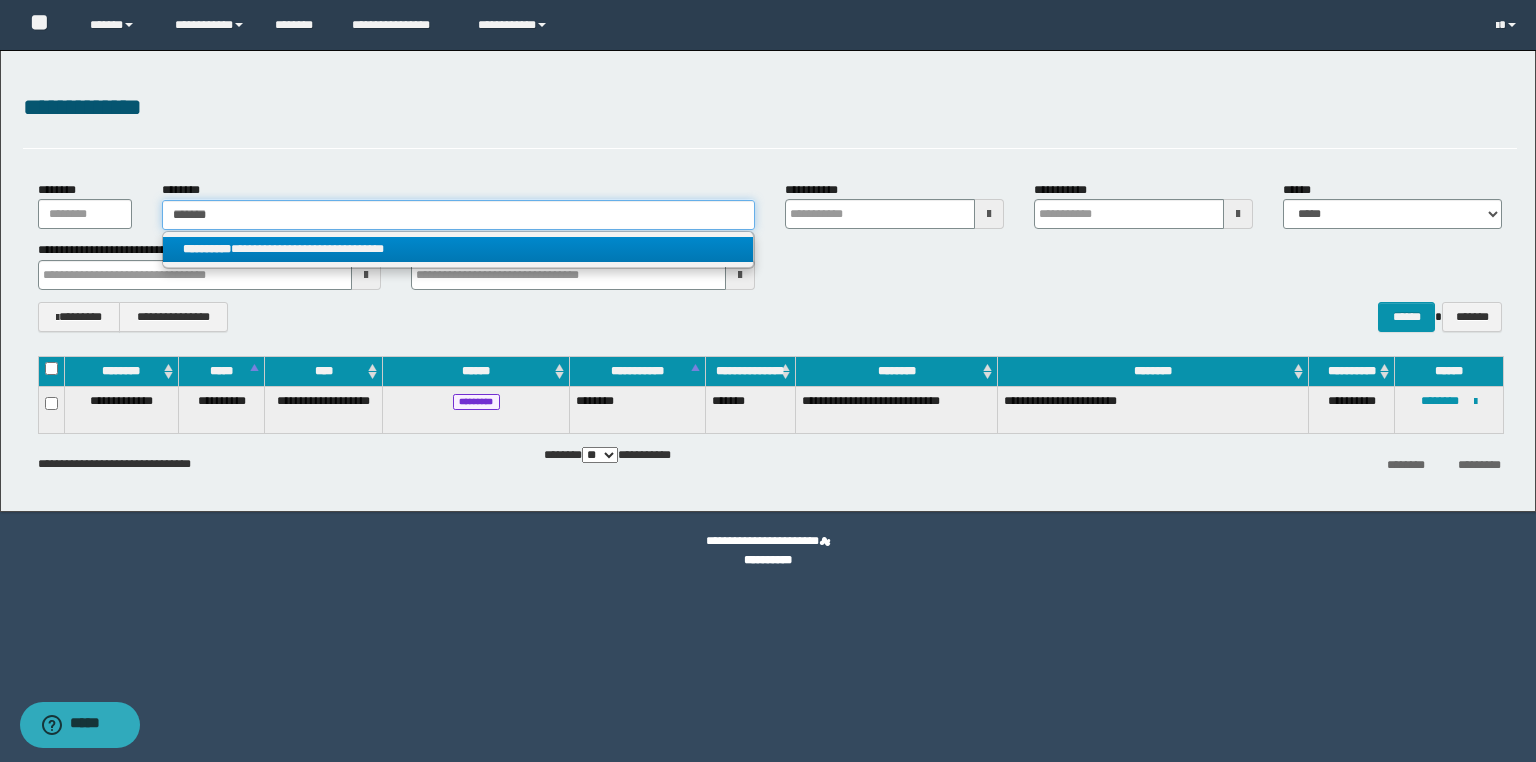 type on "*******" 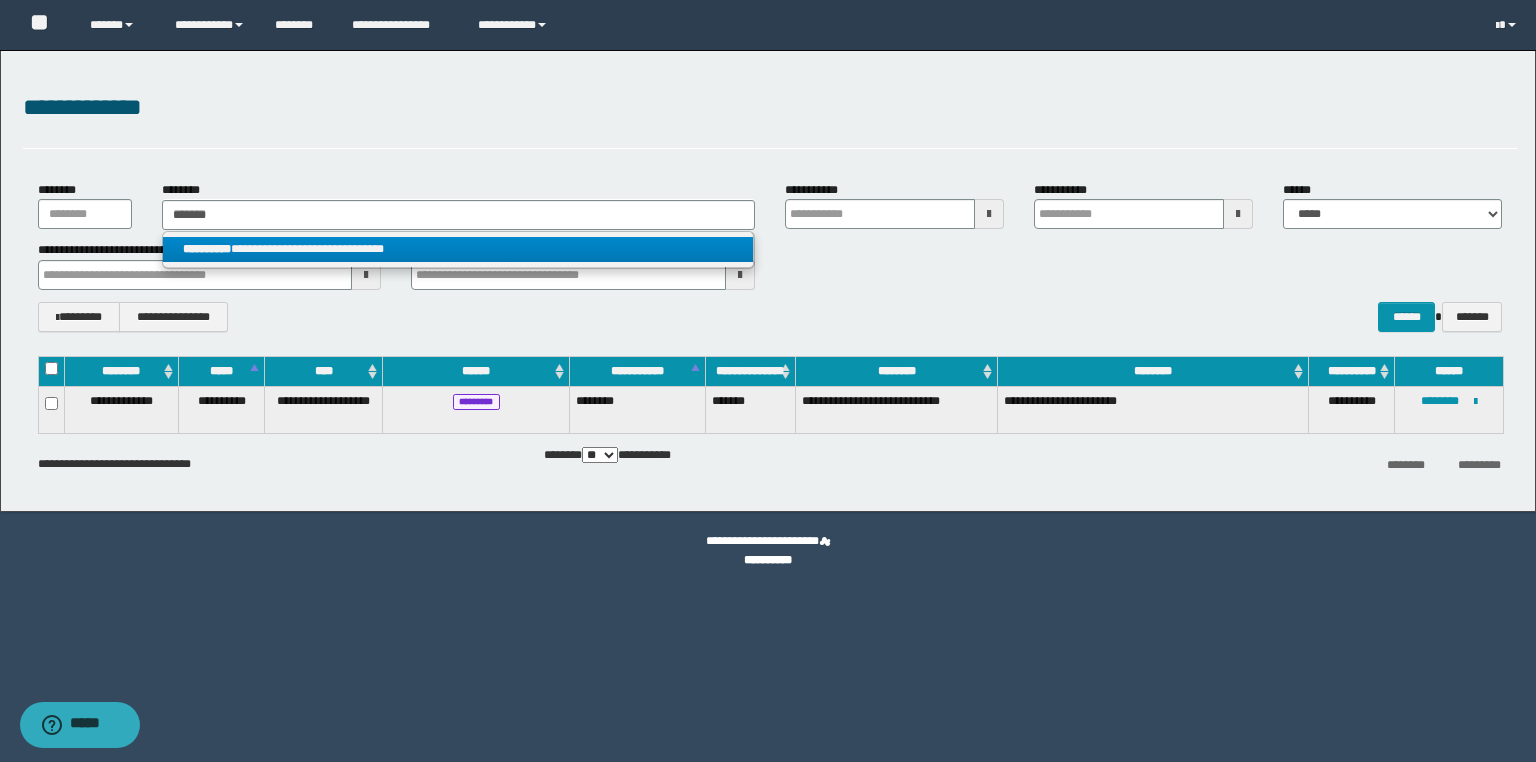 click on "**********" at bounding box center (458, 249) 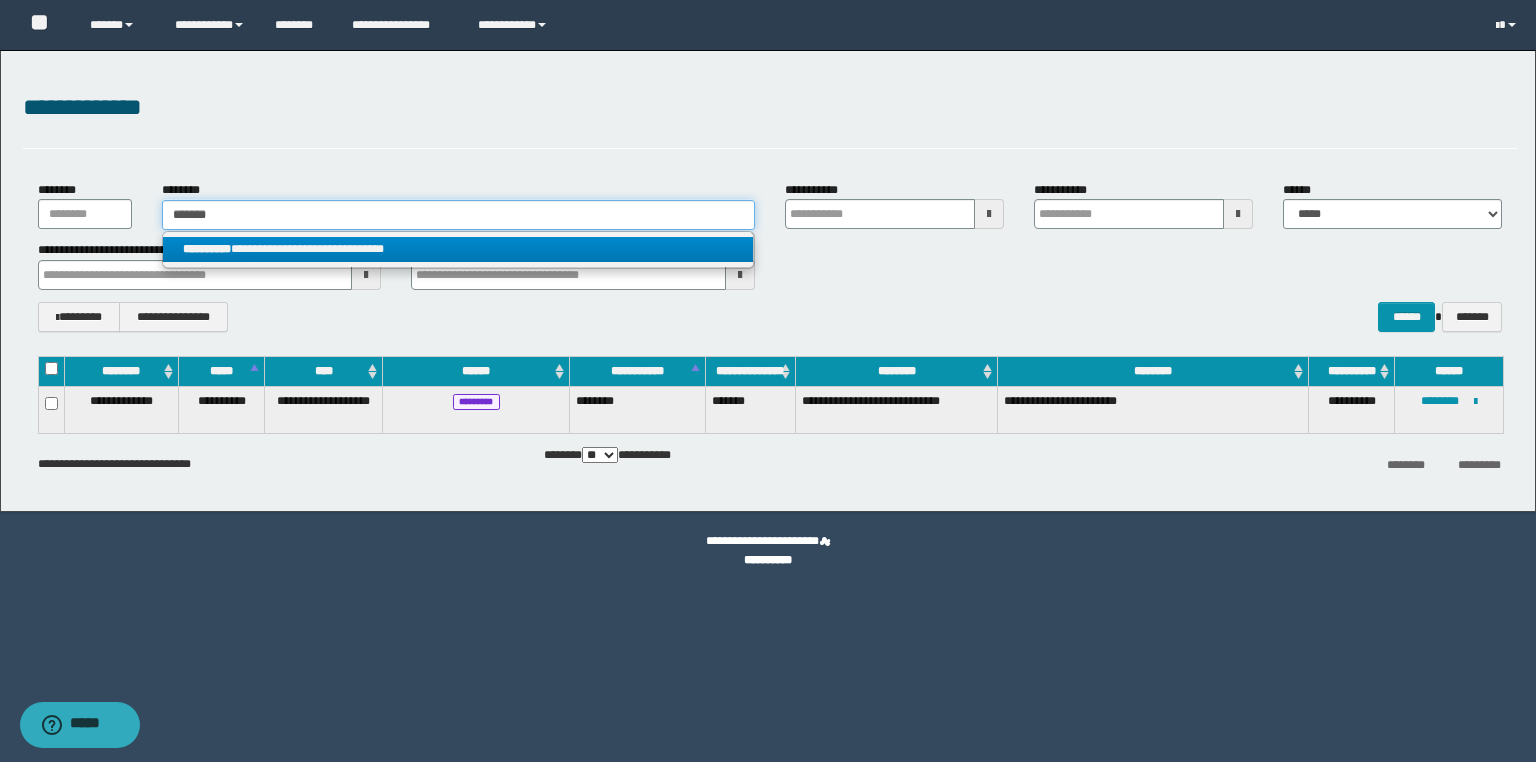 type 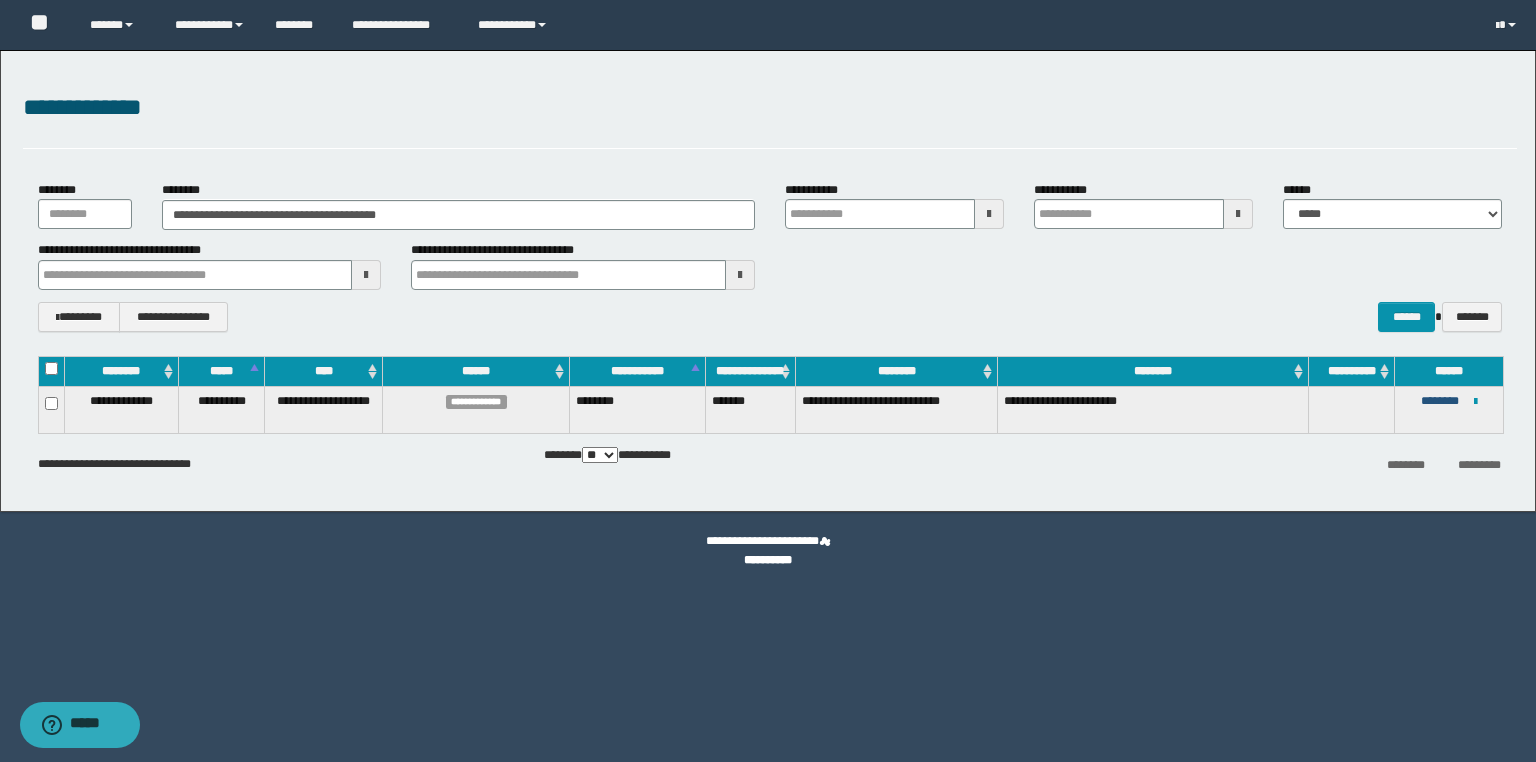 click on "********" at bounding box center [1440, 401] 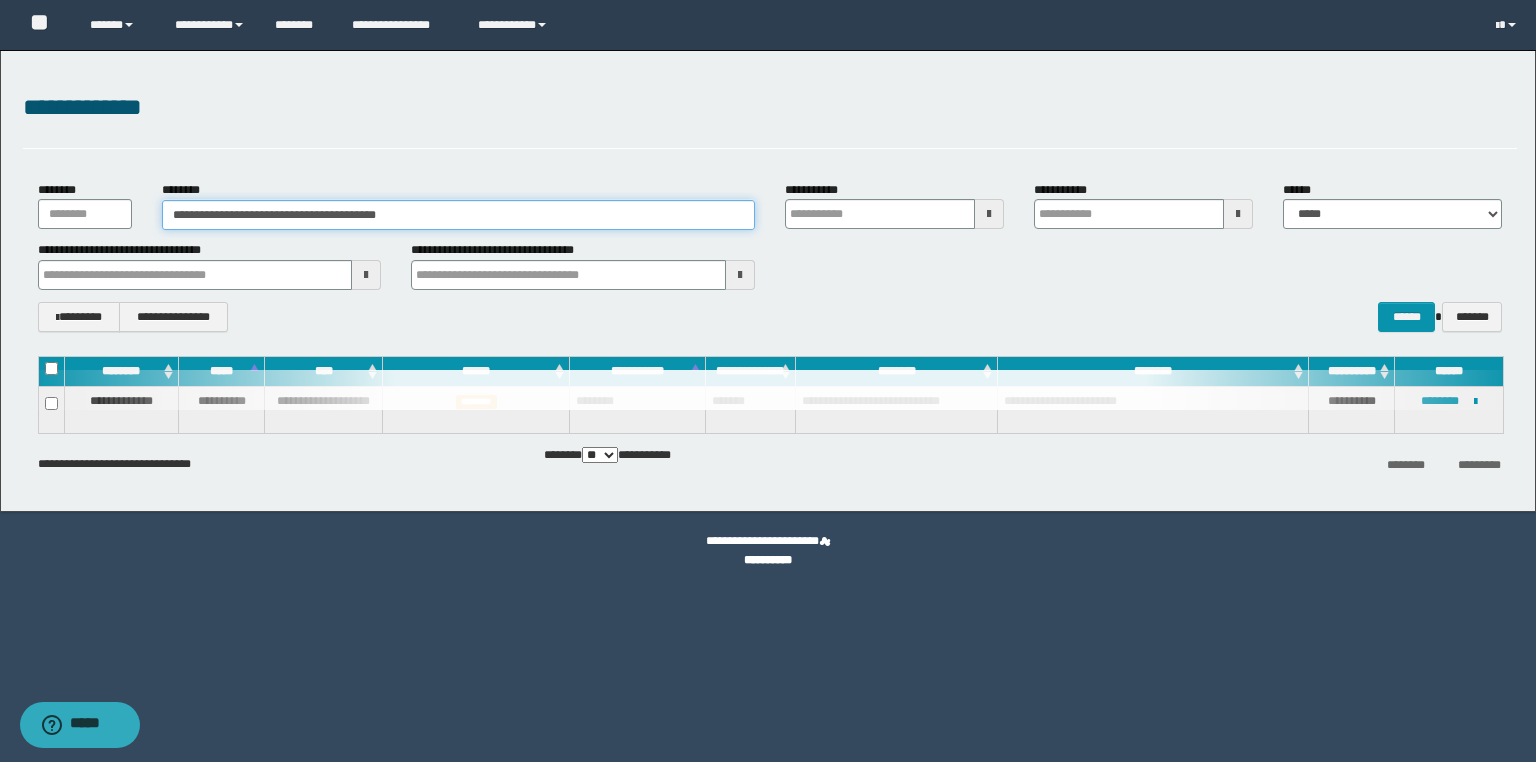 drag, startPoint x: 428, startPoint y: 216, endPoint x: 23, endPoint y: 216, distance: 405 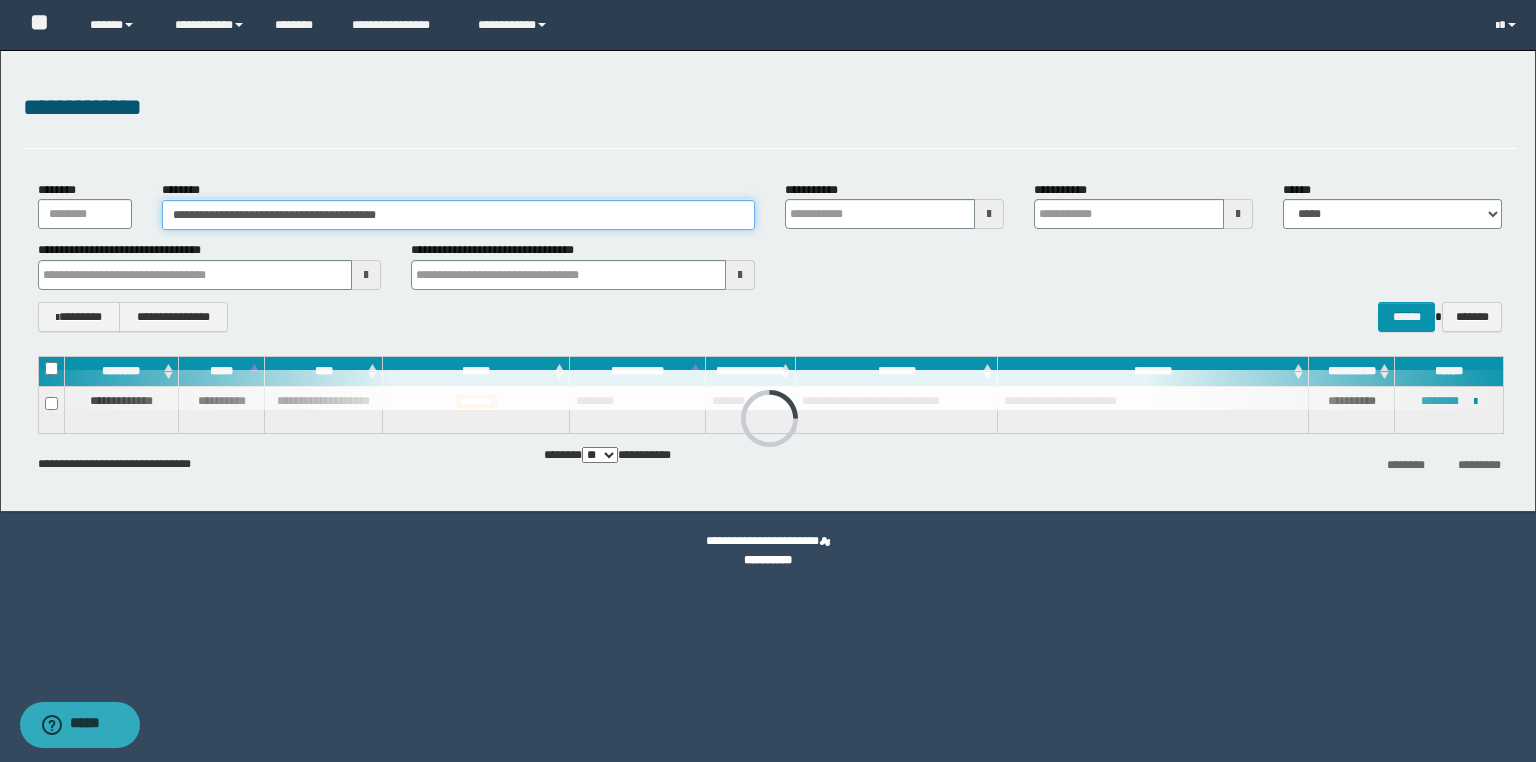 paste 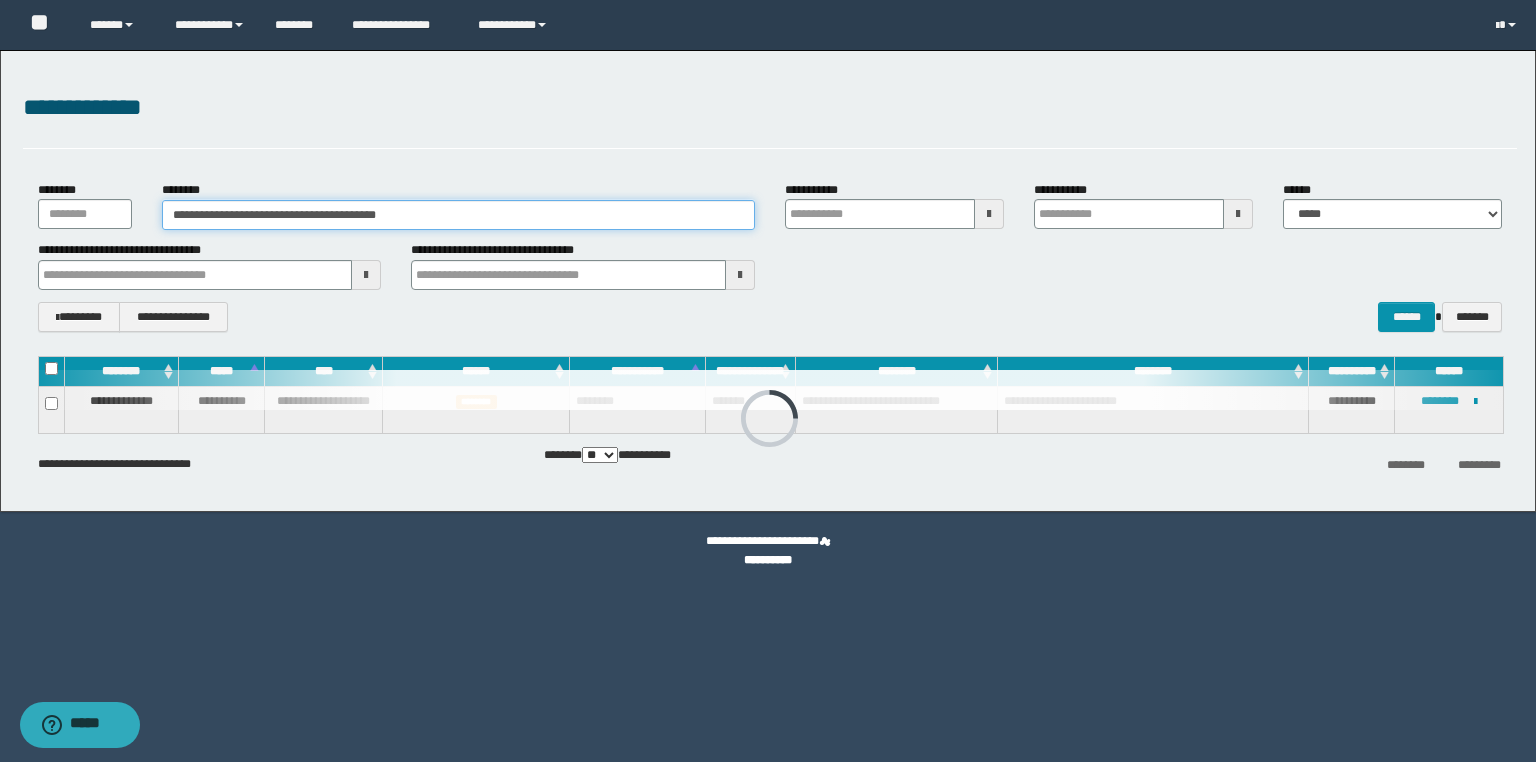 type on "********" 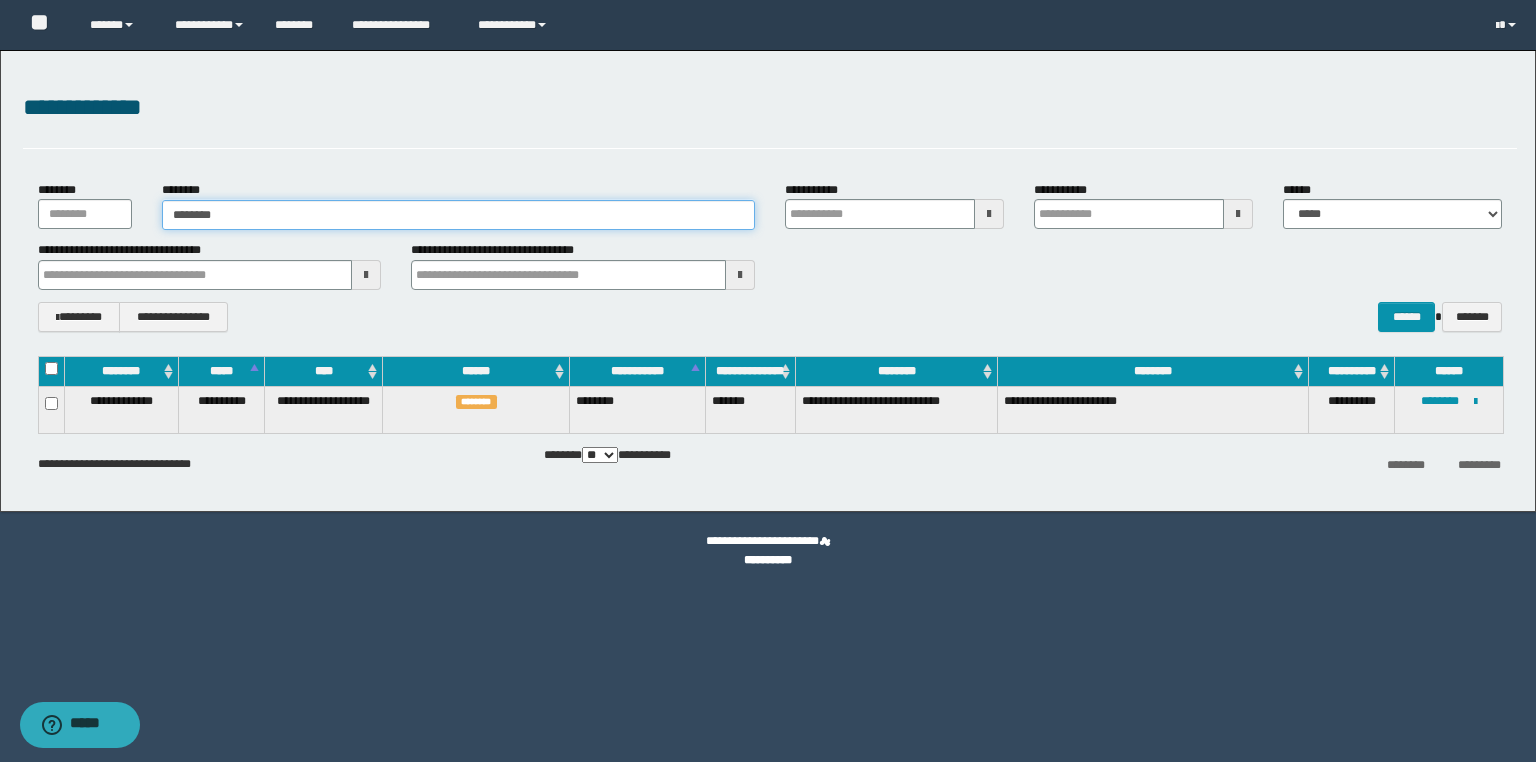 type on "********" 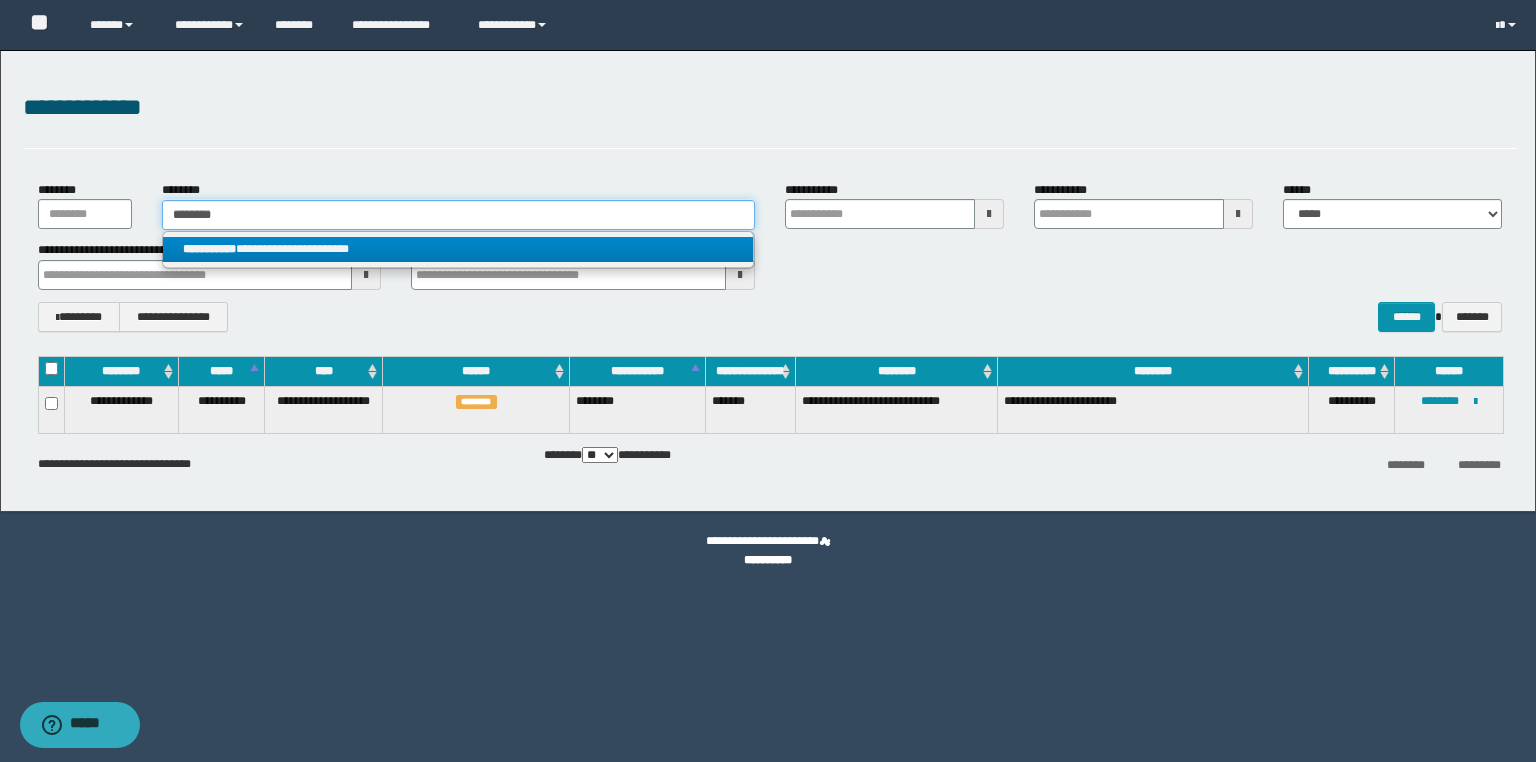 type on "********" 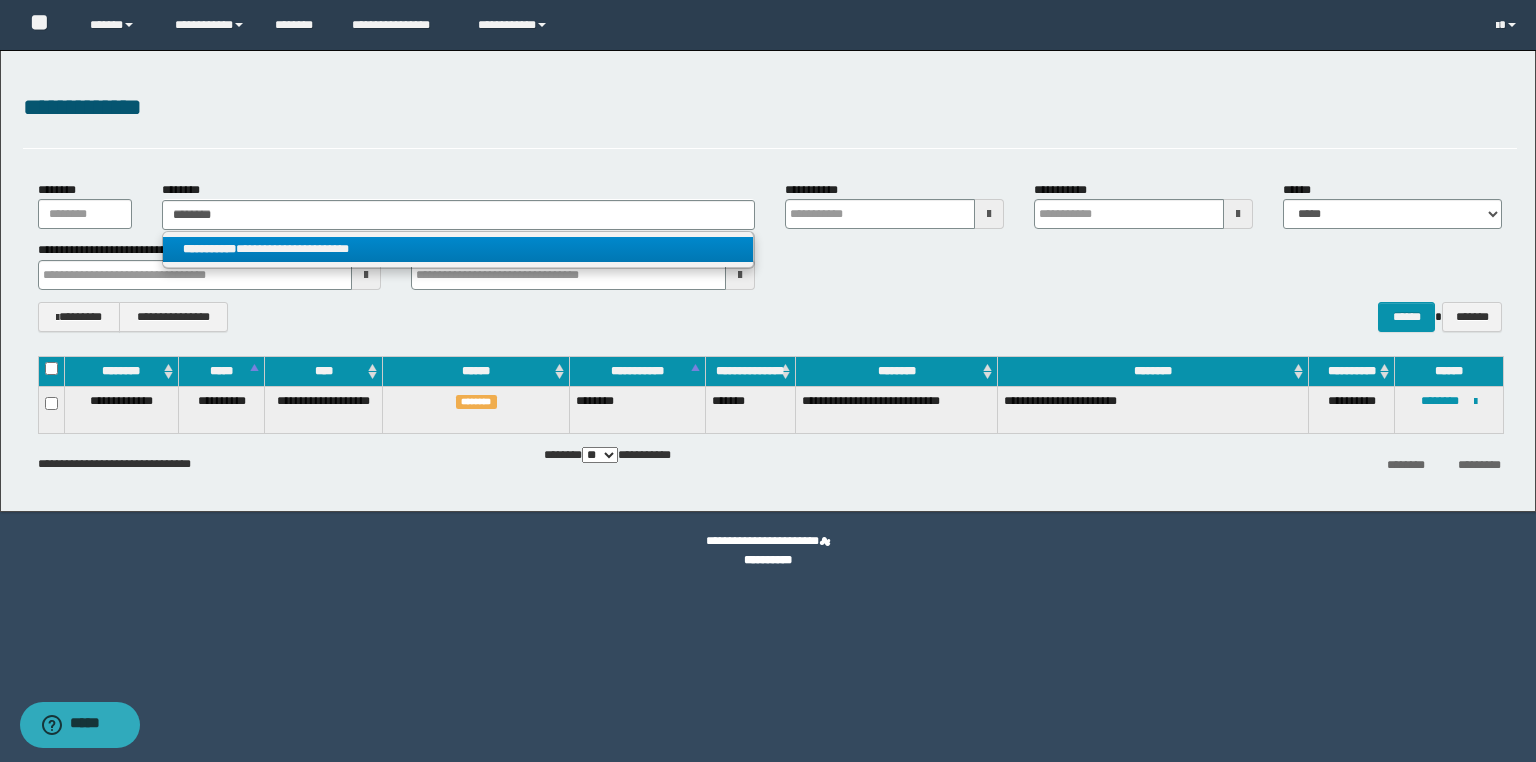 click on "**********" at bounding box center (458, 249) 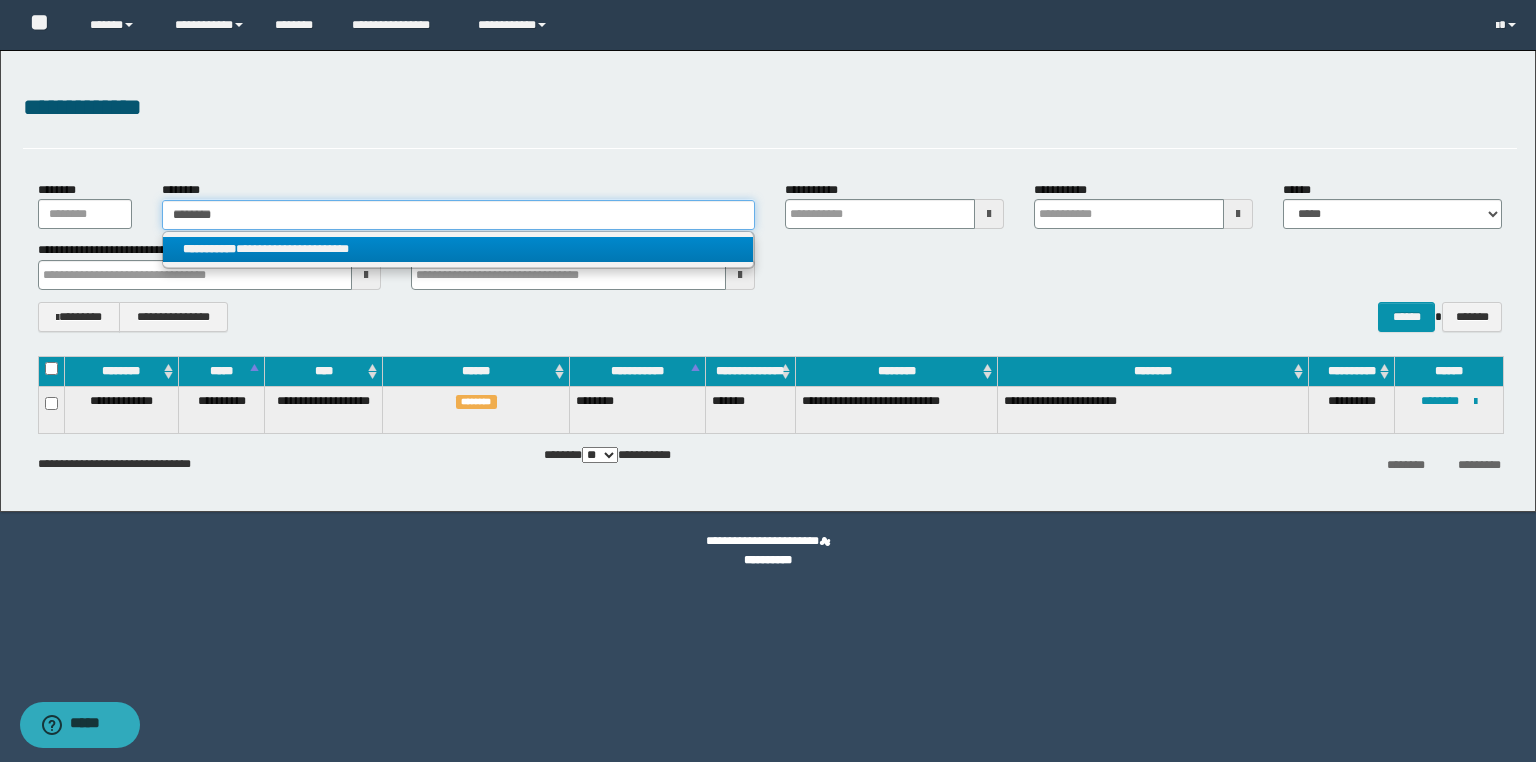 type 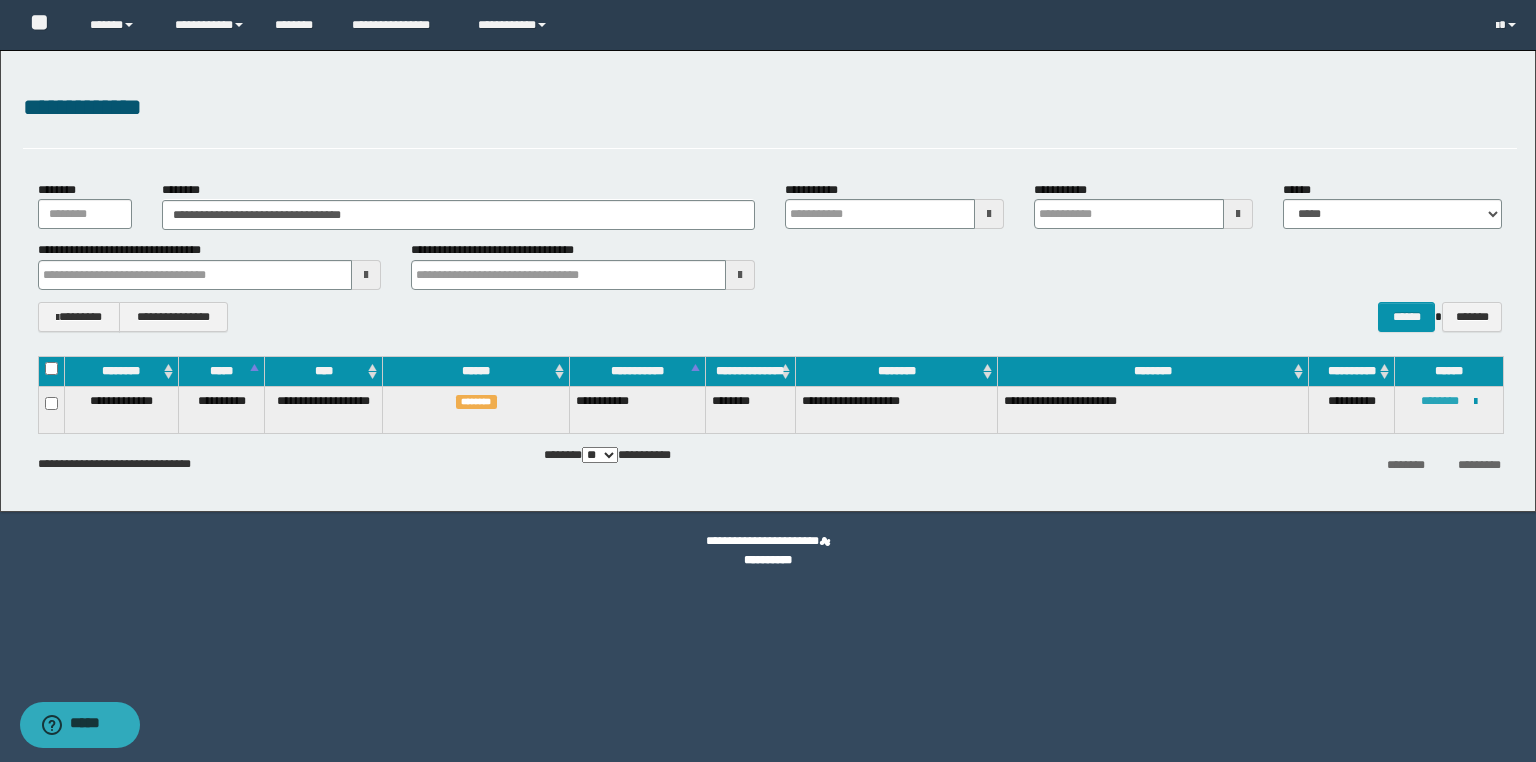 click on "********" at bounding box center [1440, 401] 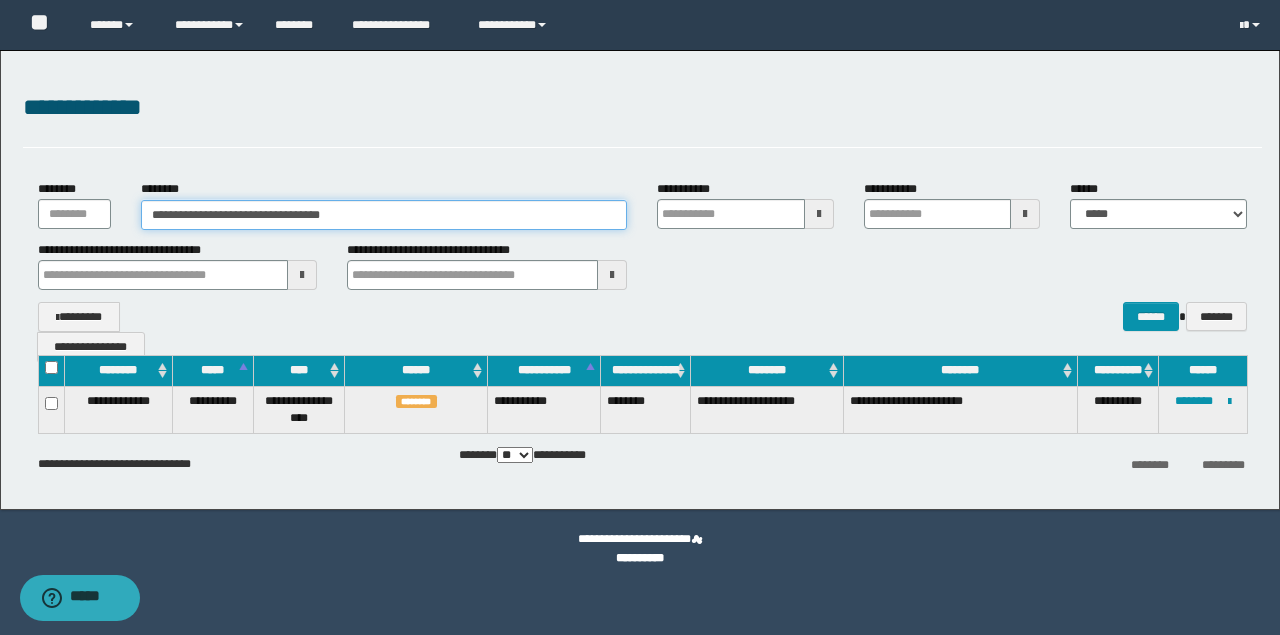 drag, startPoint x: 377, startPoint y: 210, endPoint x: 24, endPoint y: 211, distance: 353.0014 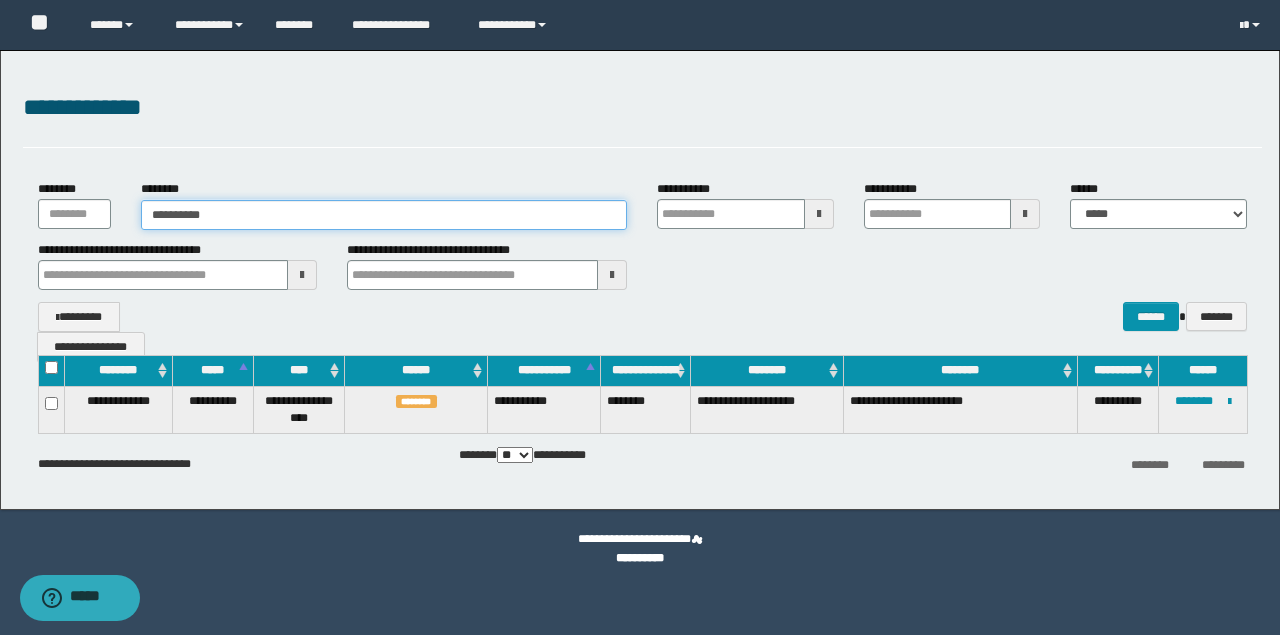 type on "**********" 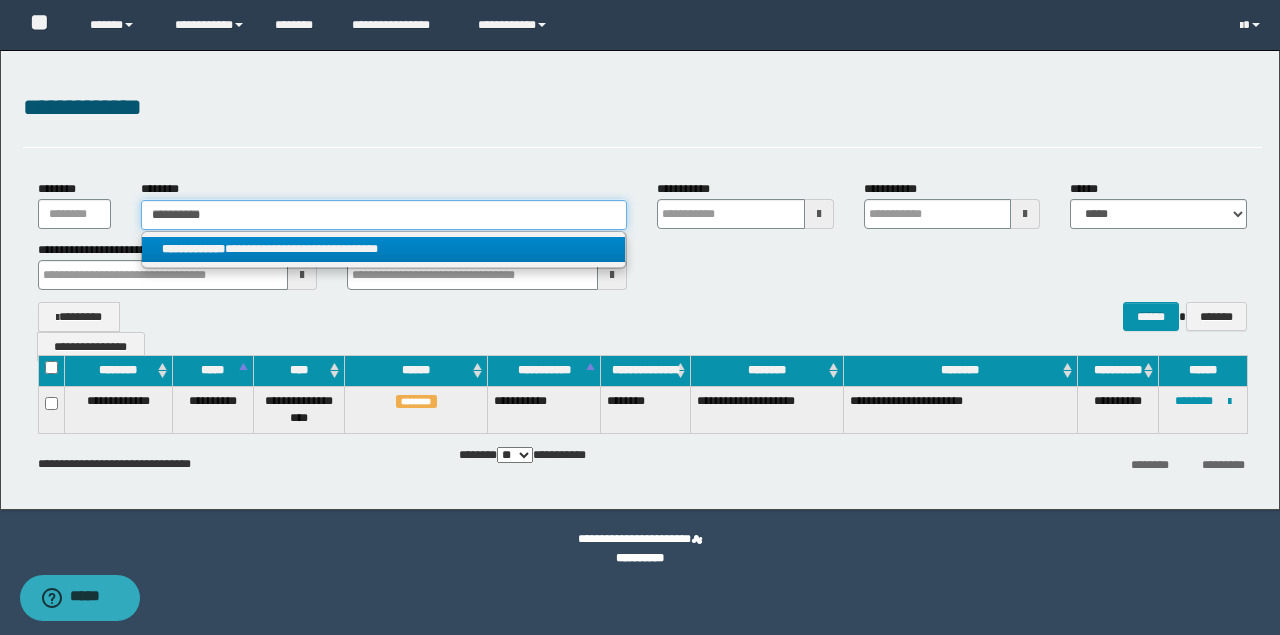 type on "**********" 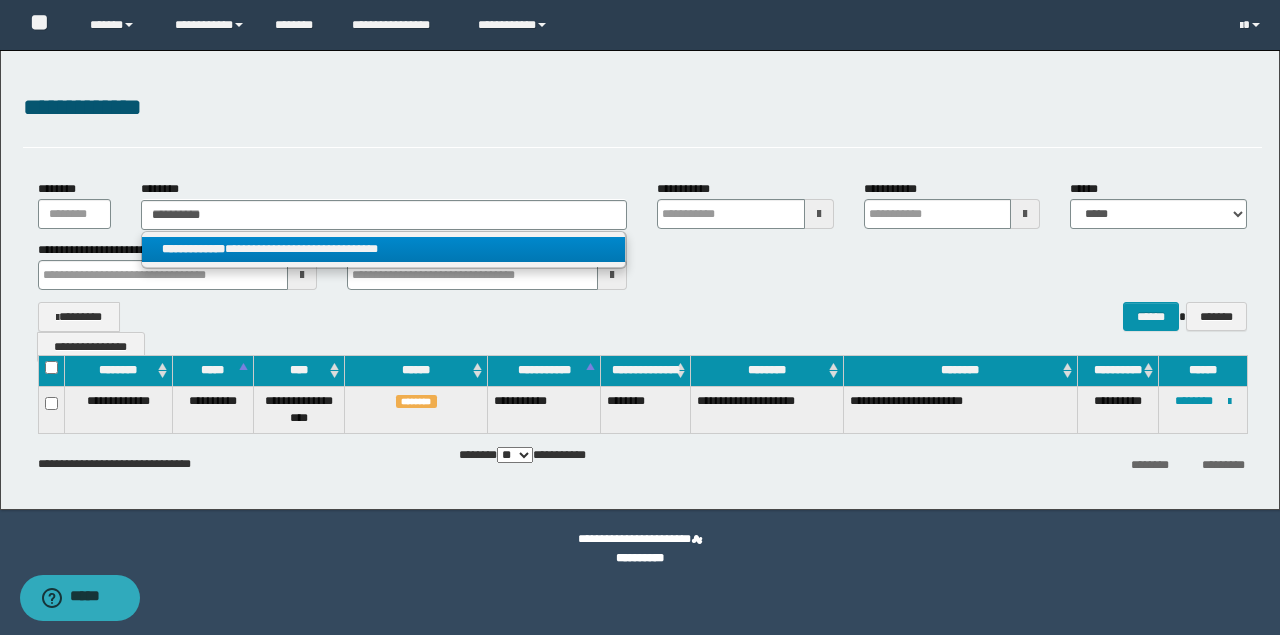 click on "**********" at bounding box center [384, 249] 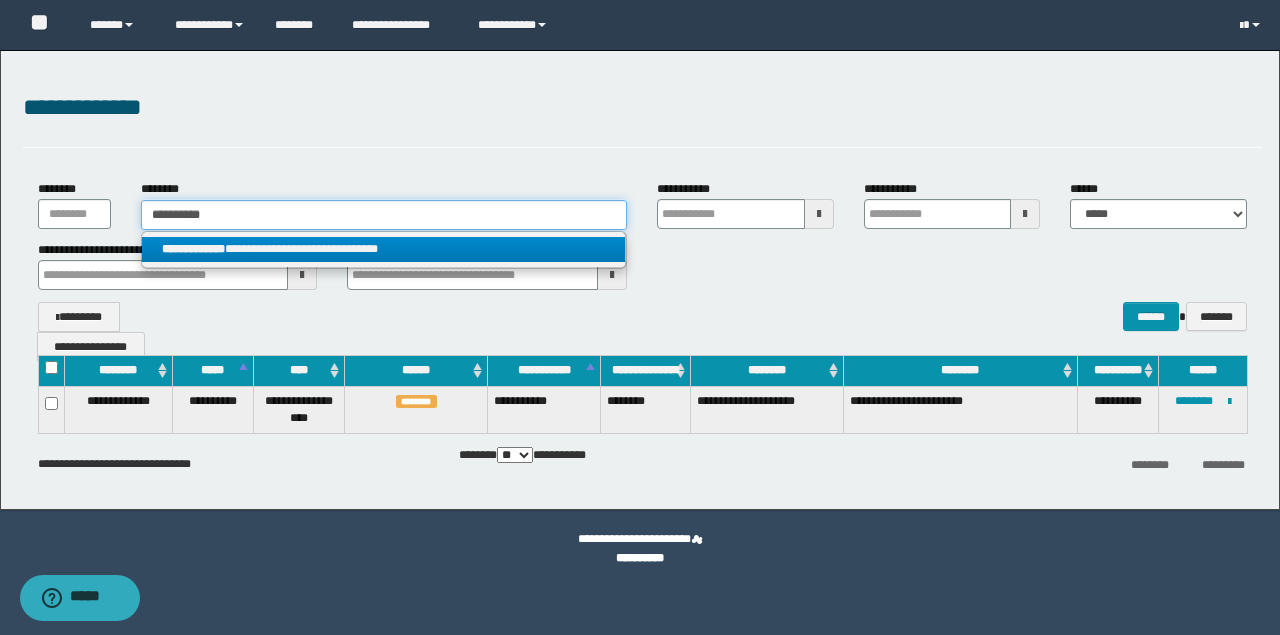 type 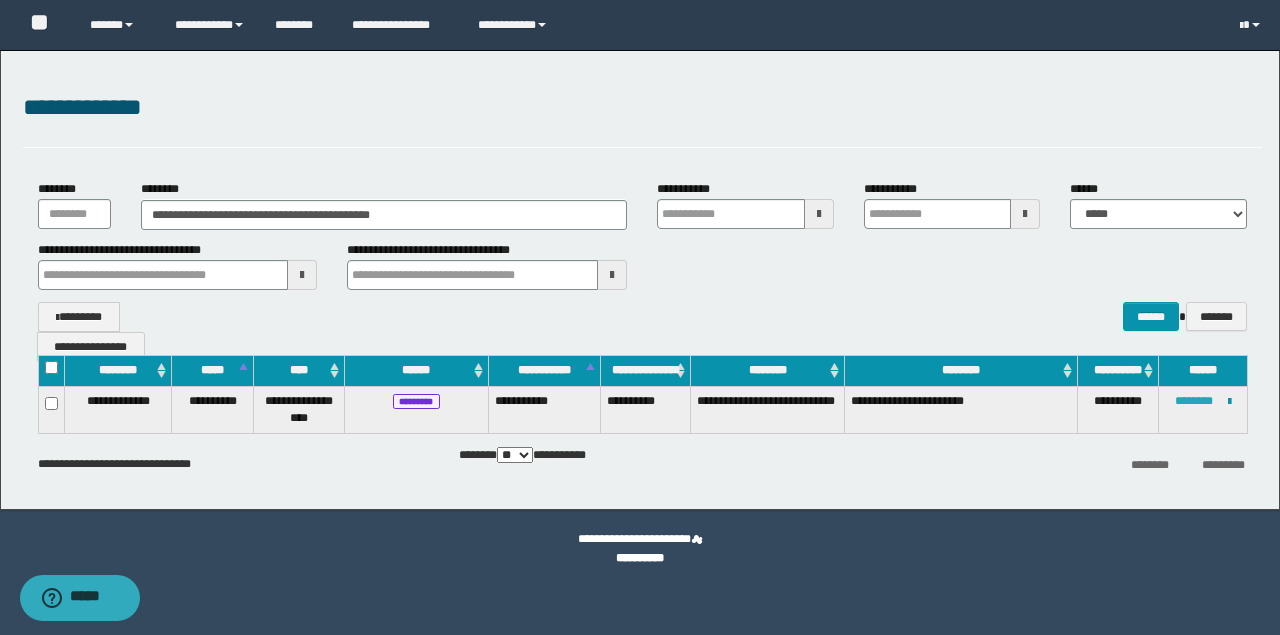 click on "********" at bounding box center [1194, 401] 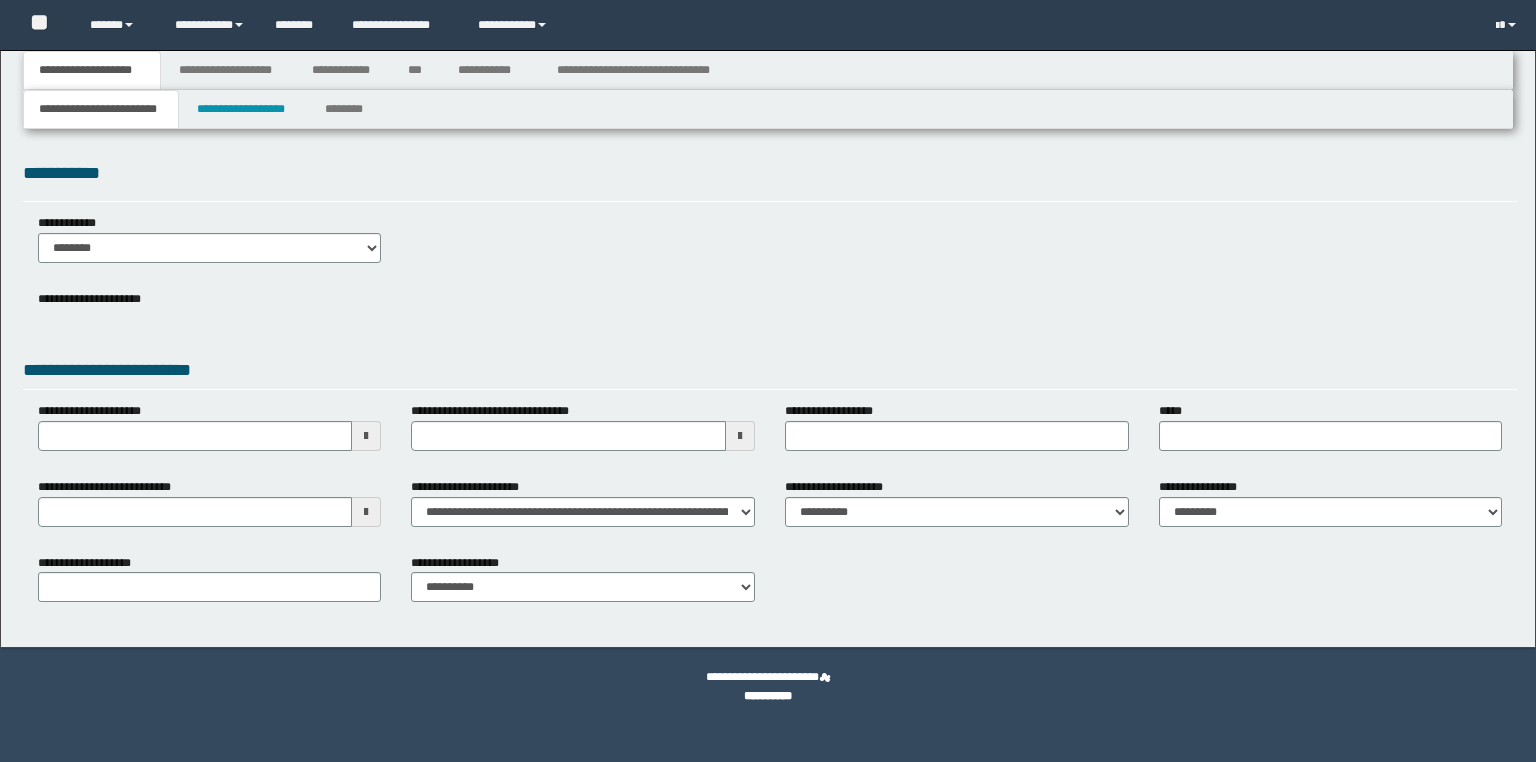 scroll, scrollTop: 0, scrollLeft: 0, axis: both 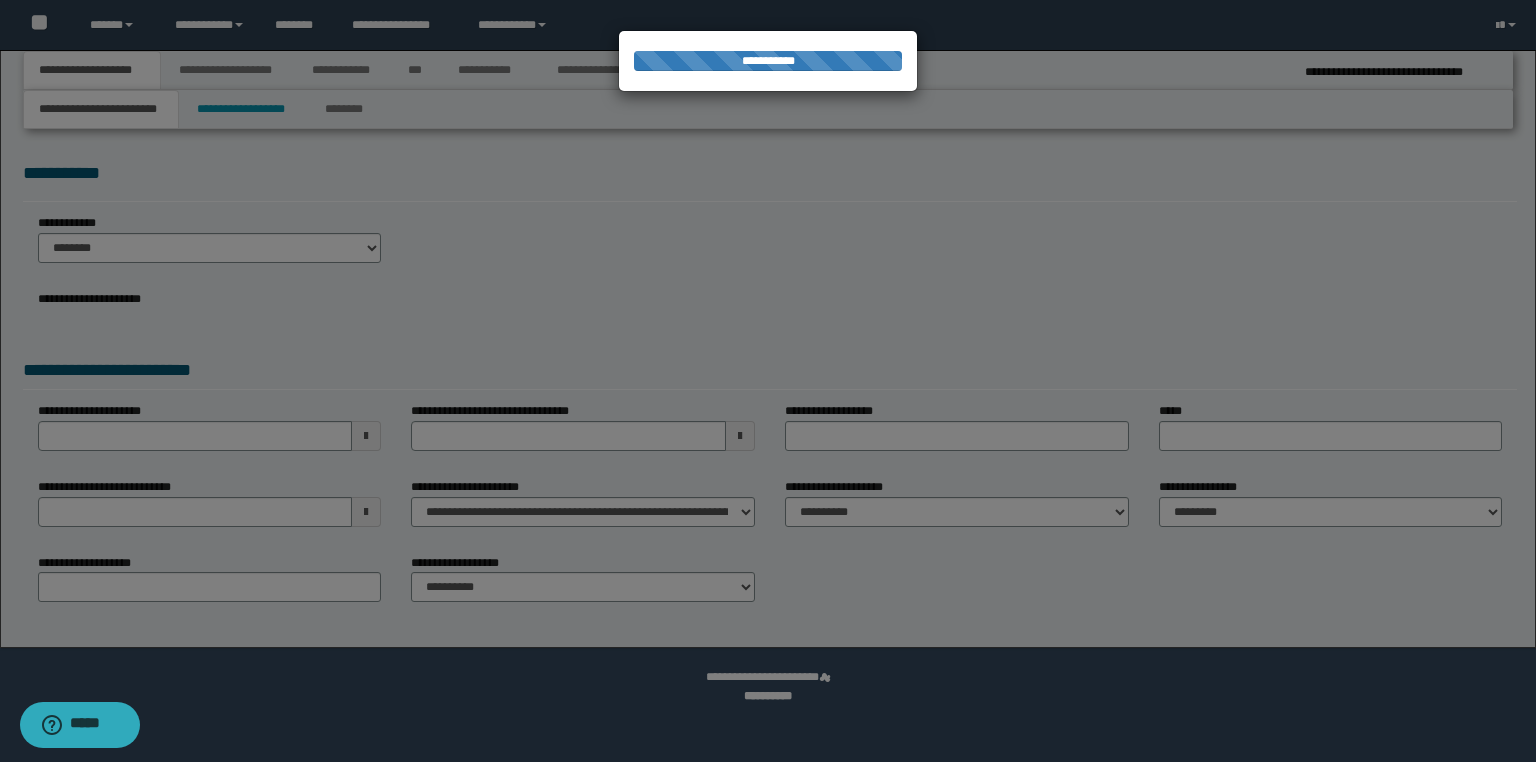 select on "*" 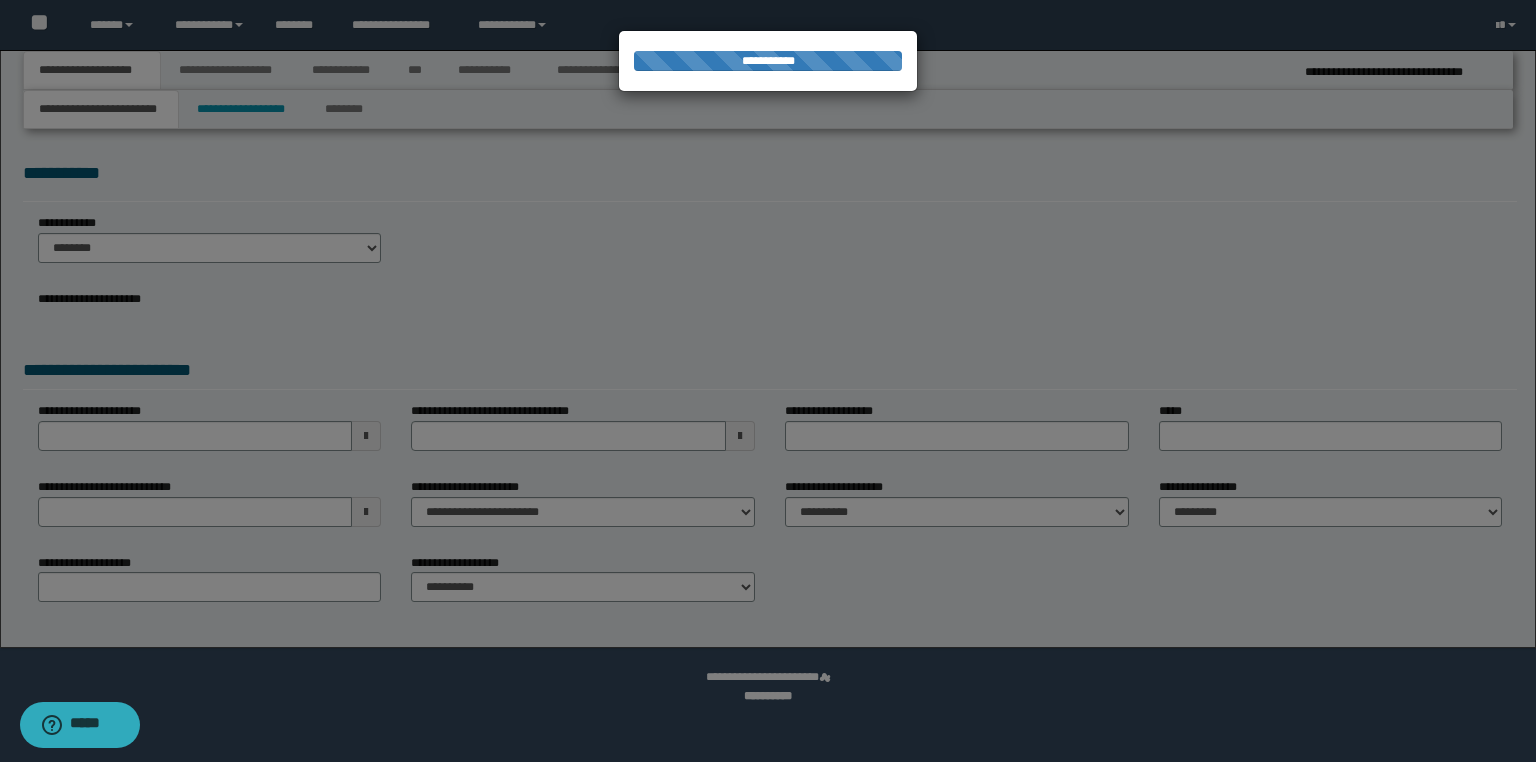 select on "*" 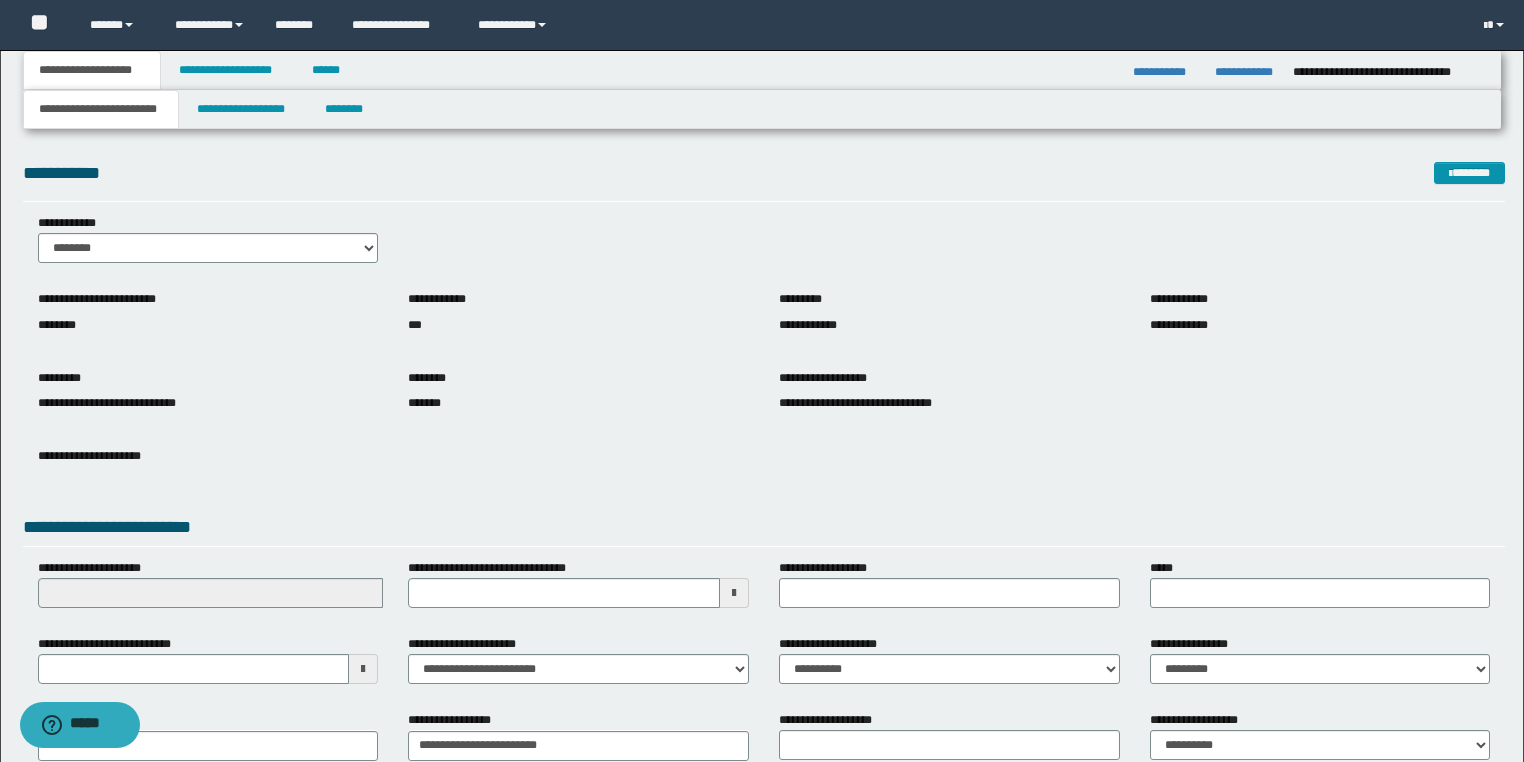 click at bounding box center (363, 669) 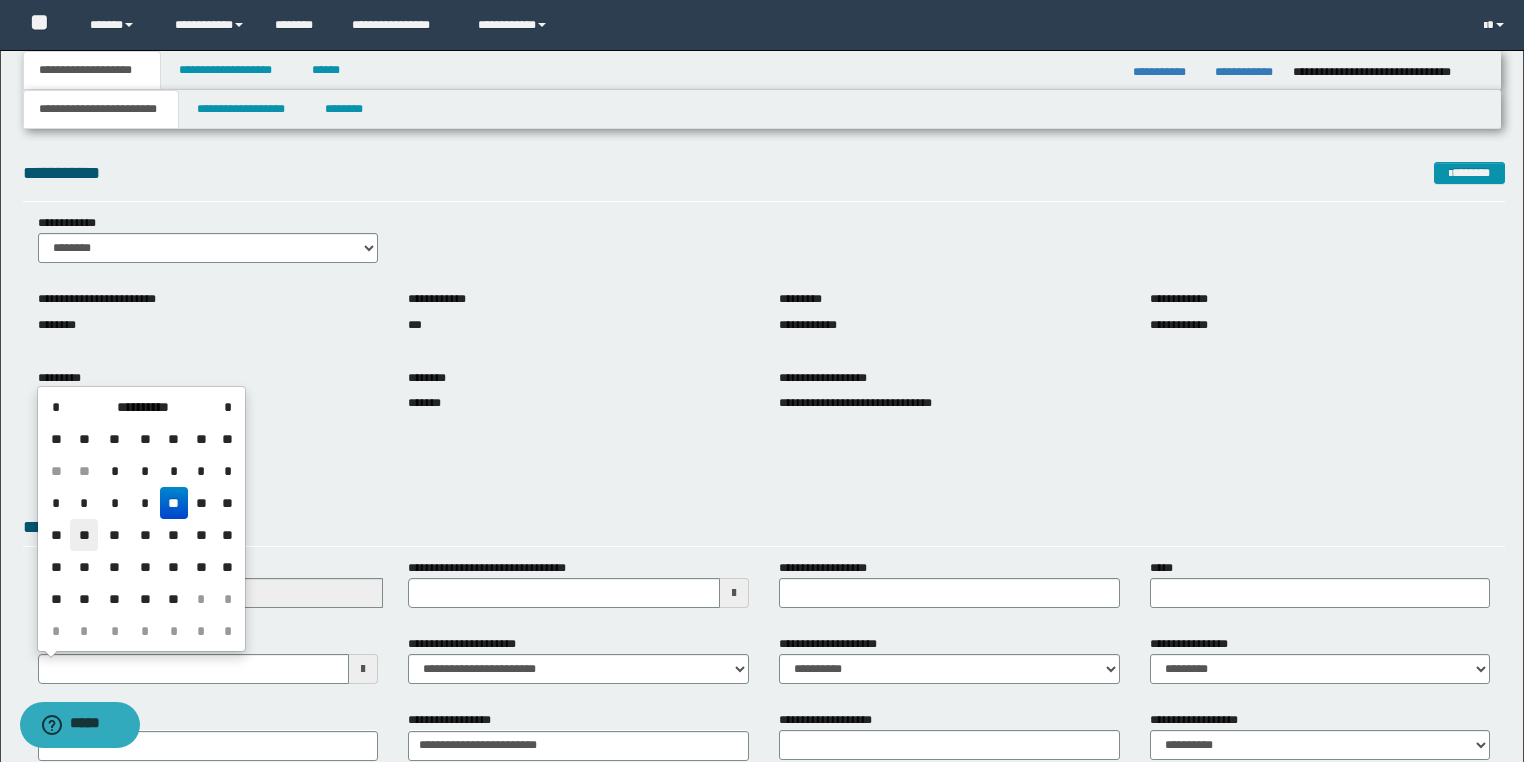 click on "**" at bounding box center (84, 535) 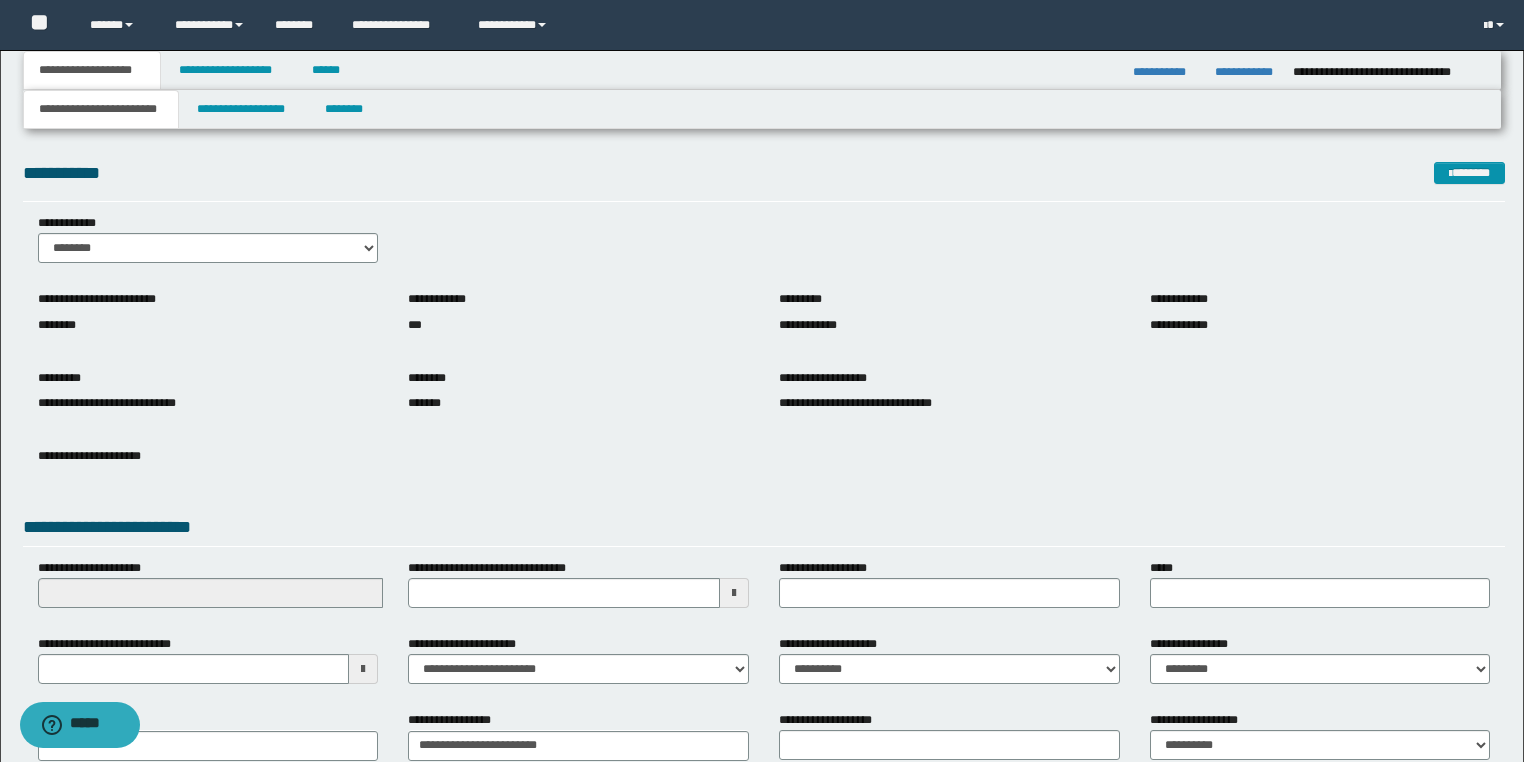 scroll, scrollTop: 120, scrollLeft: 0, axis: vertical 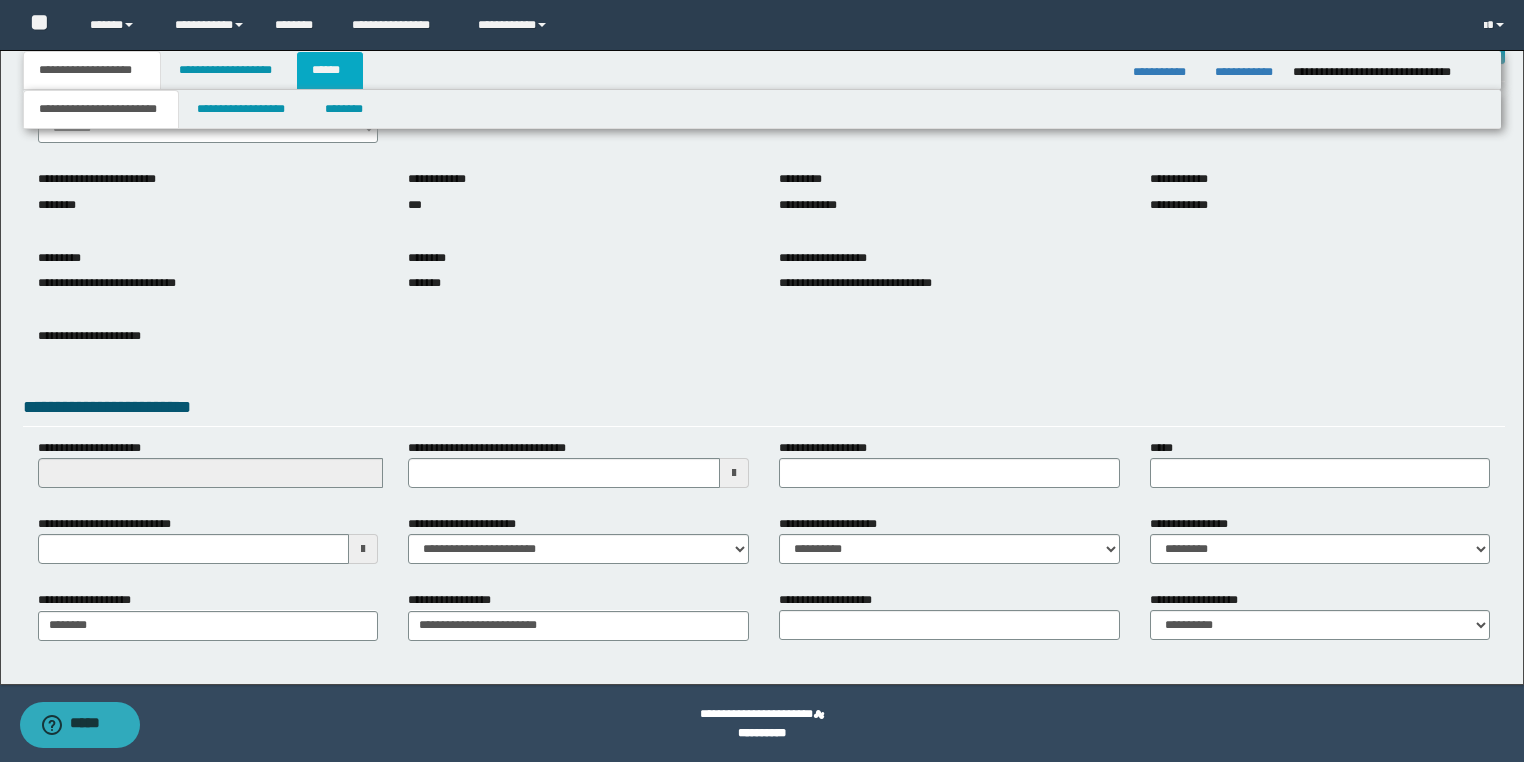 click on "******" at bounding box center (330, 70) 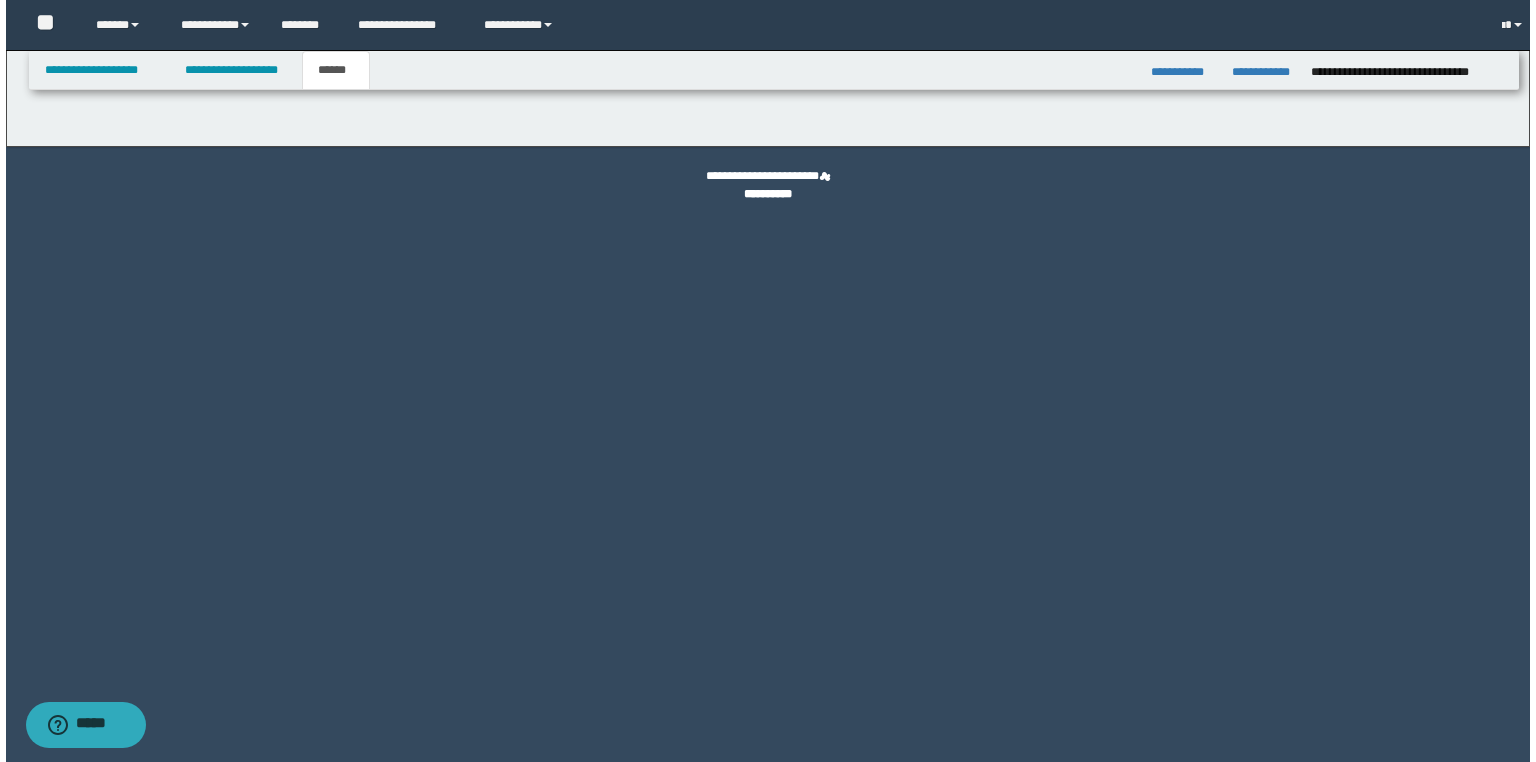 scroll, scrollTop: 0, scrollLeft: 0, axis: both 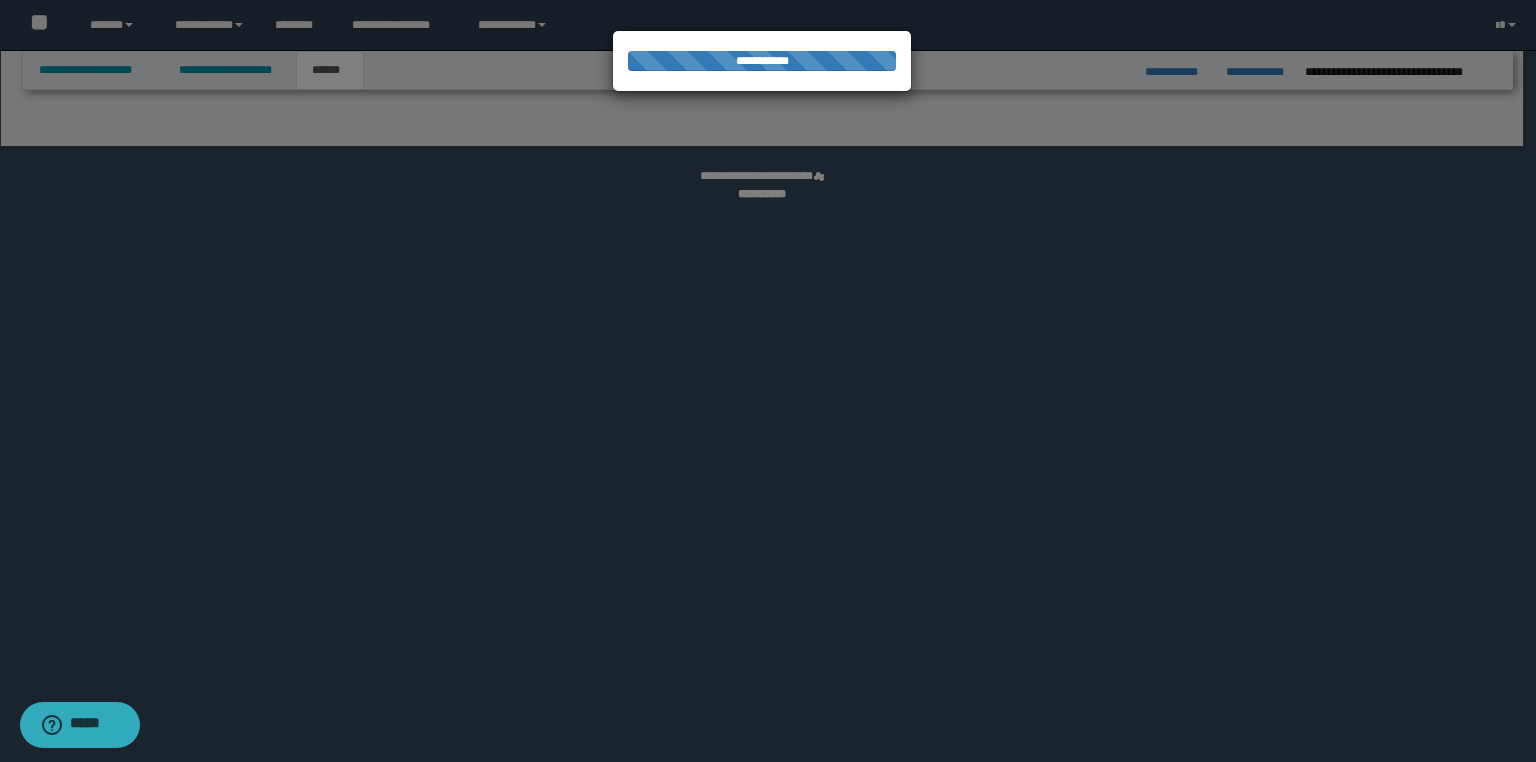 select on "*" 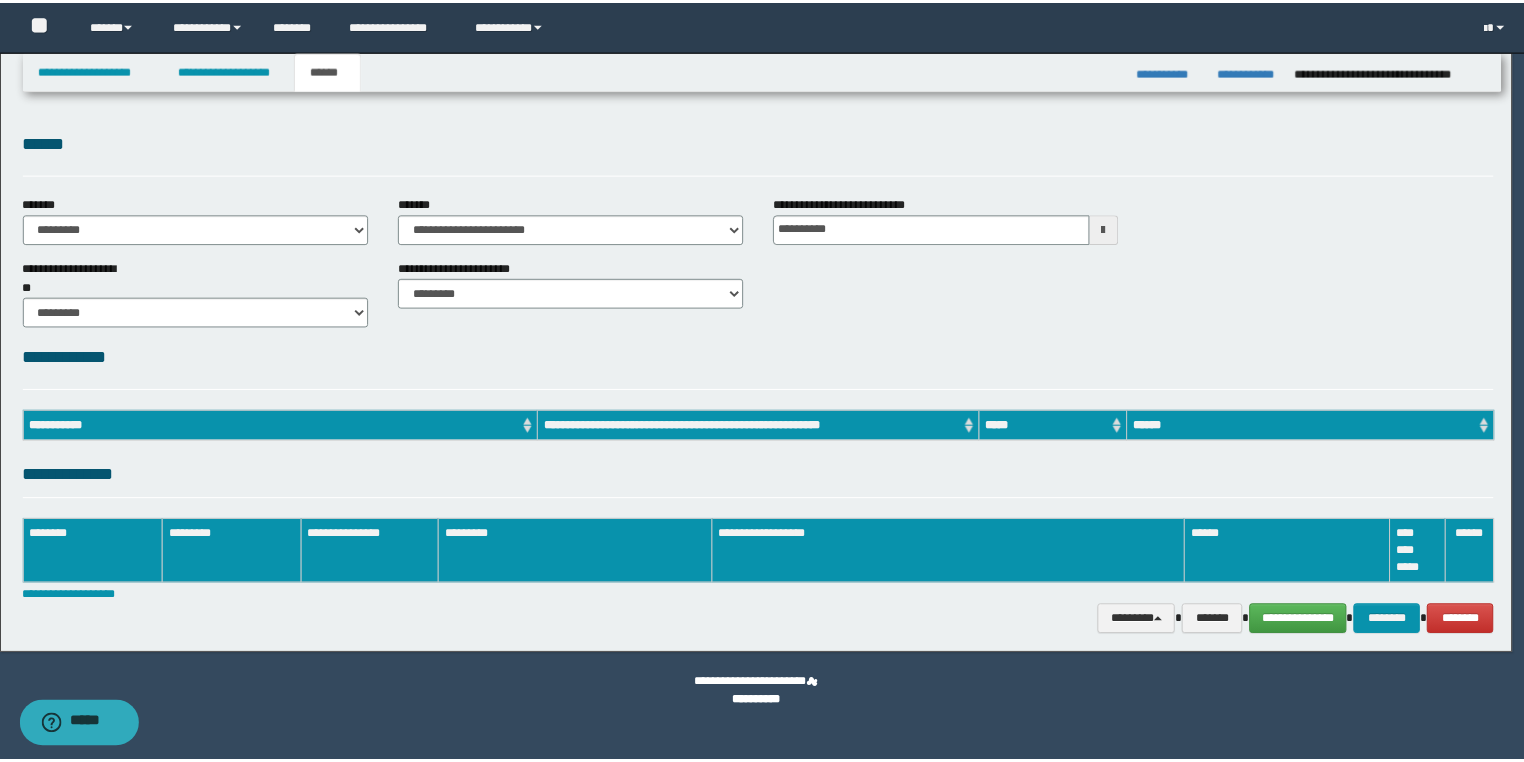 scroll, scrollTop: 0, scrollLeft: 0, axis: both 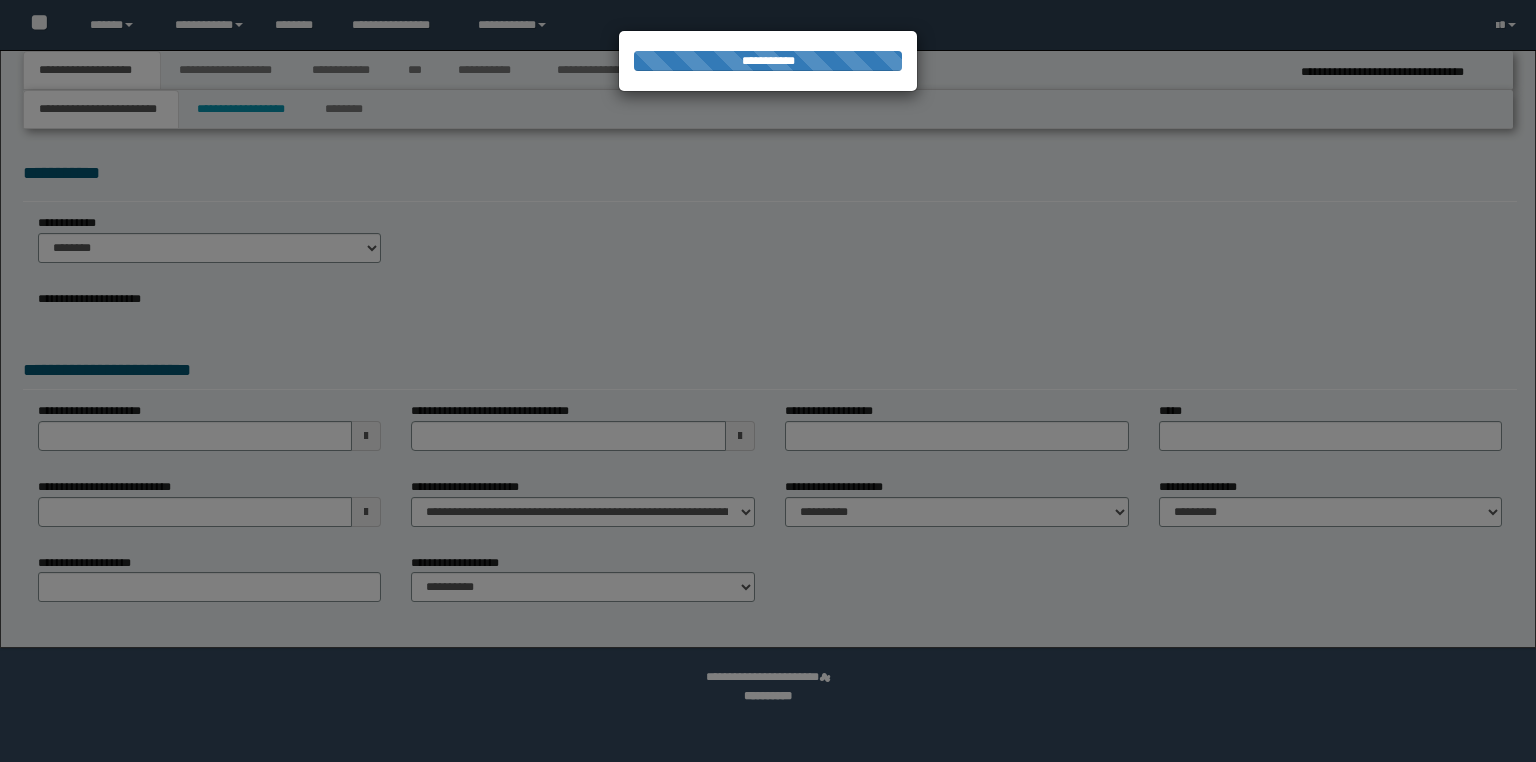 select on "*" 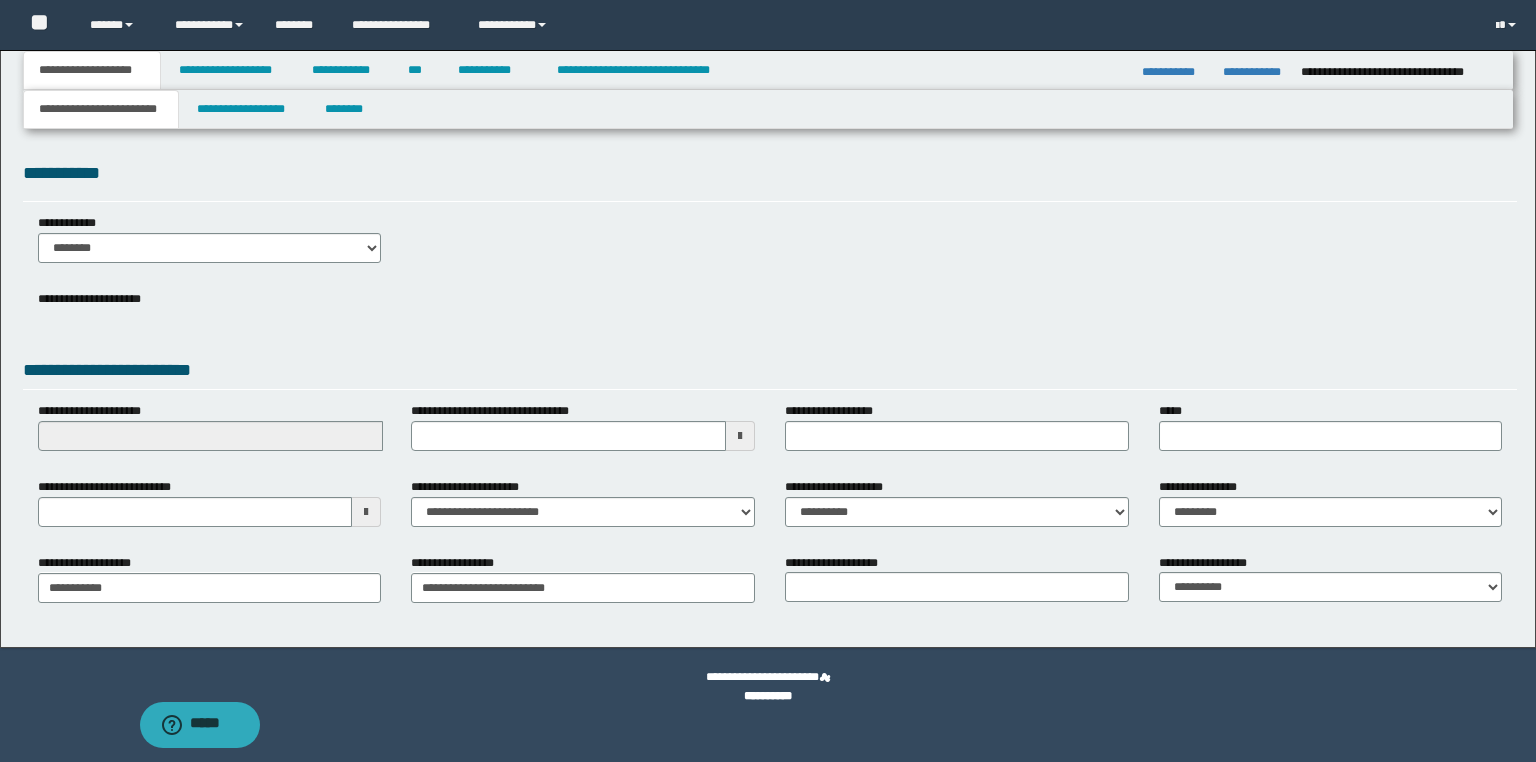 scroll, scrollTop: 0, scrollLeft: 0, axis: both 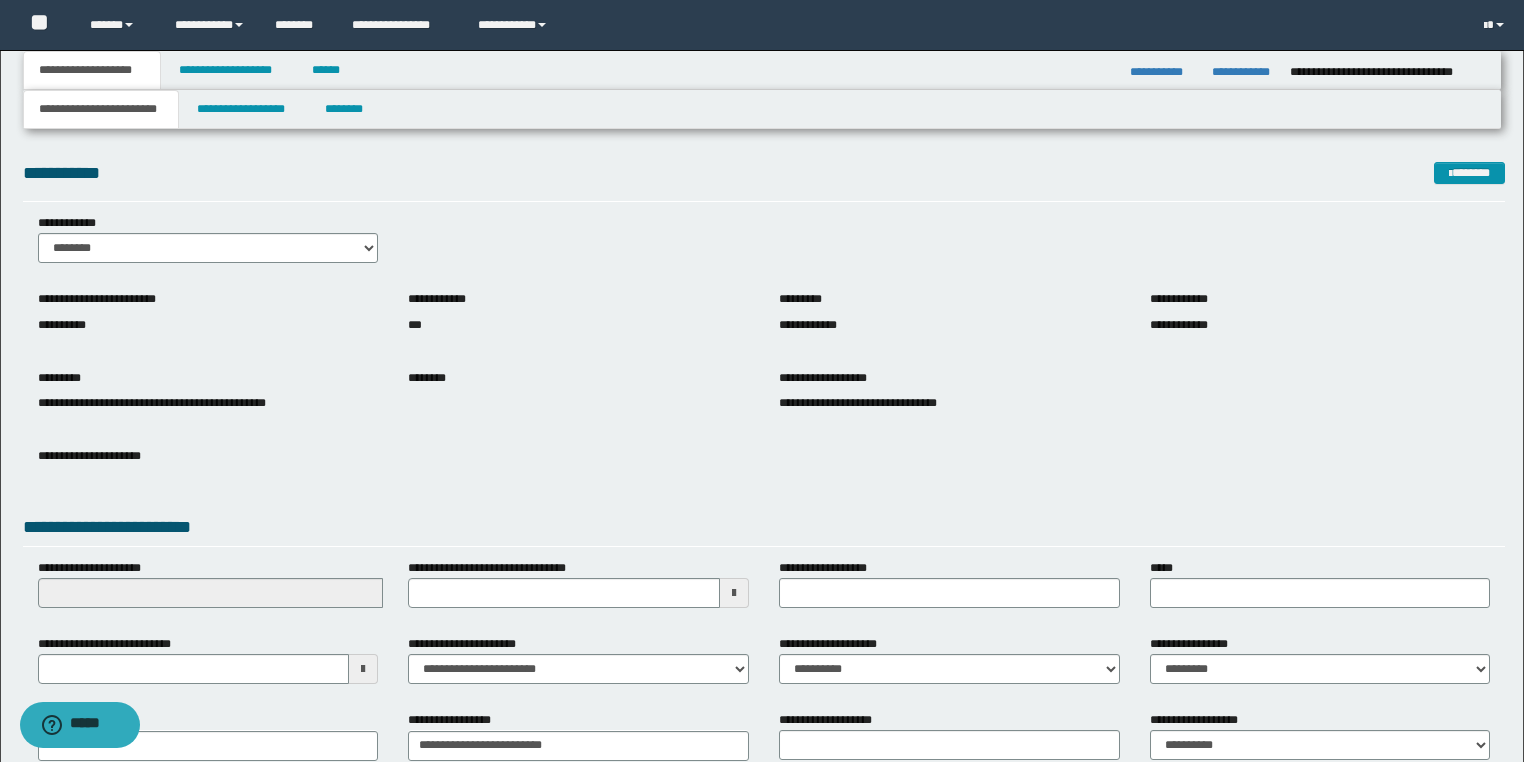 click at bounding box center (363, 669) 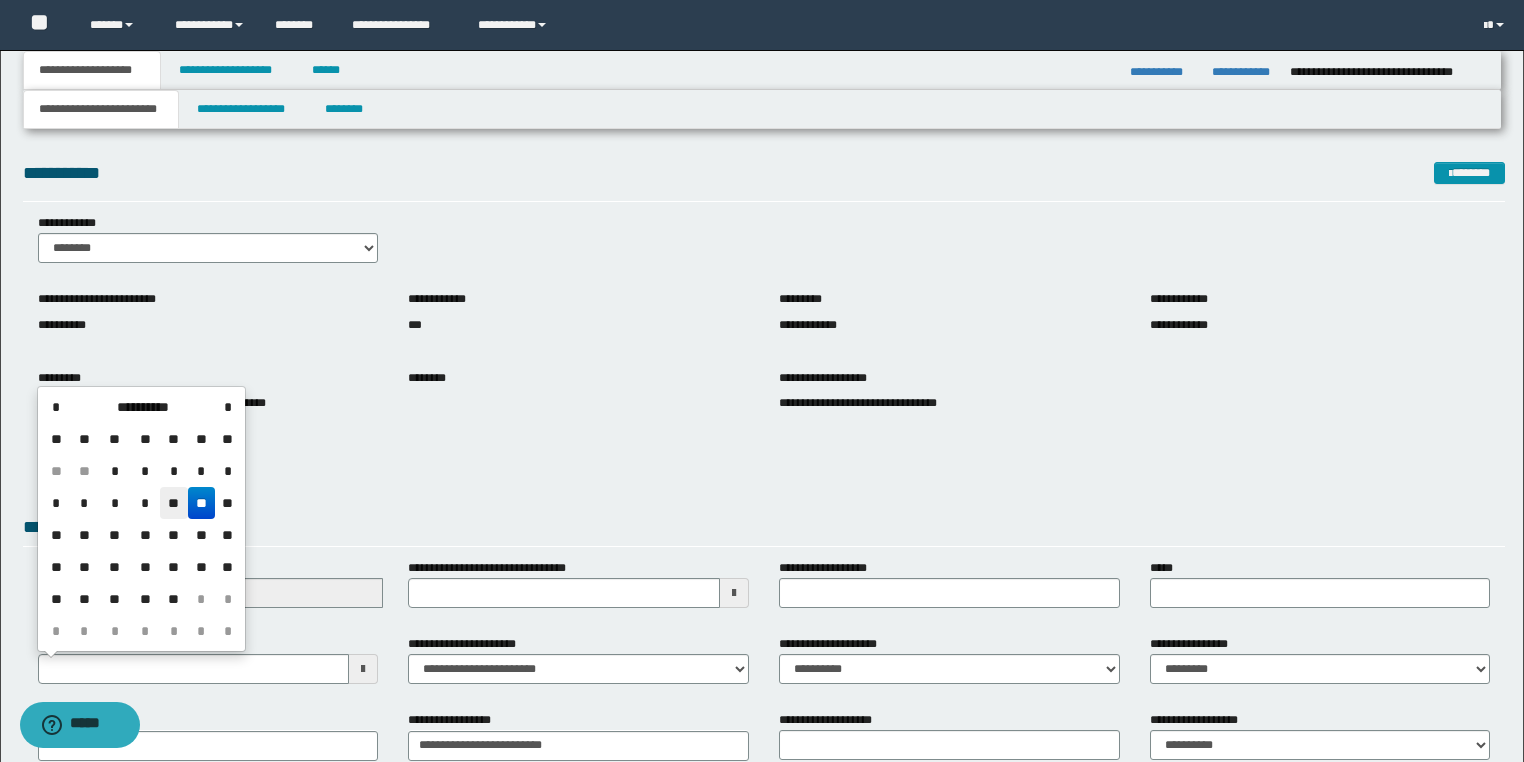 click on "**" at bounding box center [174, 503] 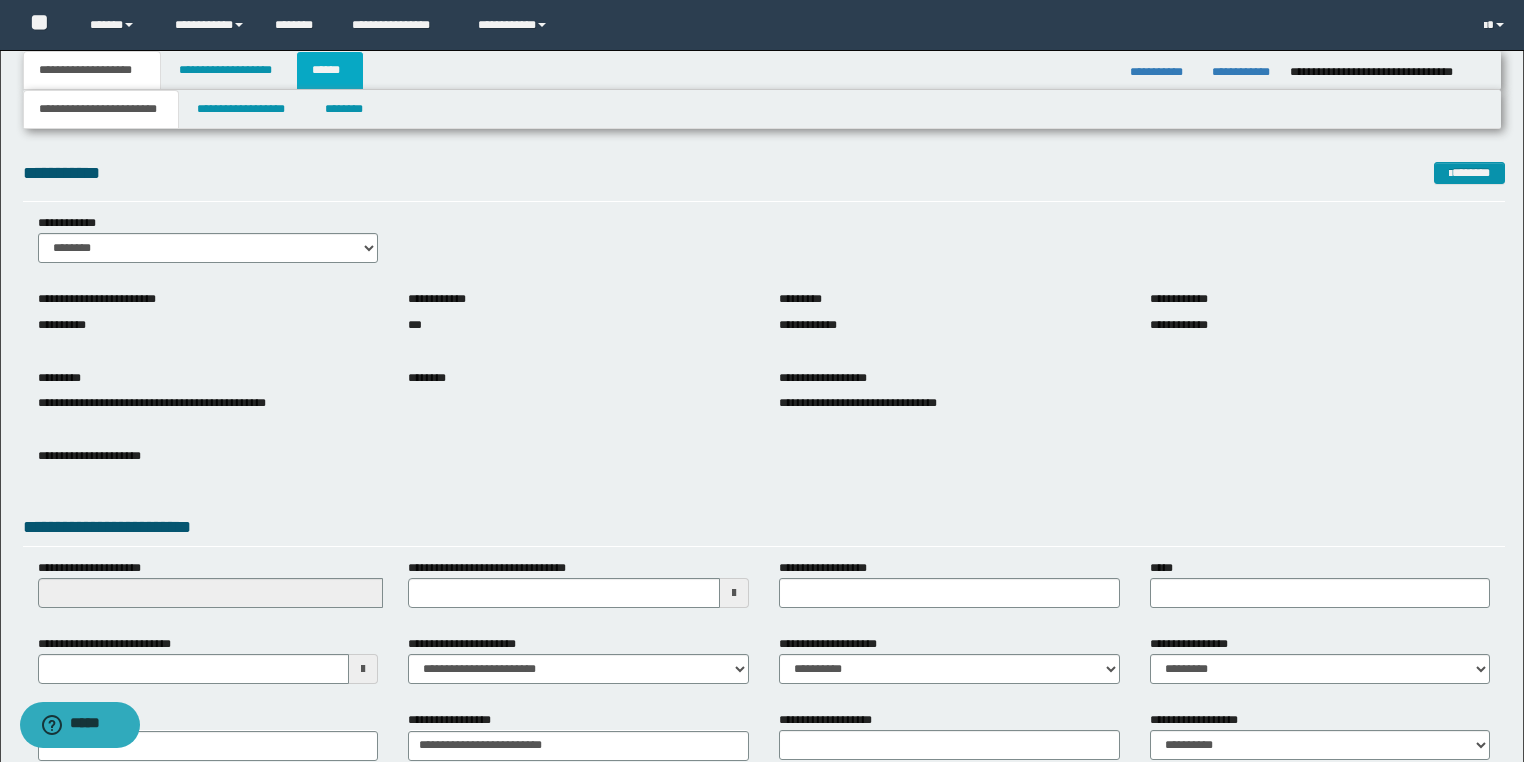 click on "******" at bounding box center (330, 70) 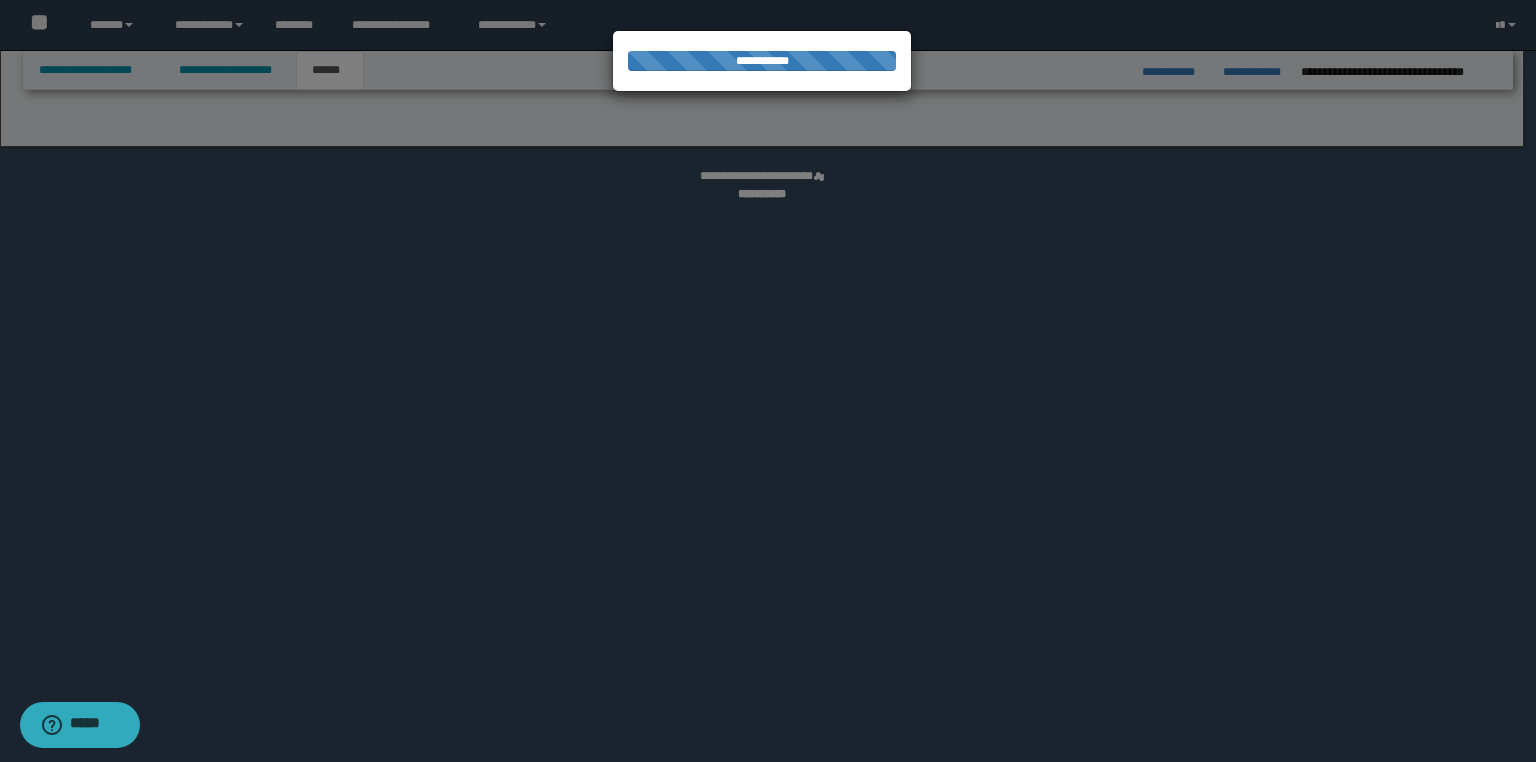 select on "*" 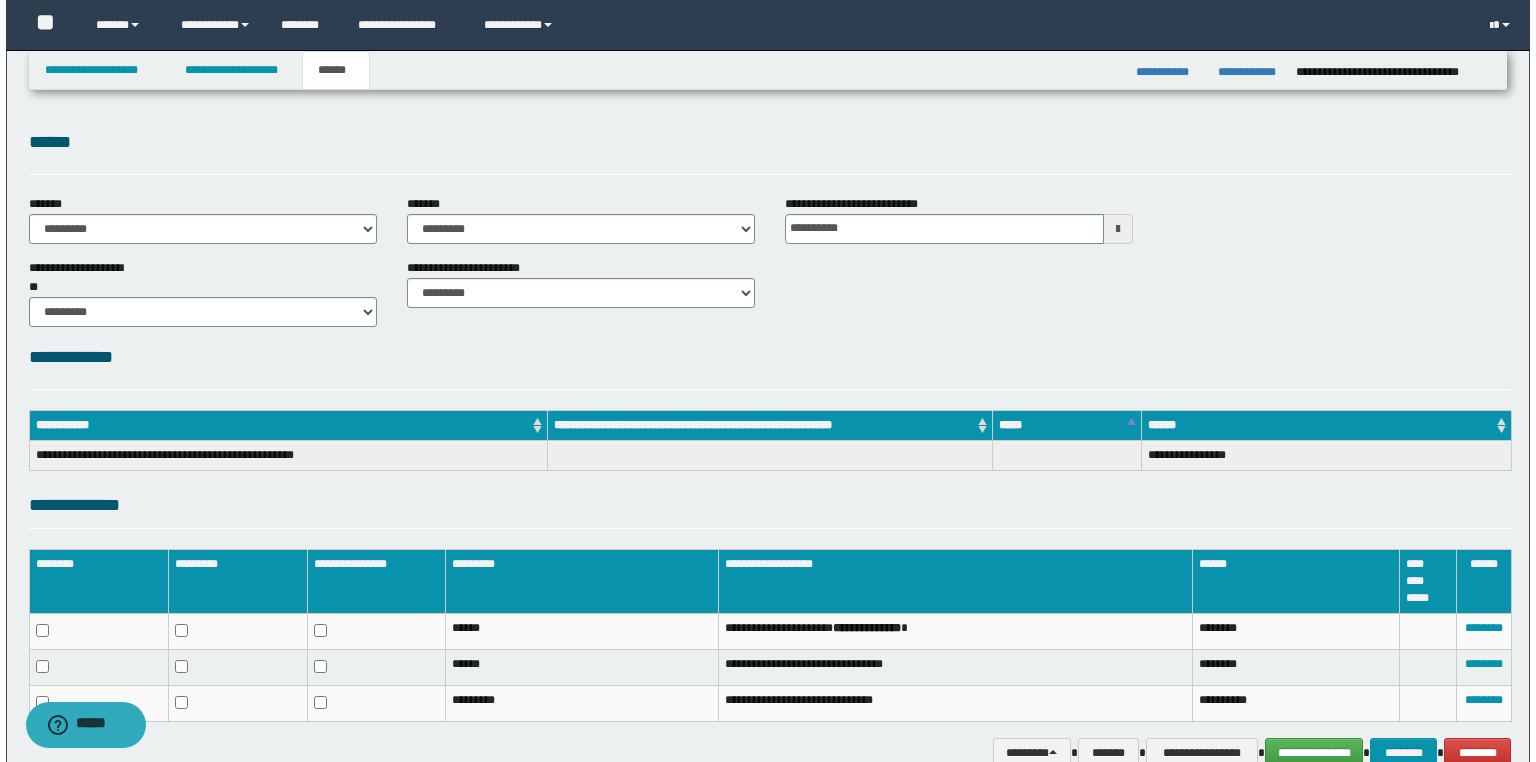 scroll, scrollTop: 101, scrollLeft: 0, axis: vertical 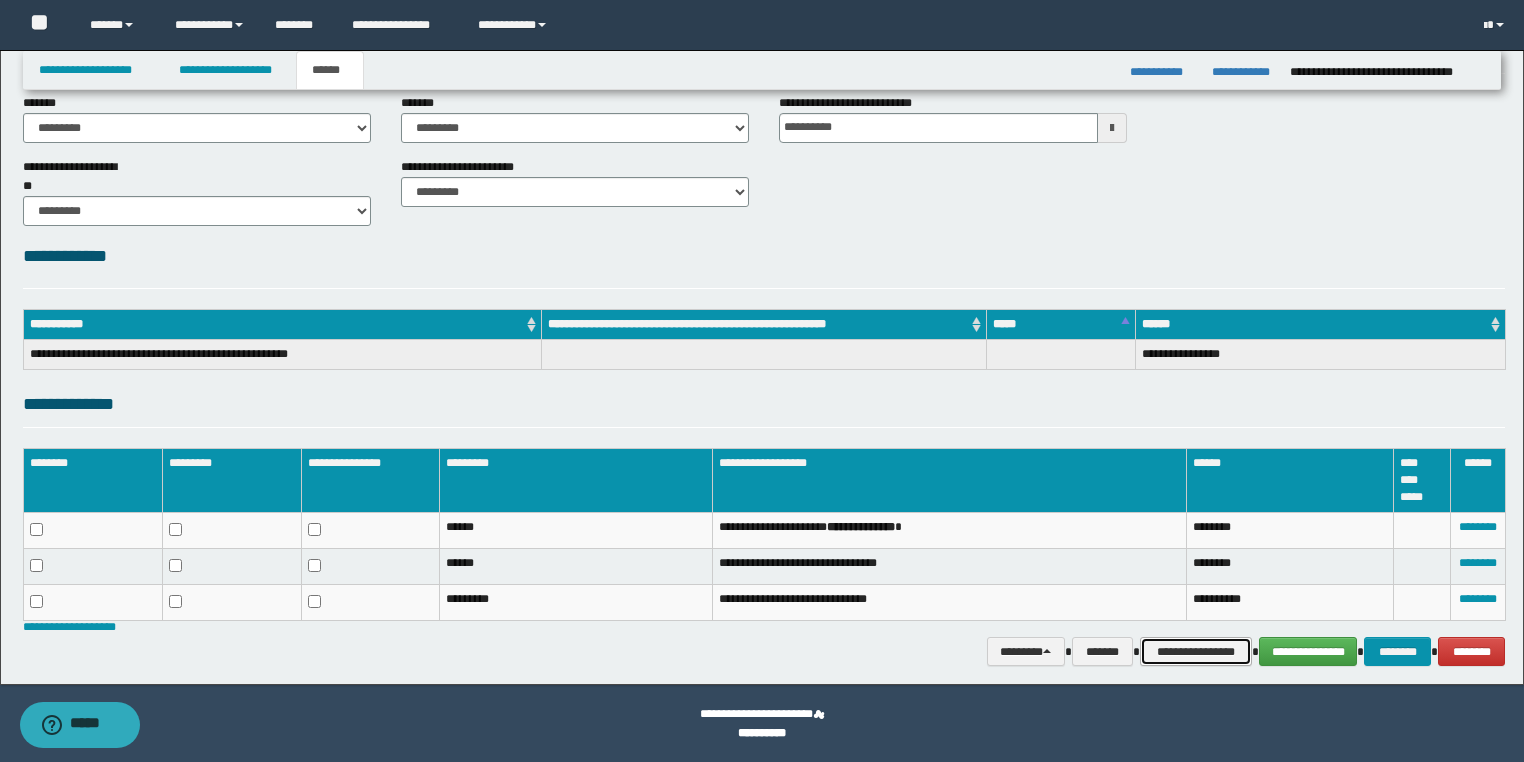 click on "**********" at bounding box center (1196, 652) 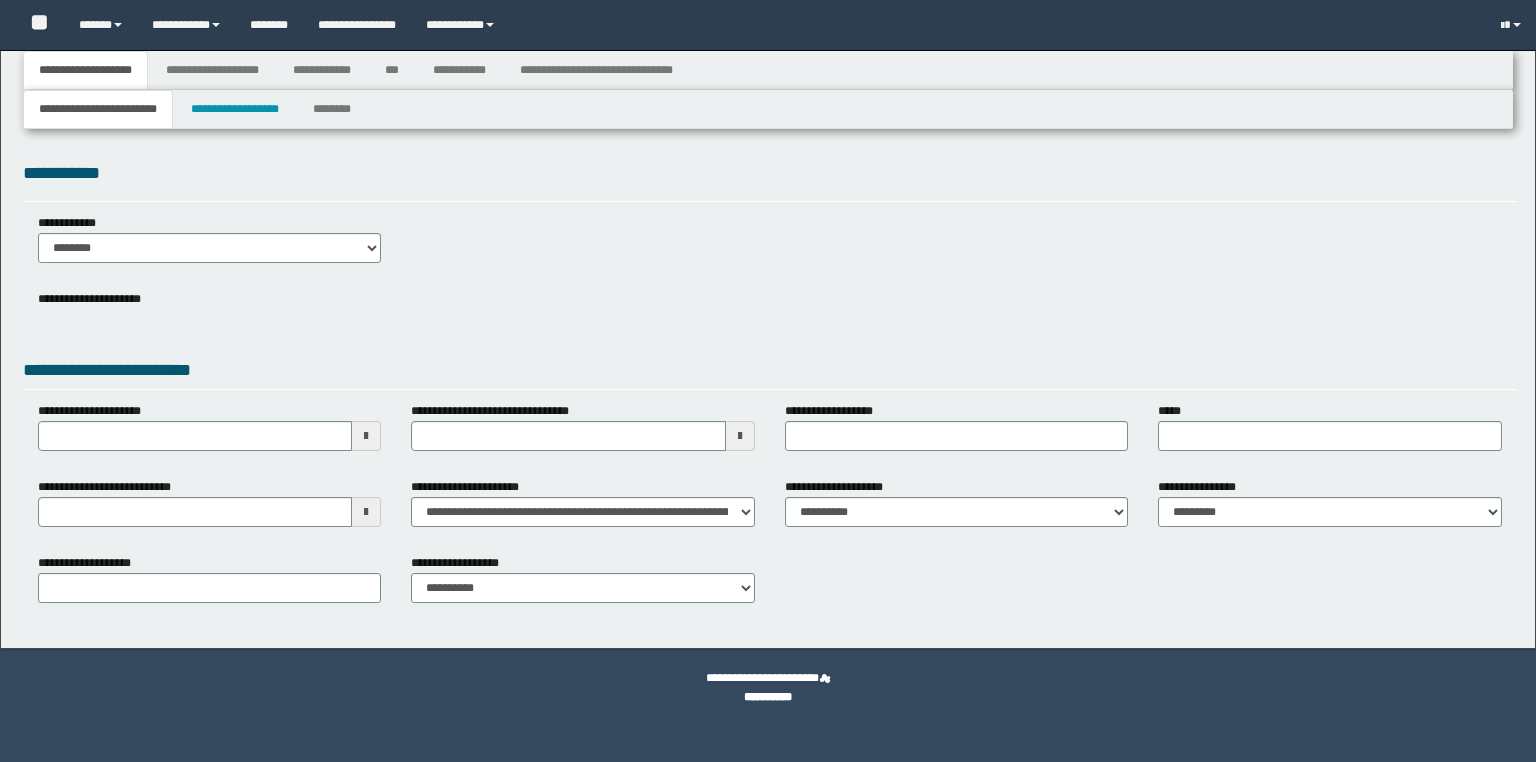 select on "*" 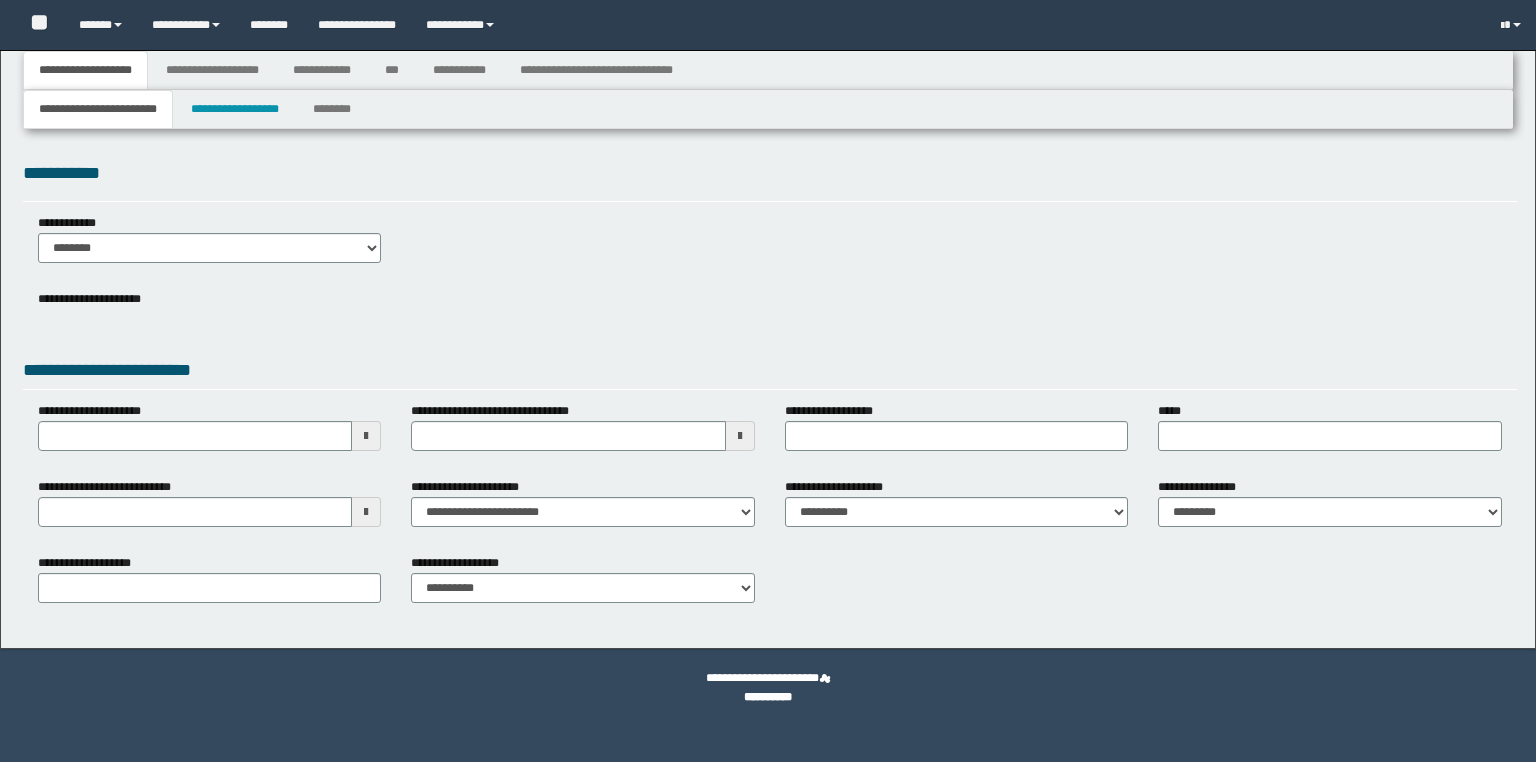 select on "*" 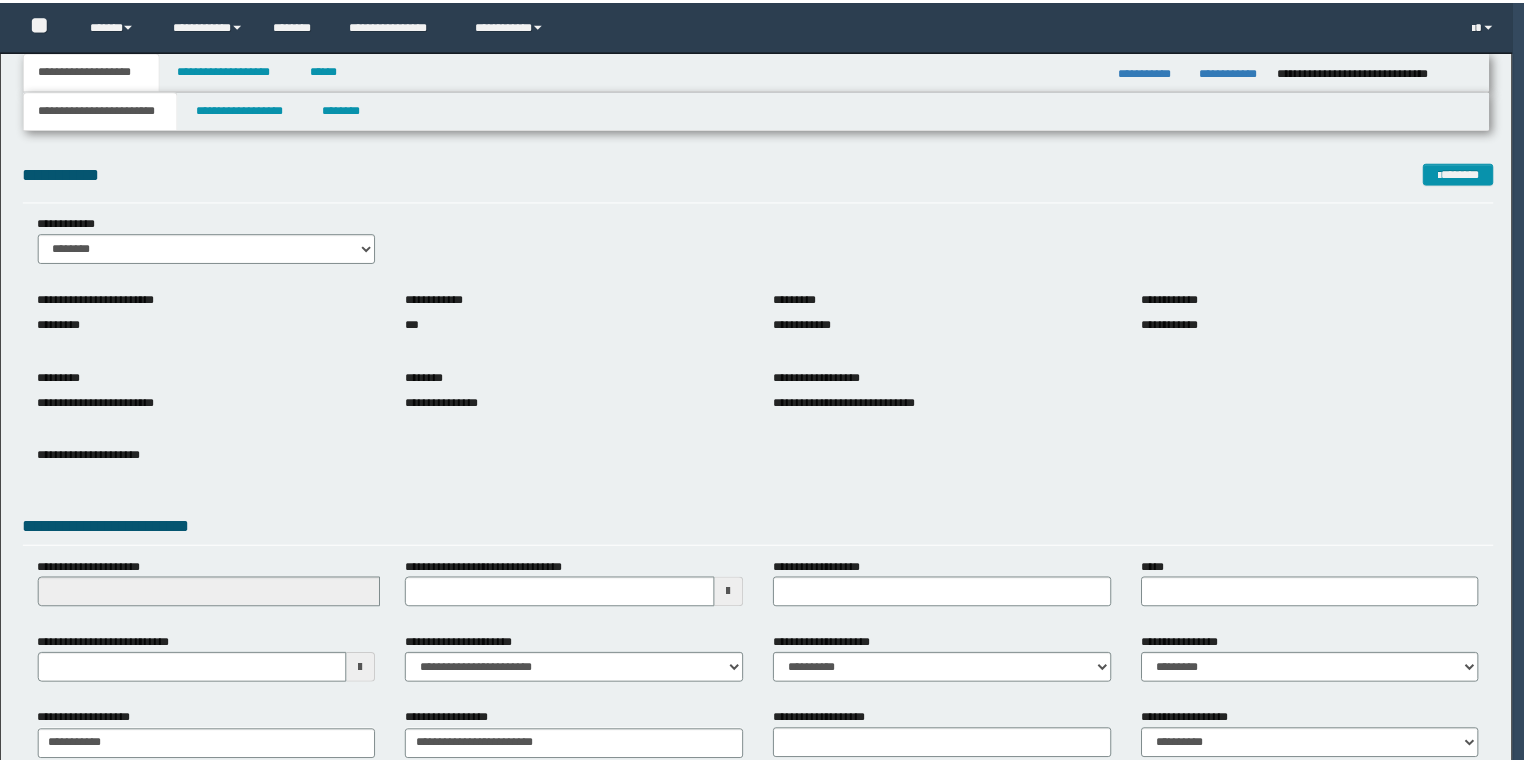 scroll, scrollTop: 0, scrollLeft: 0, axis: both 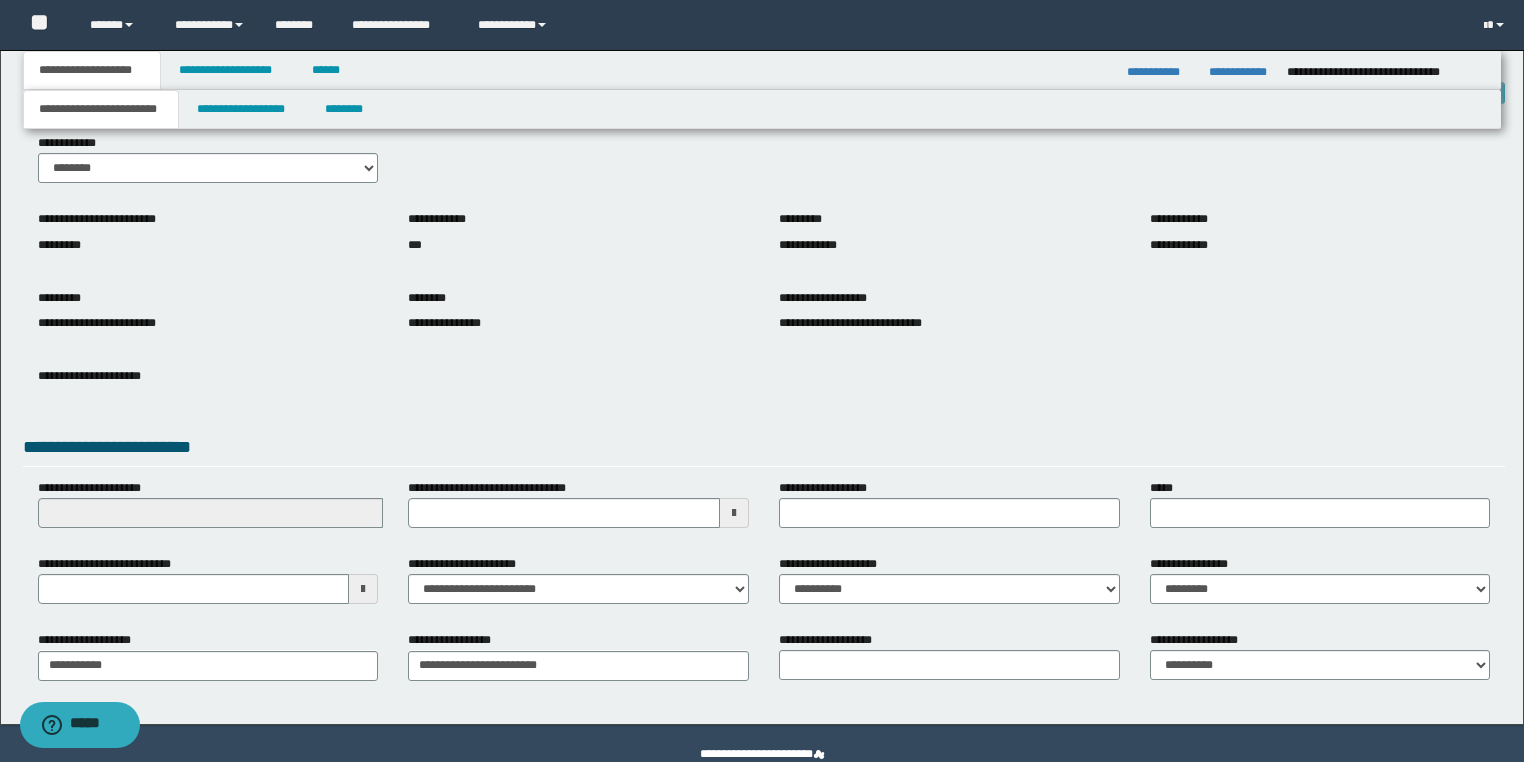 click at bounding box center [363, 589] 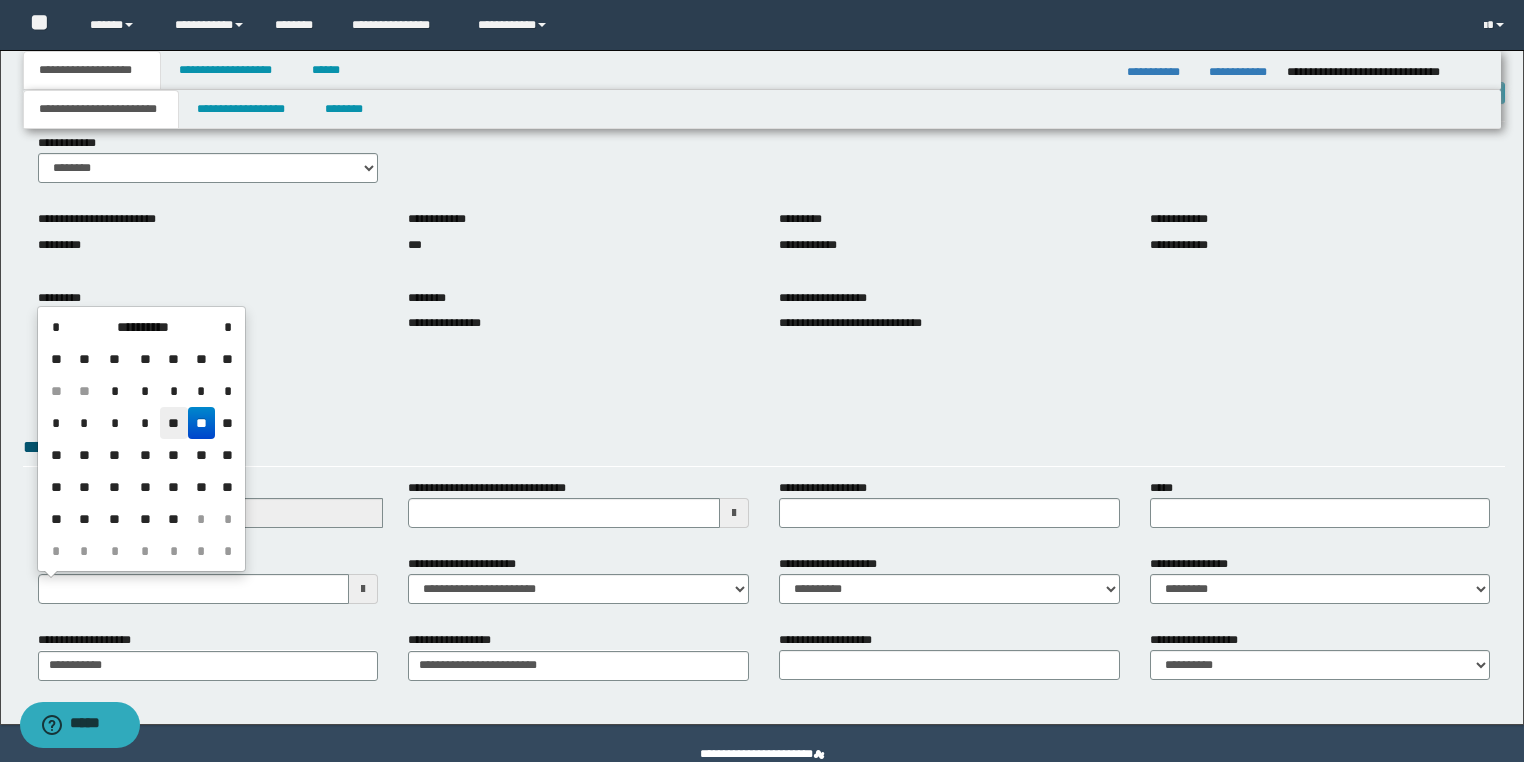 click on "**" at bounding box center [174, 423] 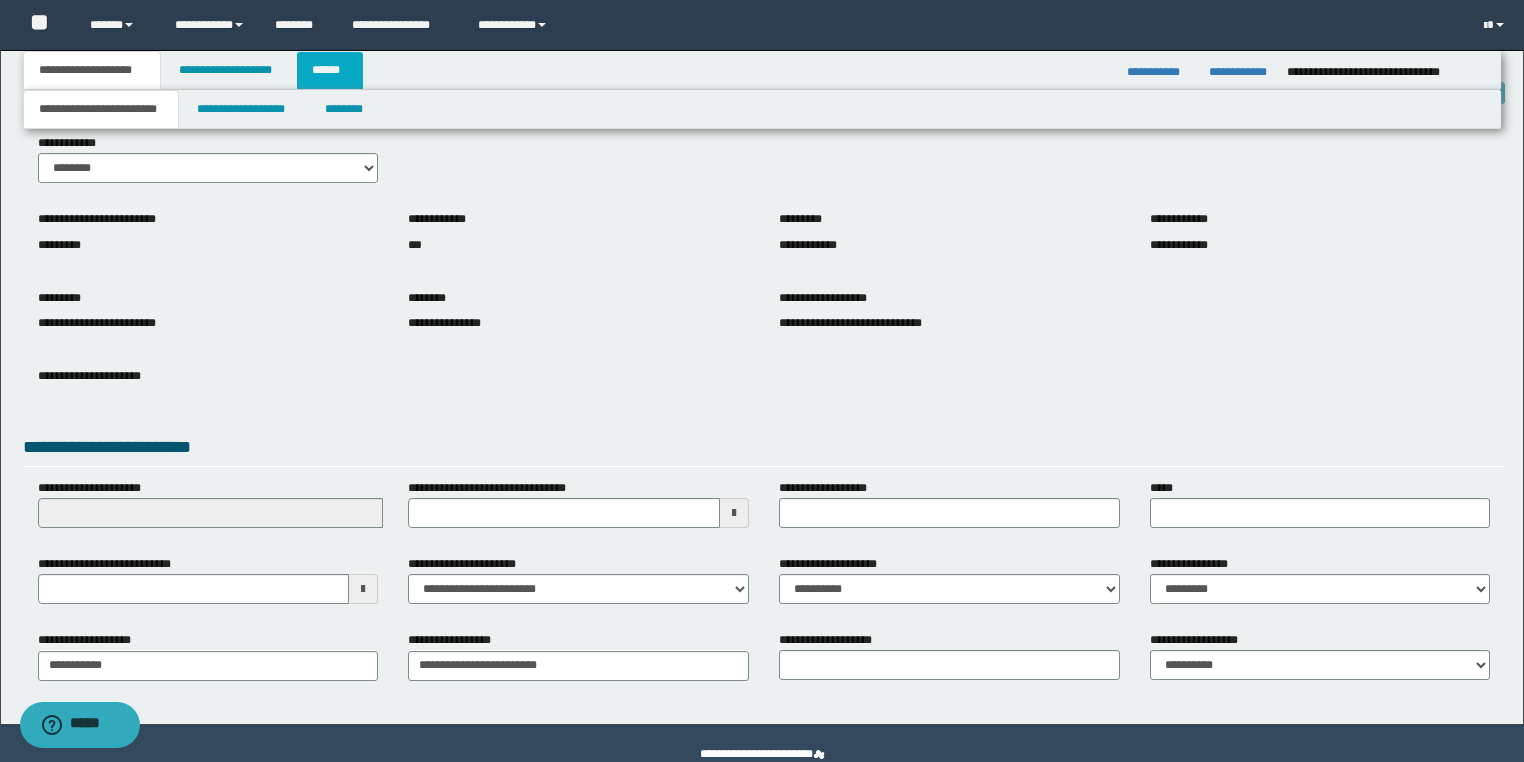 click on "******" at bounding box center [330, 70] 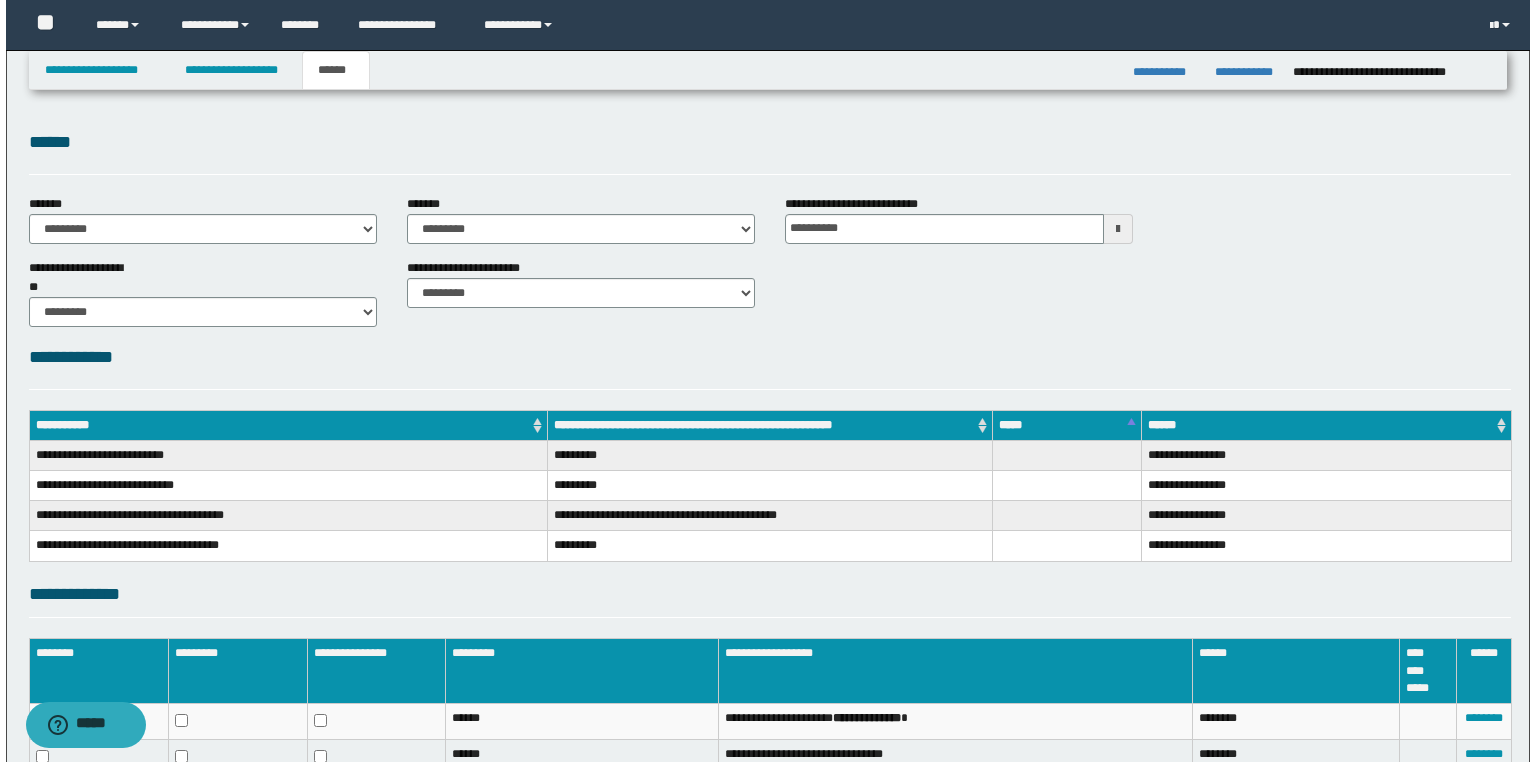 scroll, scrollTop: 191, scrollLeft: 0, axis: vertical 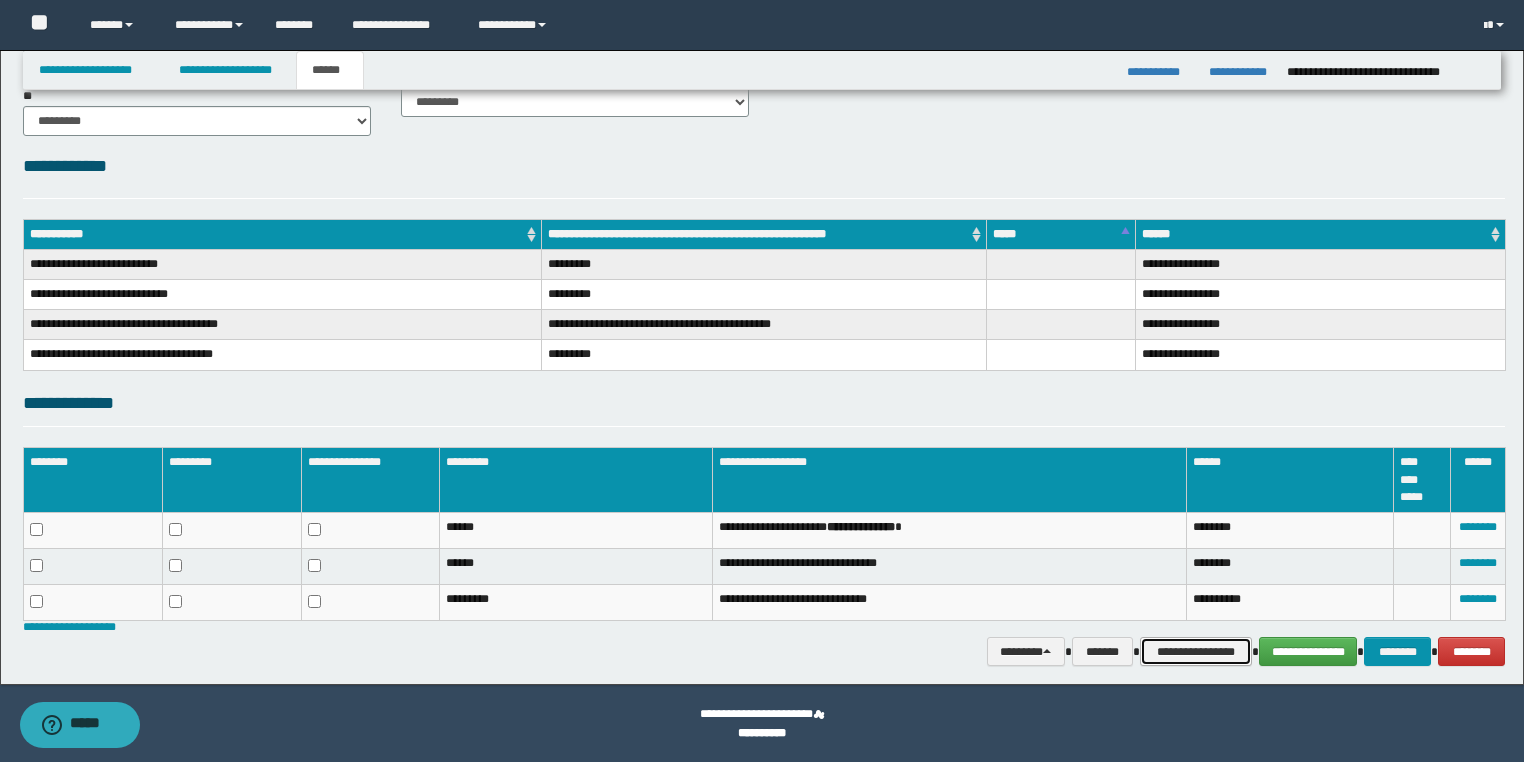 click on "**********" at bounding box center (1196, 652) 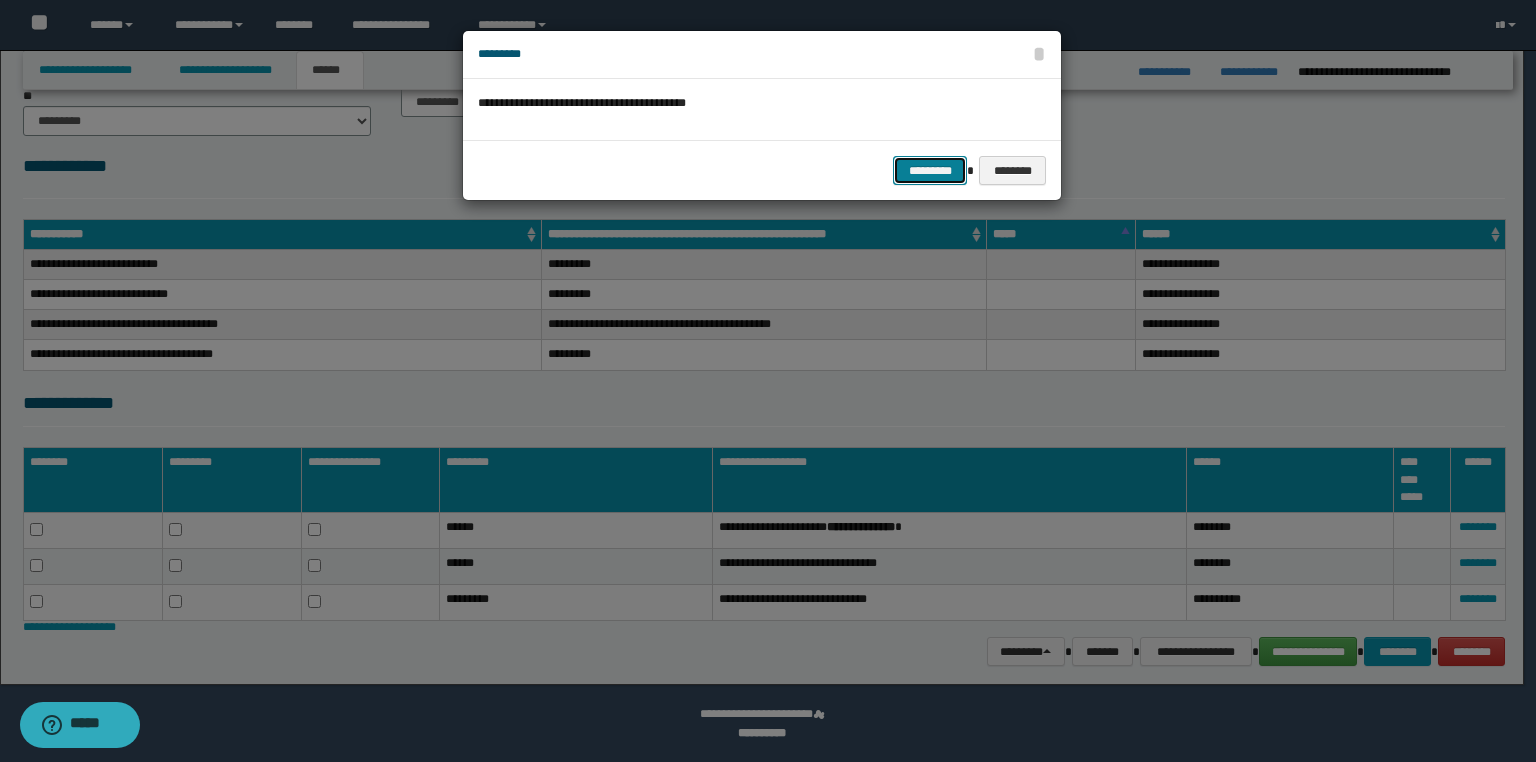 click on "*********" at bounding box center (930, 171) 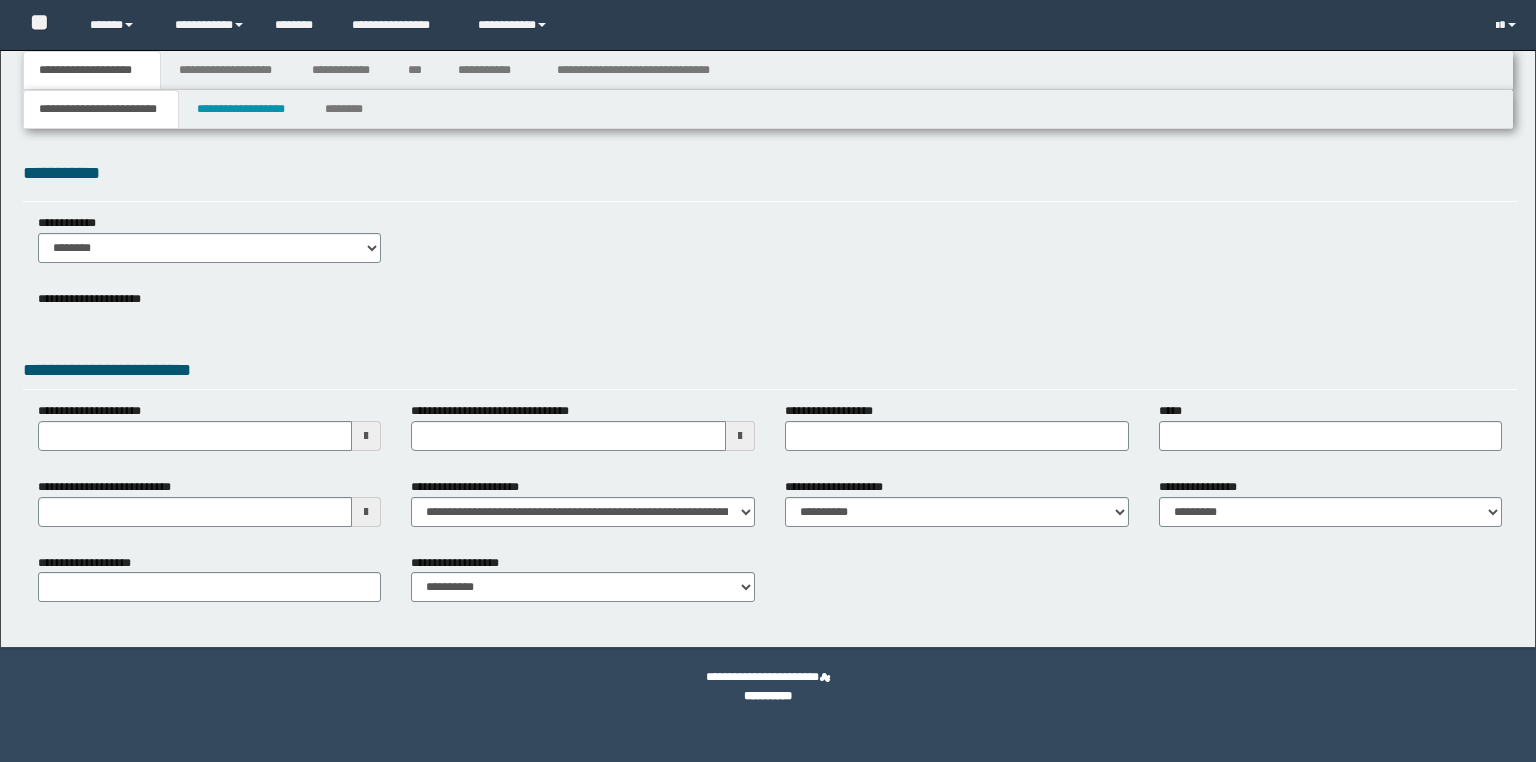 scroll, scrollTop: 0, scrollLeft: 0, axis: both 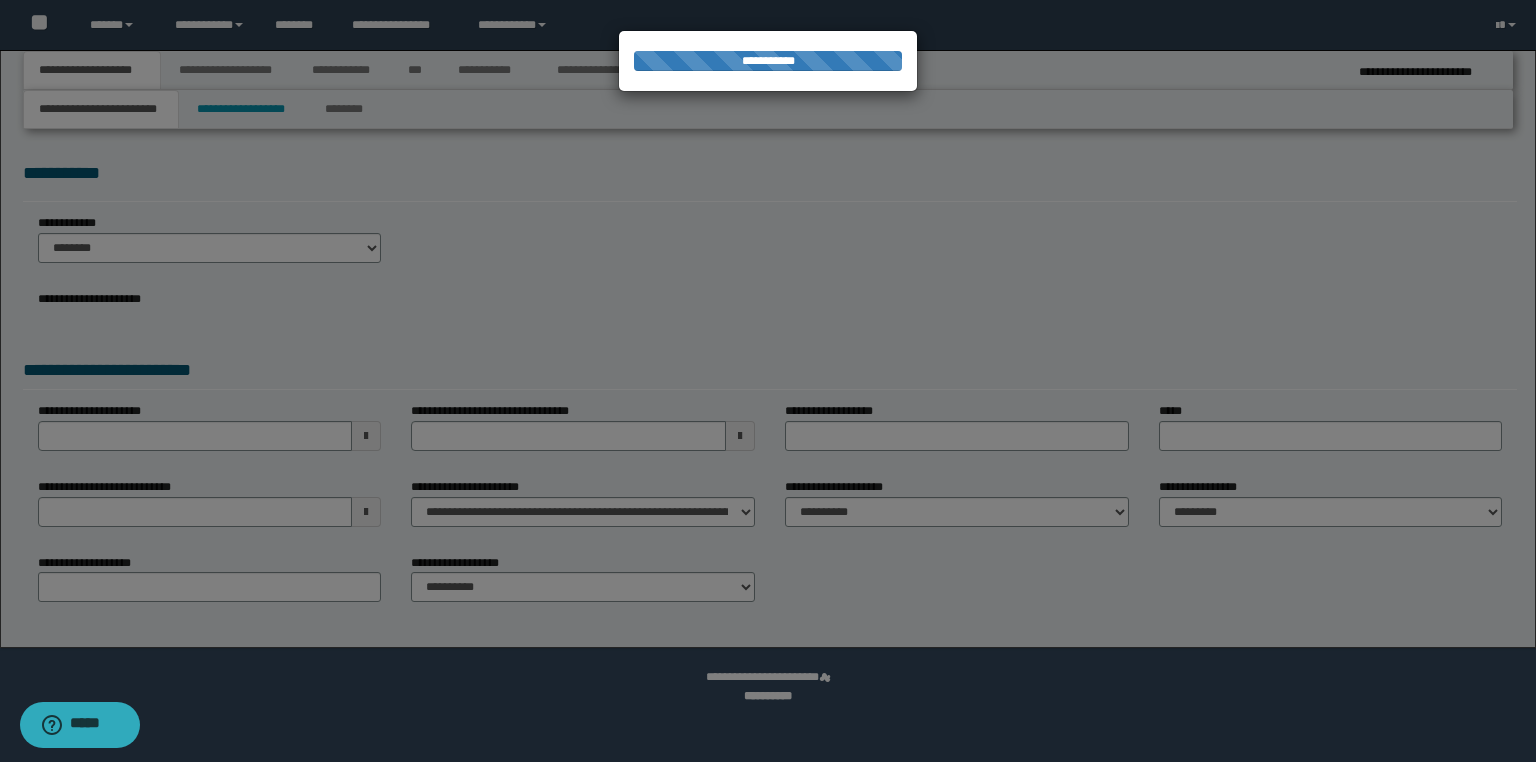select on "*" 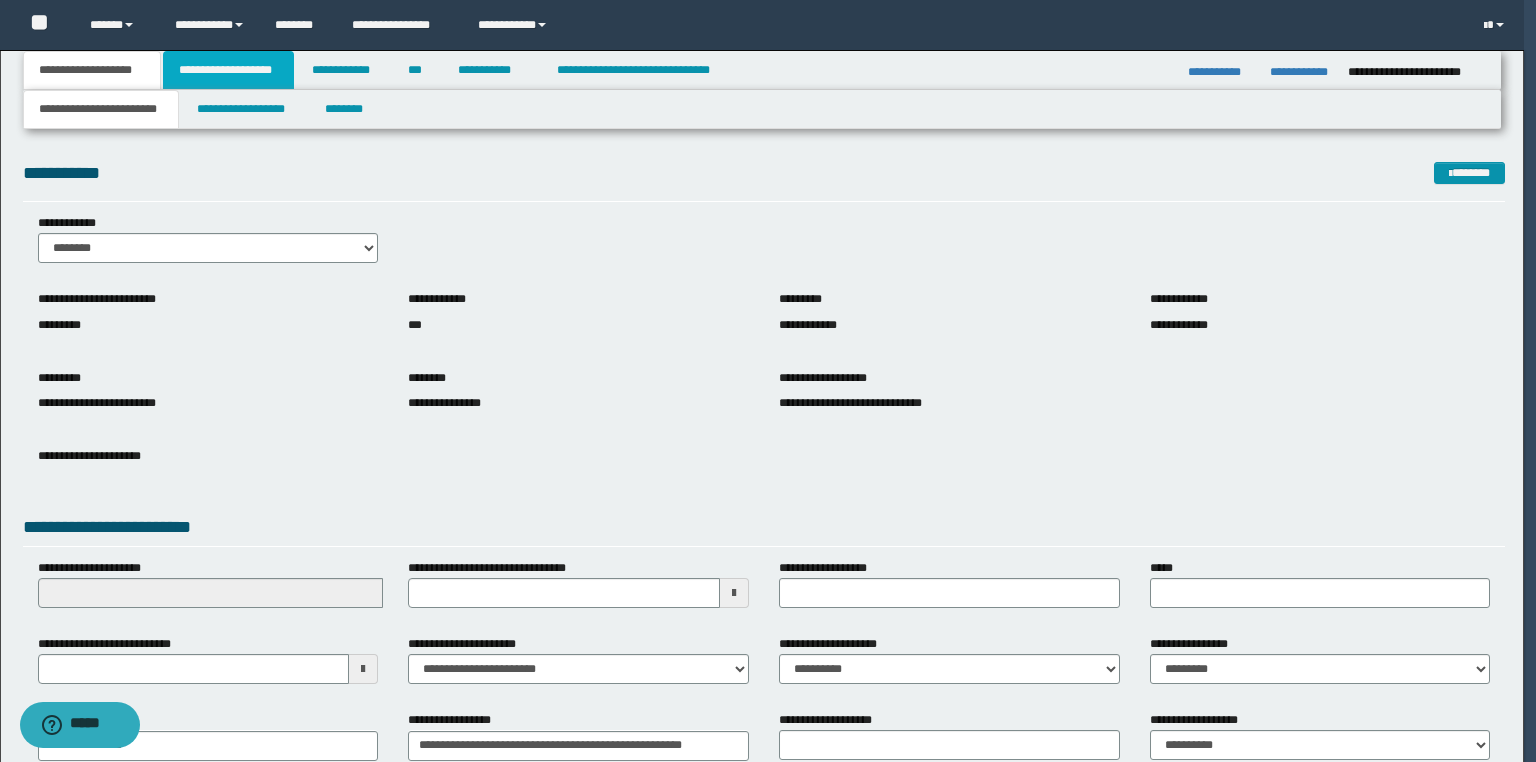 drag, startPoint x: 257, startPoint y: 80, endPoint x: 607, endPoint y: 196, distance: 368.7221 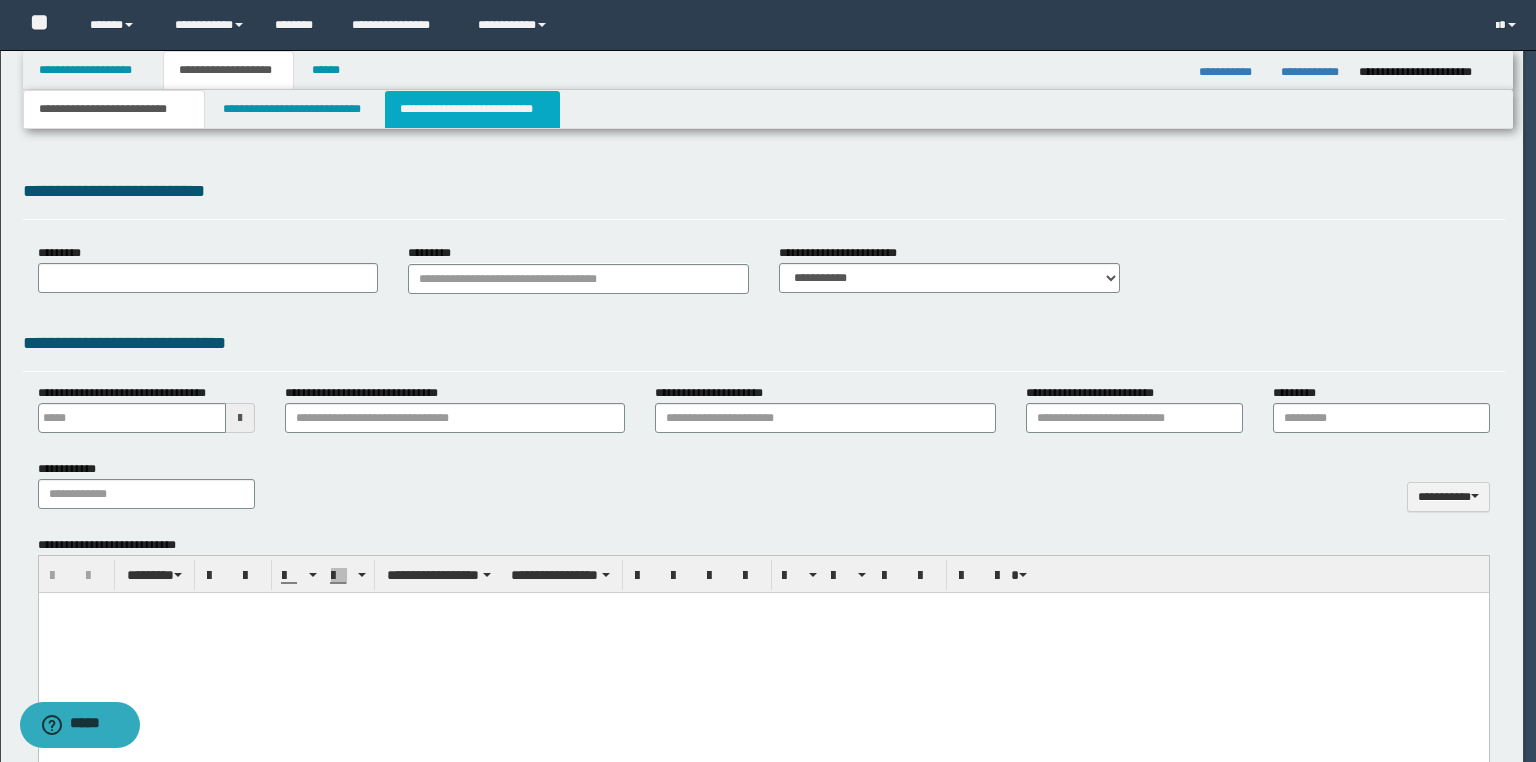 type on "**********" 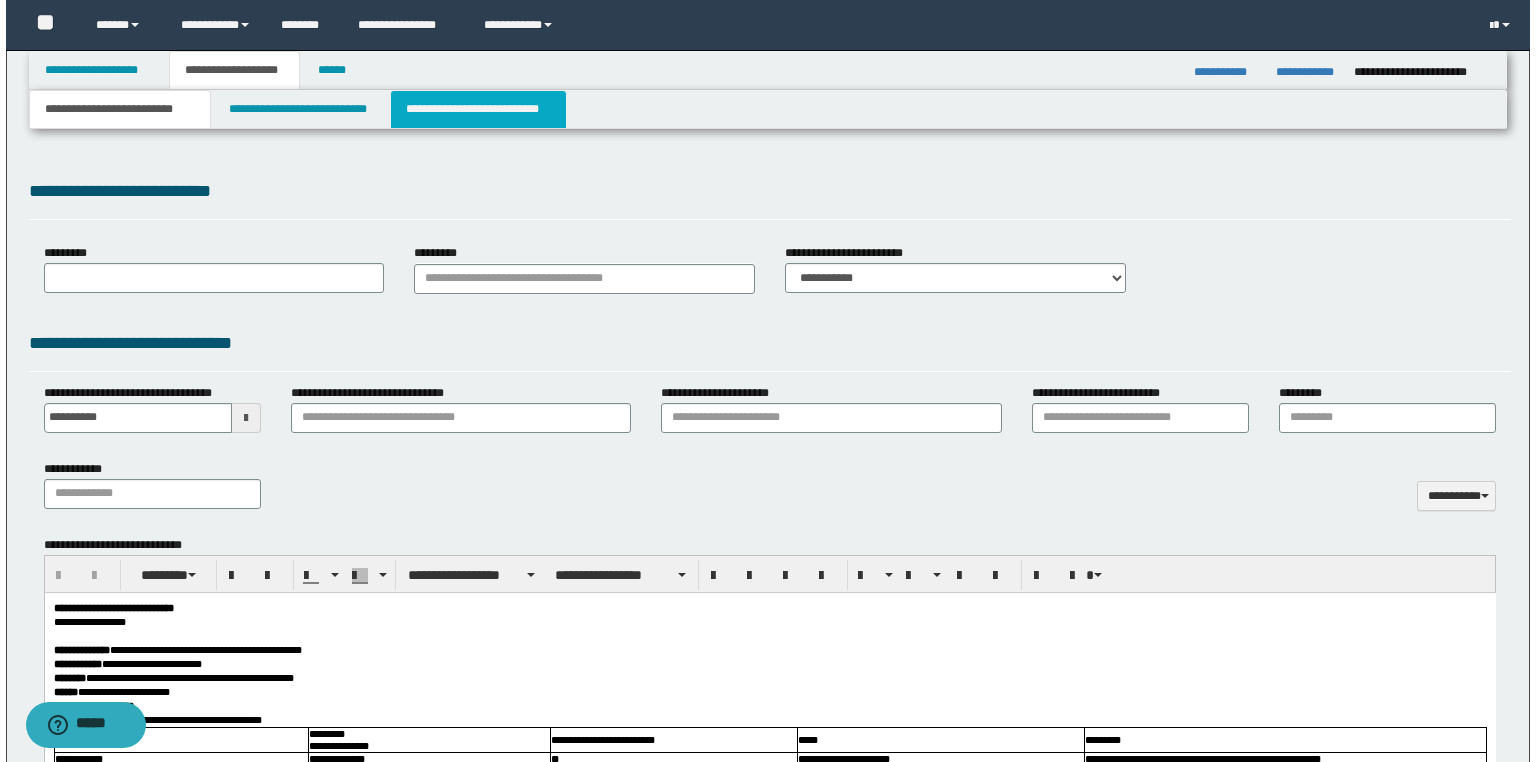 scroll, scrollTop: 0, scrollLeft: 0, axis: both 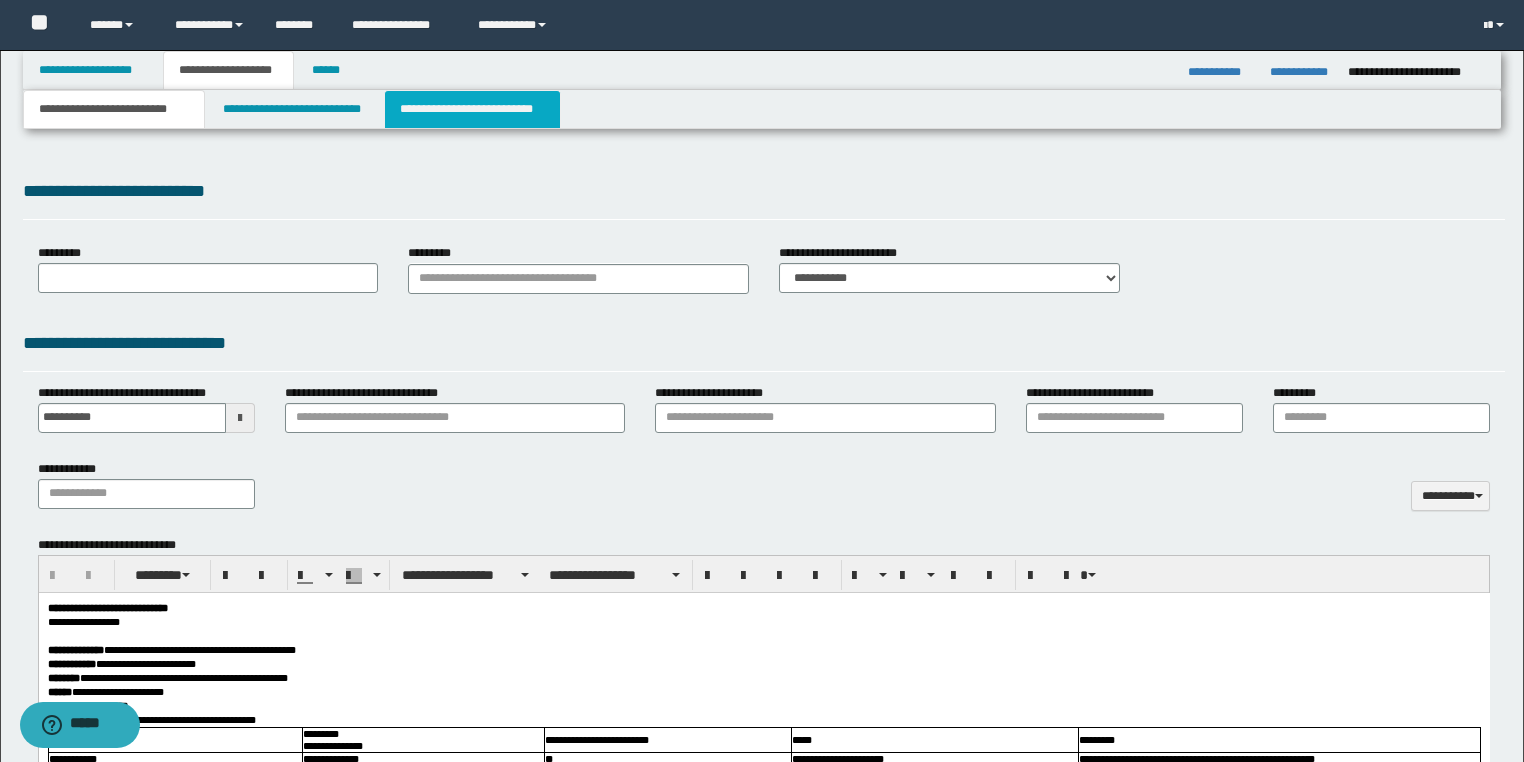 type on "**********" 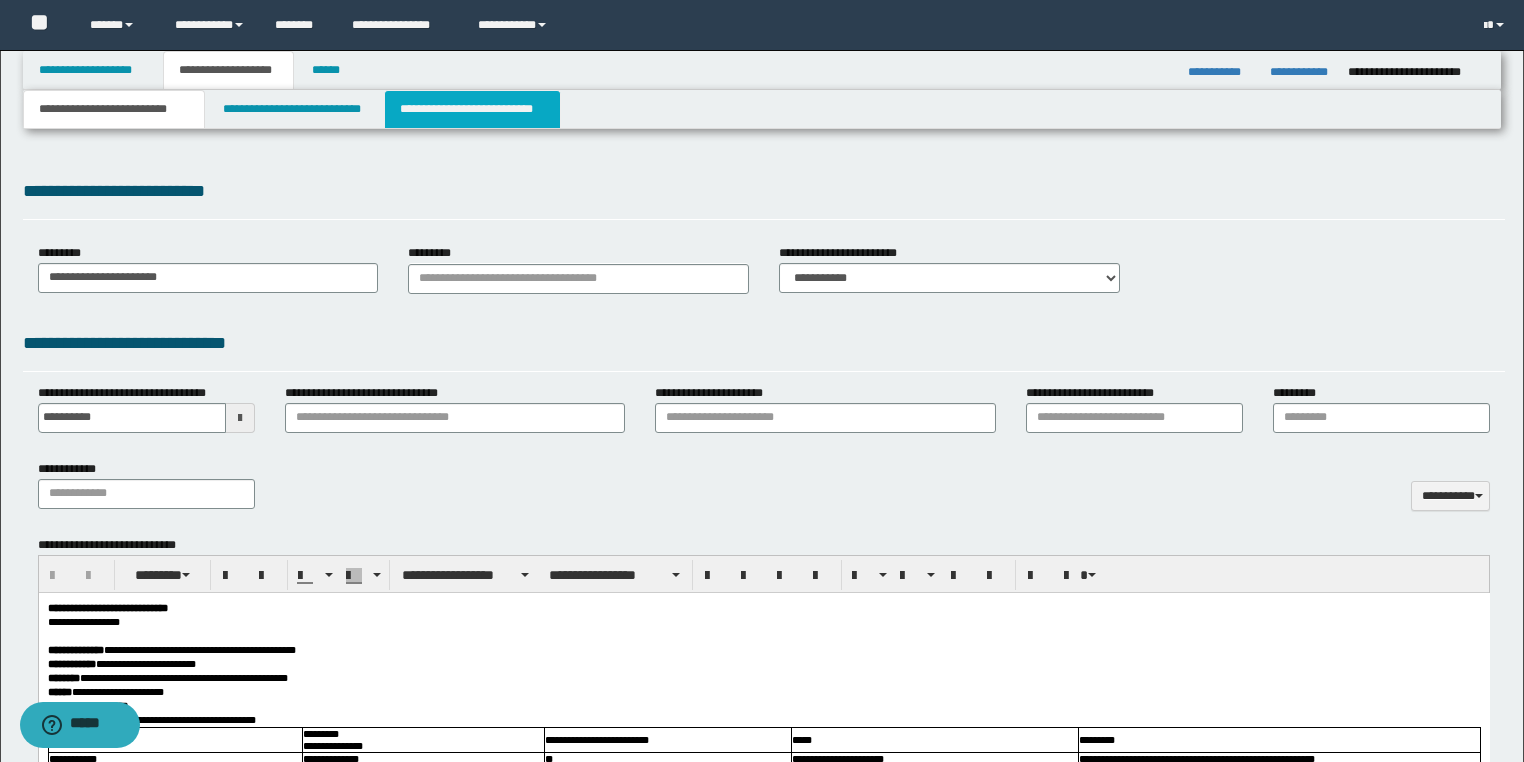 click on "**********" at bounding box center (472, 109) 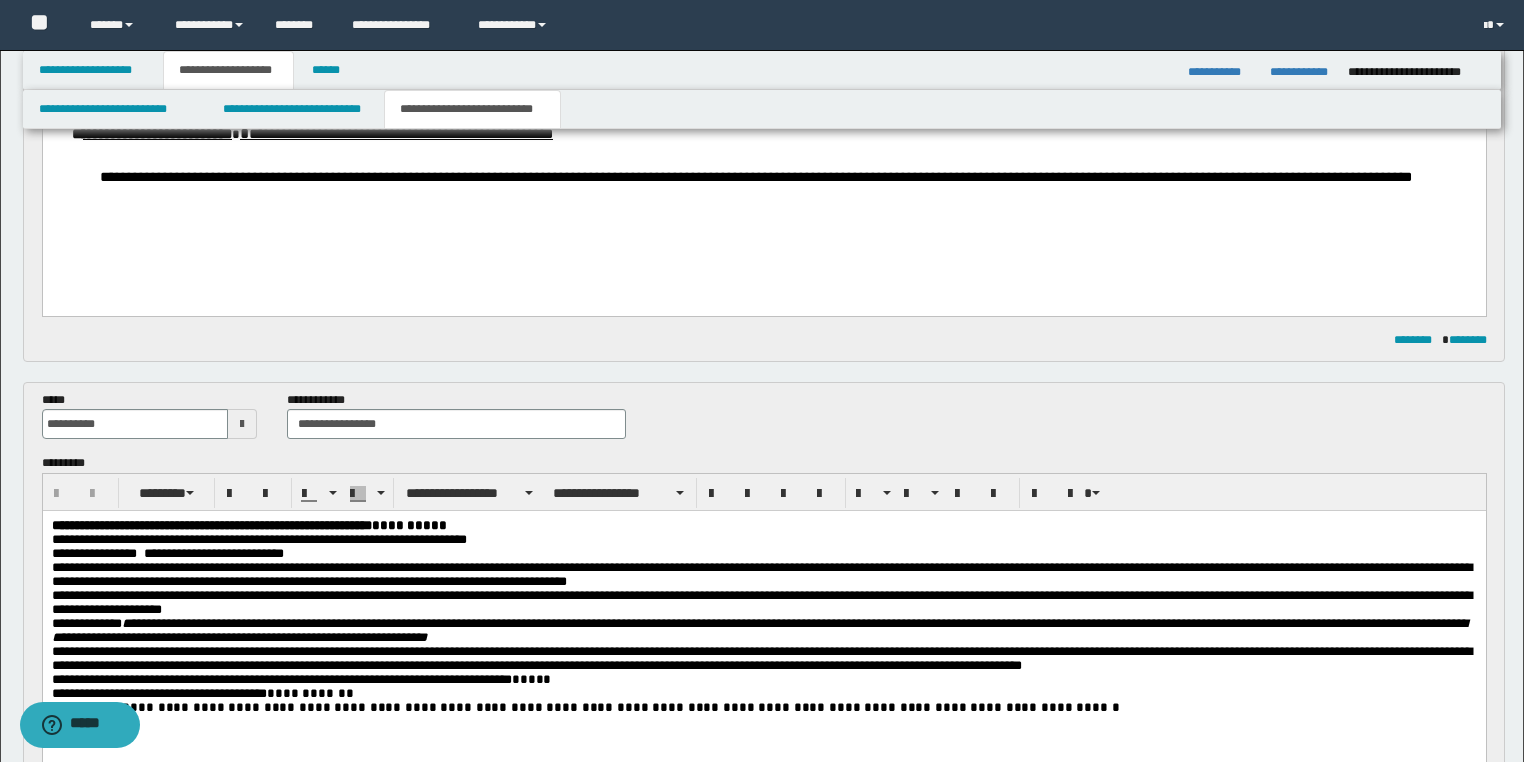scroll, scrollTop: 560, scrollLeft: 0, axis: vertical 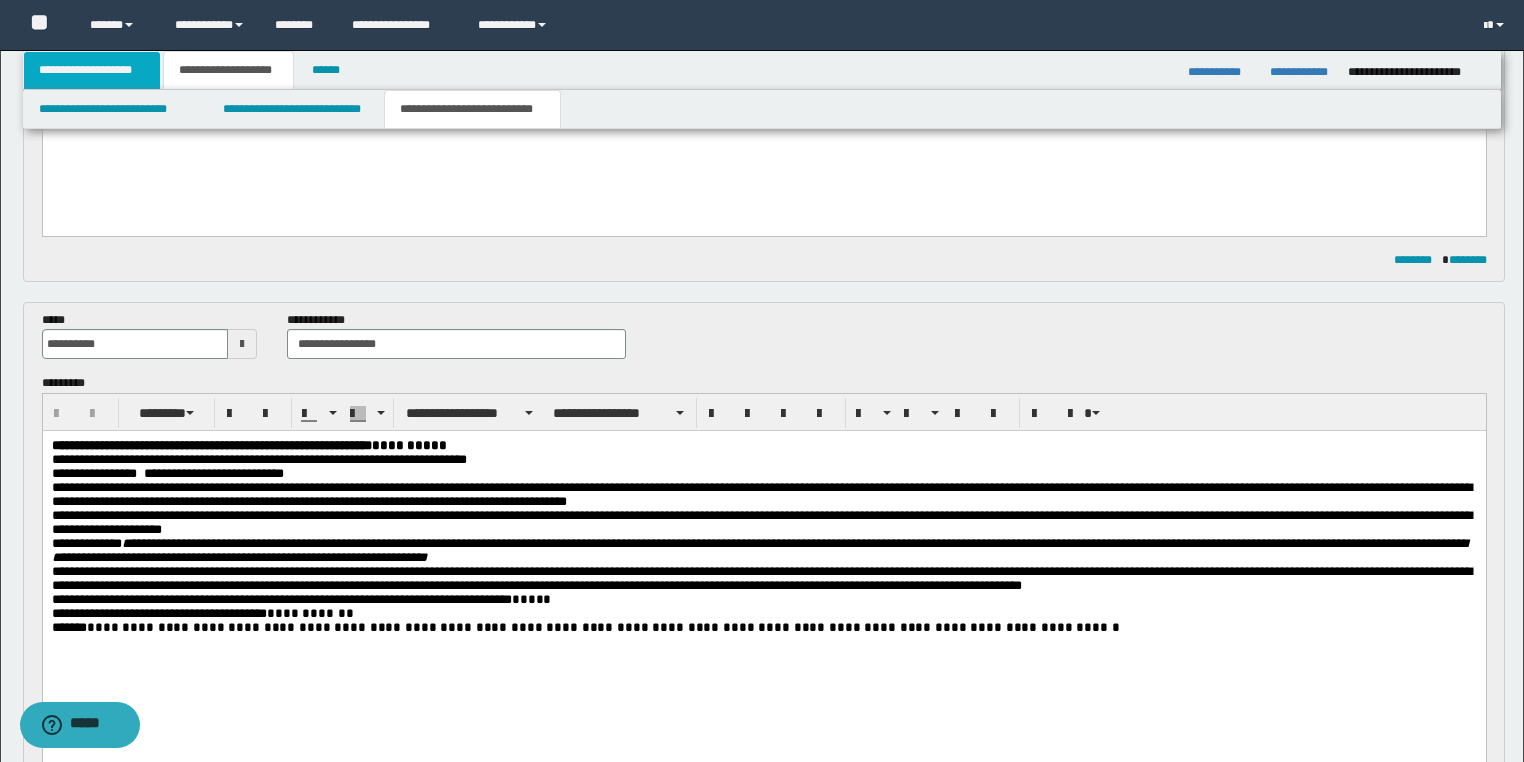click on "**********" at bounding box center (92, 70) 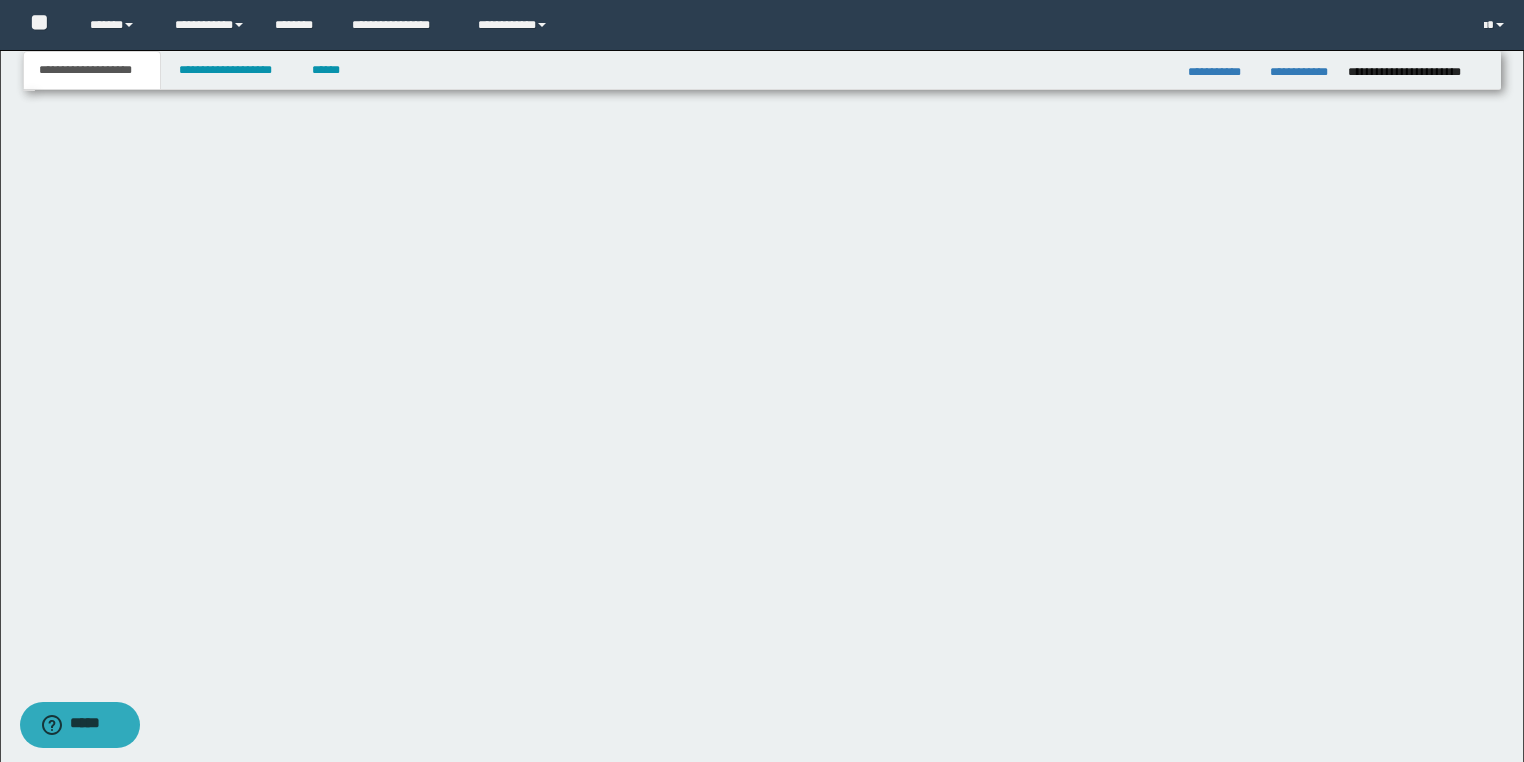 scroll, scrollTop: 120, scrollLeft: 0, axis: vertical 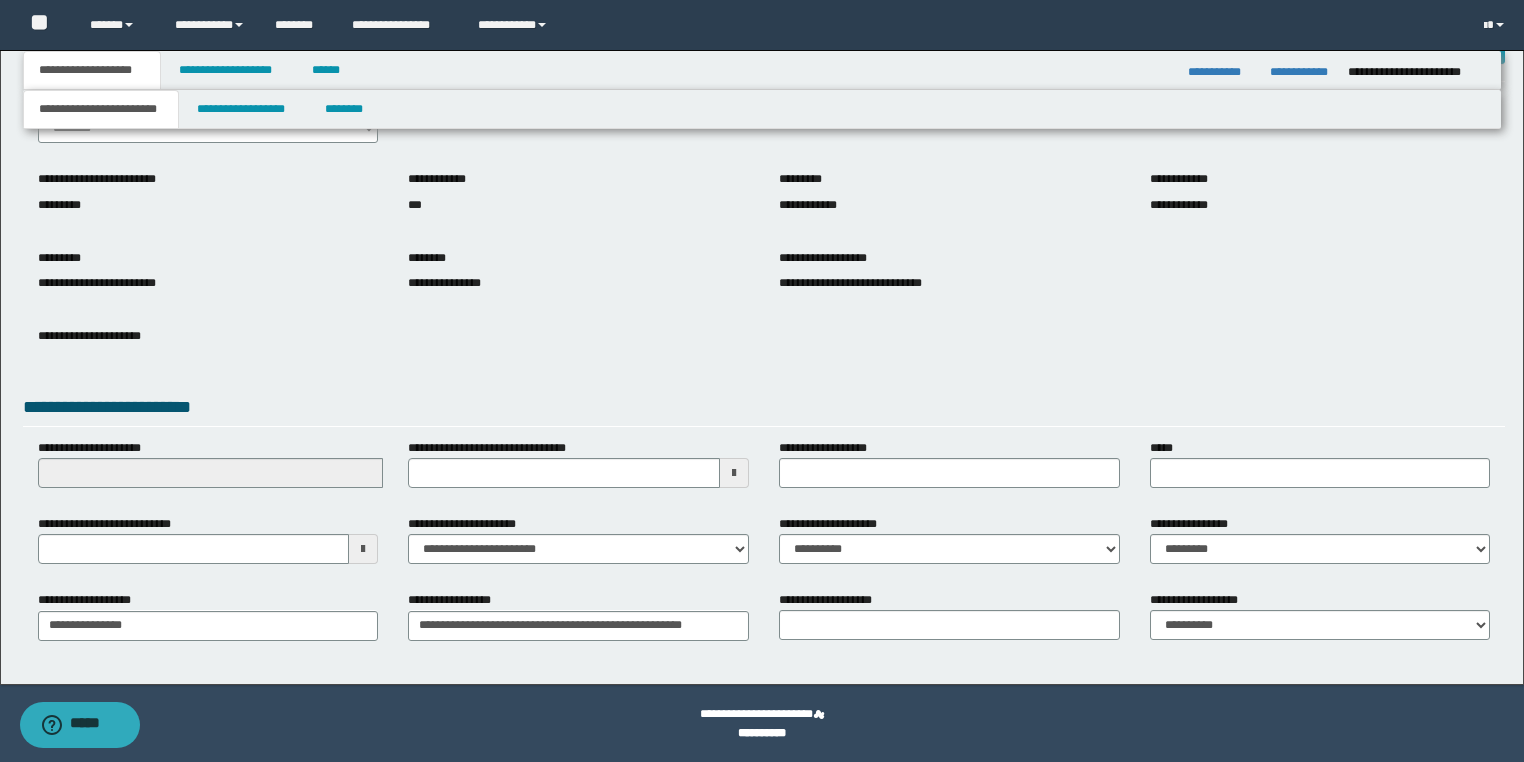 click at bounding box center (363, 549) 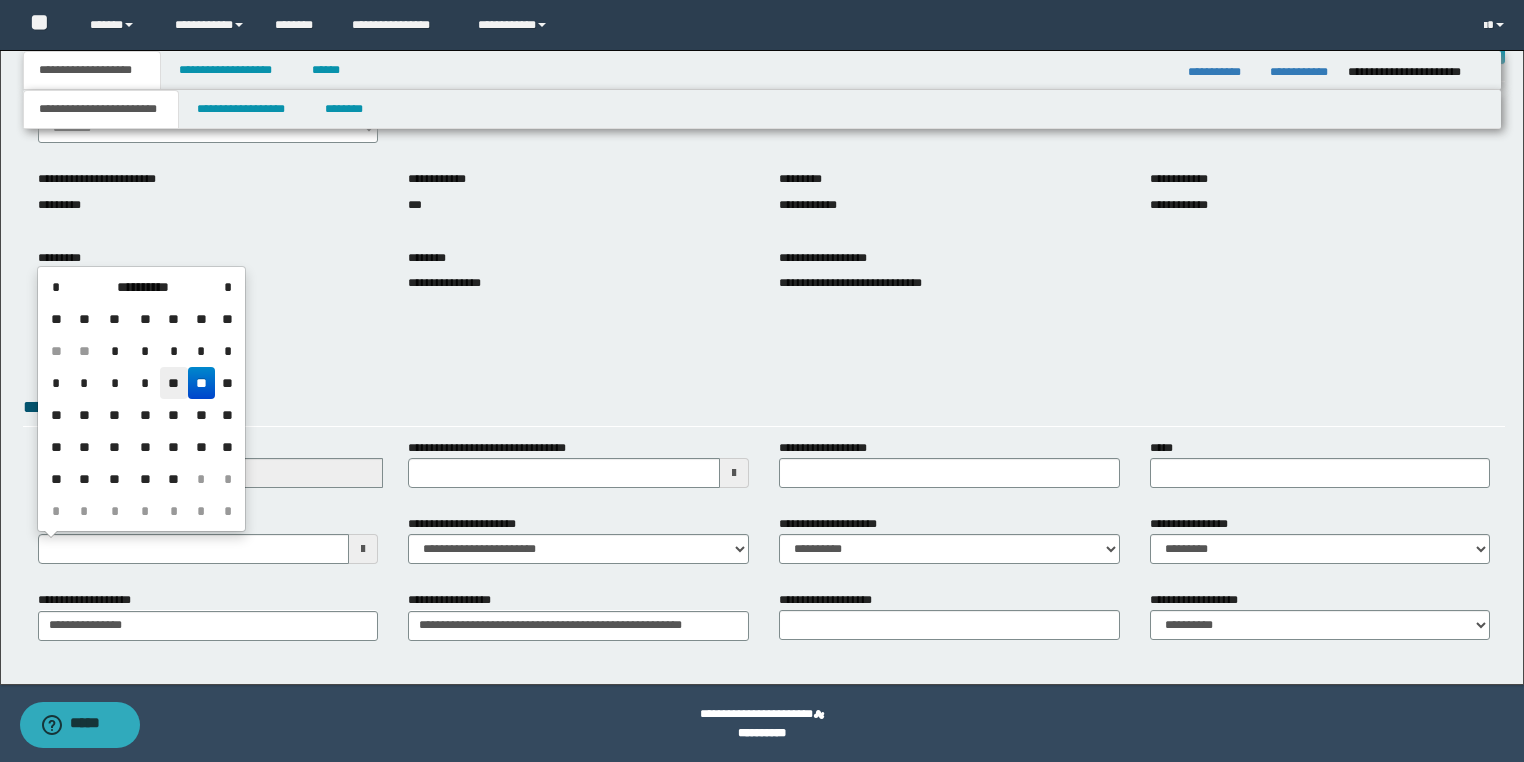 click on "**" at bounding box center (174, 383) 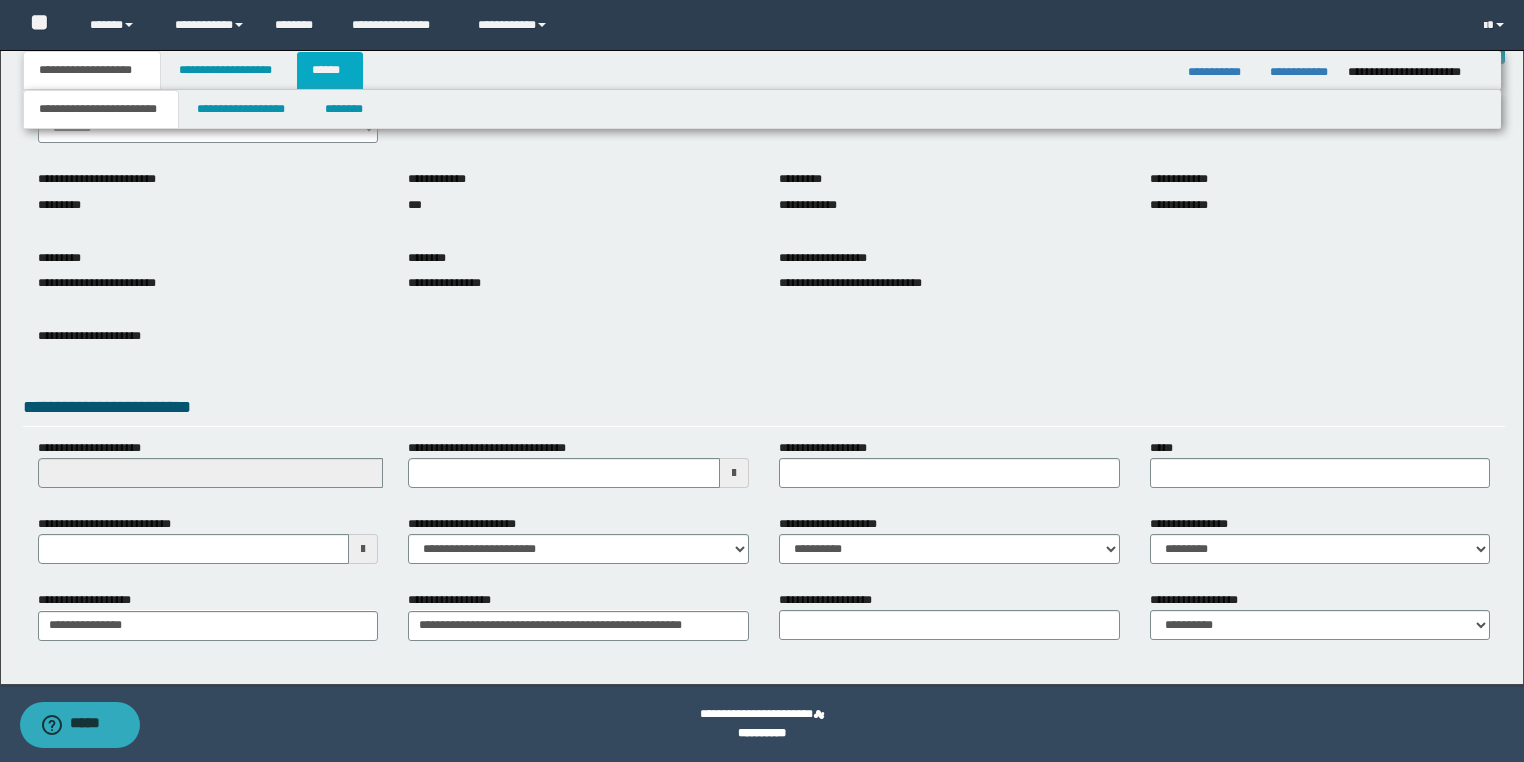 click on "******" at bounding box center (330, 70) 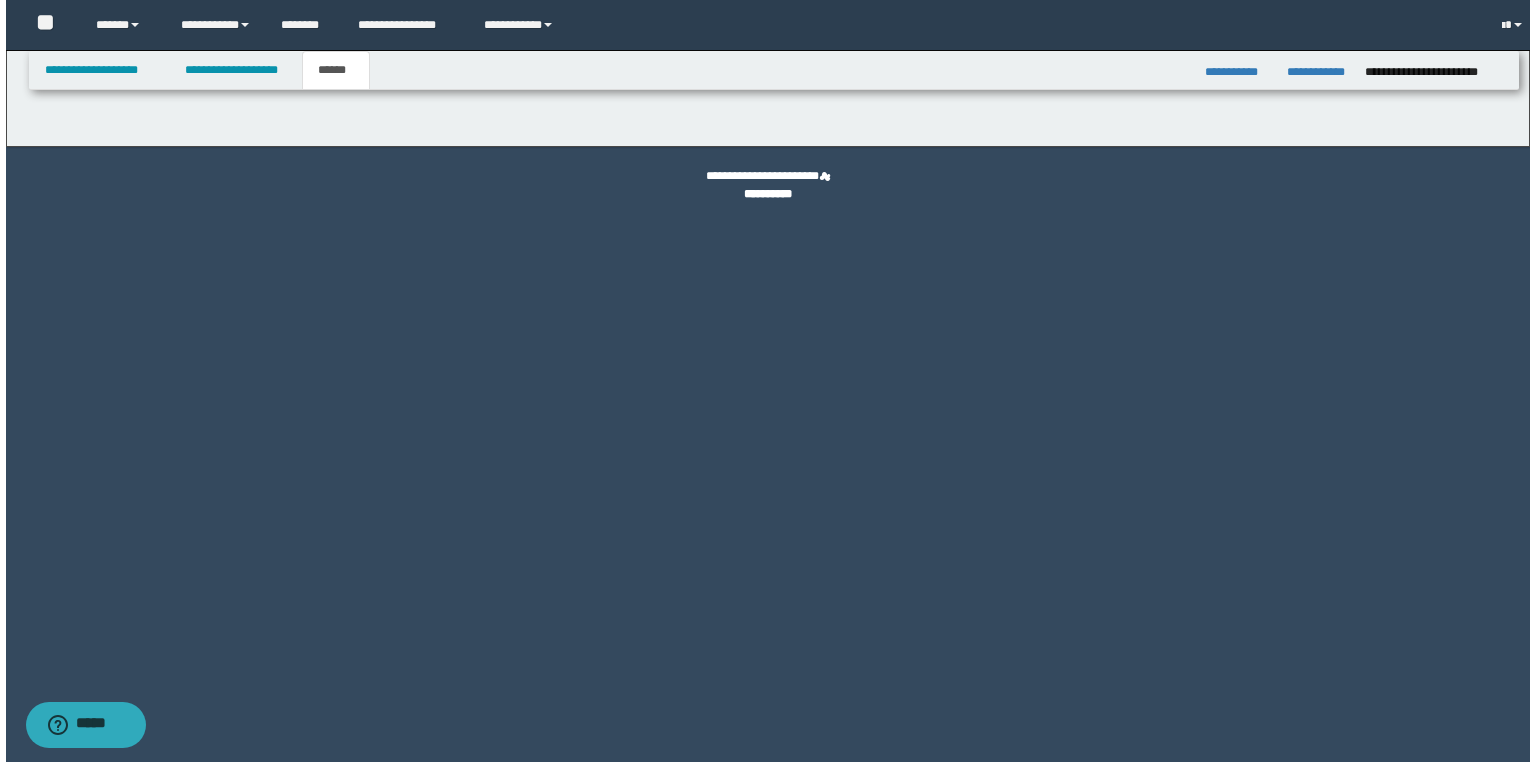 scroll, scrollTop: 0, scrollLeft: 0, axis: both 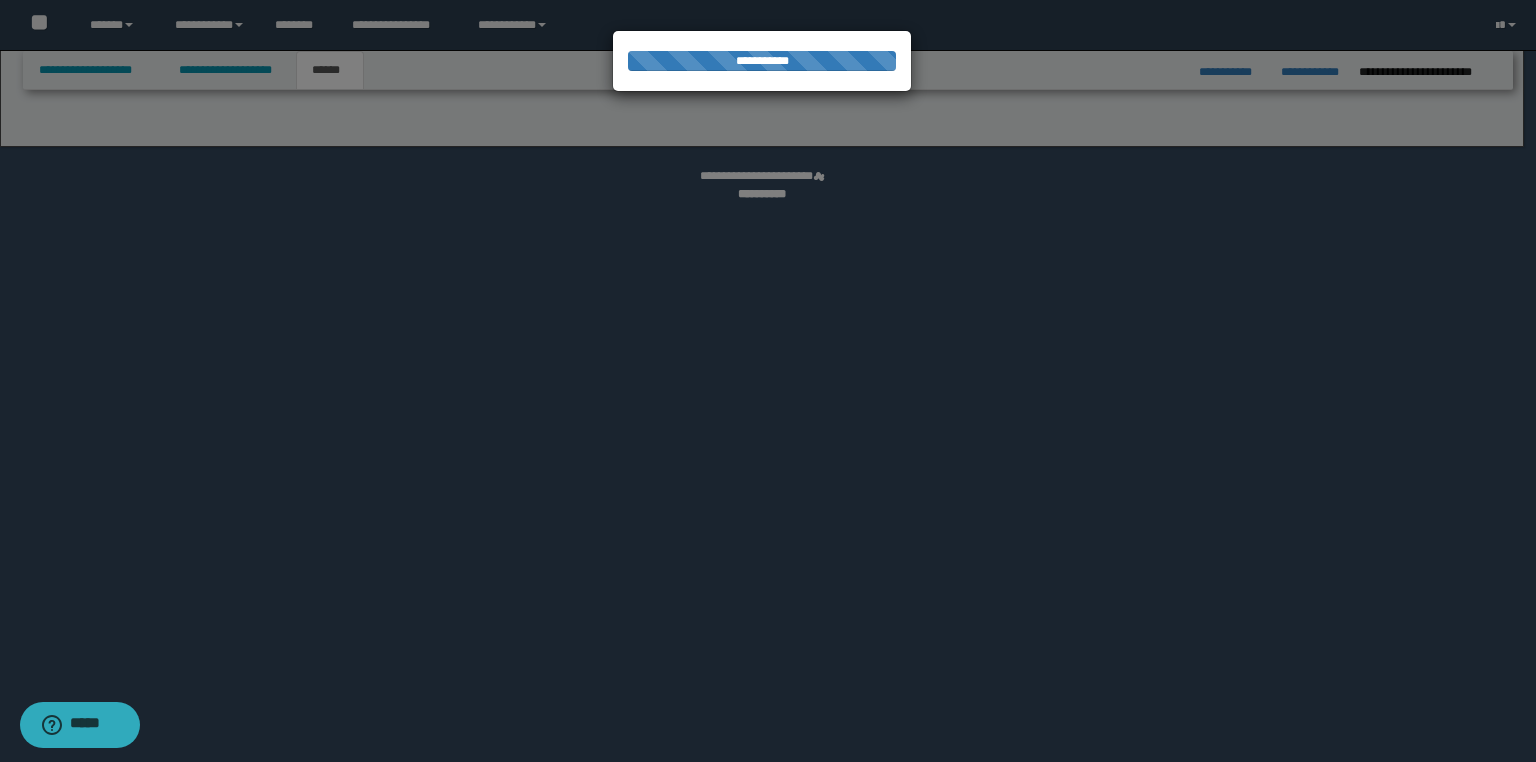 select on "*" 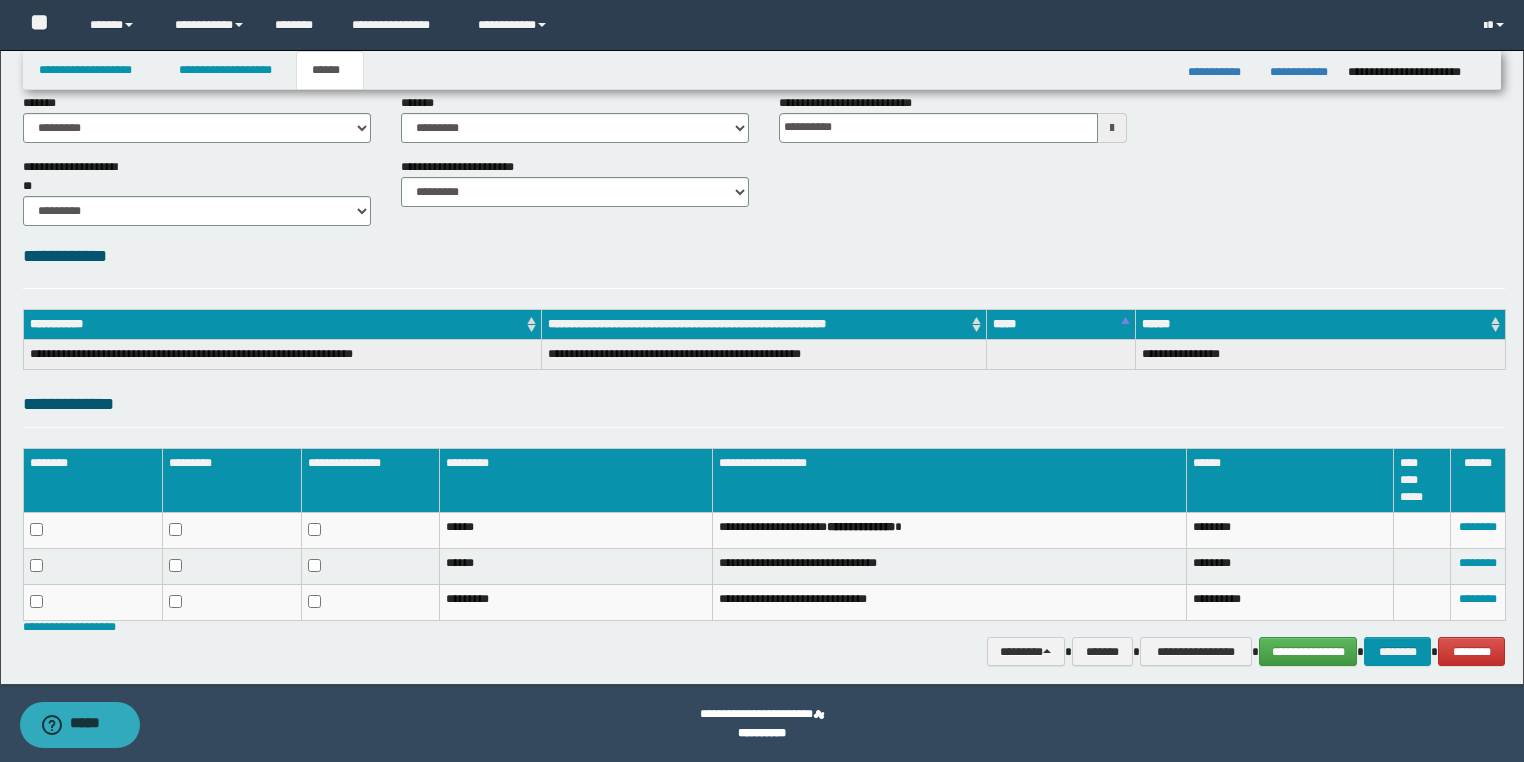 scroll, scrollTop: 0, scrollLeft: 0, axis: both 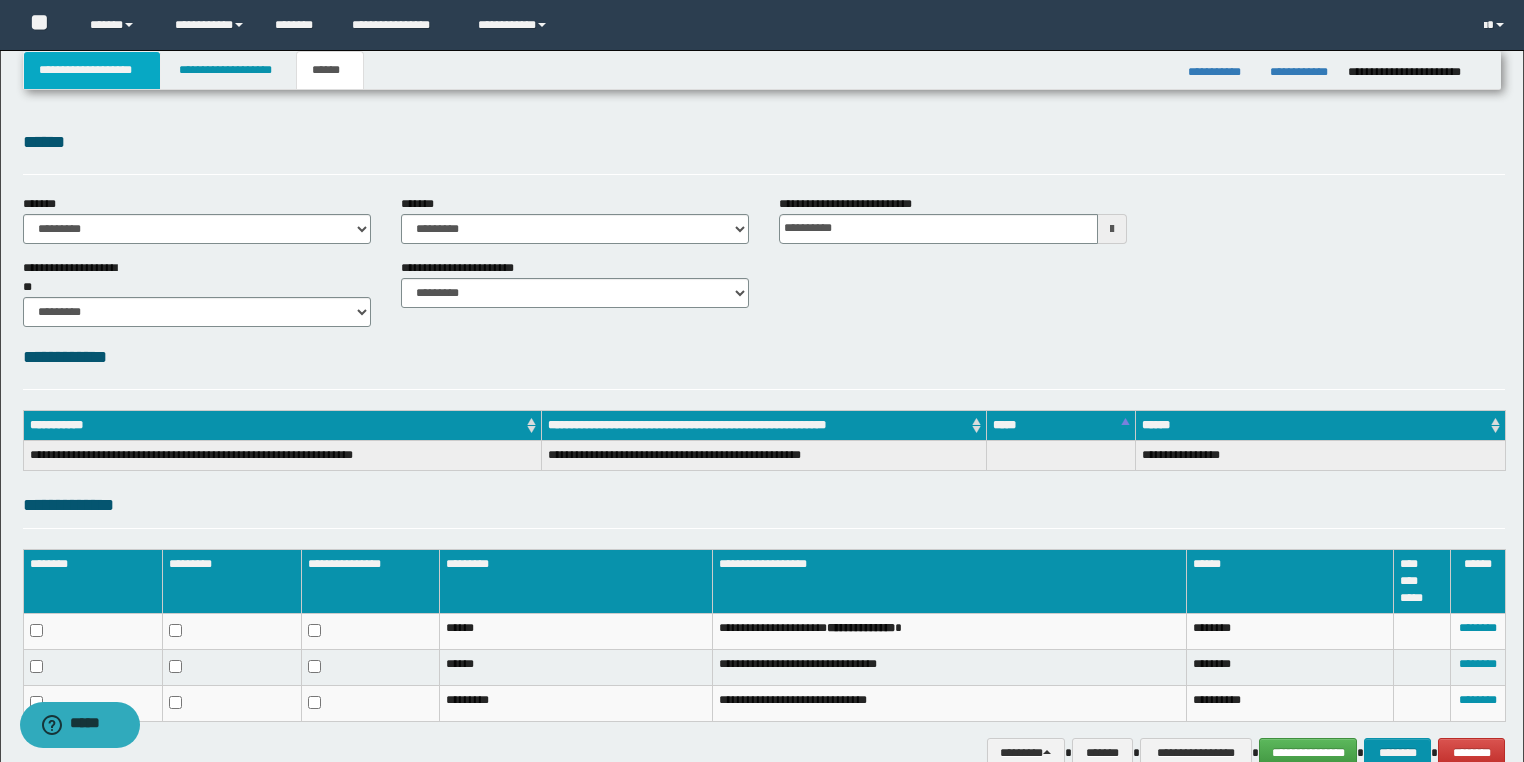 click on "**********" at bounding box center (92, 70) 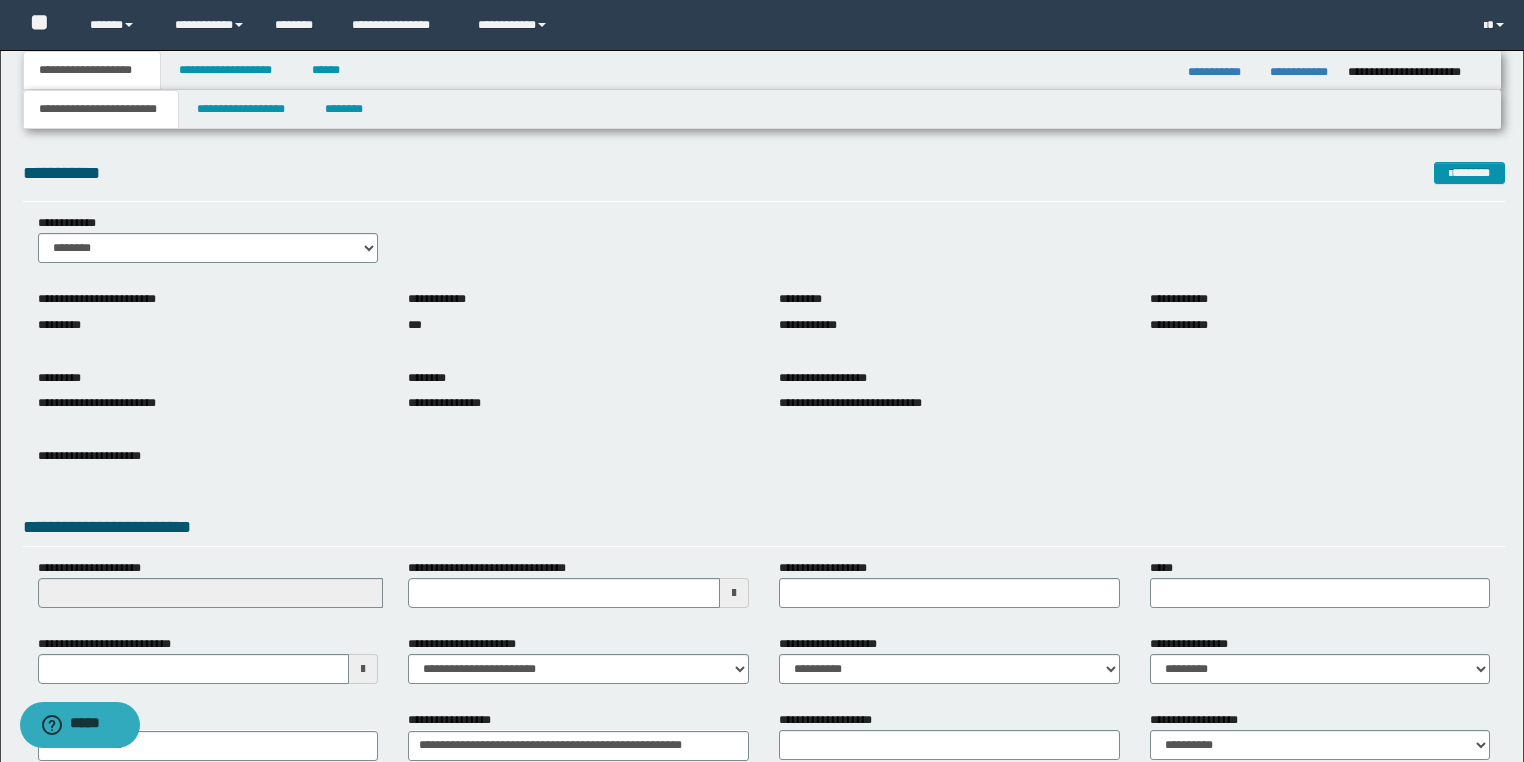 scroll, scrollTop: 120, scrollLeft: 0, axis: vertical 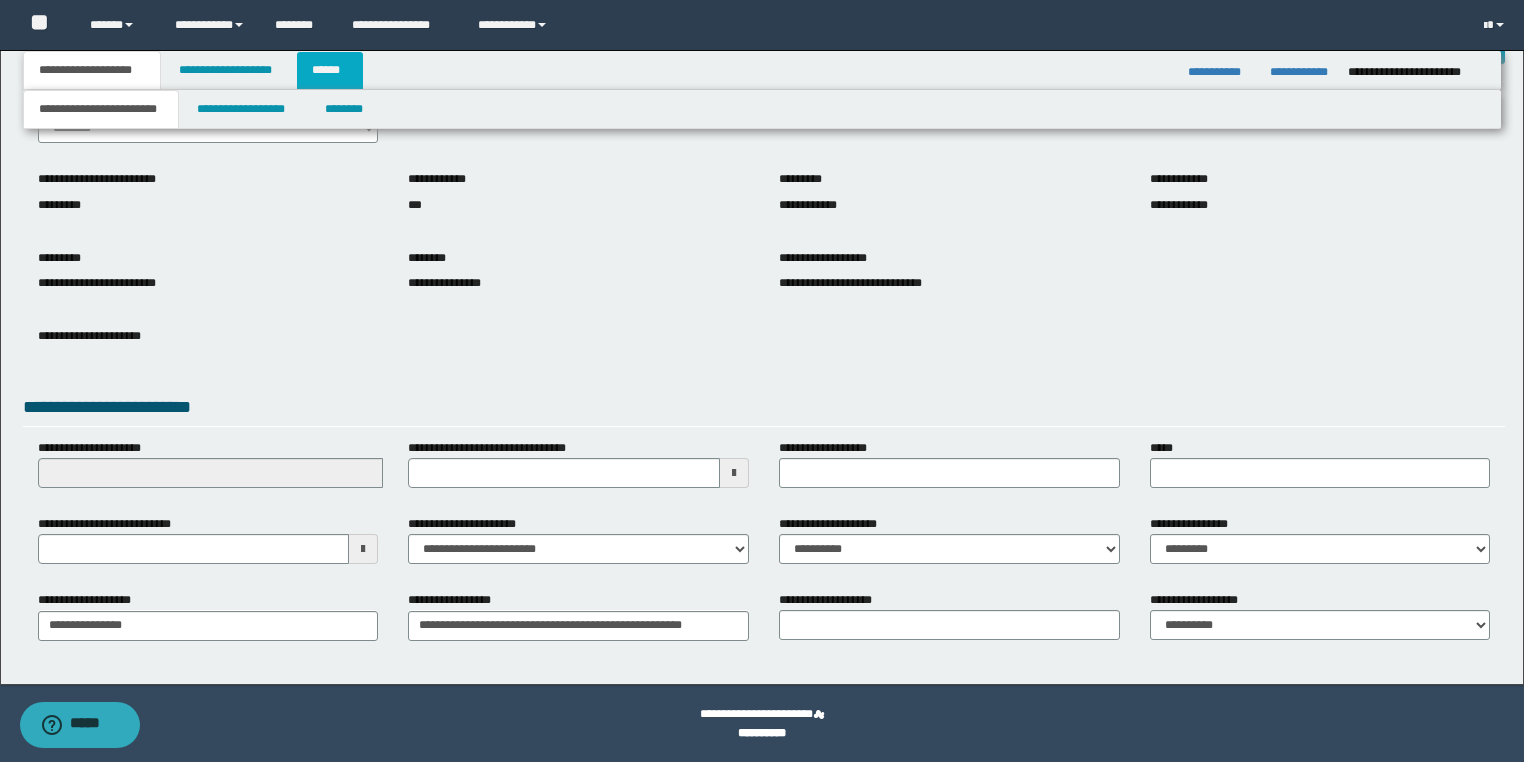 click on "******" at bounding box center (330, 70) 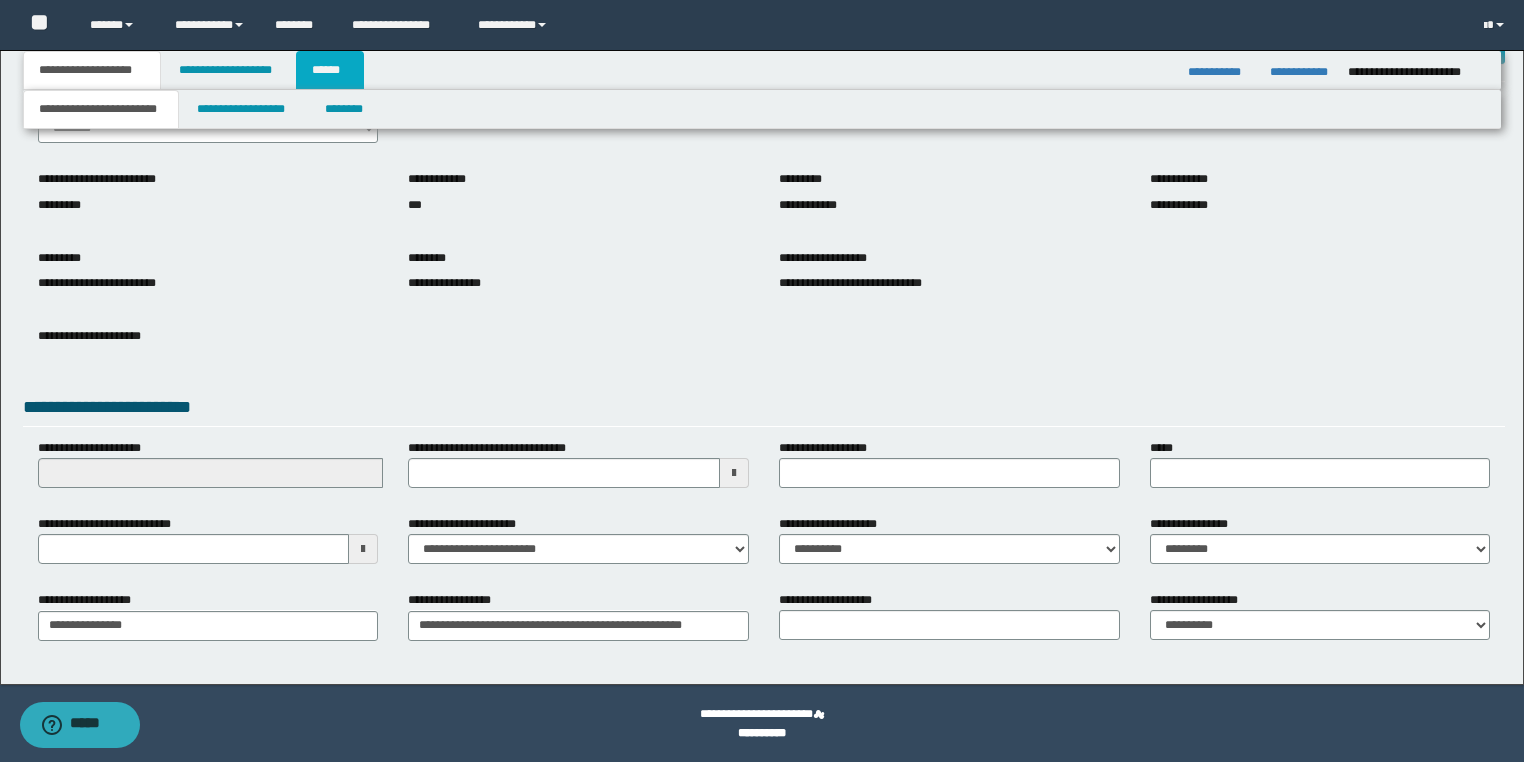 type on "**********" 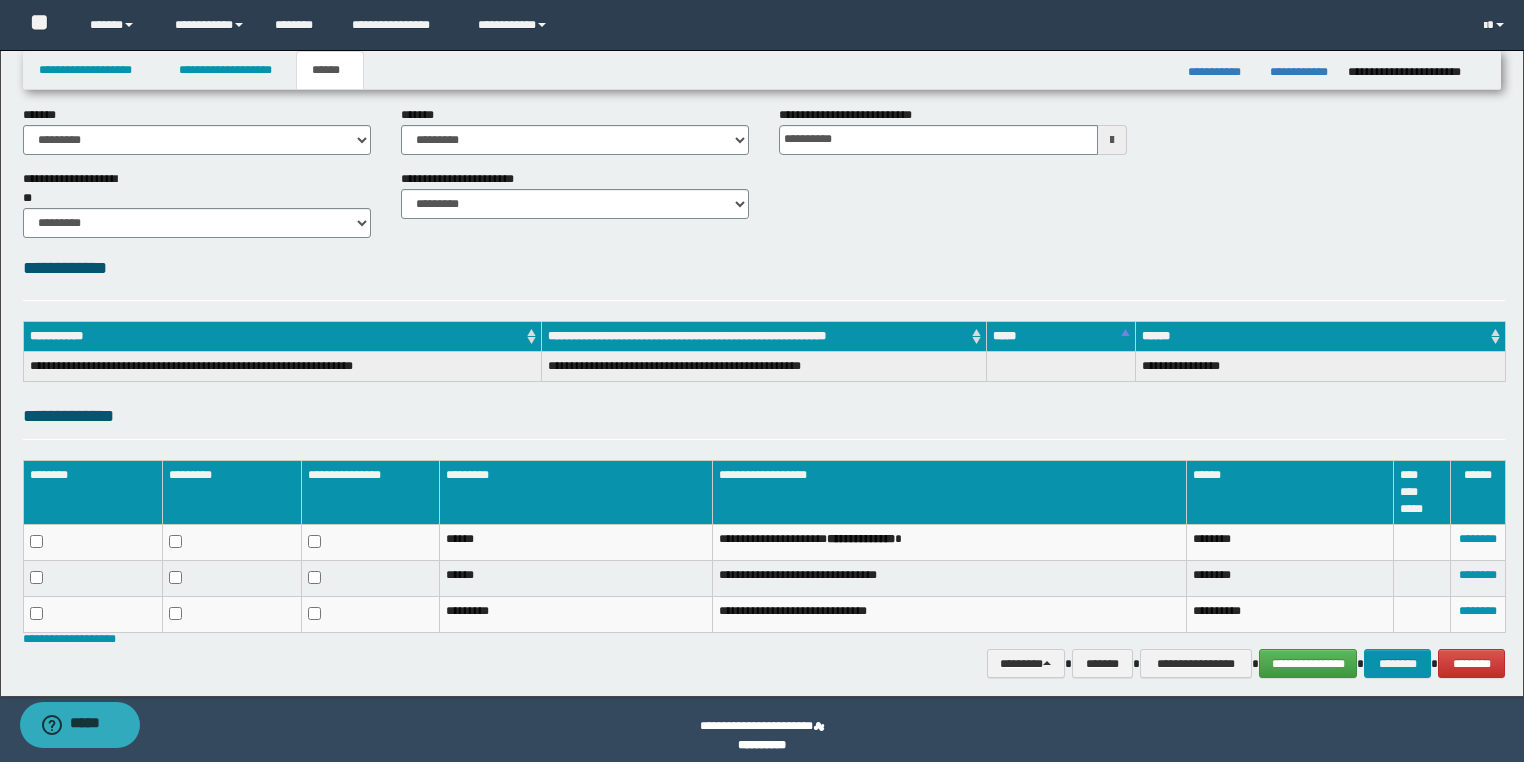 scroll, scrollTop: 101, scrollLeft: 0, axis: vertical 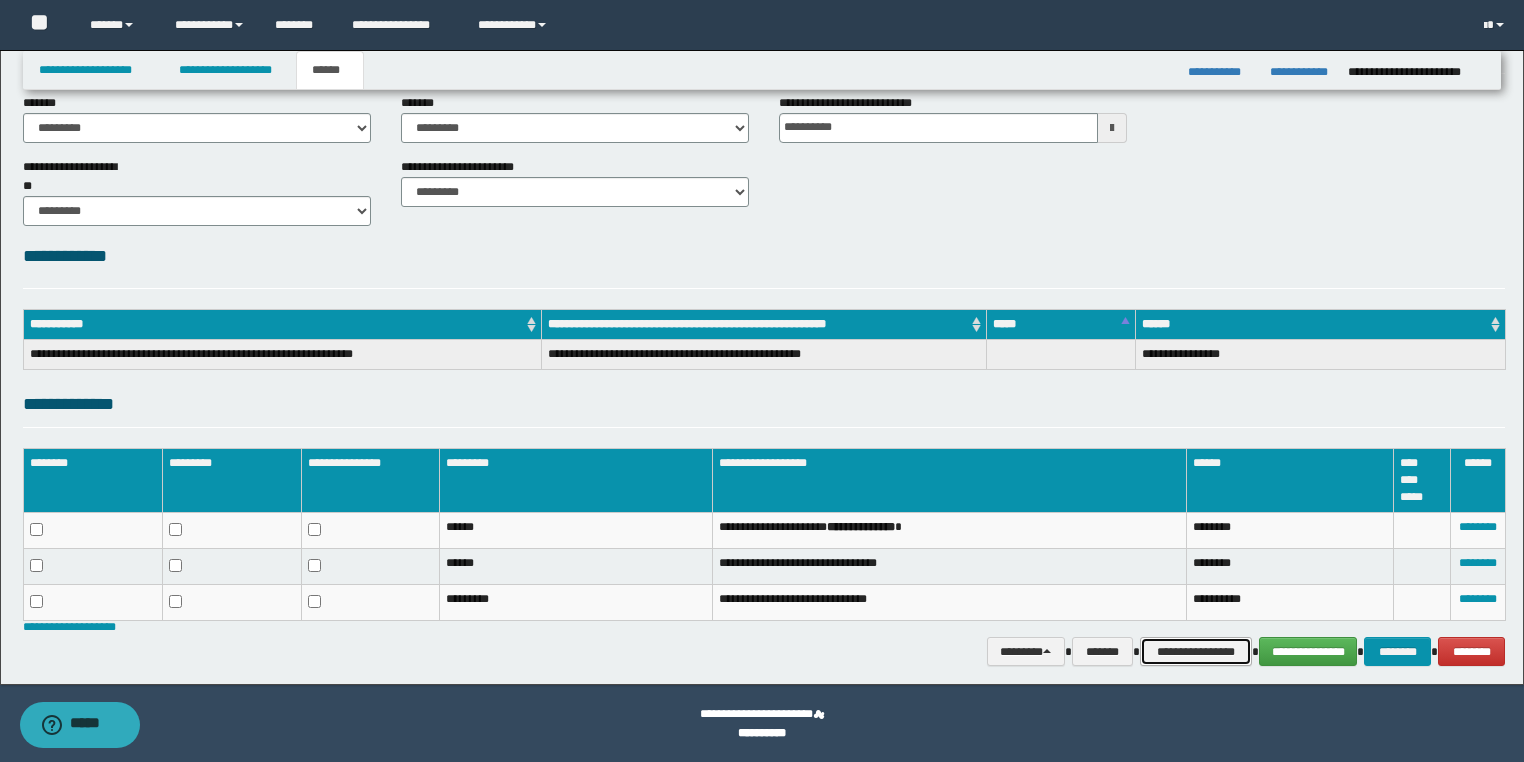 click on "**********" at bounding box center [1196, 652] 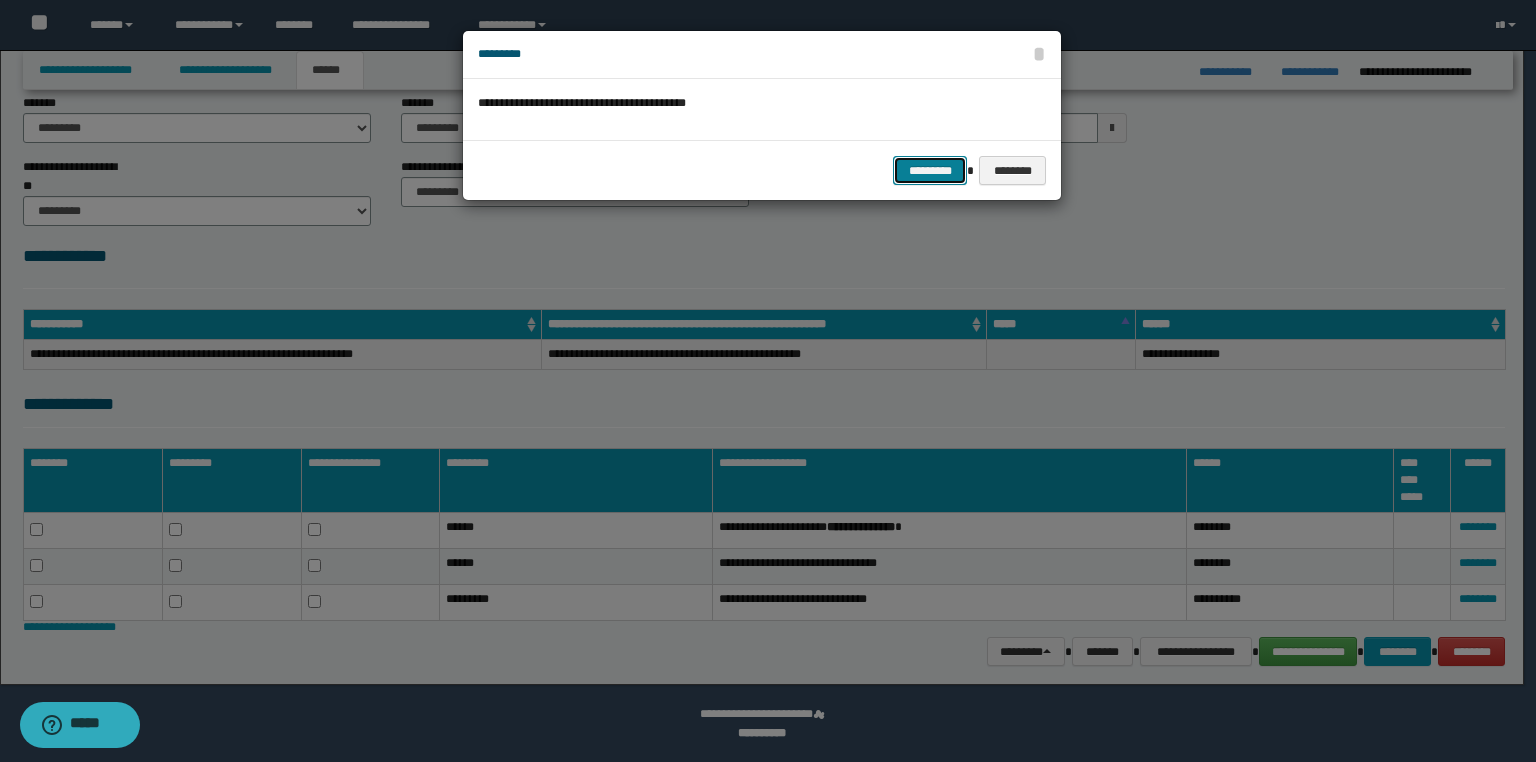 click on "*********" at bounding box center (930, 171) 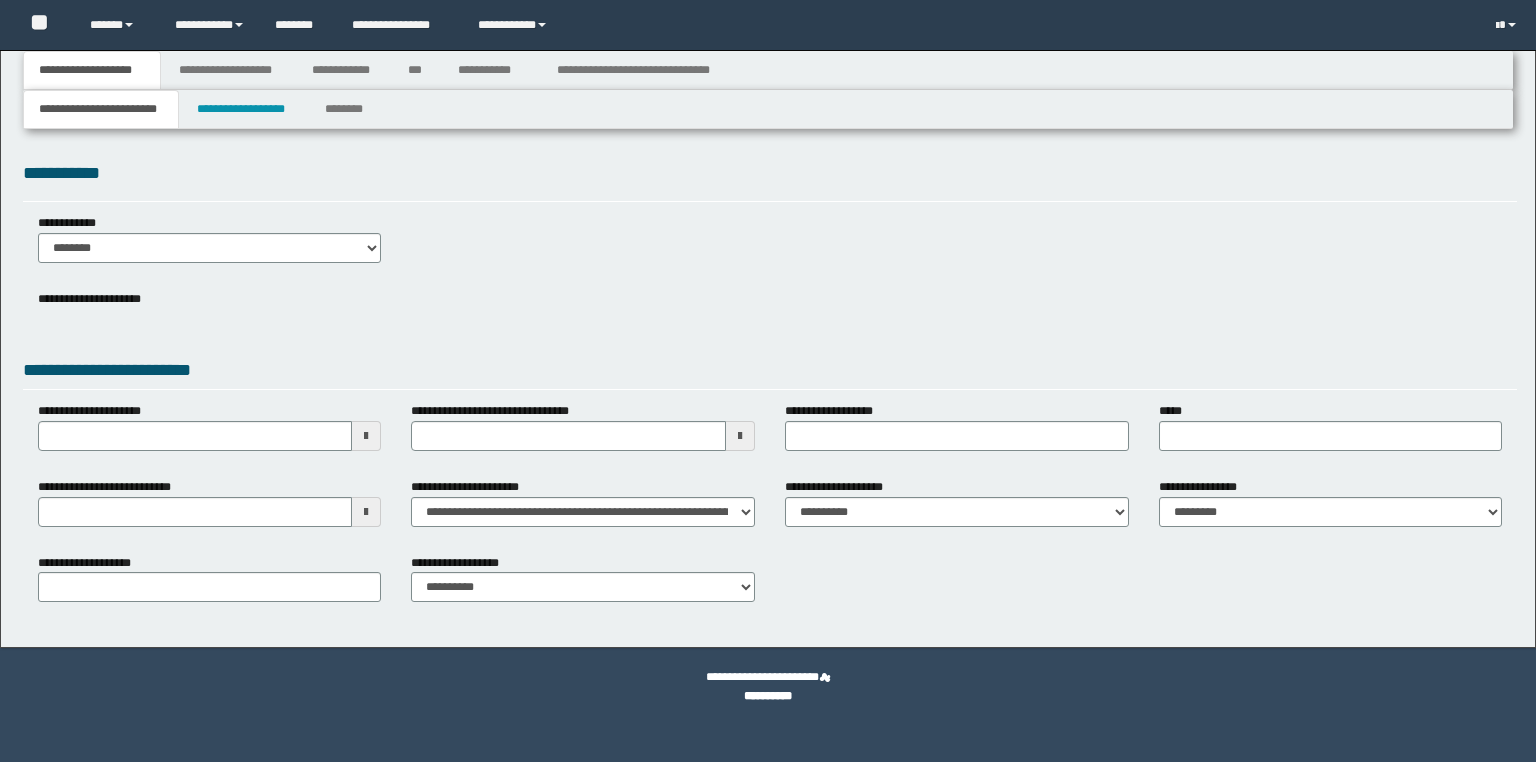 type 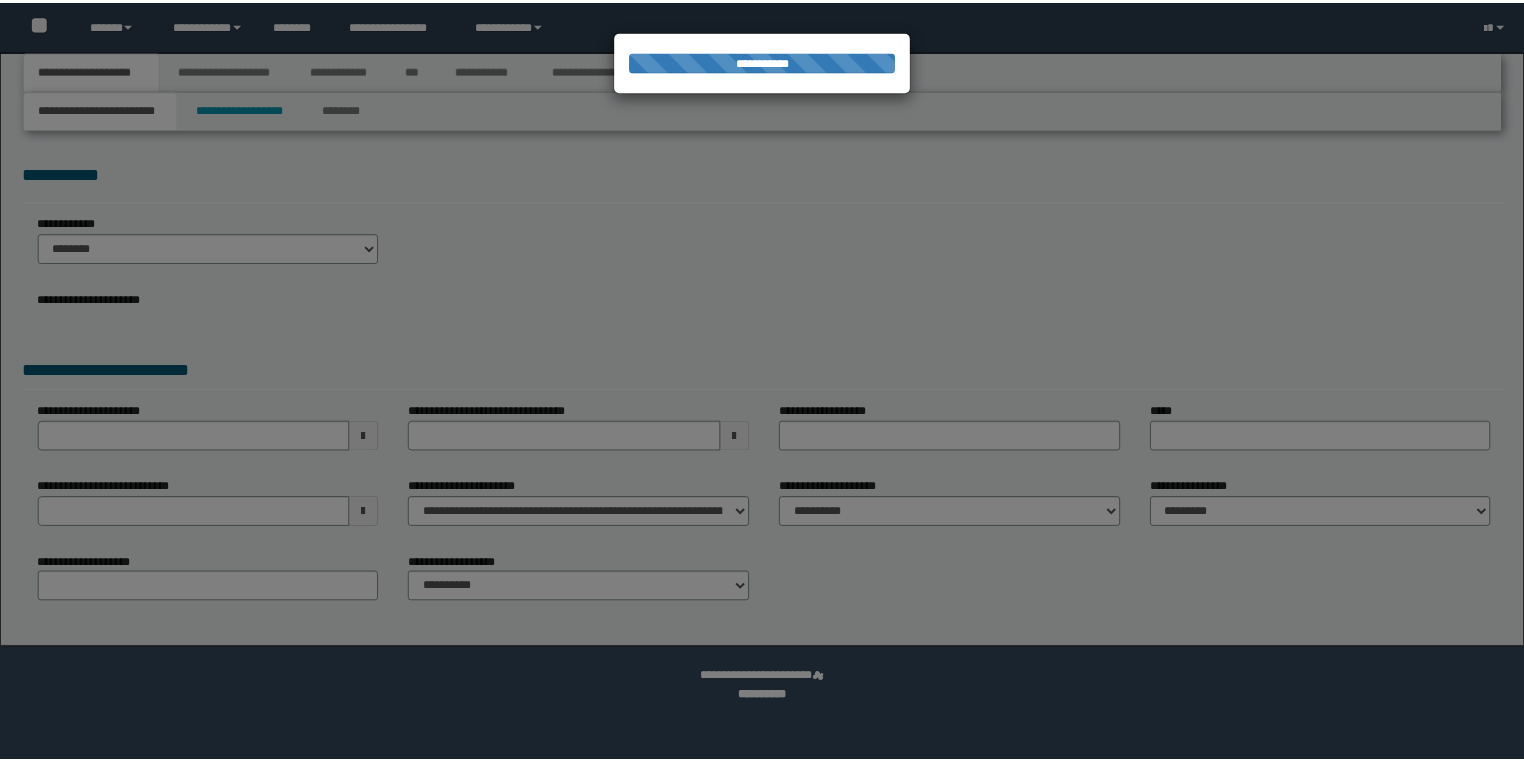 scroll, scrollTop: 0, scrollLeft: 0, axis: both 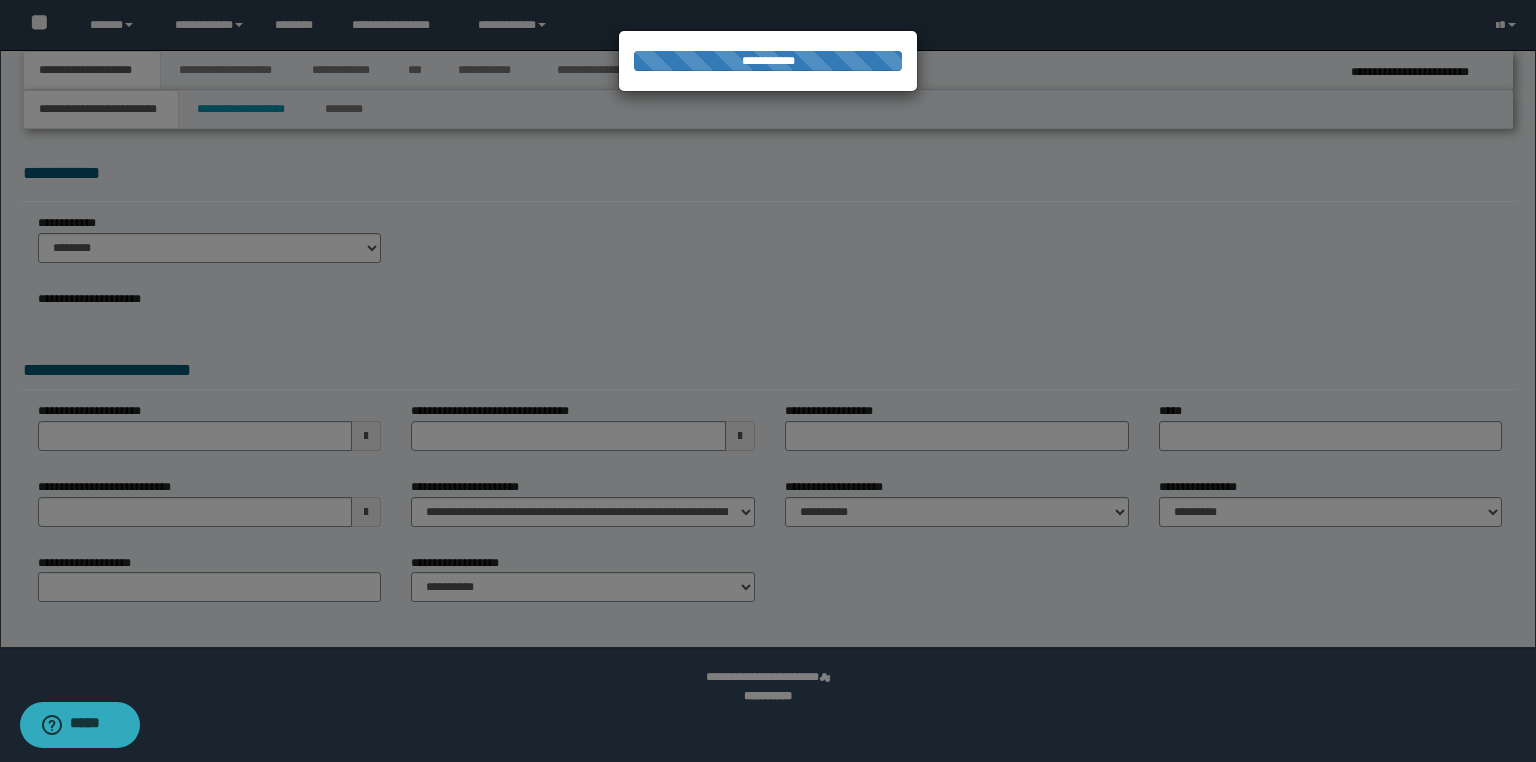 type on "**********" 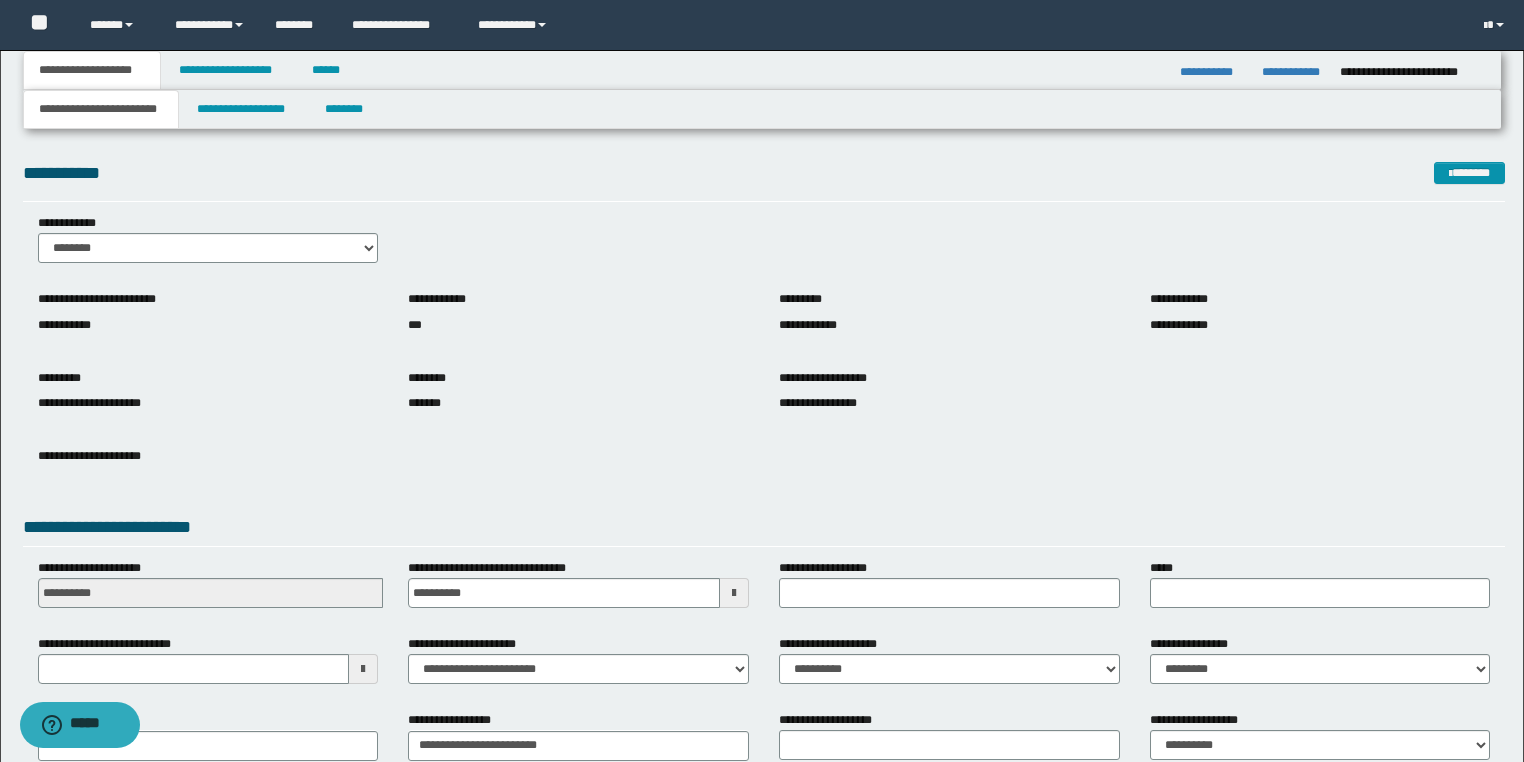 scroll, scrollTop: 120, scrollLeft: 0, axis: vertical 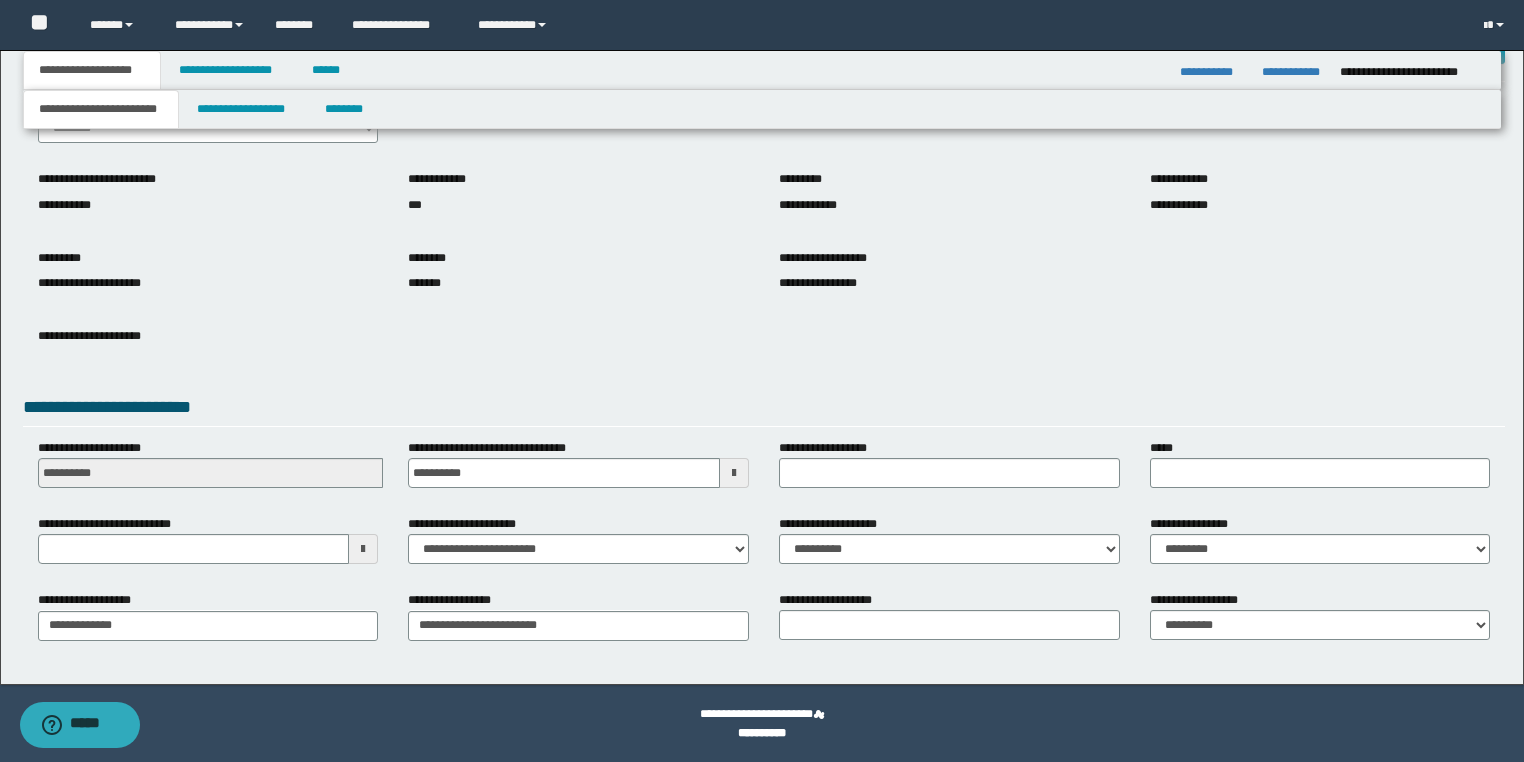 click at bounding box center [363, 549] 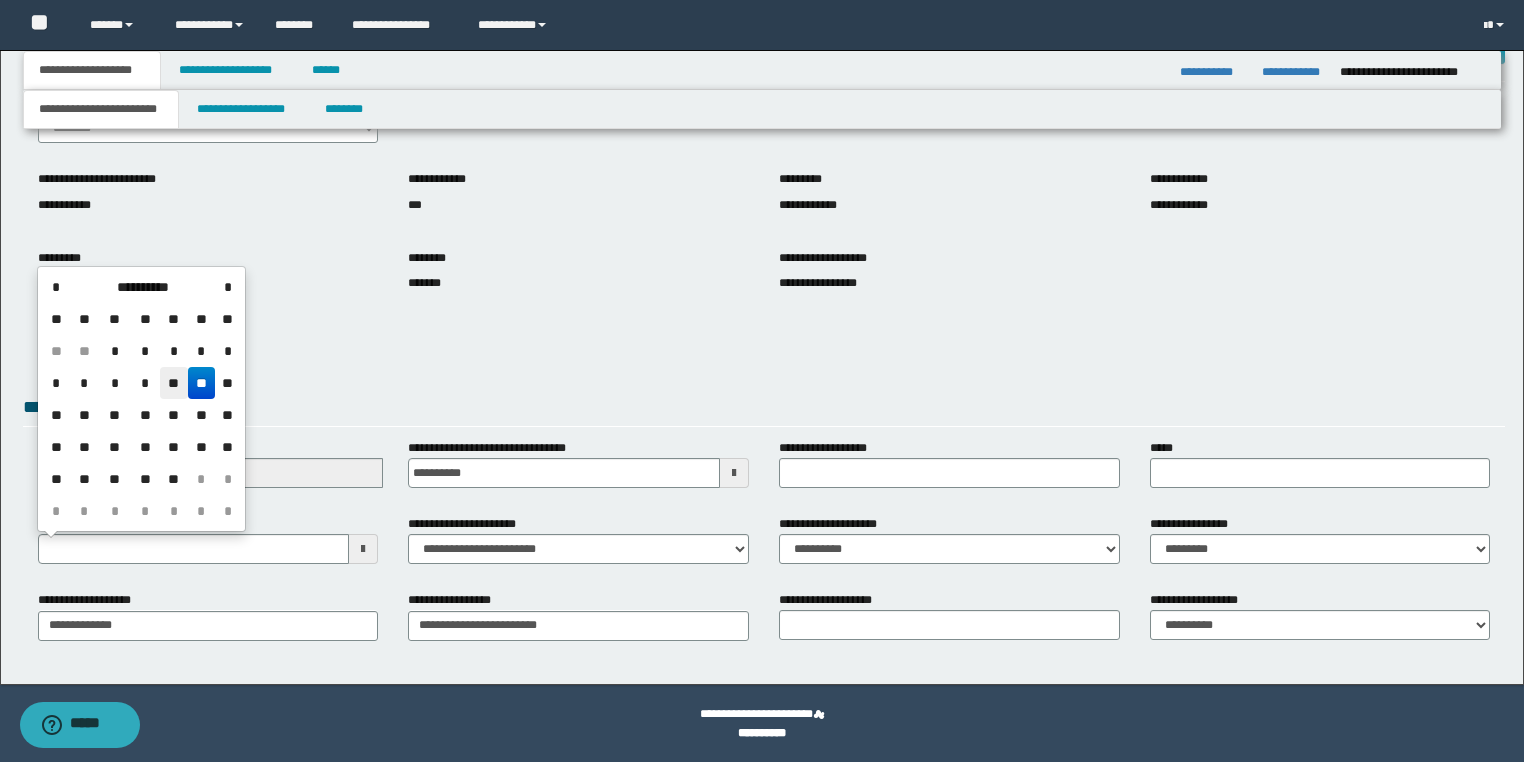 click on "**" at bounding box center [174, 383] 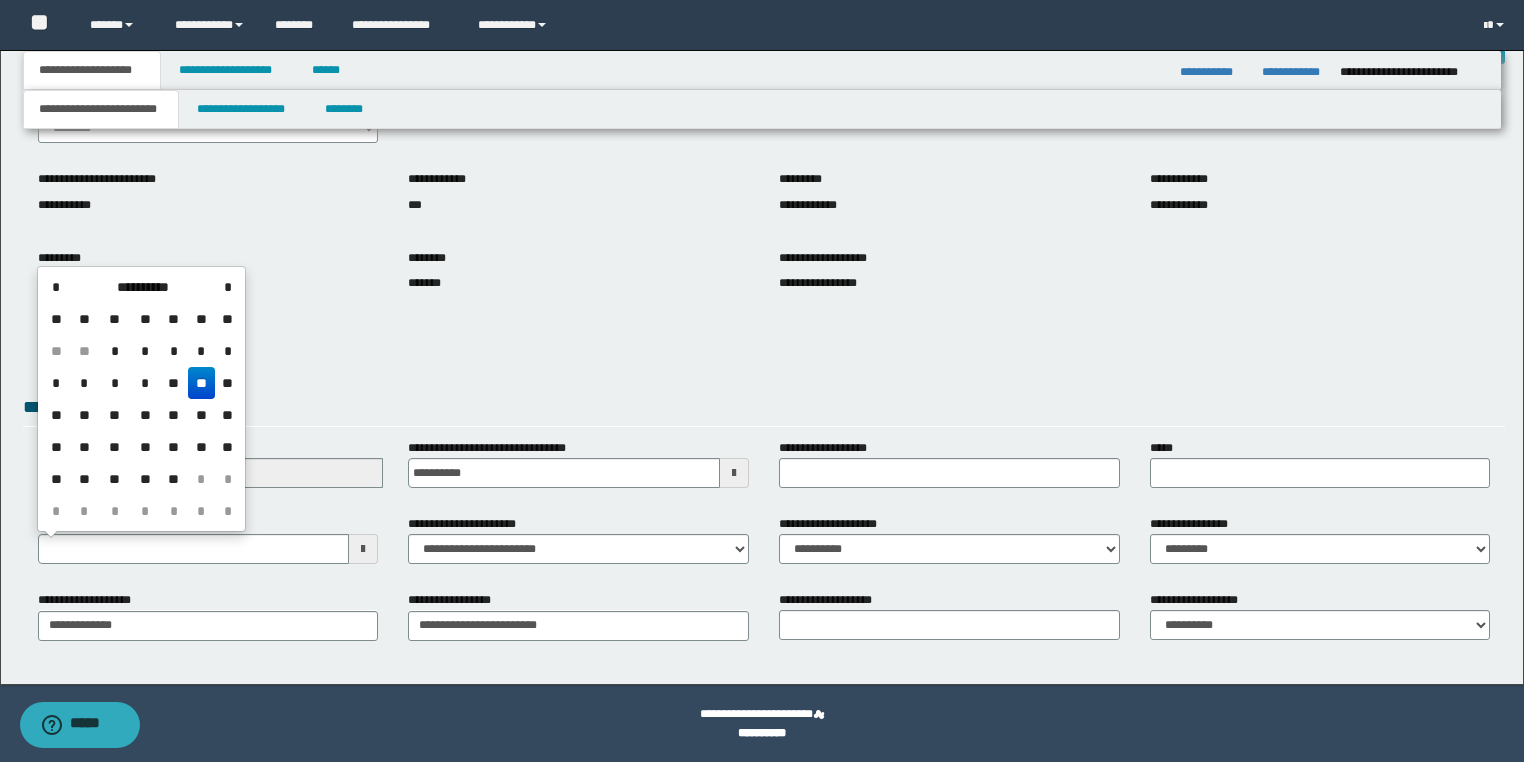 type on "**********" 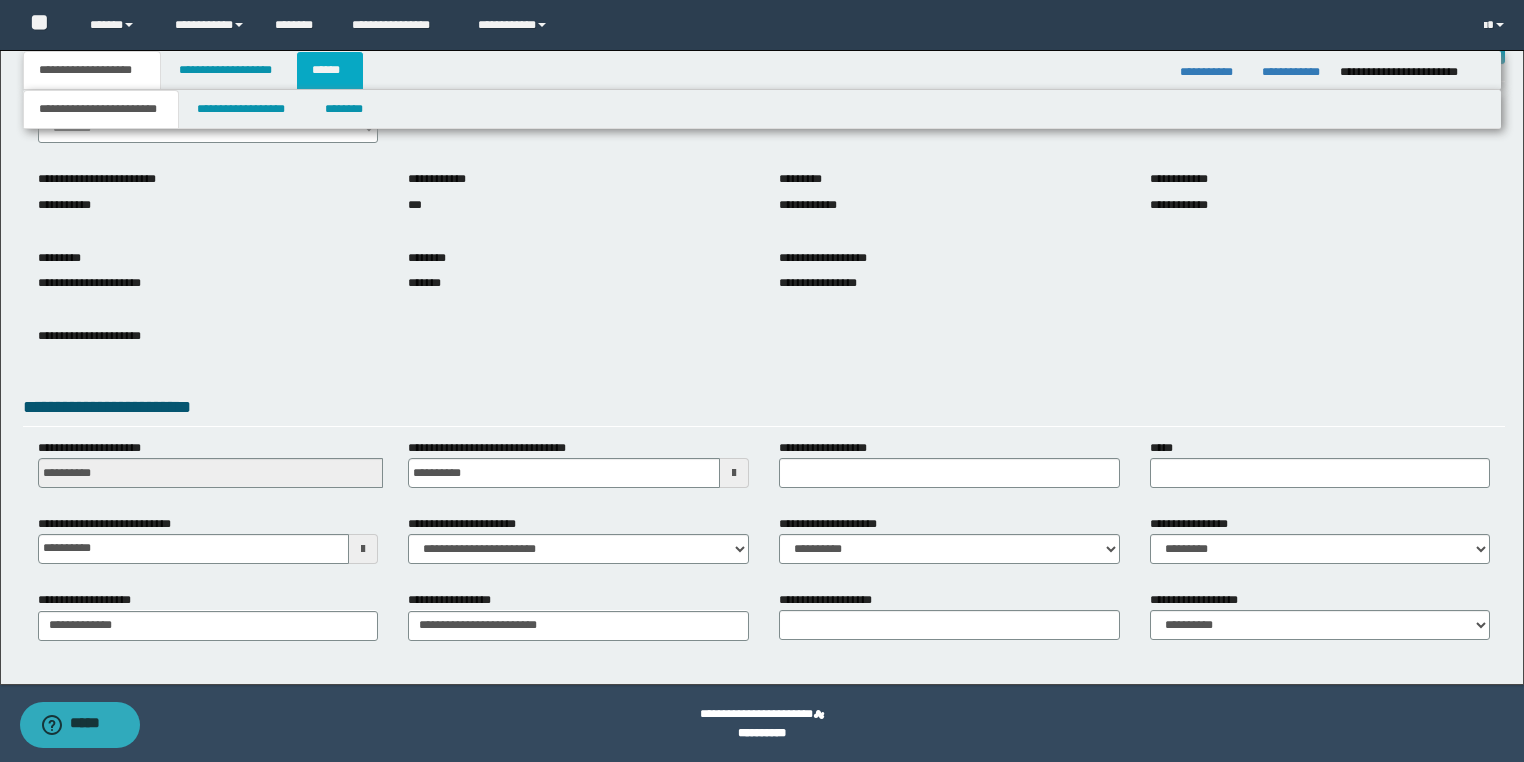 click on "******" at bounding box center (330, 70) 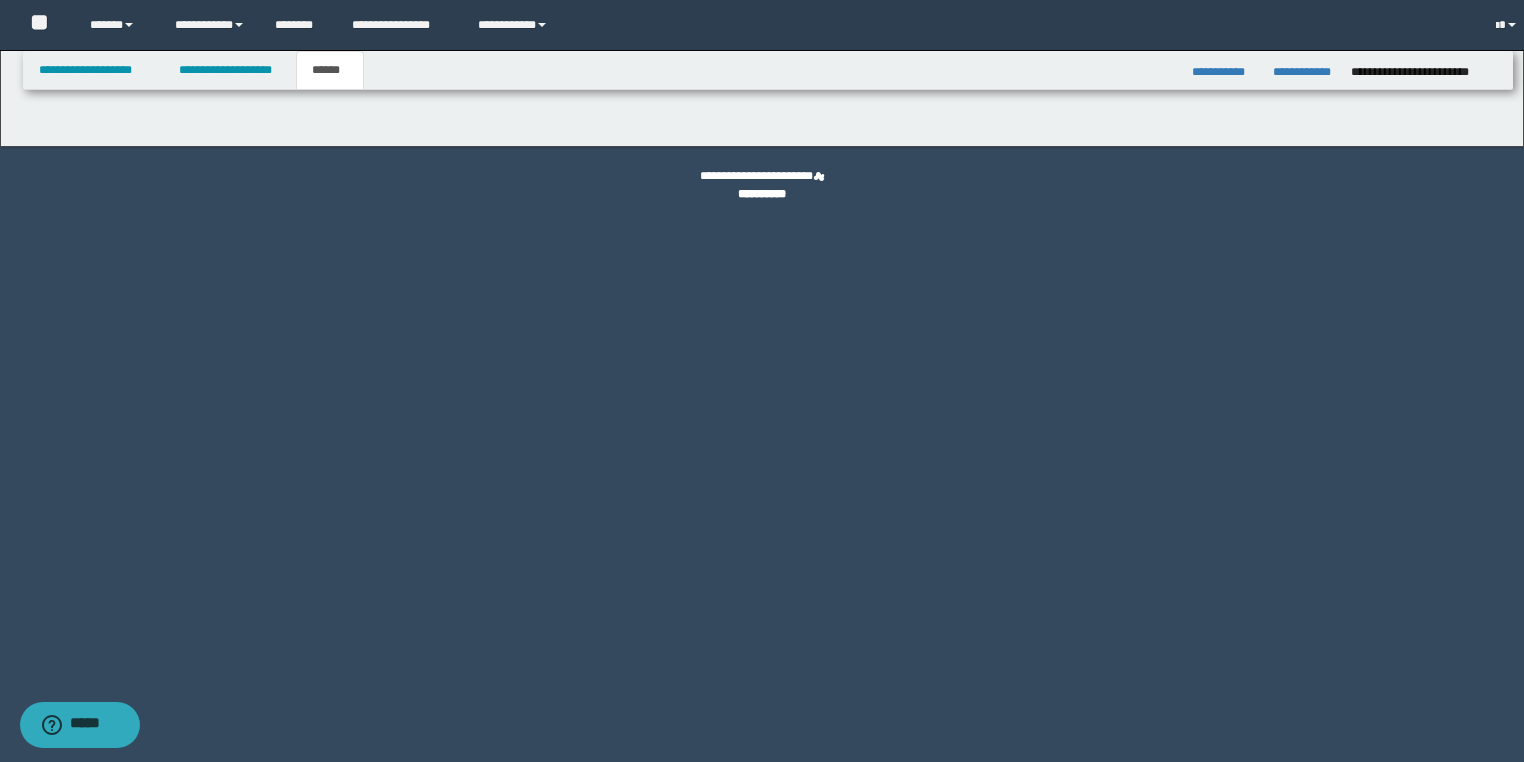 scroll, scrollTop: 0, scrollLeft: 0, axis: both 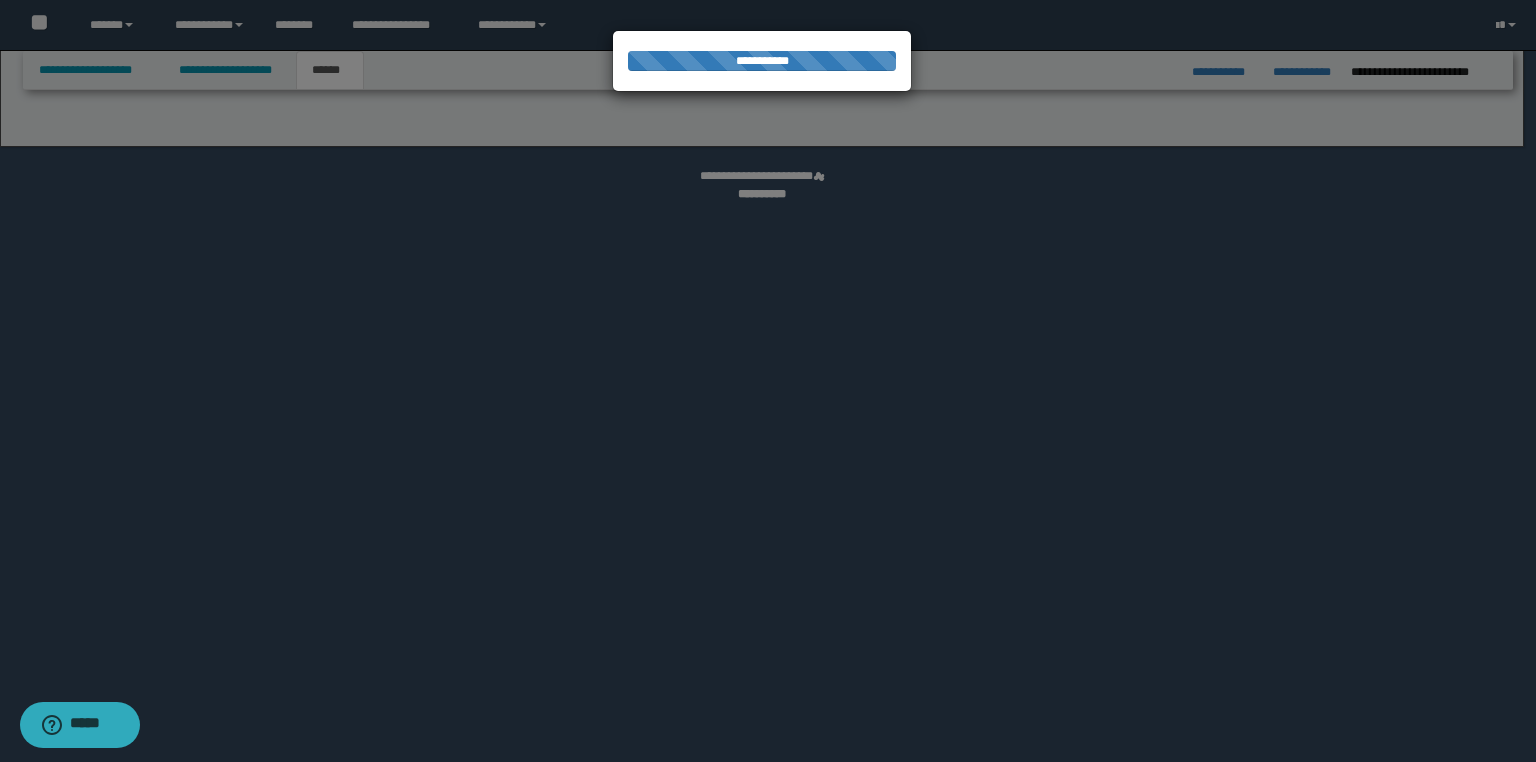 select on "*" 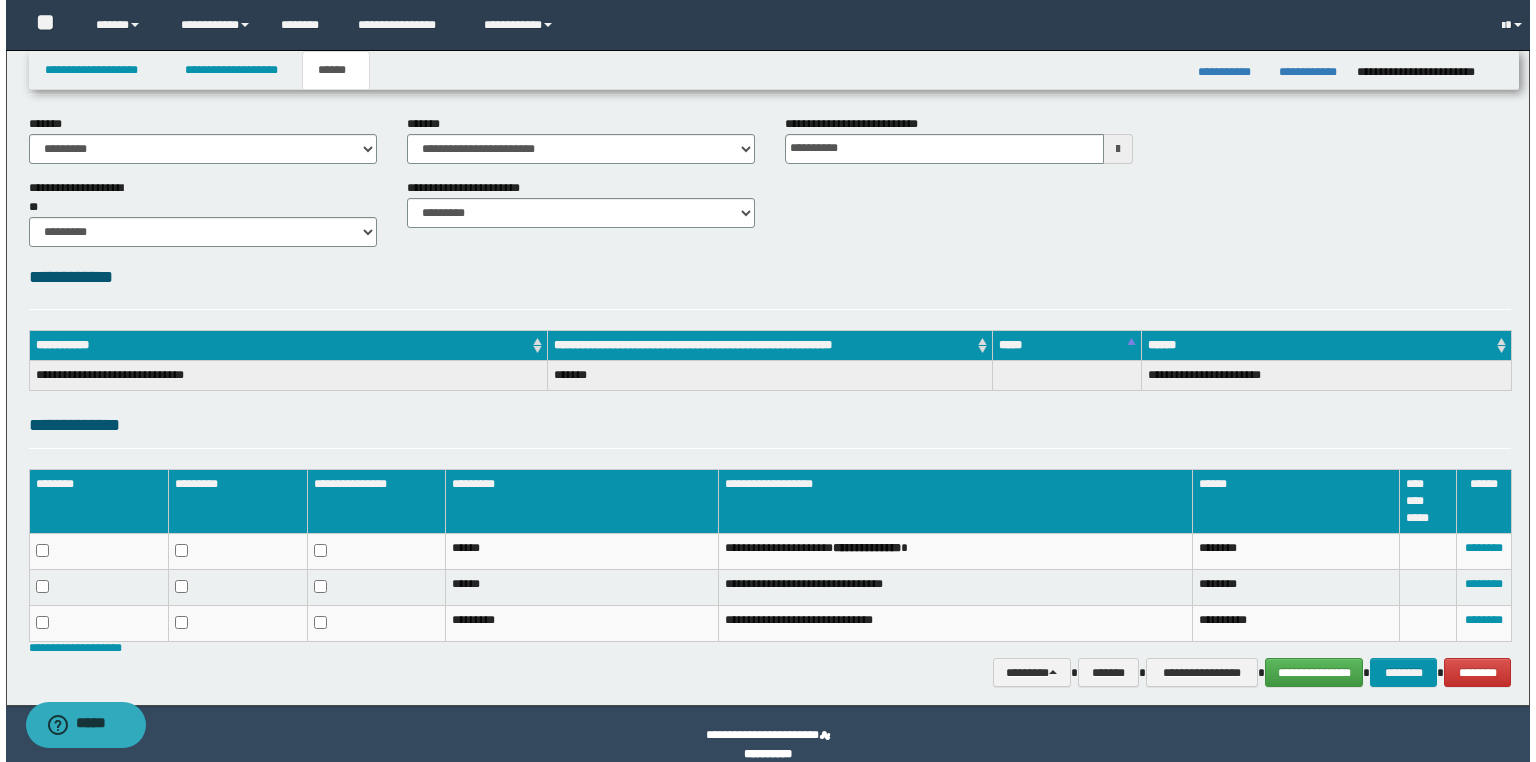 scroll, scrollTop: 101, scrollLeft: 0, axis: vertical 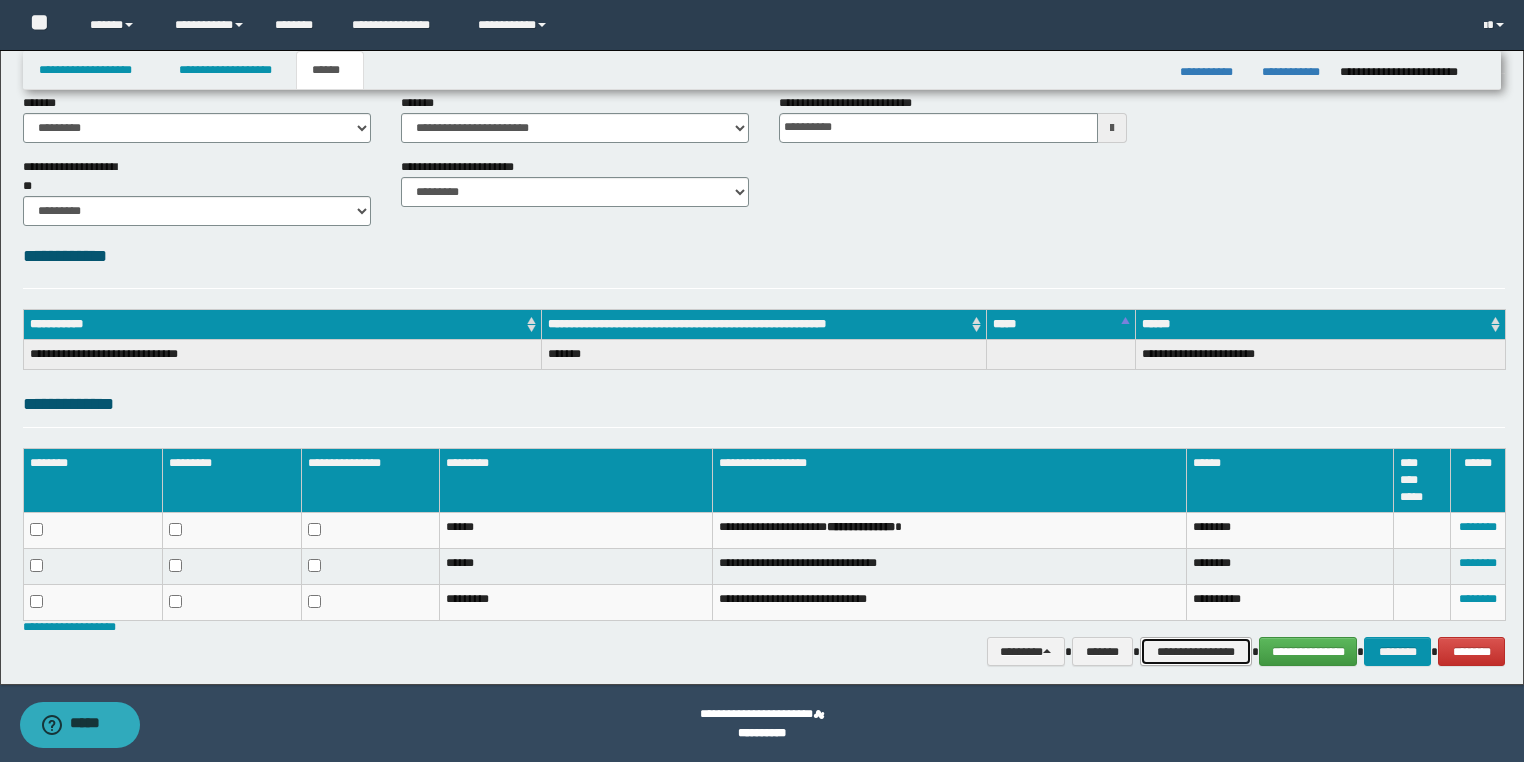 click on "**********" at bounding box center (1196, 652) 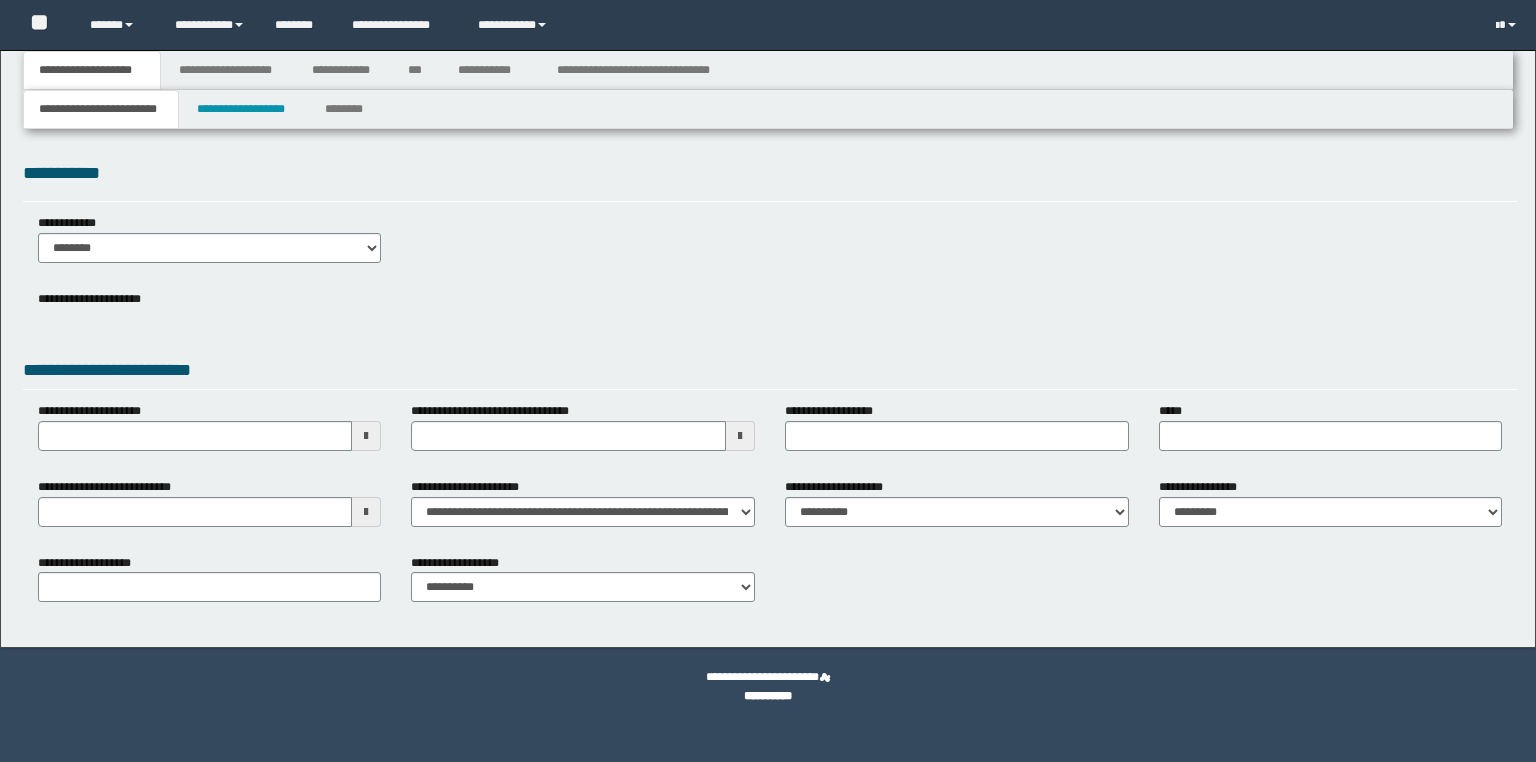 scroll, scrollTop: 0, scrollLeft: 0, axis: both 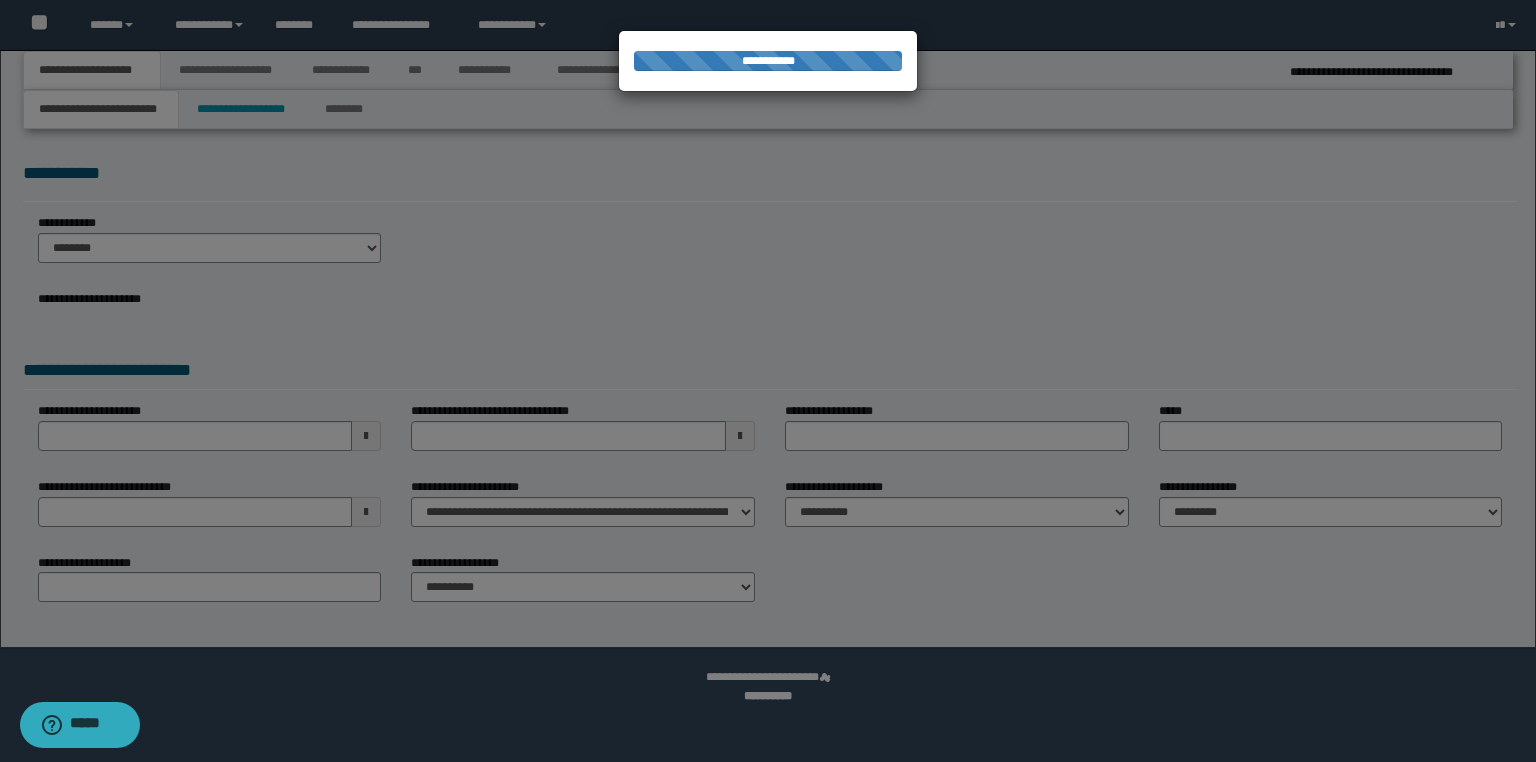 select on "*" 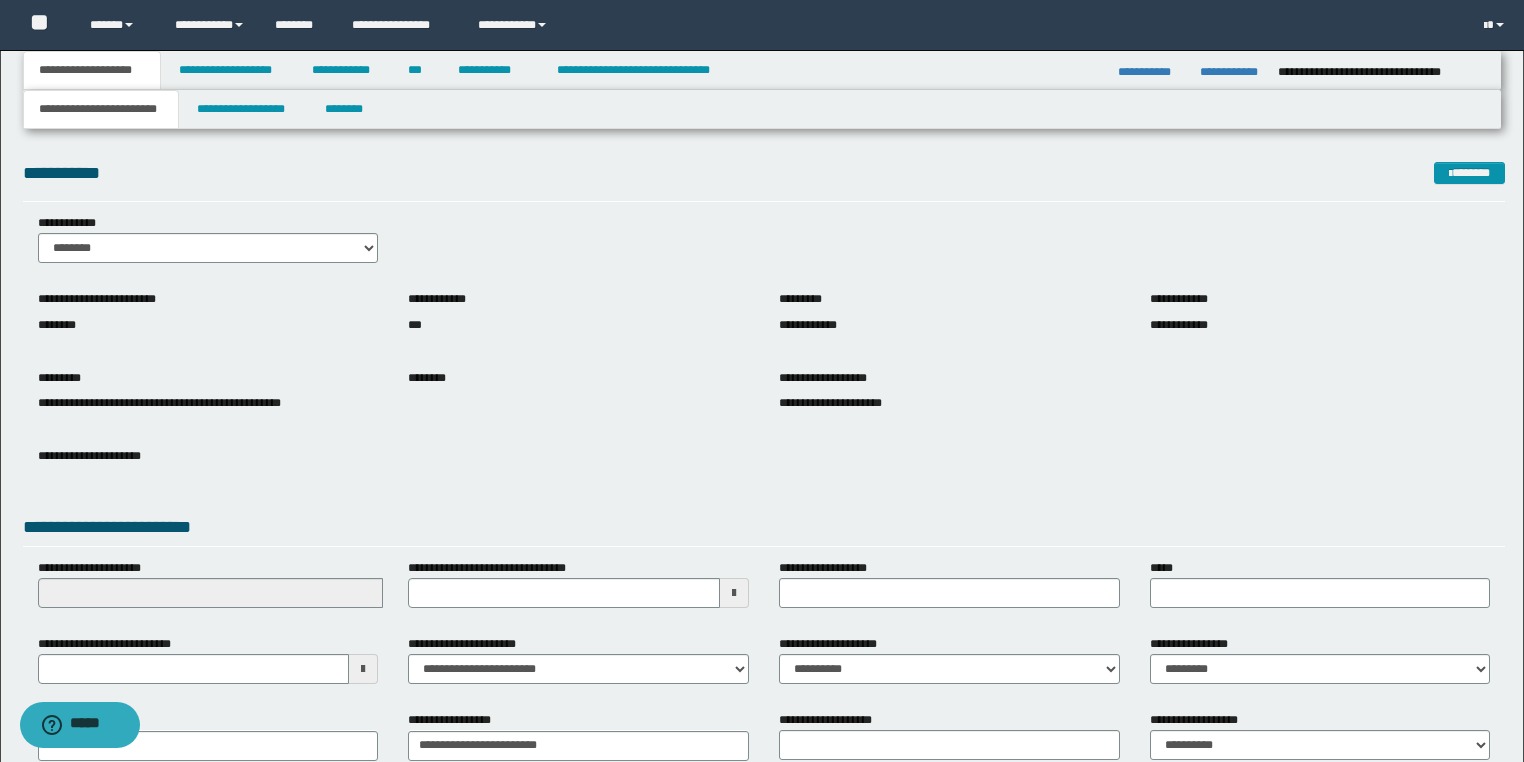 scroll, scrollTop: 120, scrollLeft: 0, axis: vertical 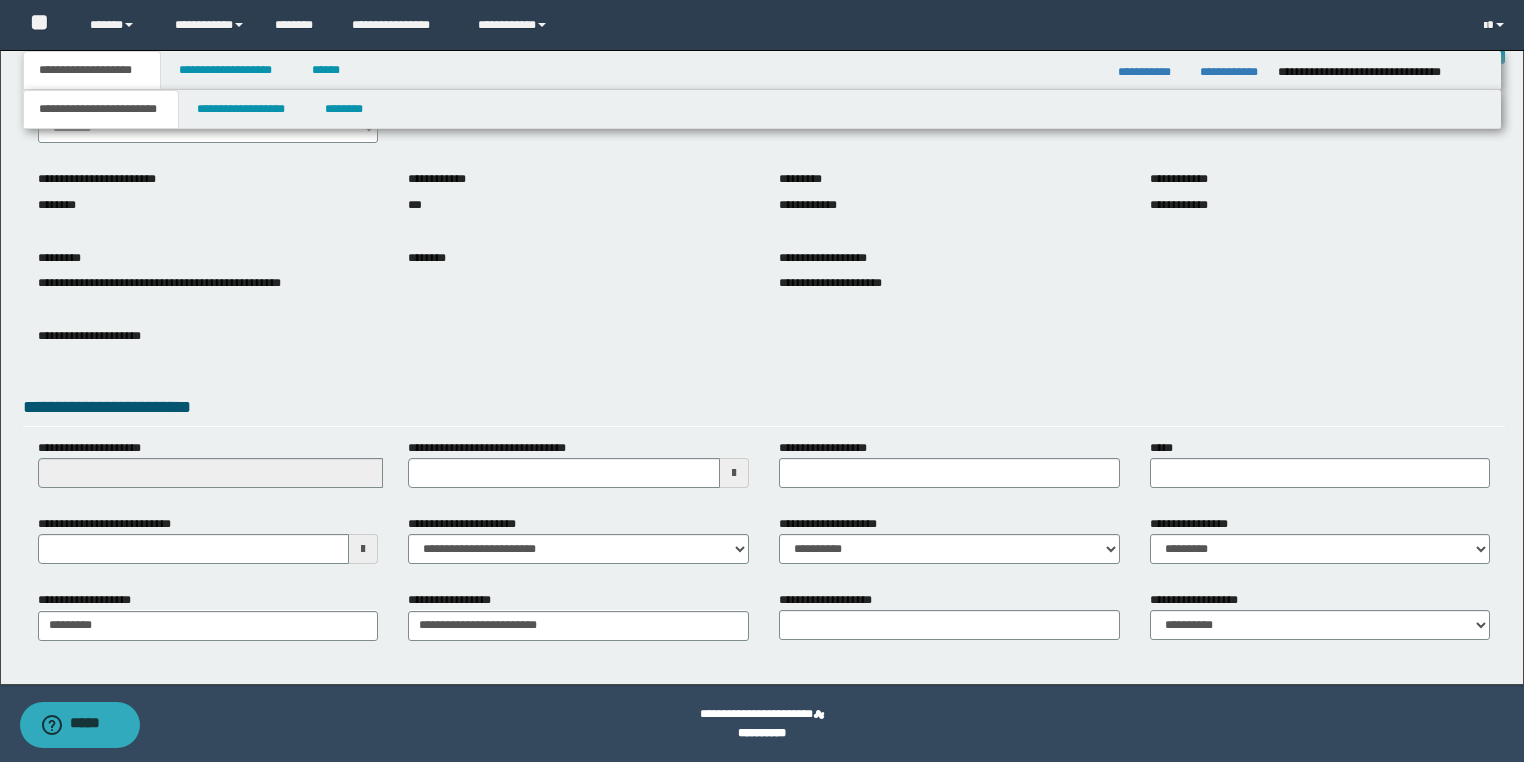 click at bounding box center [363, 549] 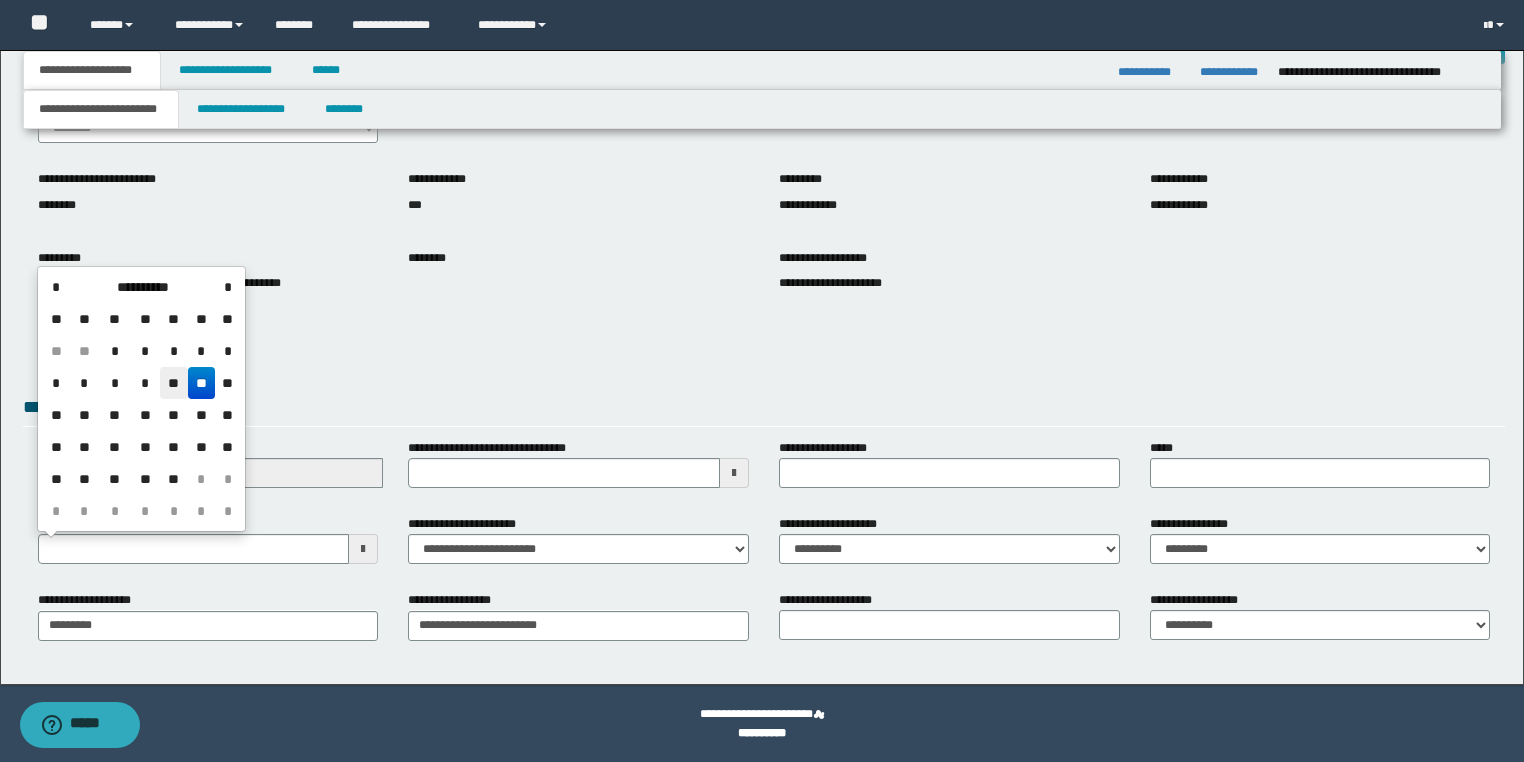click on "**" at bounding box center [174, 383] 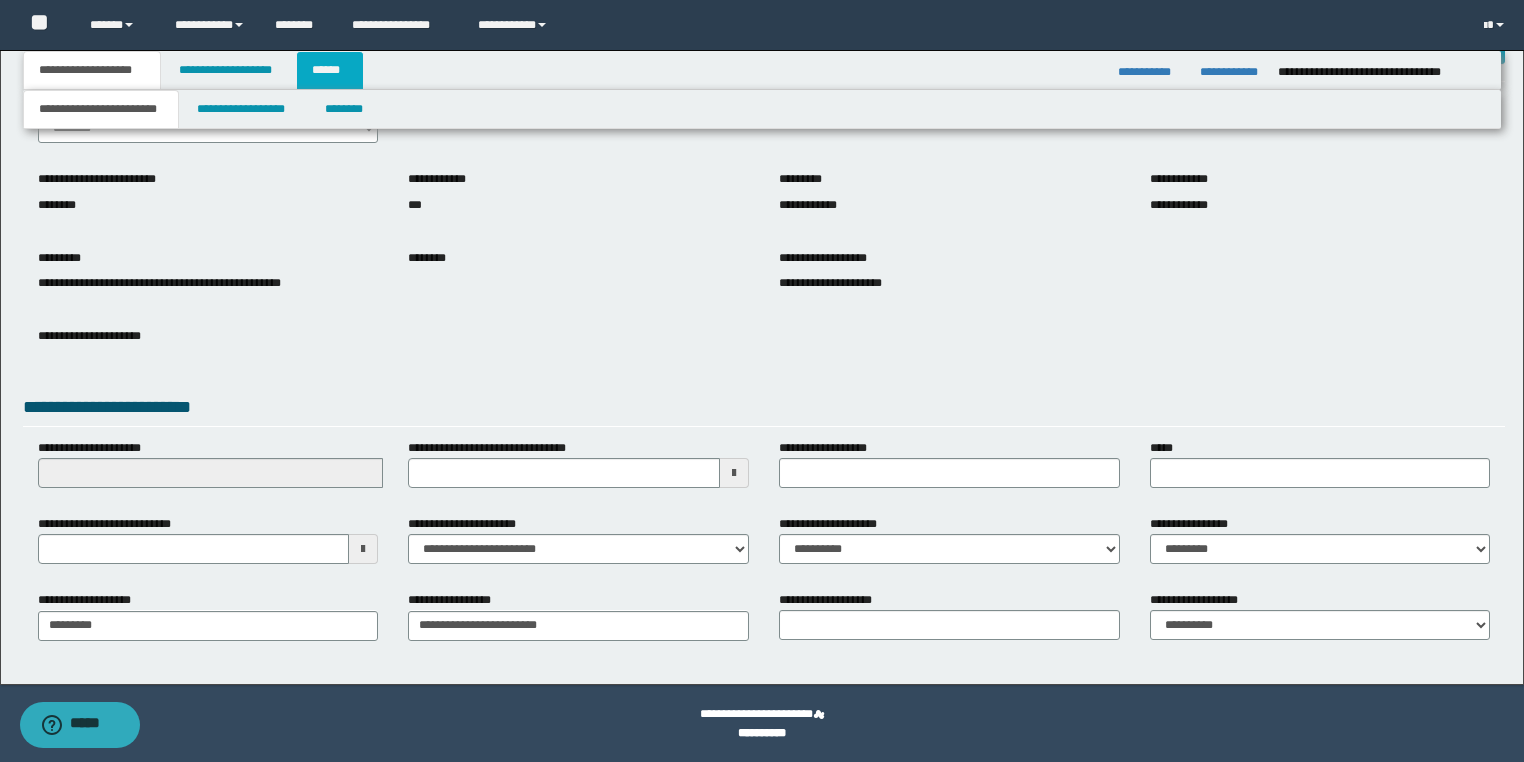 click on "******" at bounding box center (330, 70) 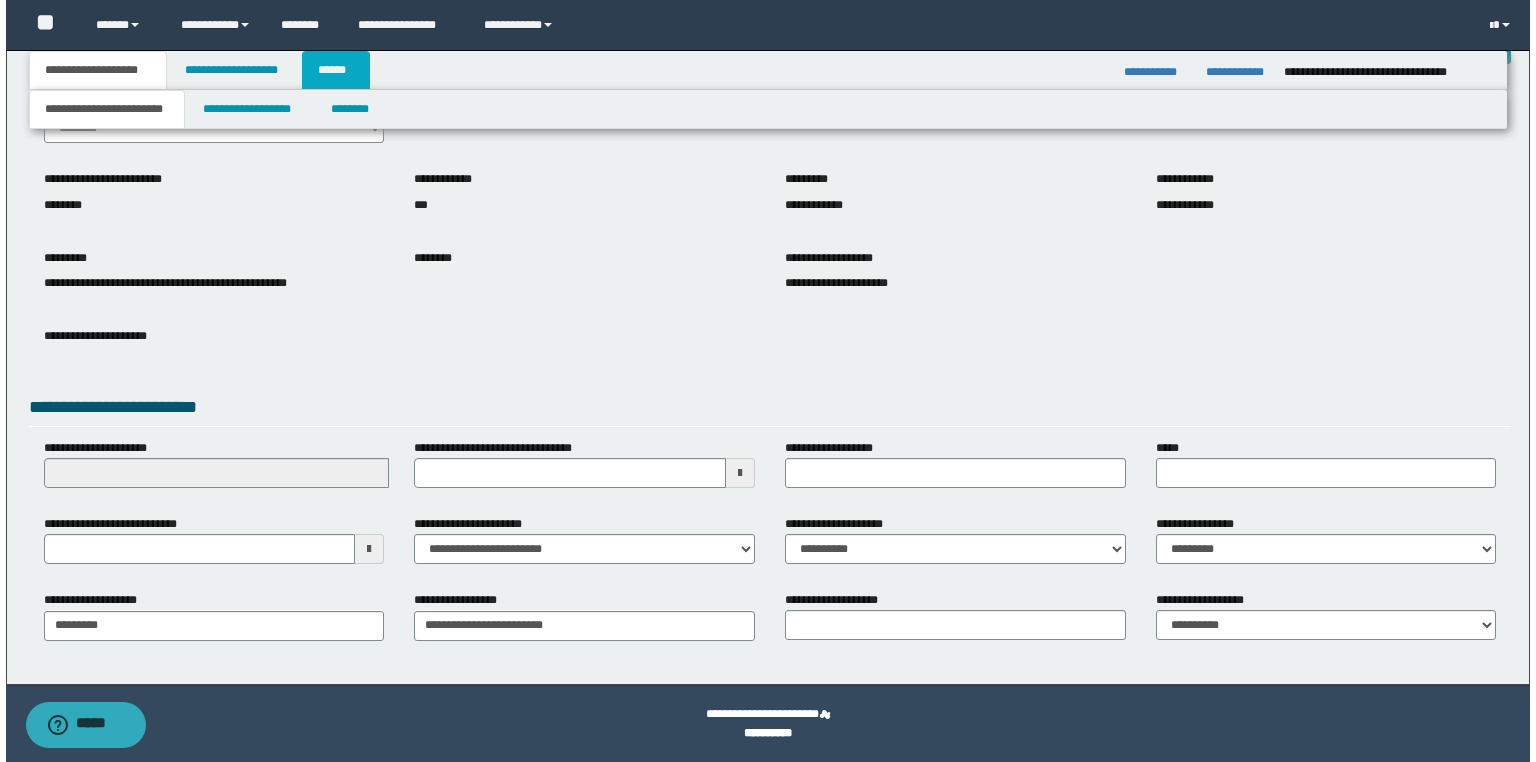 scroll, scrollTop: 0, scrollLeft: 0, axis: both 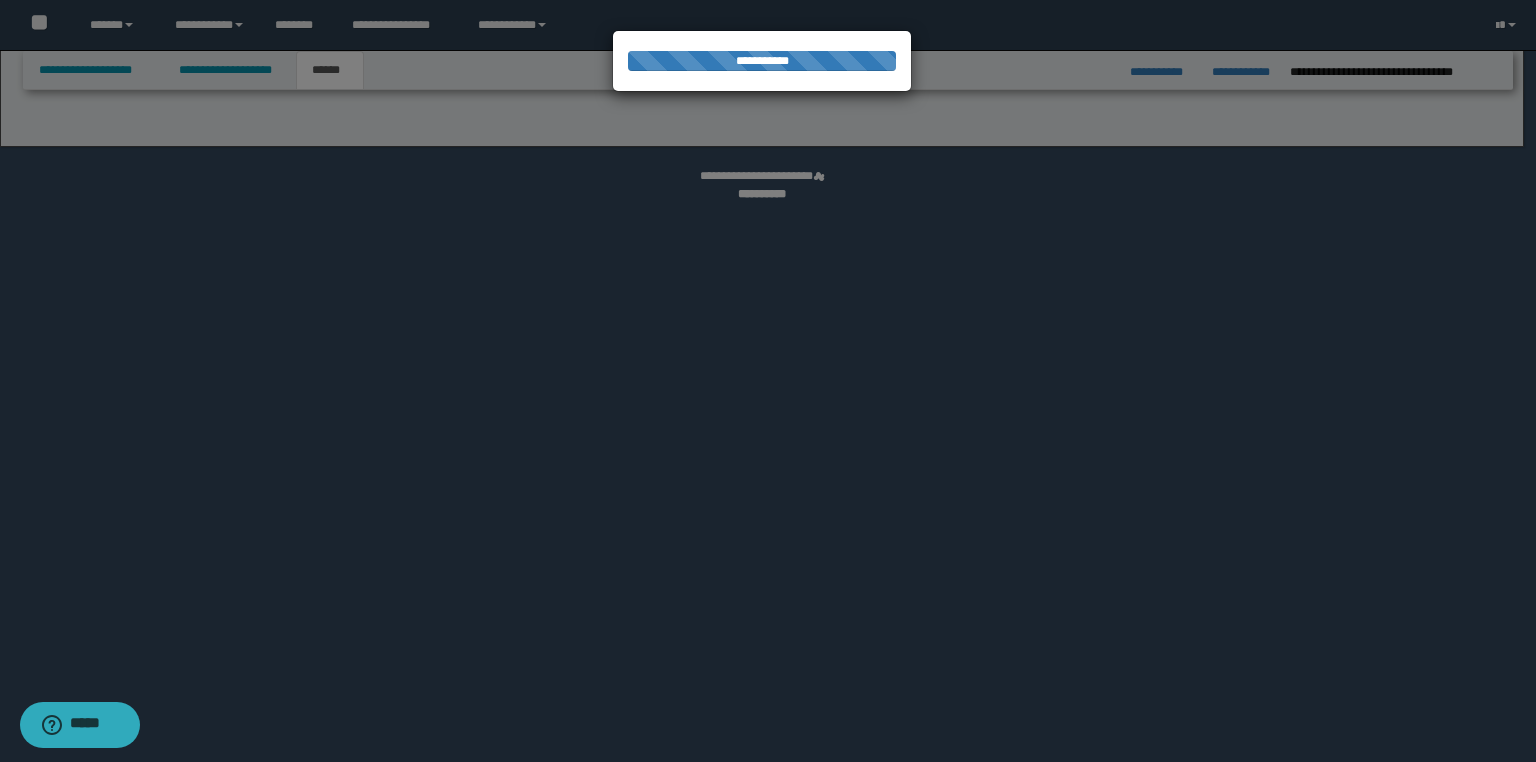 select on "*" 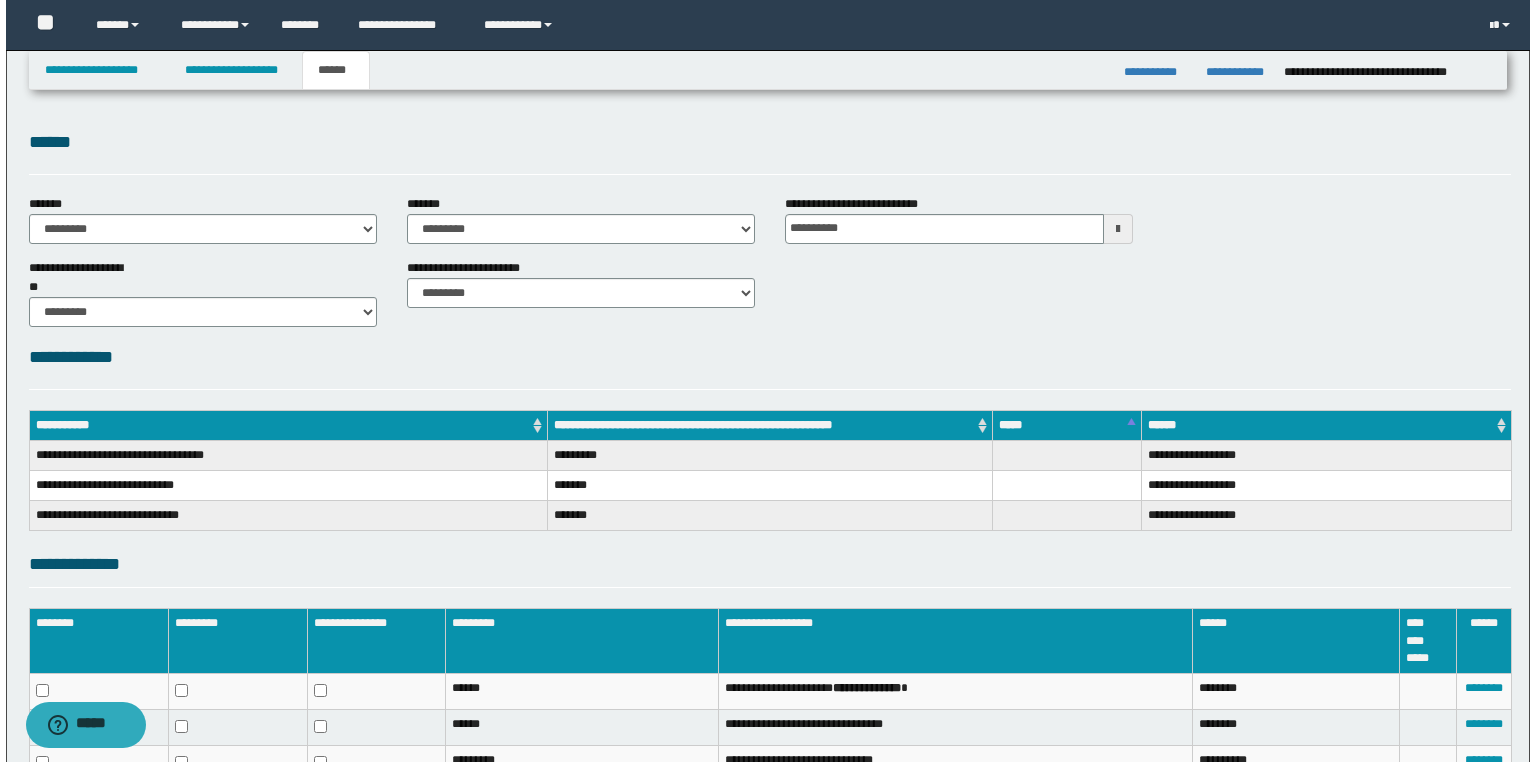 scroll, scrollTop: 160, scrollLeft: 0, axis: vertical 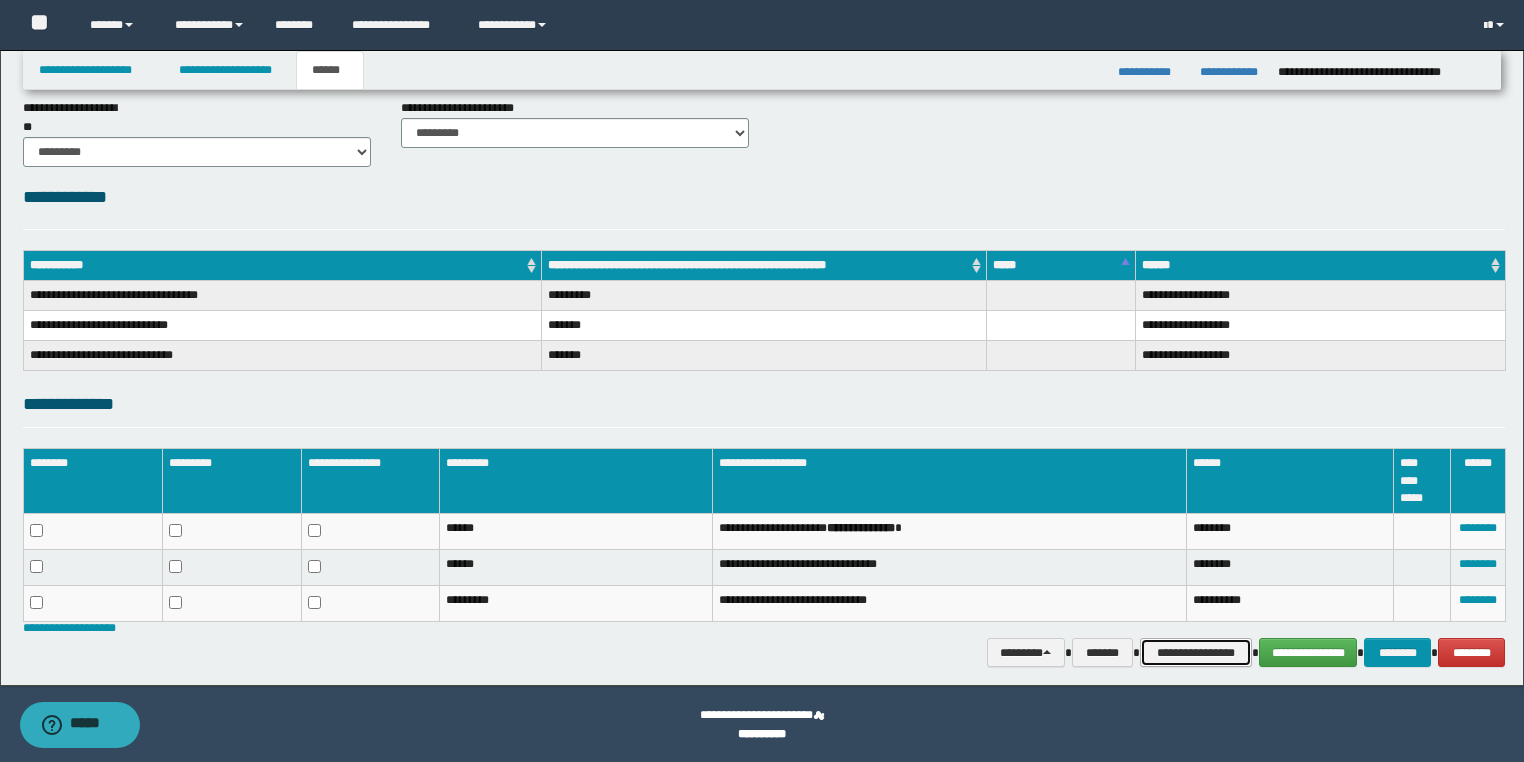 click on "**********" at bounding box center (1196, 653) 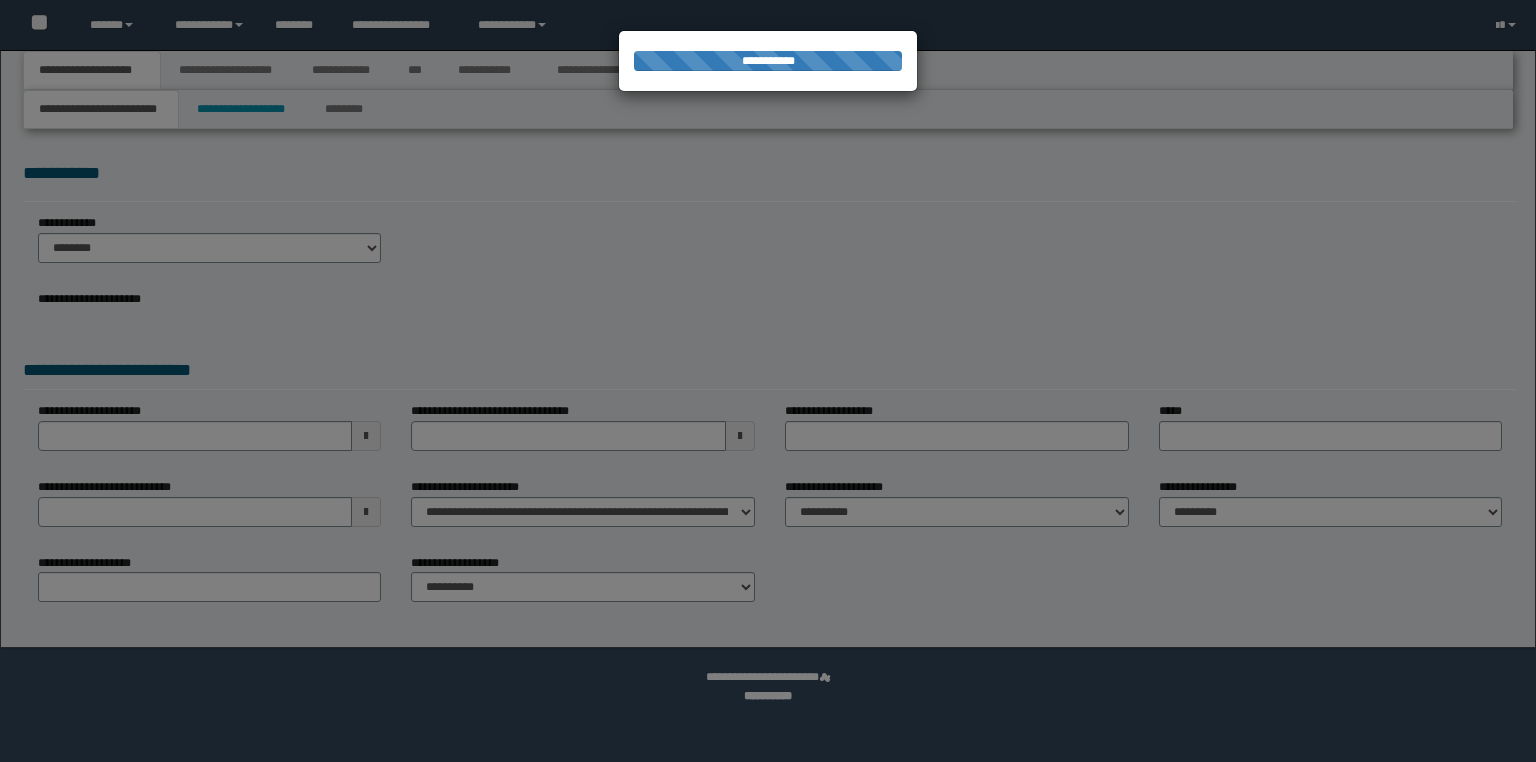 scroll, scrollTop: 0, scrollLeft: 0, axis: both 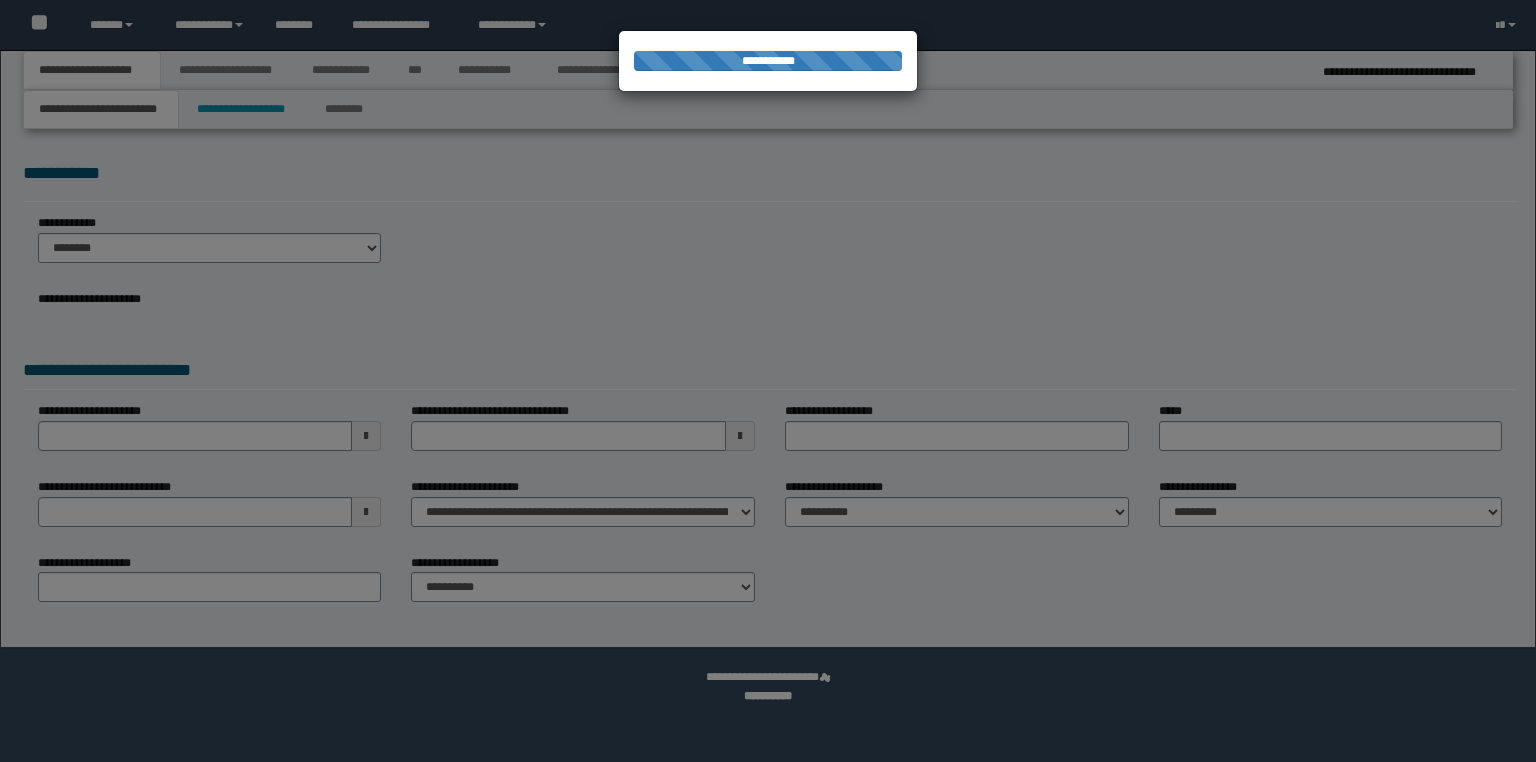select on "*" 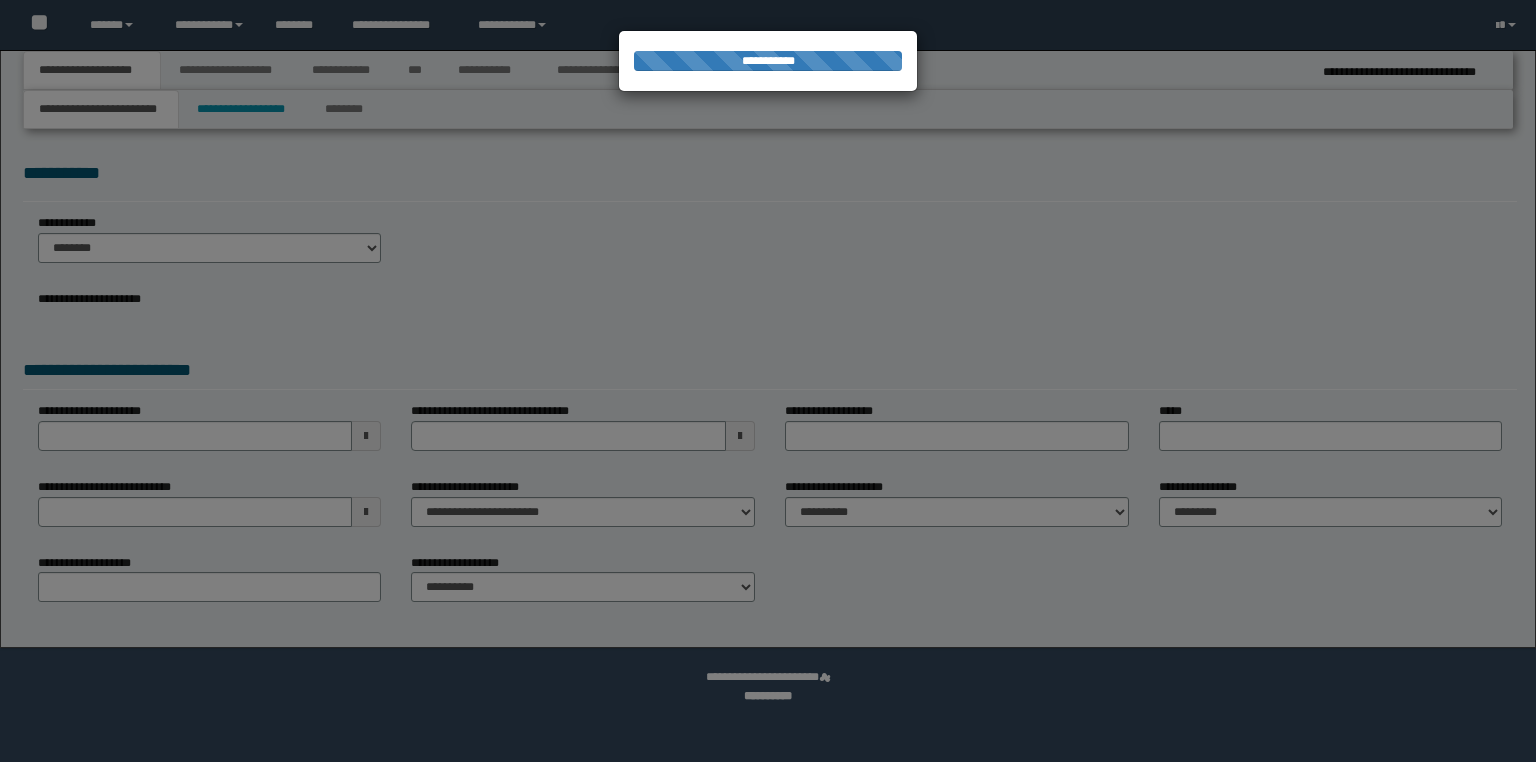 select on "*" 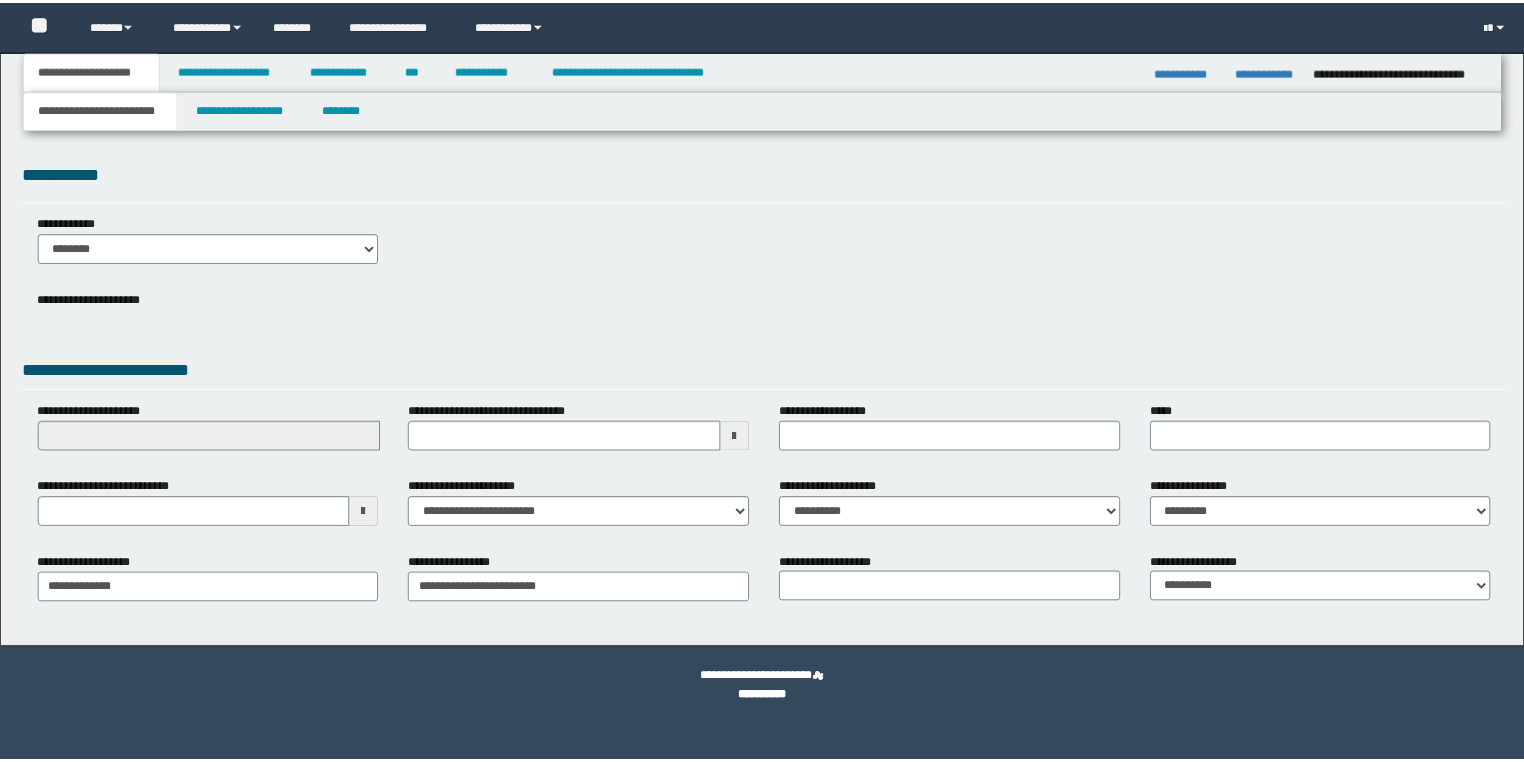 scroll, scrollTop: 0, scrollLeft: 0, axis: both 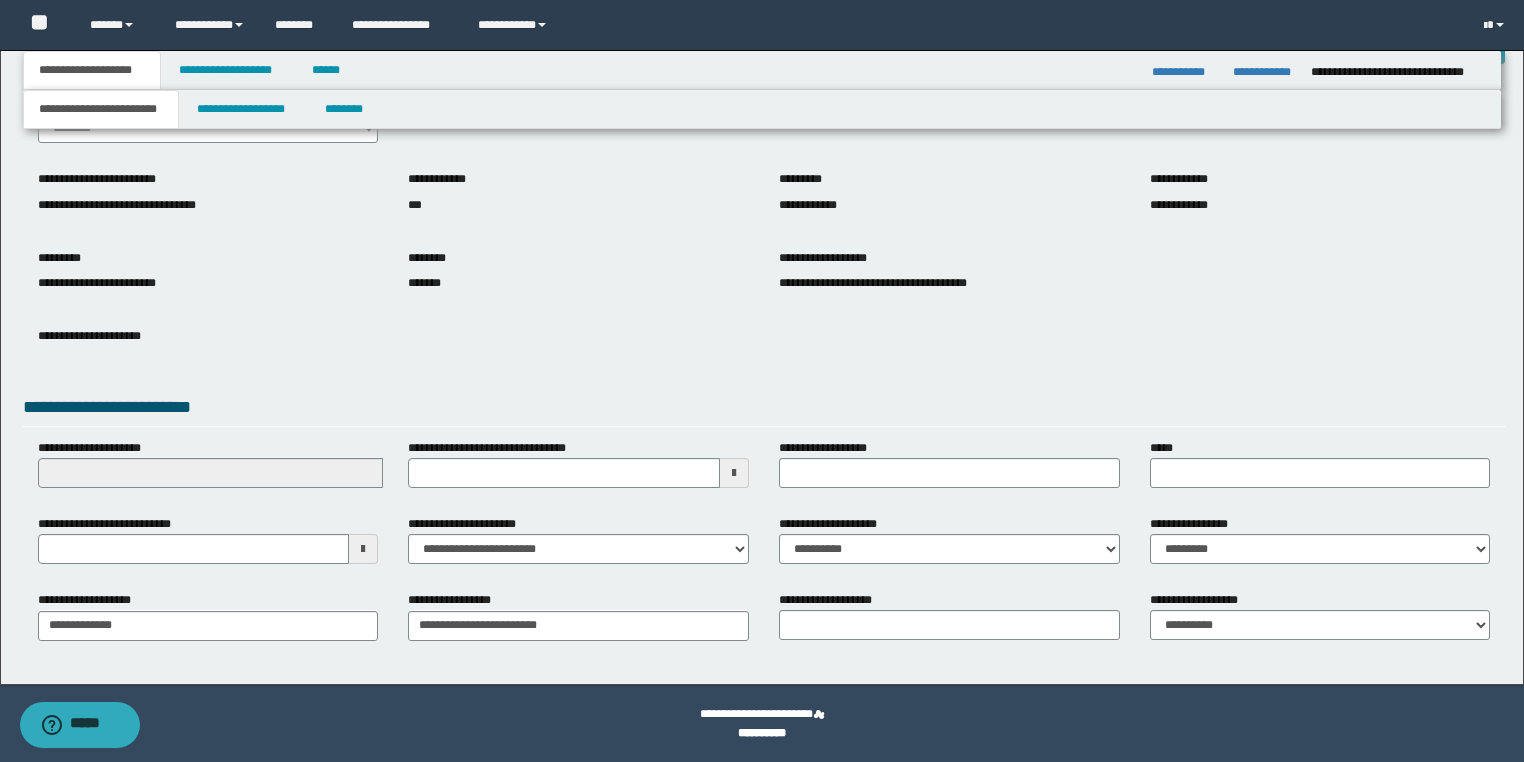 click at bounding box center [363, 549] 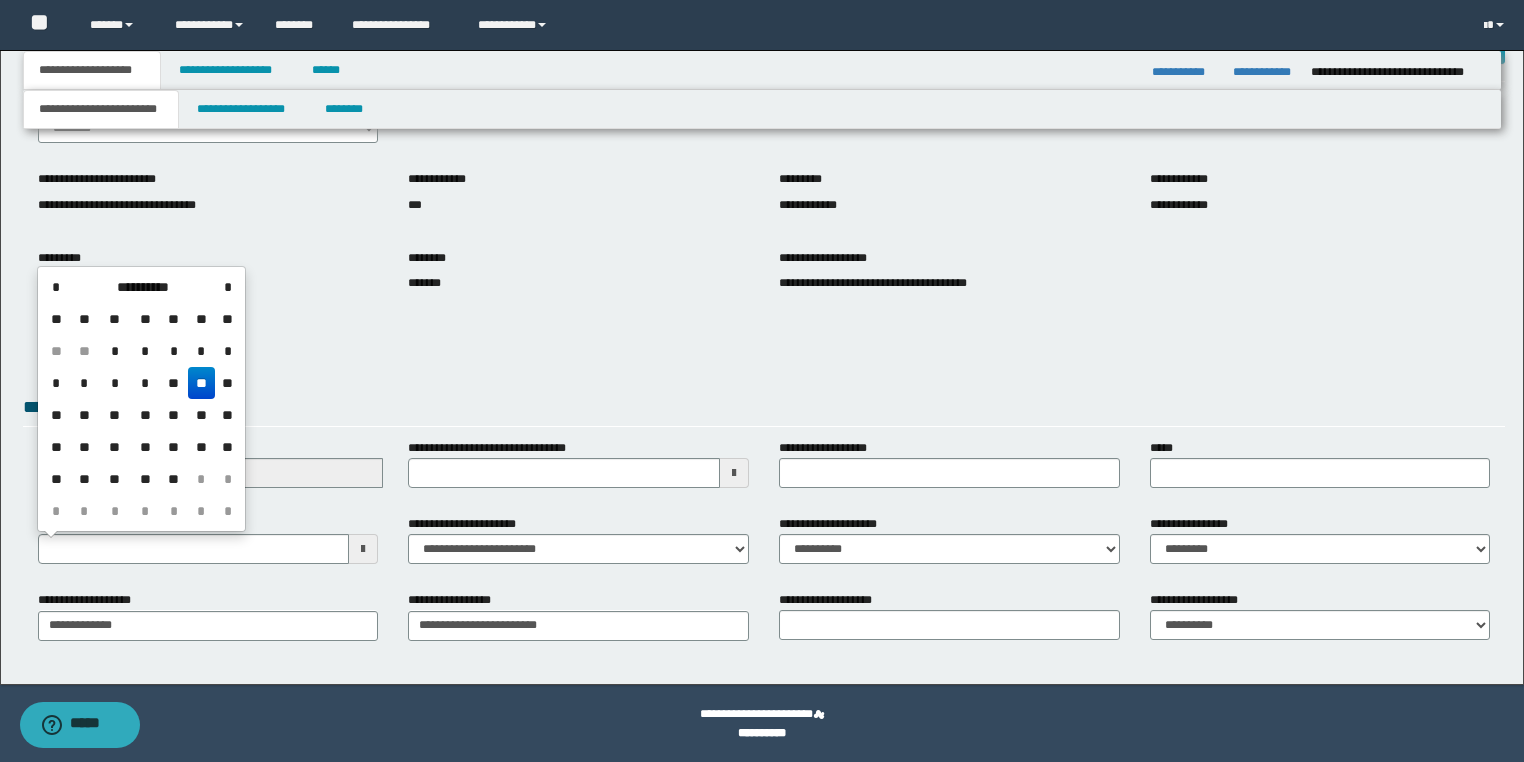 drag, startPoint x: 168, startPoint y: 388, endPoint x: 176, endPoint y: 381, distance: 10.630146 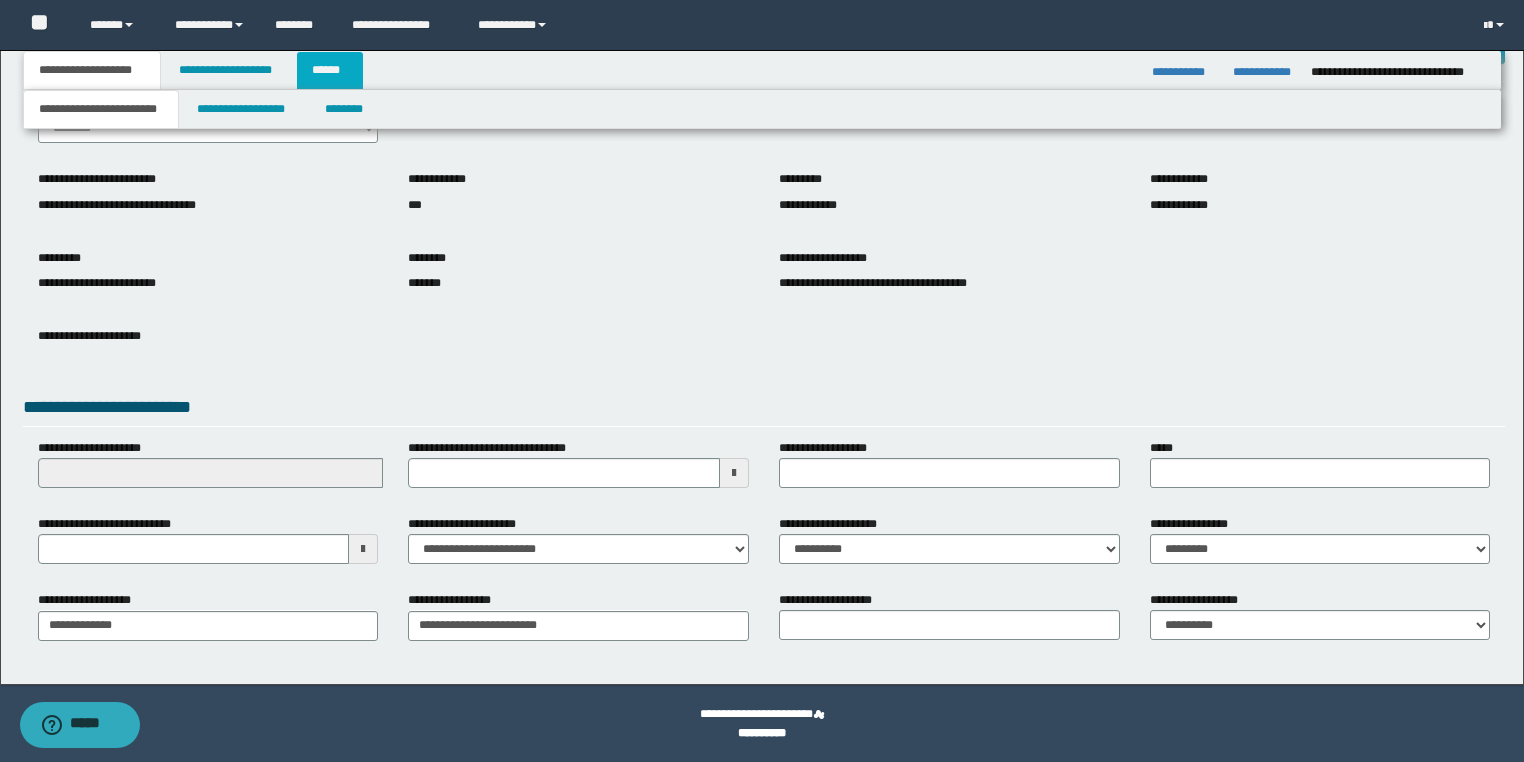 click on "******" at bounding box center [330, 70] 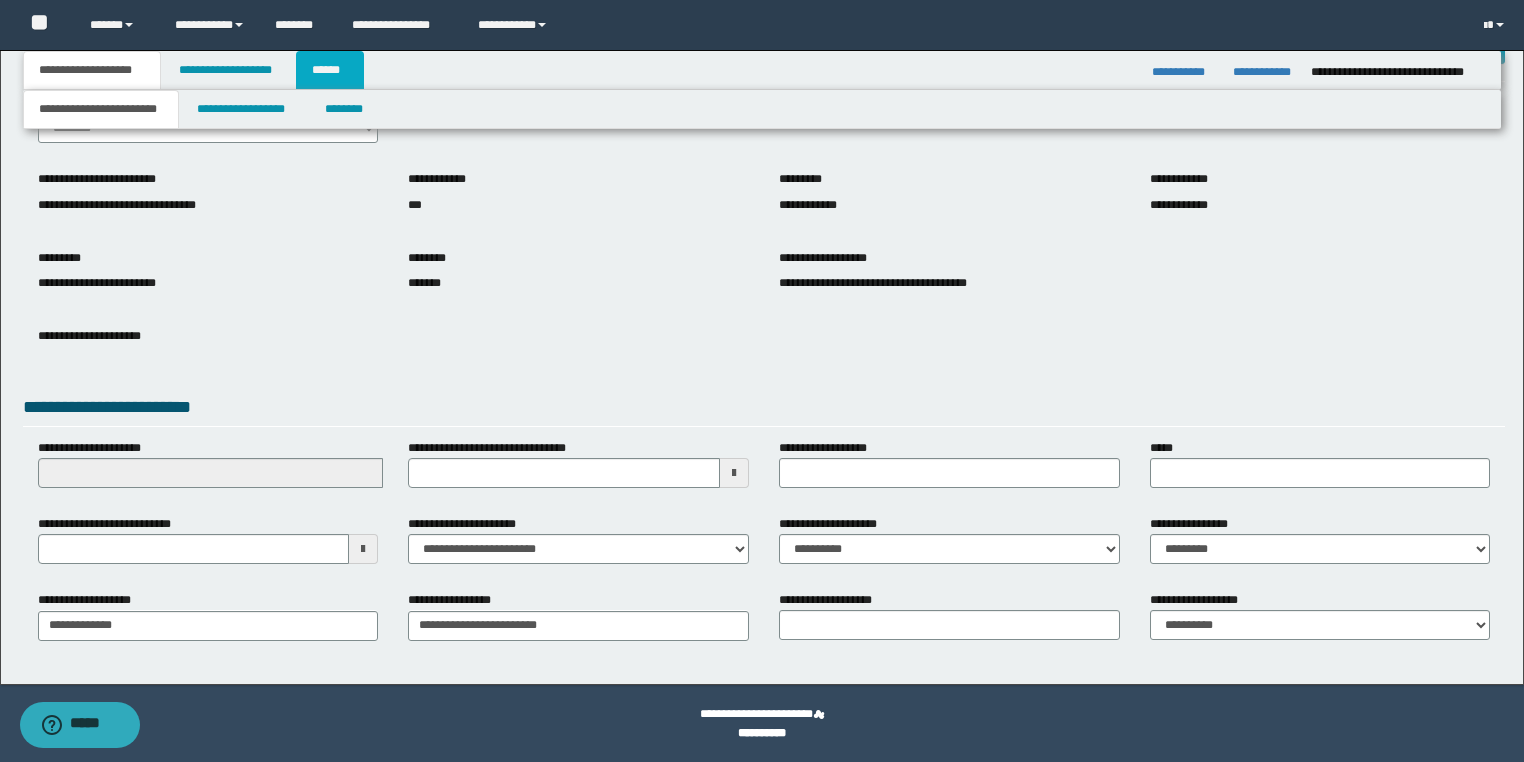 scroll, scrollTop: 0, scrollLeft: 0, axis: both 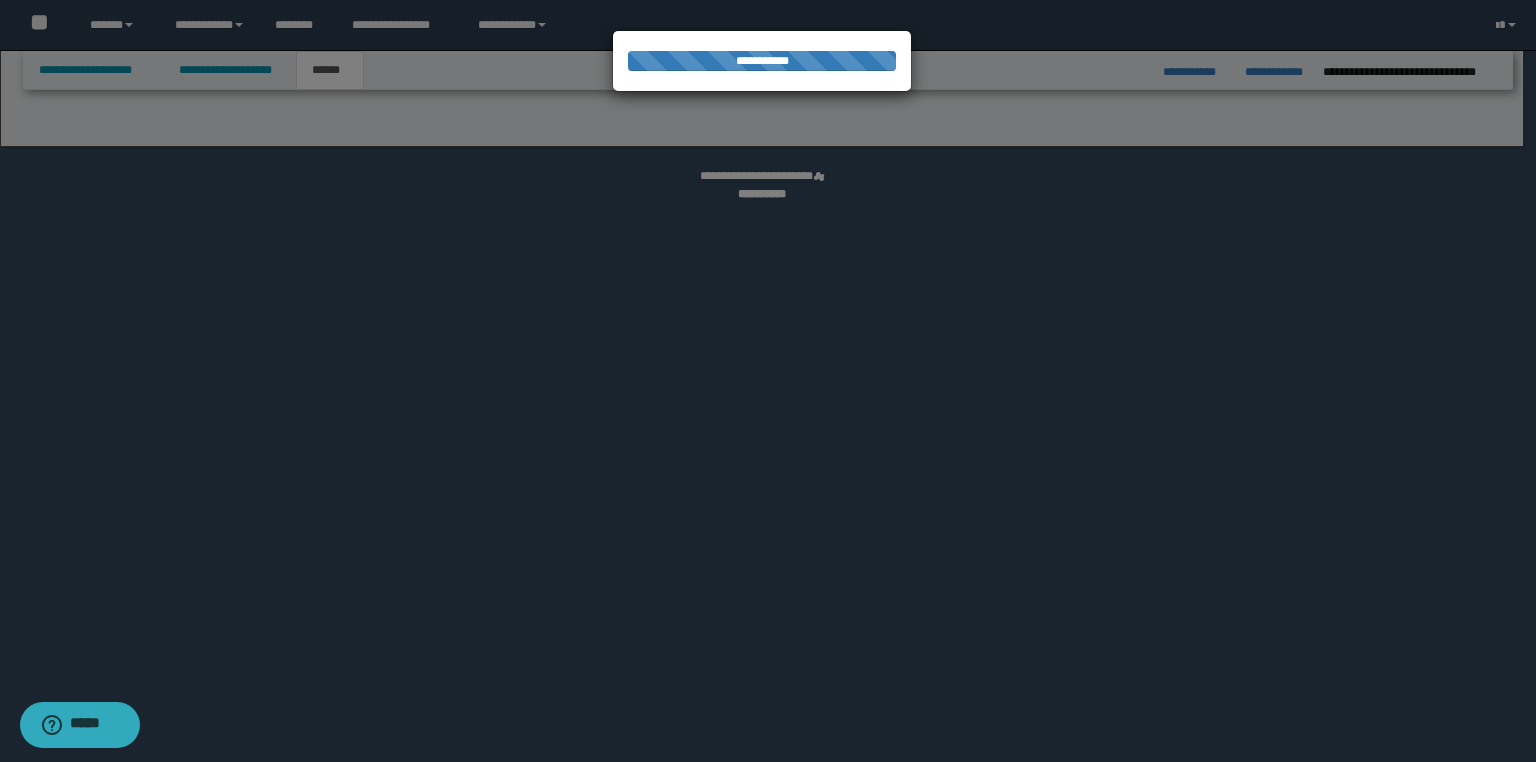 select on "*" 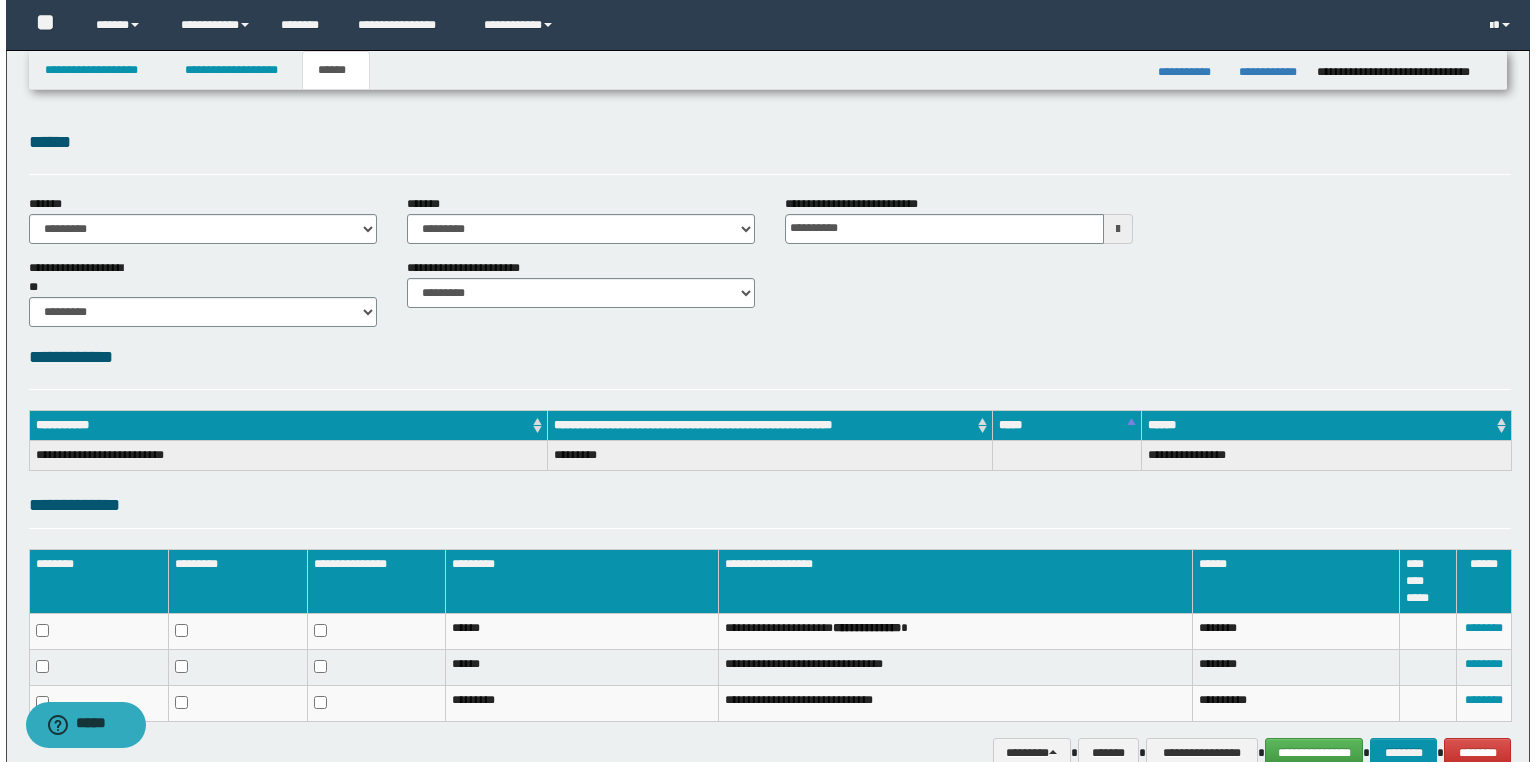 scroll, scrollTop: 101, scrollLeft: 0, axis: vertical 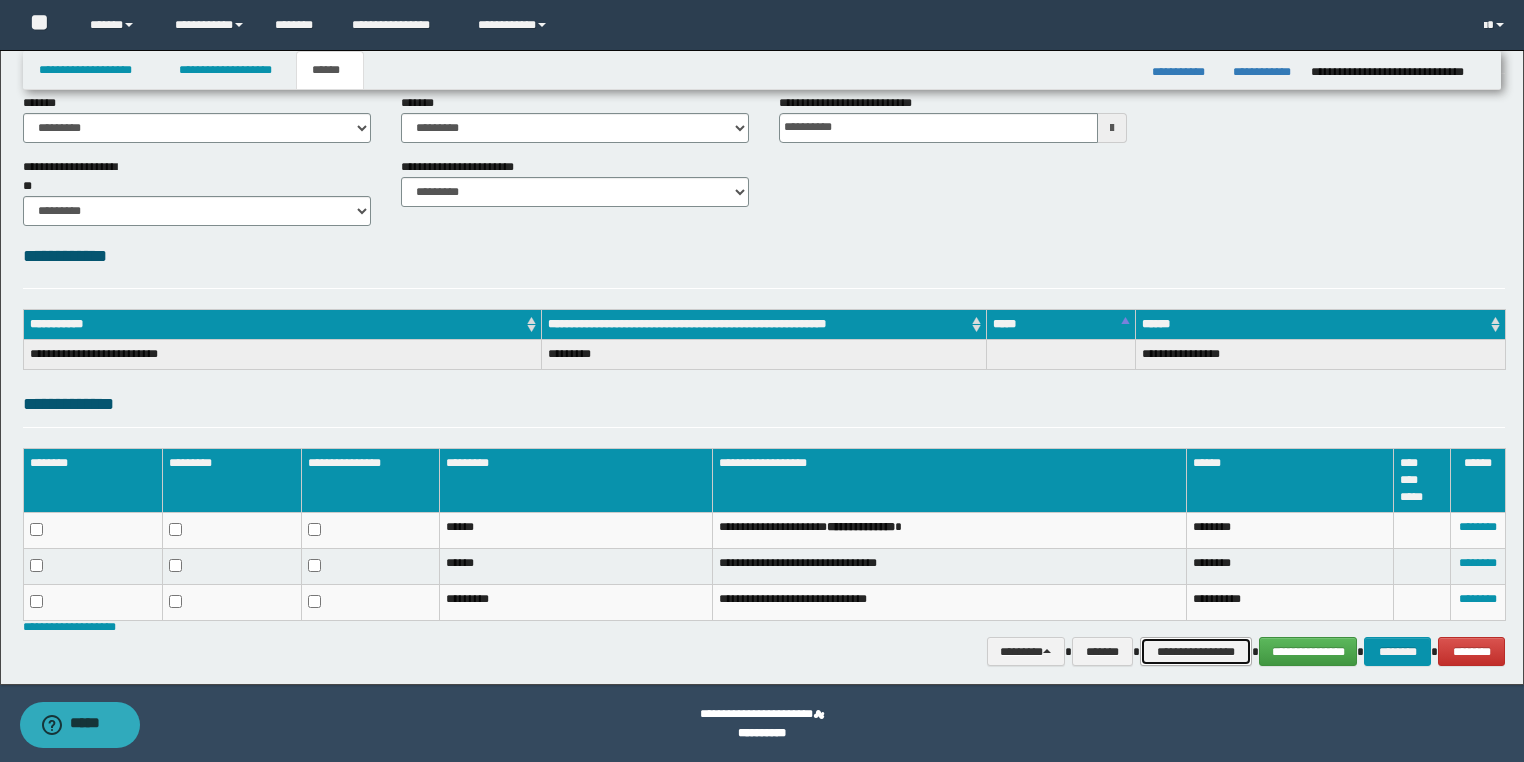 click on "**********" at bounding box center [1196, 652] 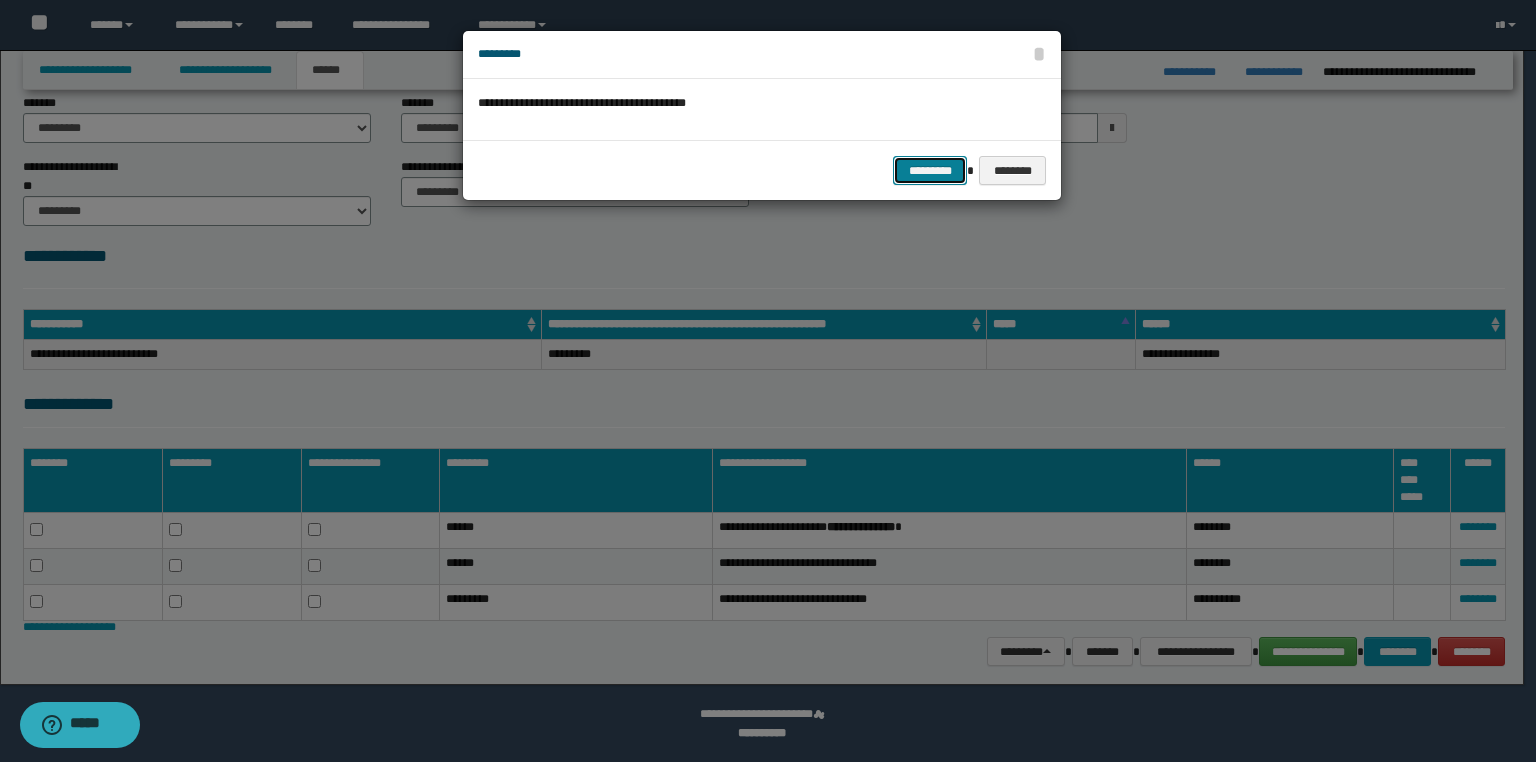 click on "*********" at bounding box center [930, 171] 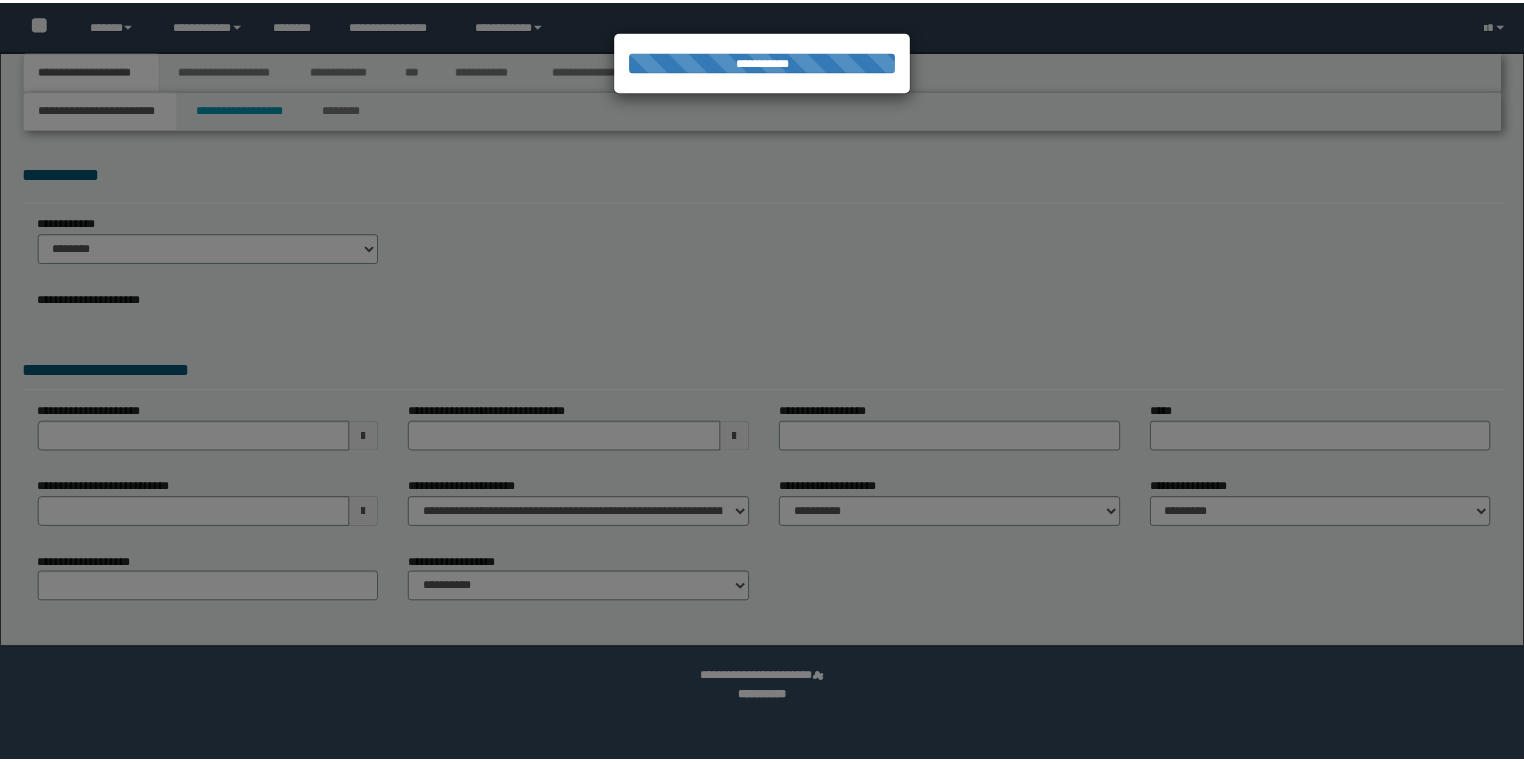 scroll, scrollTop: 0, scrollLeft: 0, axis: both 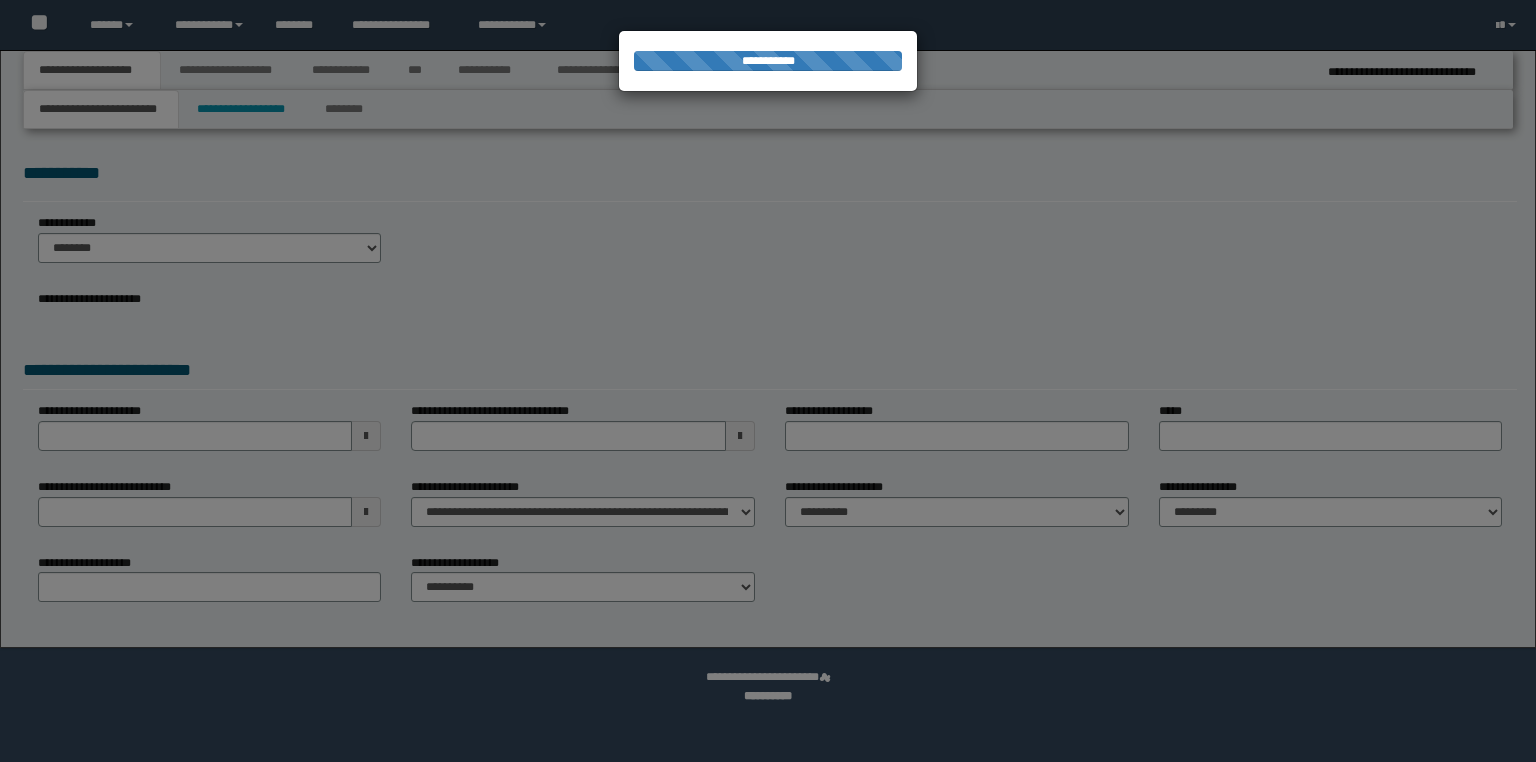 select on "*" 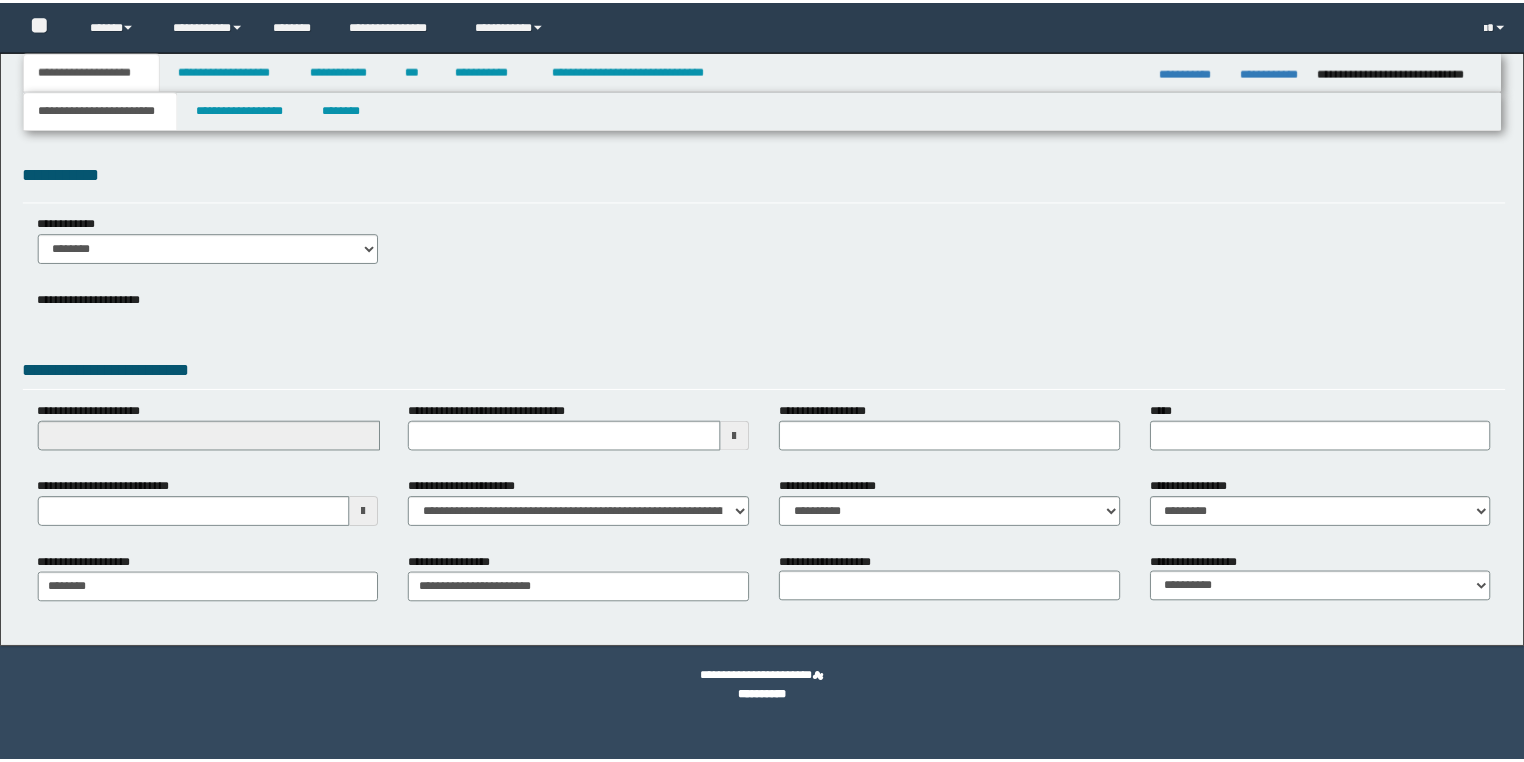 scroll, scrollTop: 0, scrollLeft: 0, axis: both 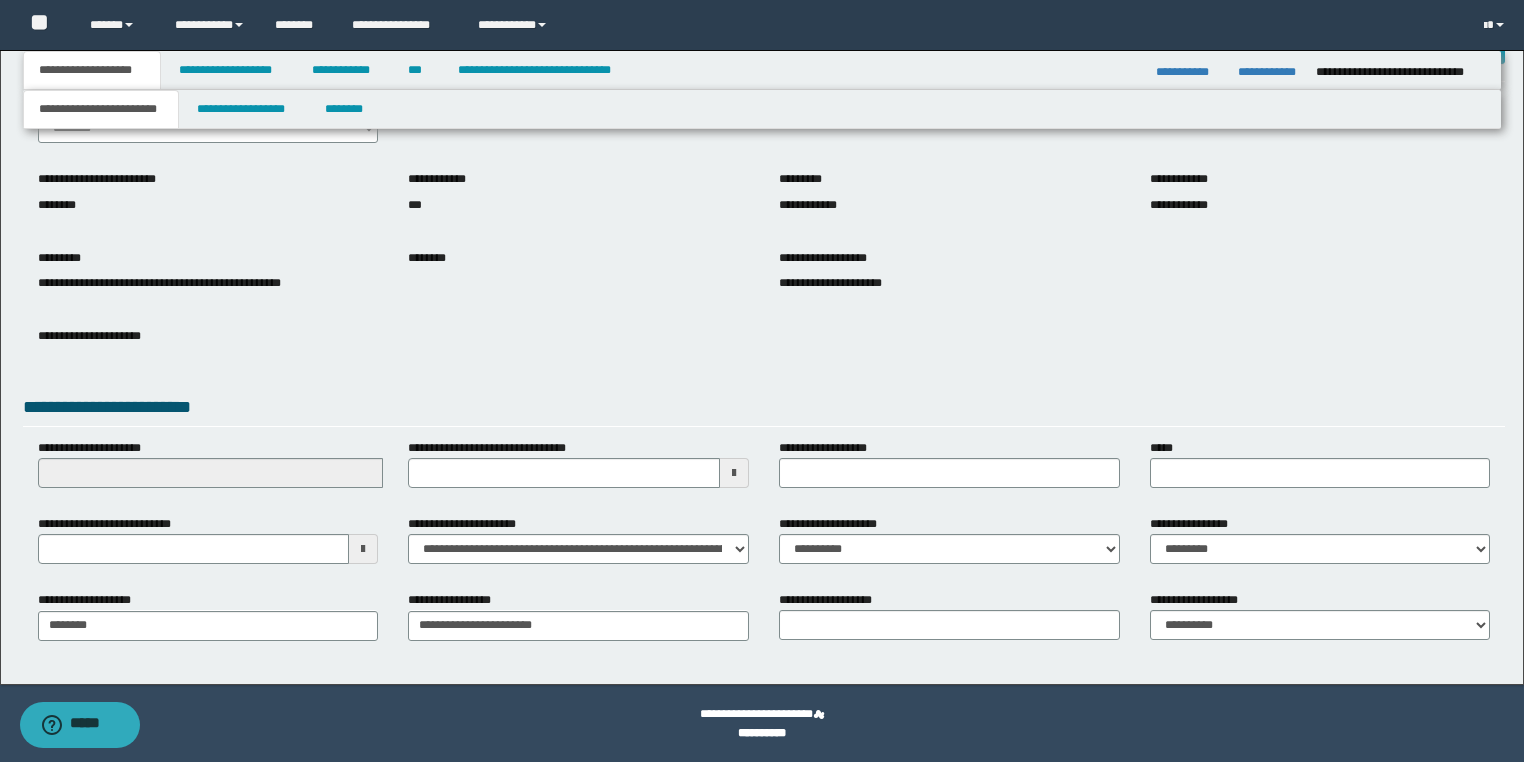 click at bounding box center (363, 549) 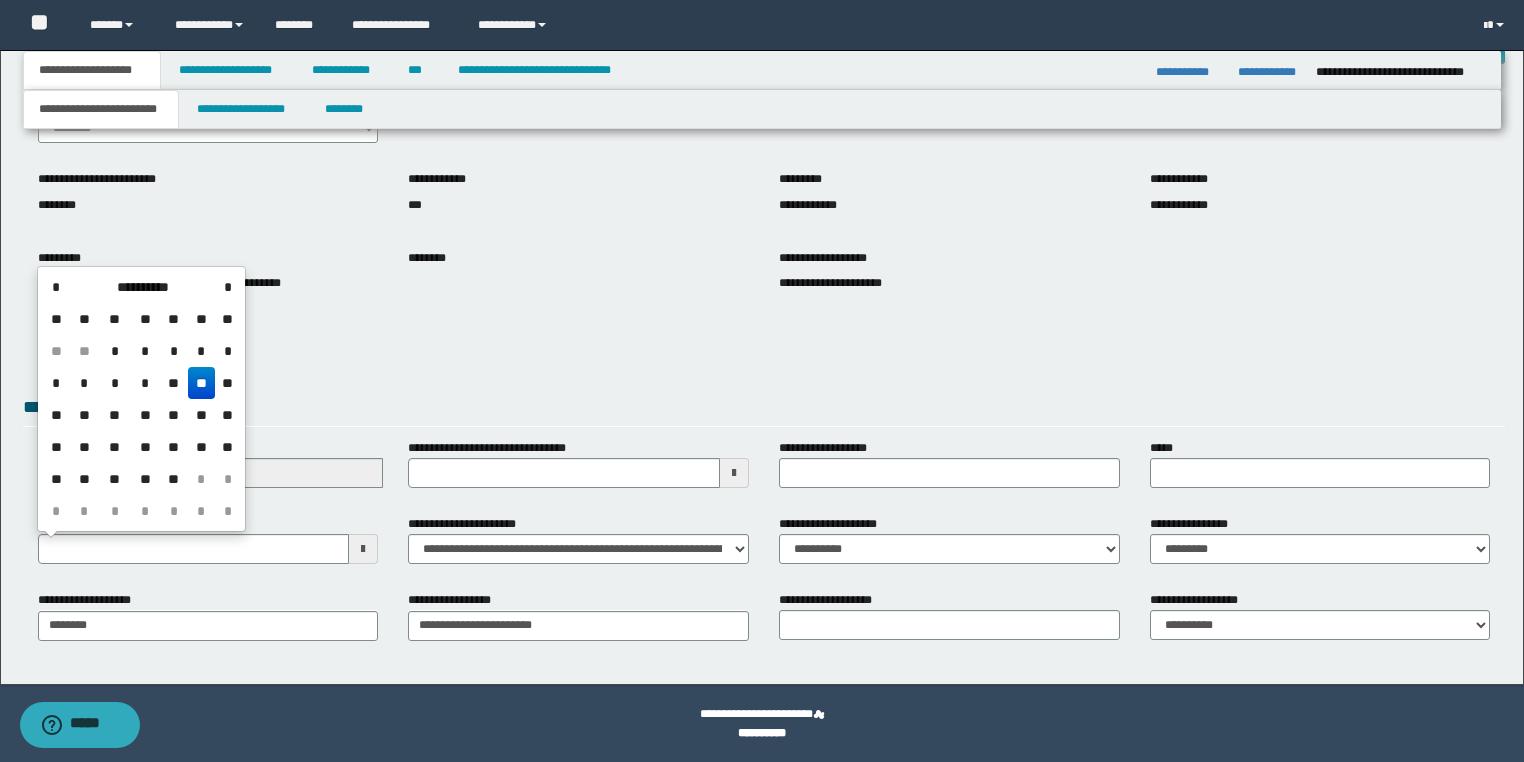 drag, startPoint x: 173, startPoint y: 384, endPoint x: 183, endPoint y: 364, distance: 22.36068 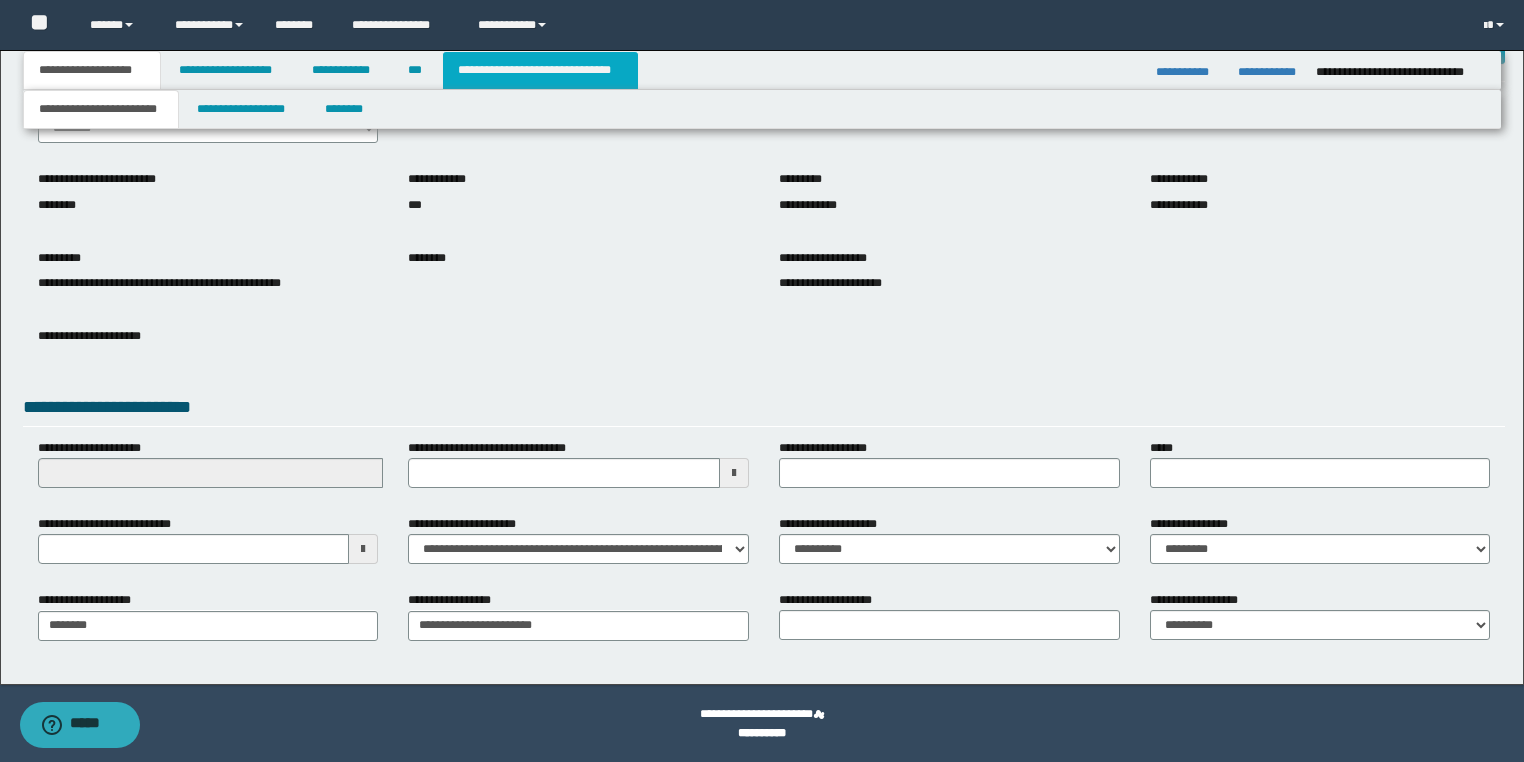 click on "**********" at bounding box center (540, 70) 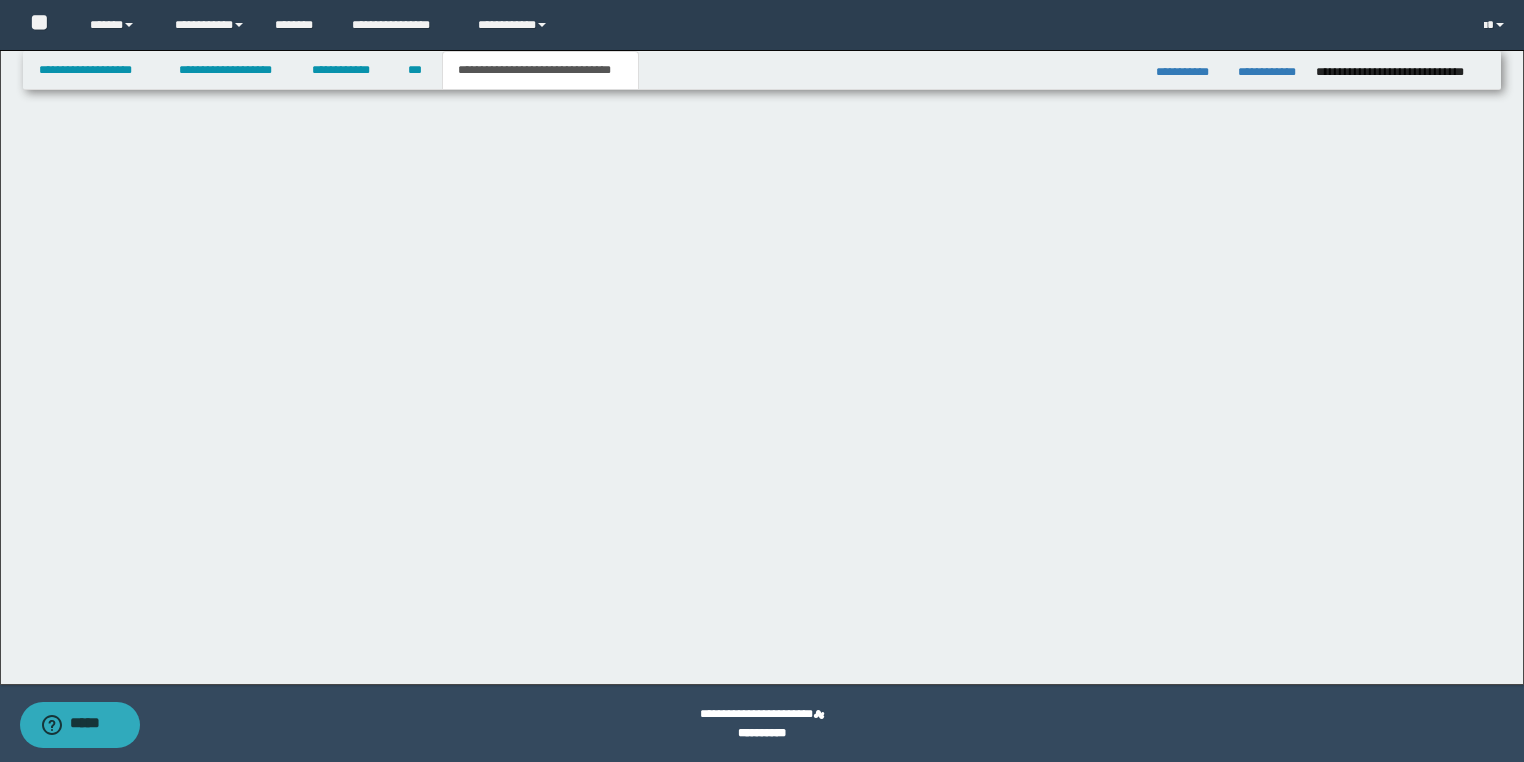 scroll, scrollTop: 0, scrollLeft: 0, axis: both 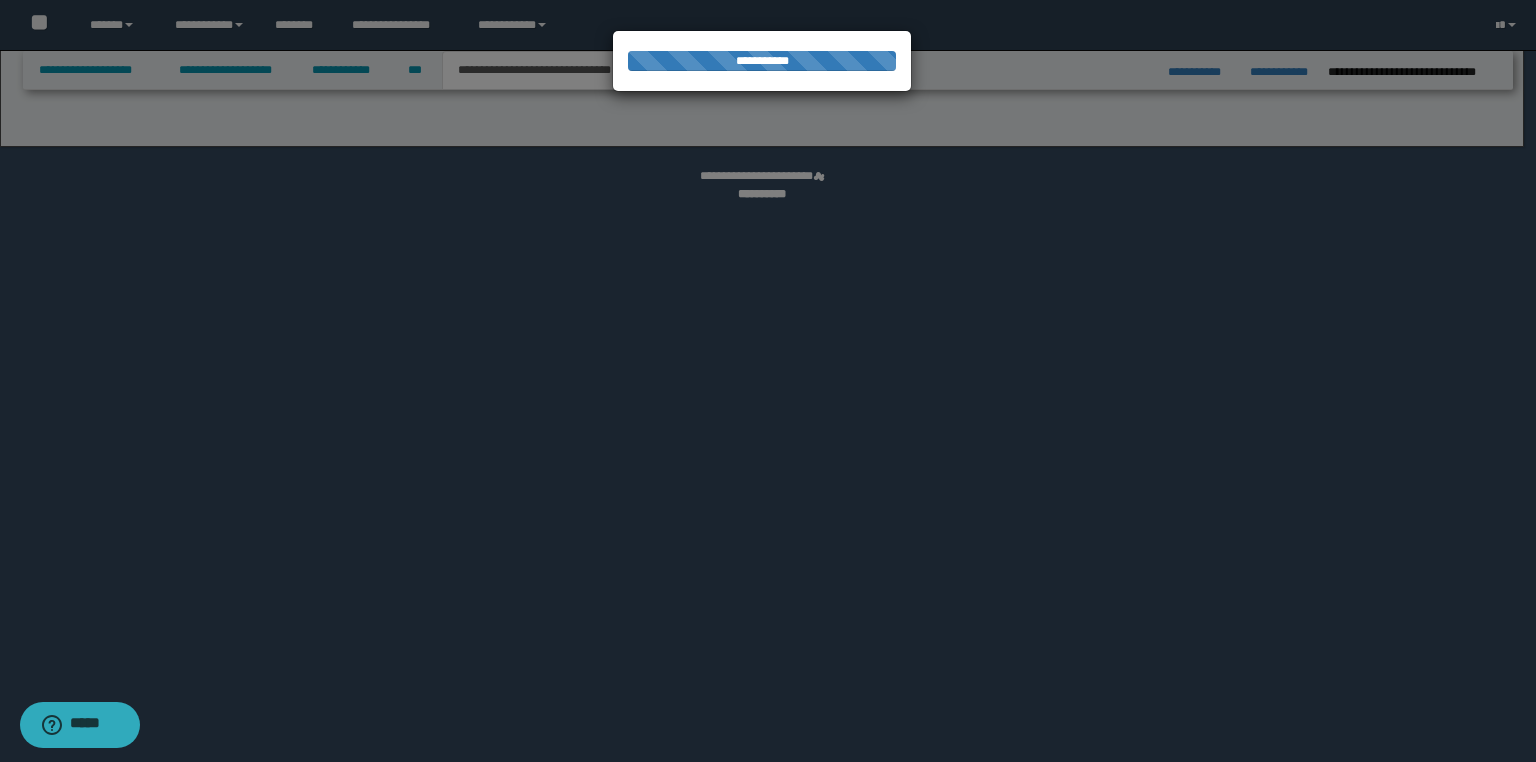 select on "*" 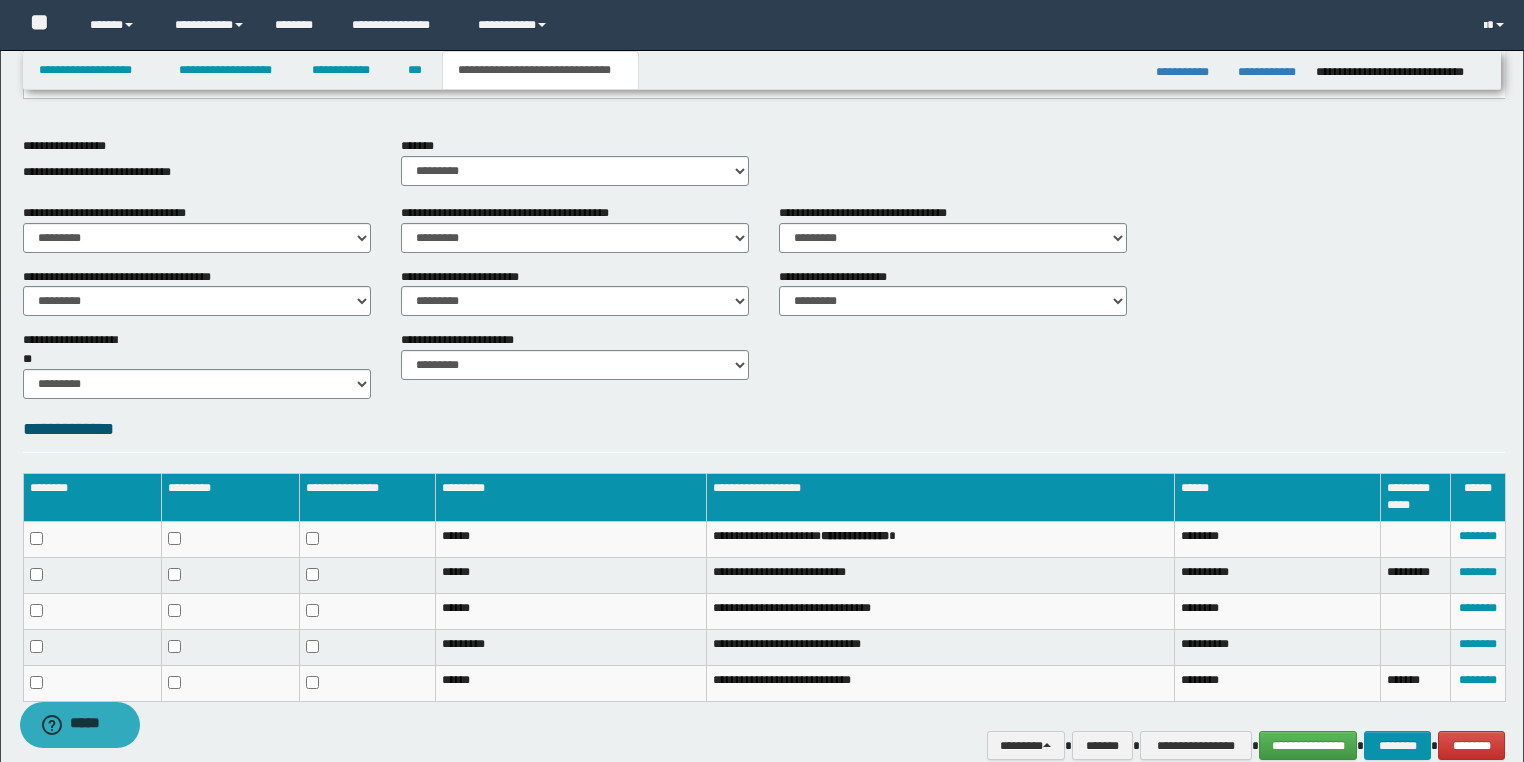 scroll, scrollTop: 734, scrollLeft: 0, axis: vertical 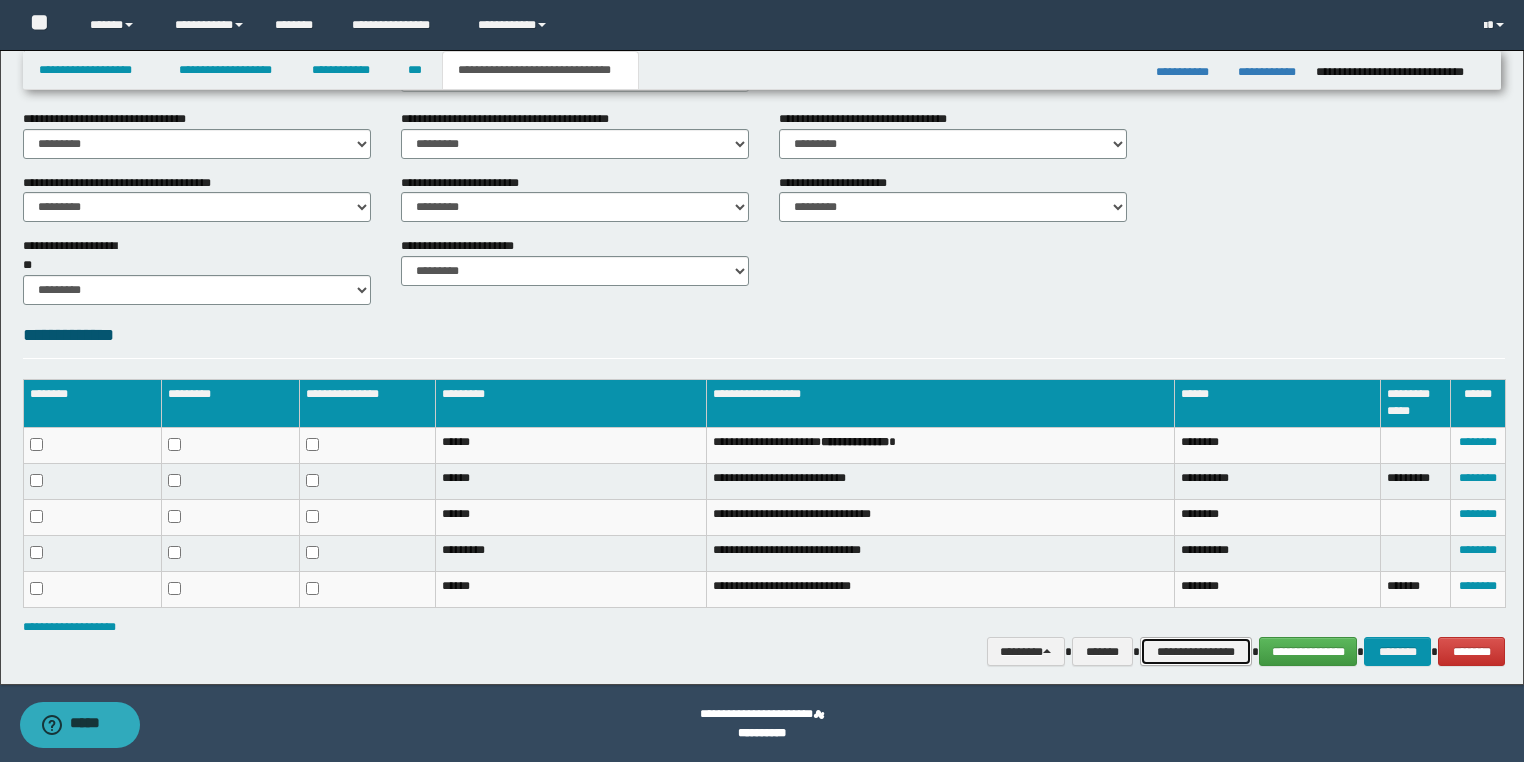 click on "**********" at bounding box center (1196, 652) 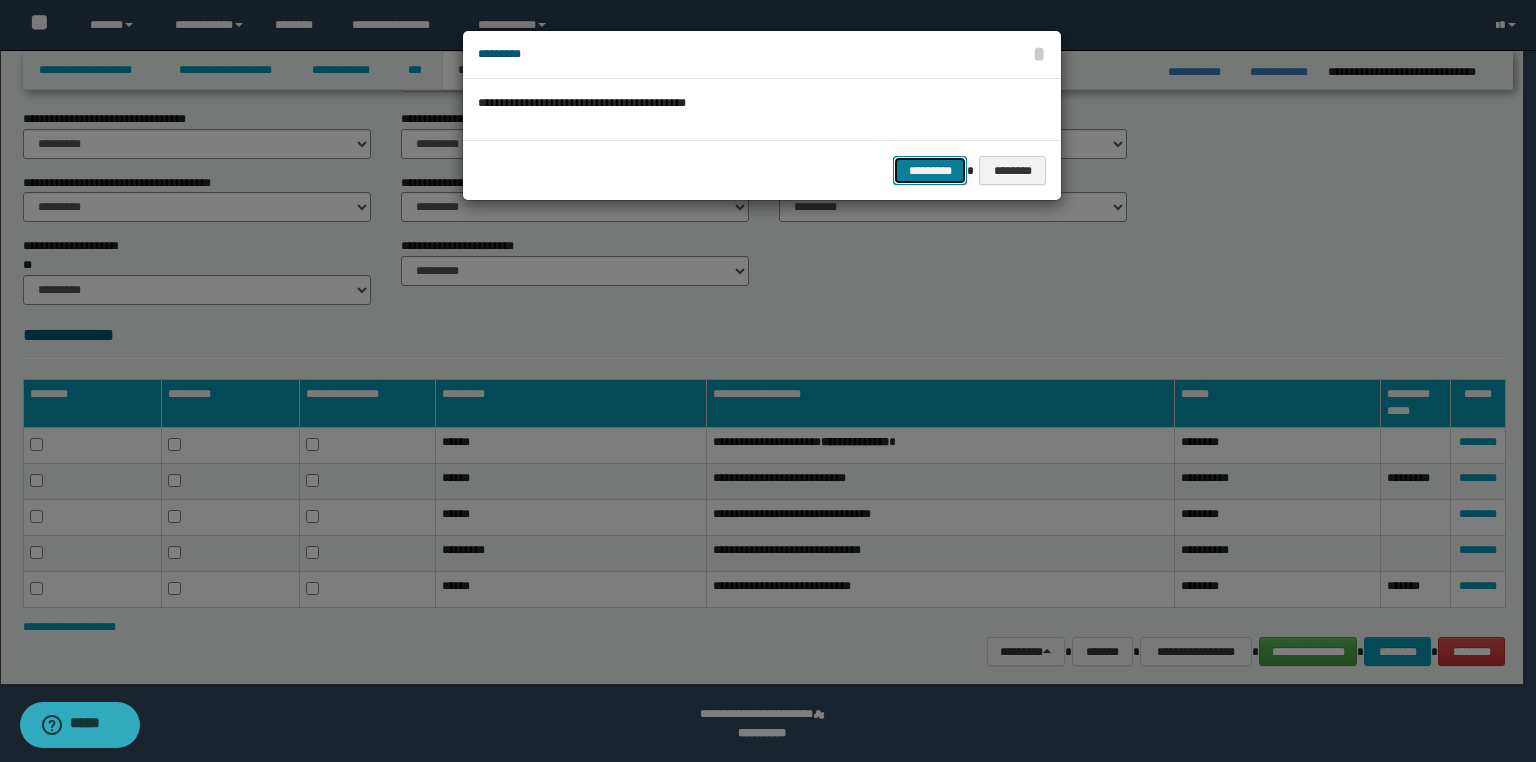 click on "*********" at bounding box center (930, 171) 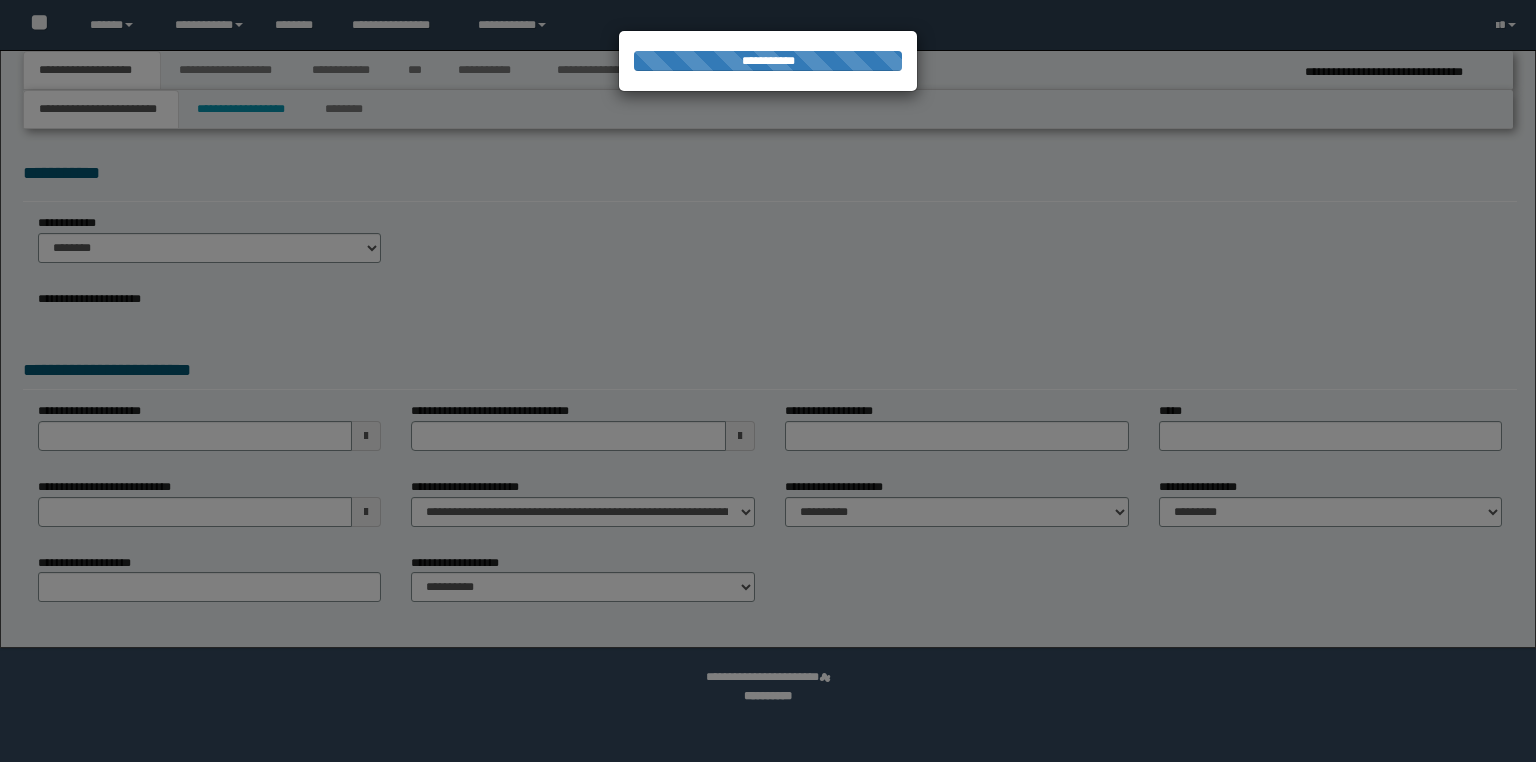 scroll, scrollTop: 0, scrollLeft: 0, axis: both 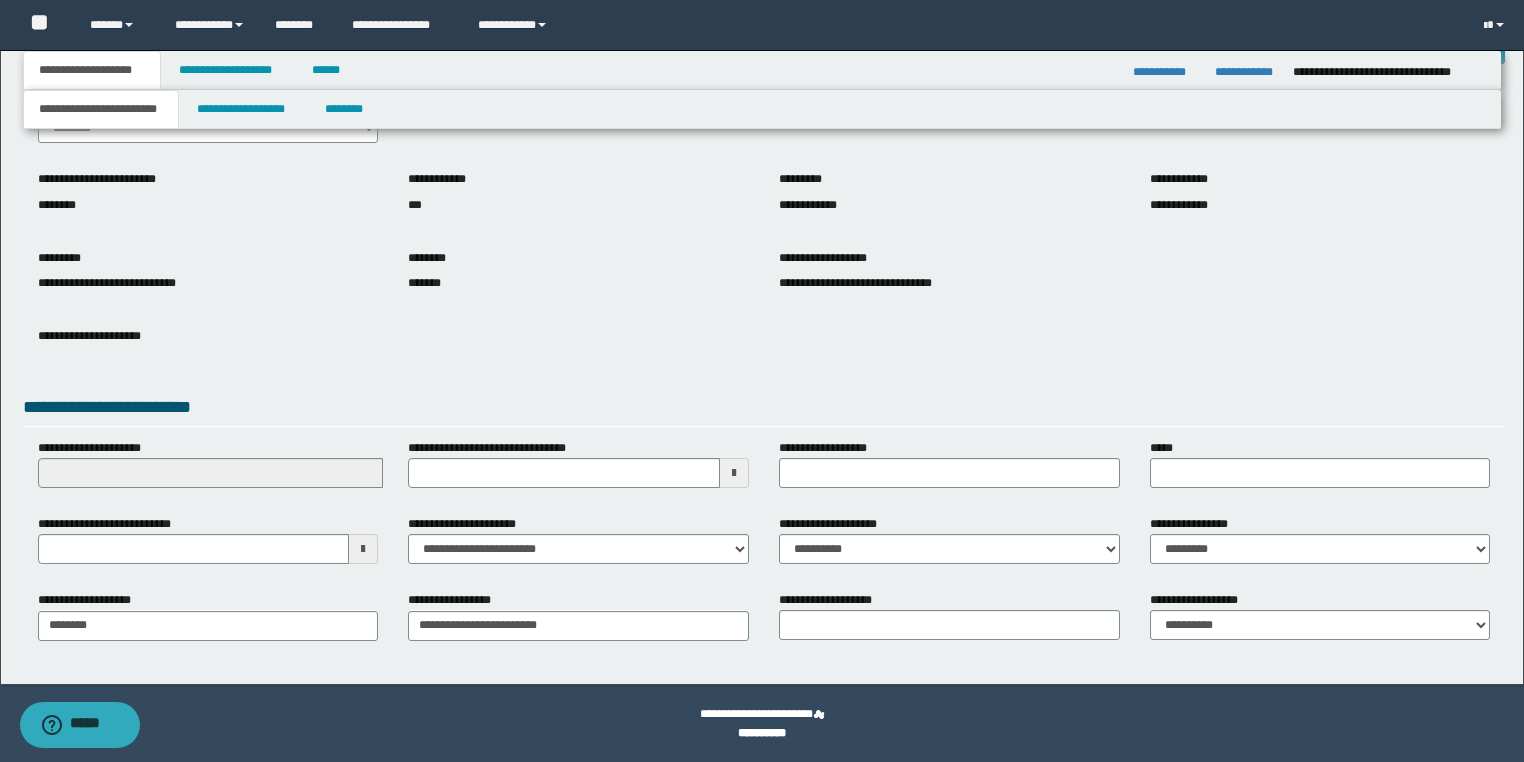 click at bounding box center (363, 549) 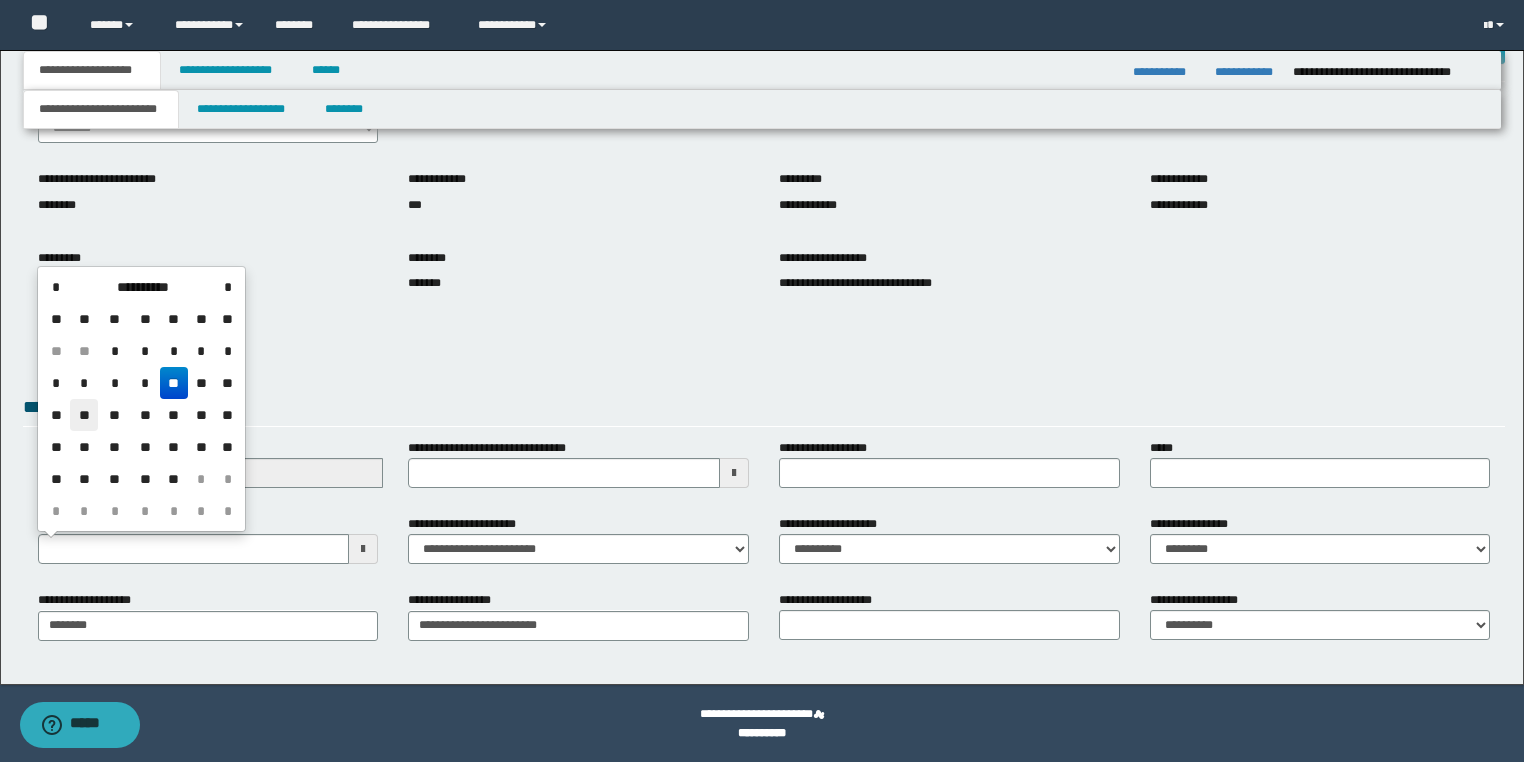 click on "**" at bounding box center [84, 415] 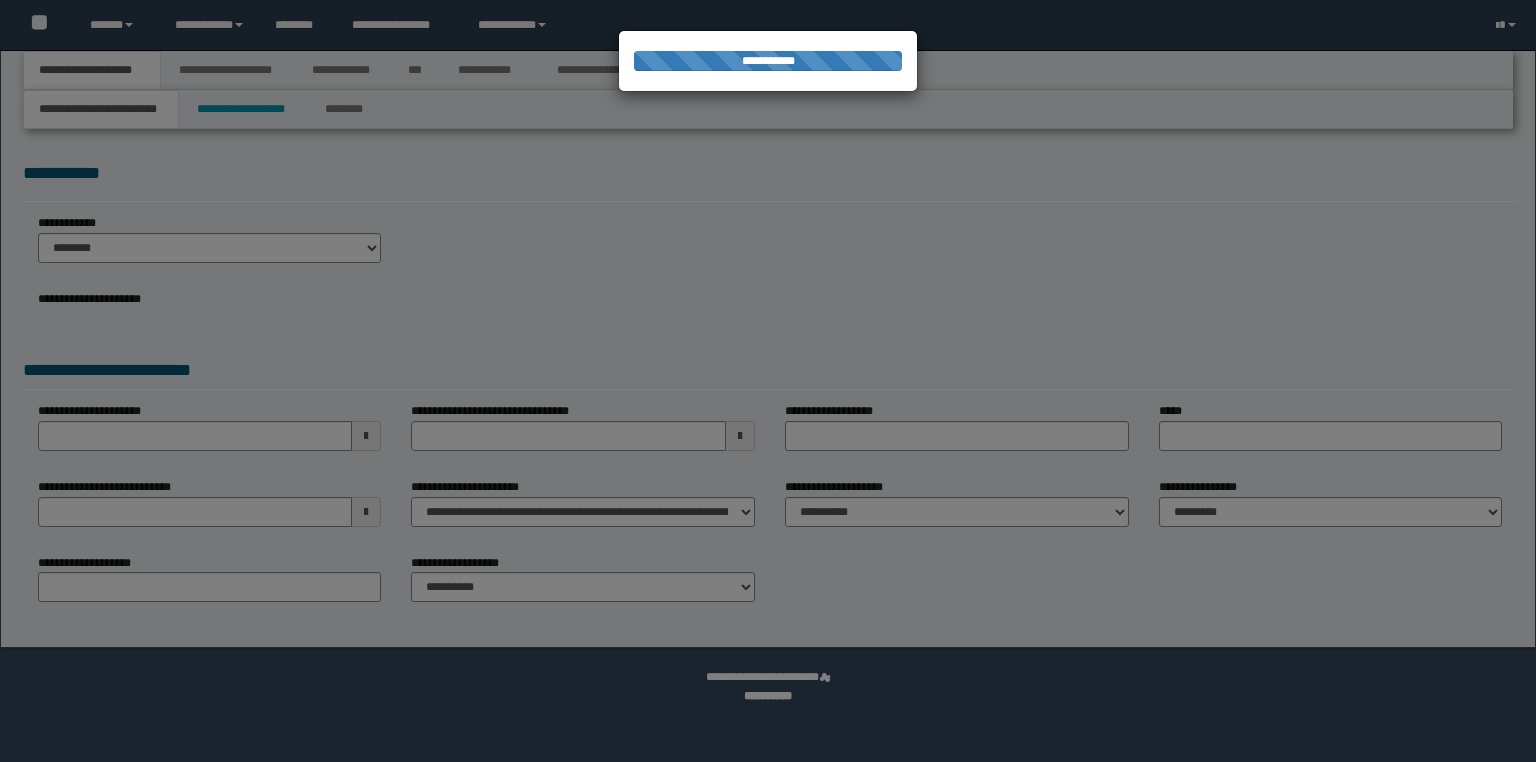 scroll, scrollTop: 0, scrollLeft: 0, axis: both 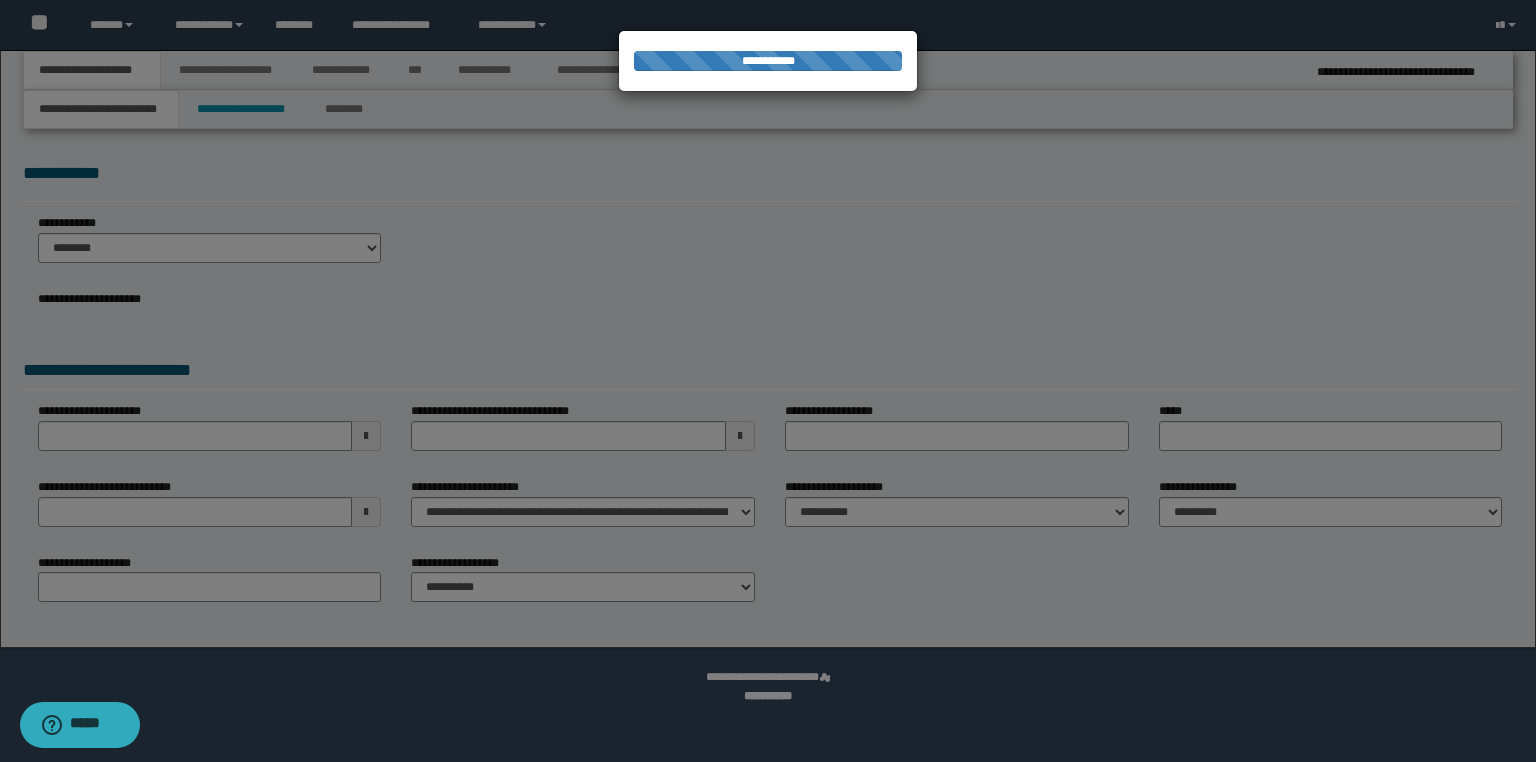 select on "*" 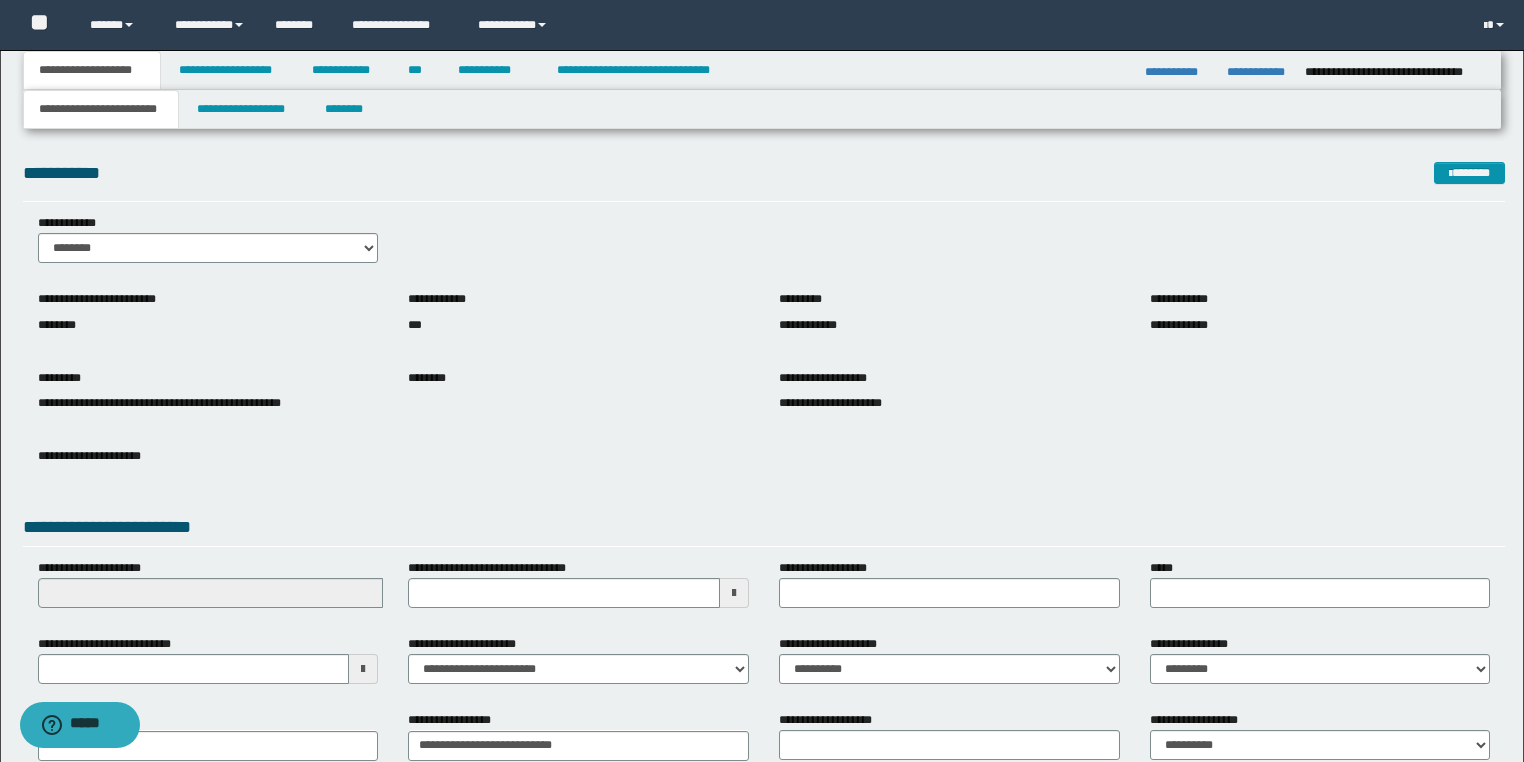 scroll, scrollTop: 120, scrollLeft: 0, axis: vertical 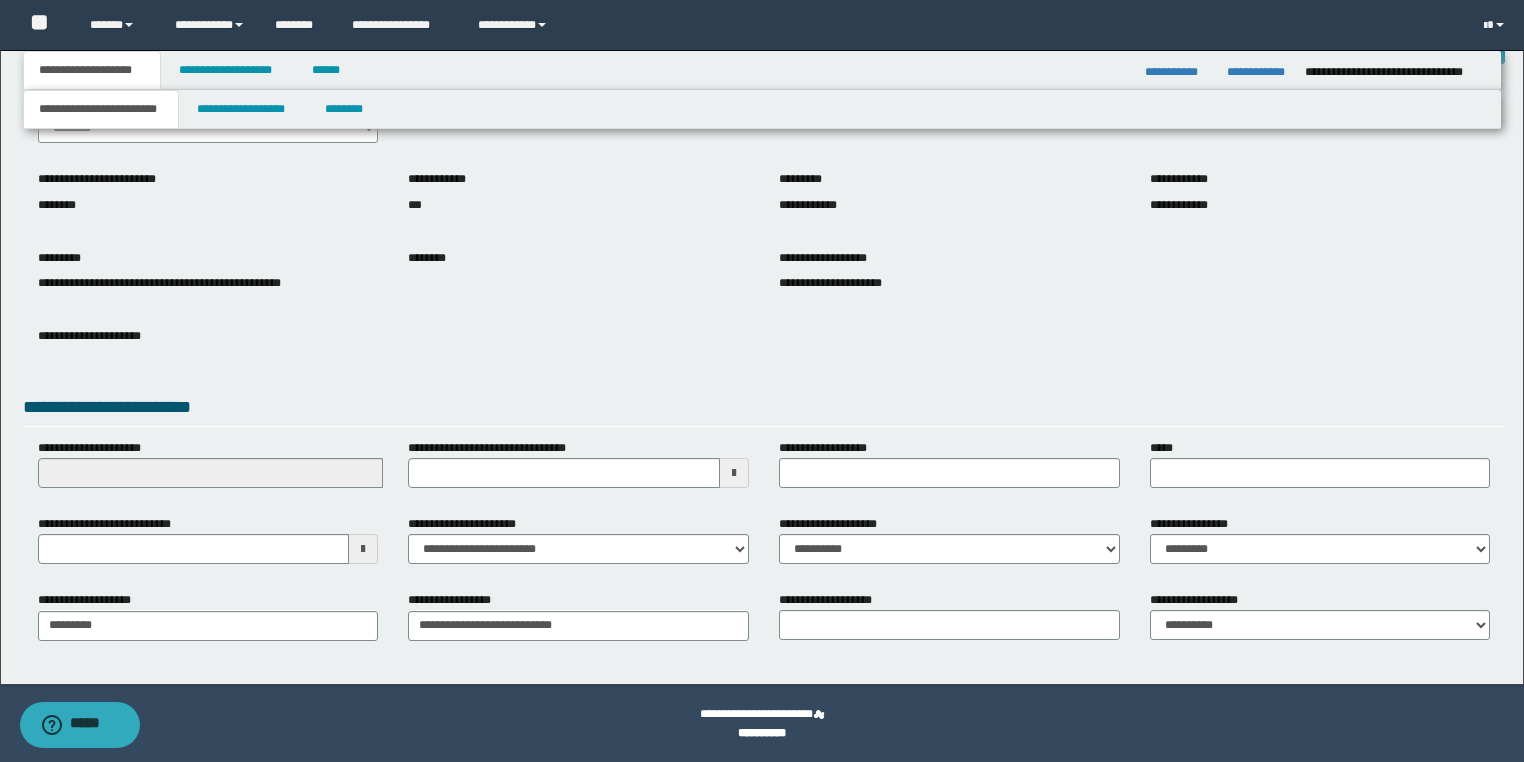 click at bounding box center (363, 549) 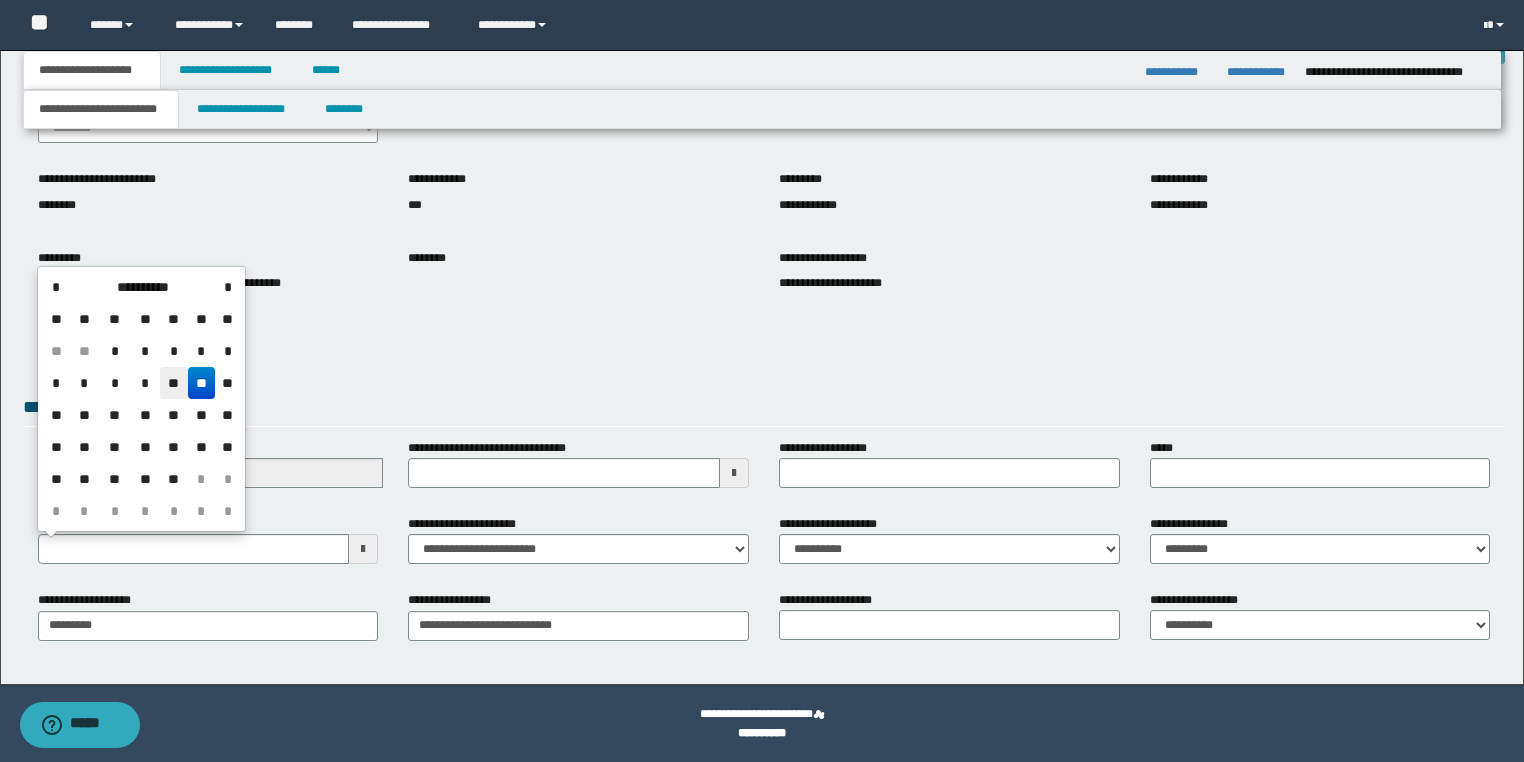 click on "**" at bounding box center [174, 383] 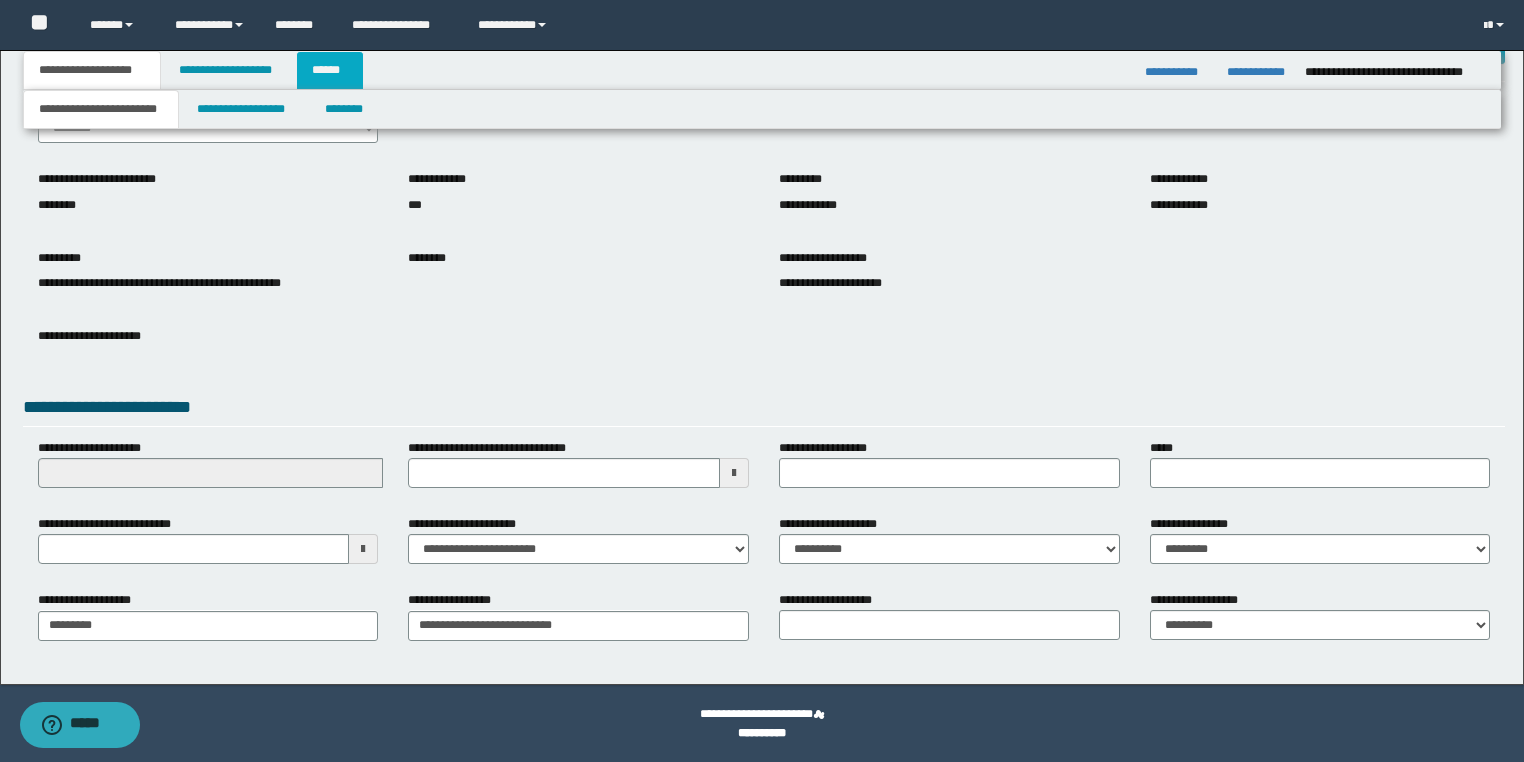 click on "******" at bounding box center [330, 70] 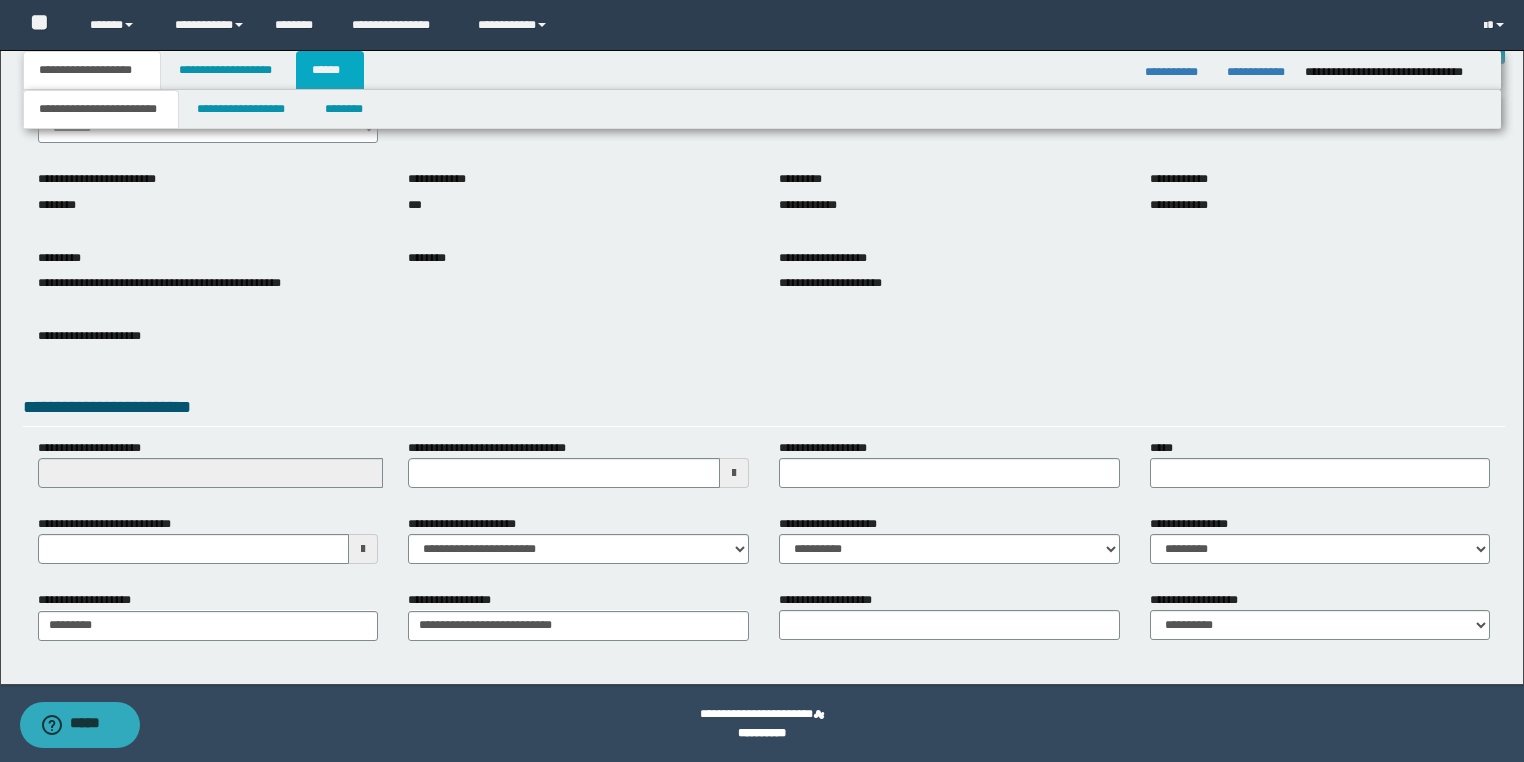scroll, scrollTop: 0, scrollLeft: 0, axis: both 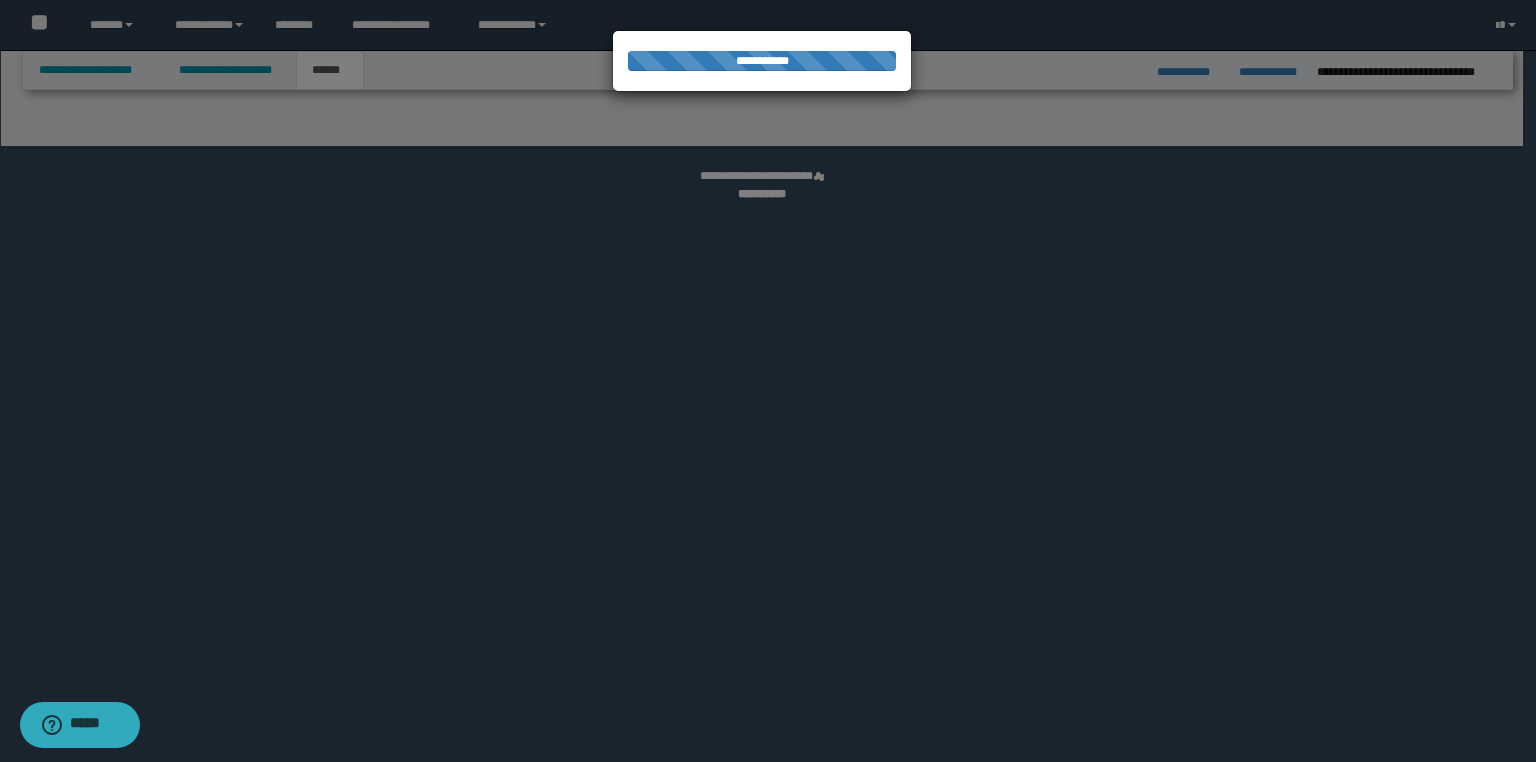 select on "*" 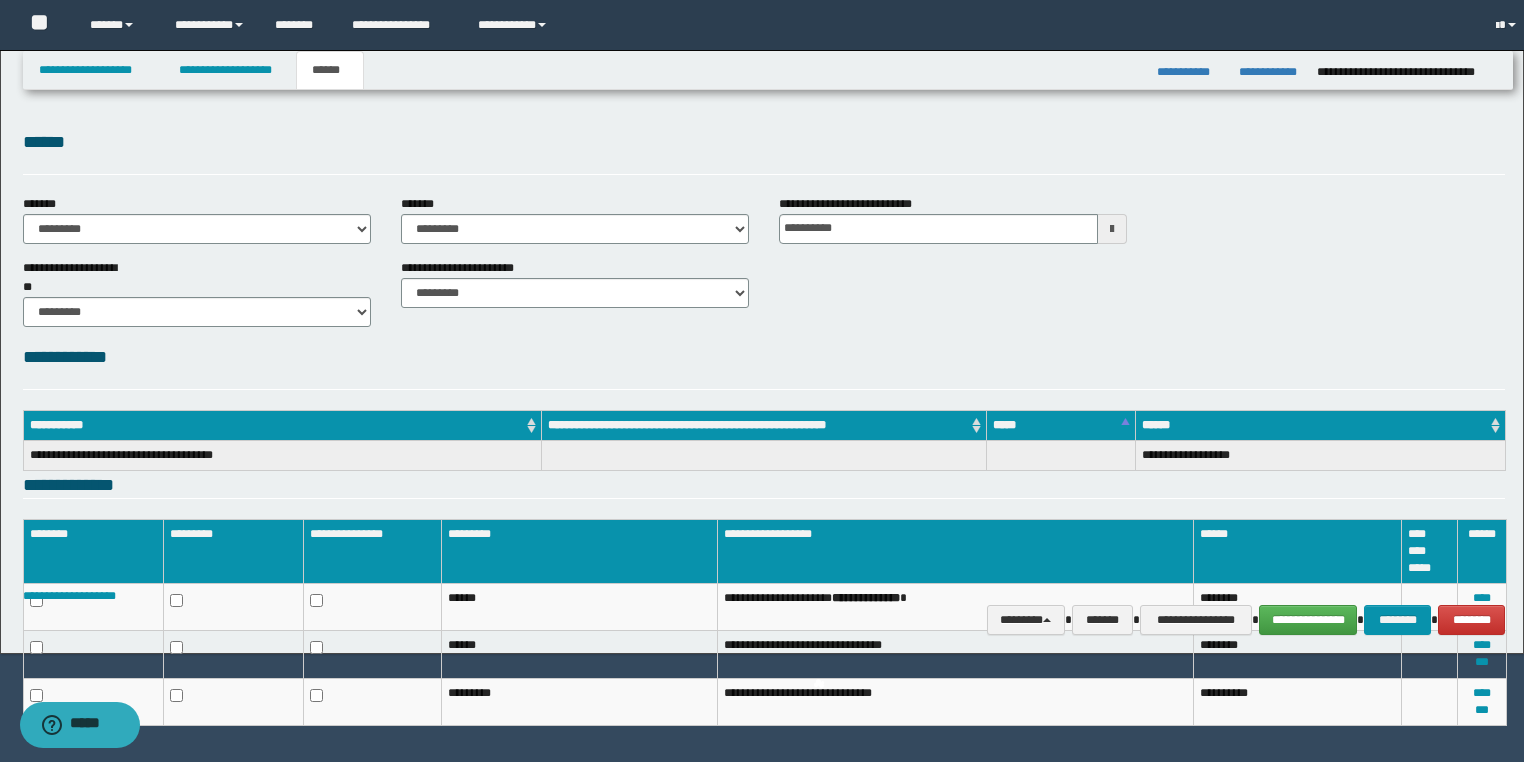 scroll, scrollTop: 0, scrollLeft: 0, axis: both 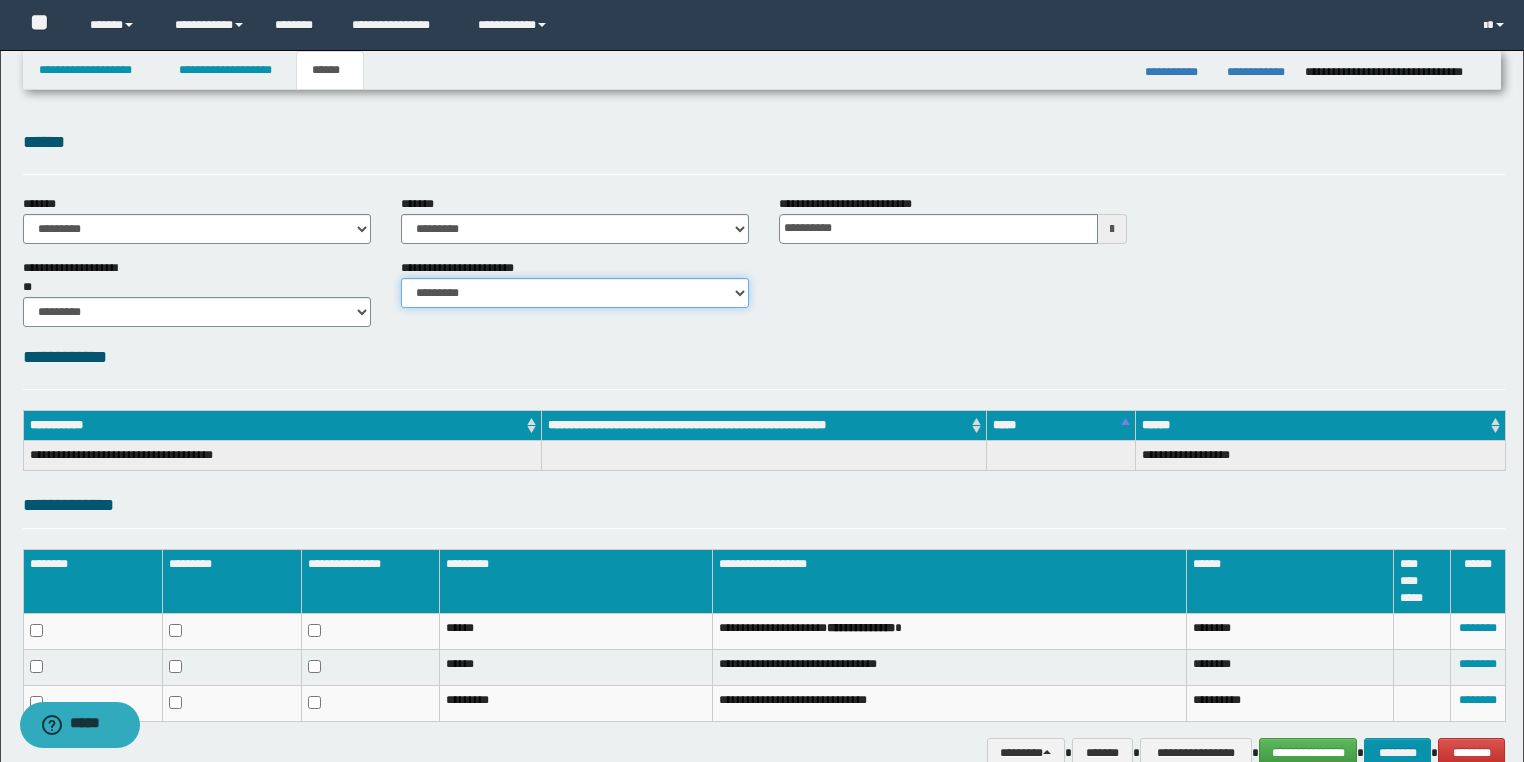click on "*********
*********
*********" at bounding box center (575, 293) 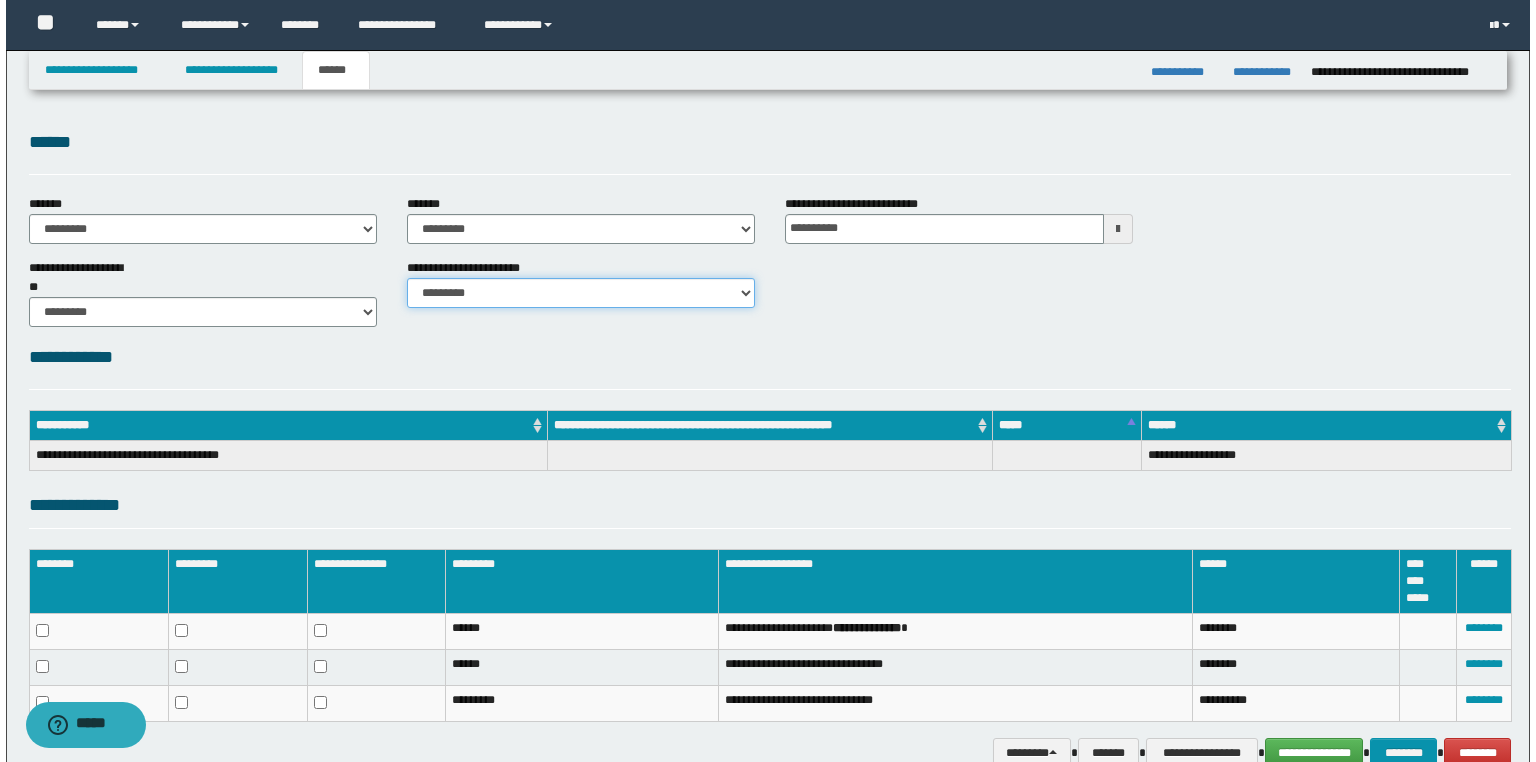 scroll, scrollTop: 101, scrollLeft: 0, axis: vertical 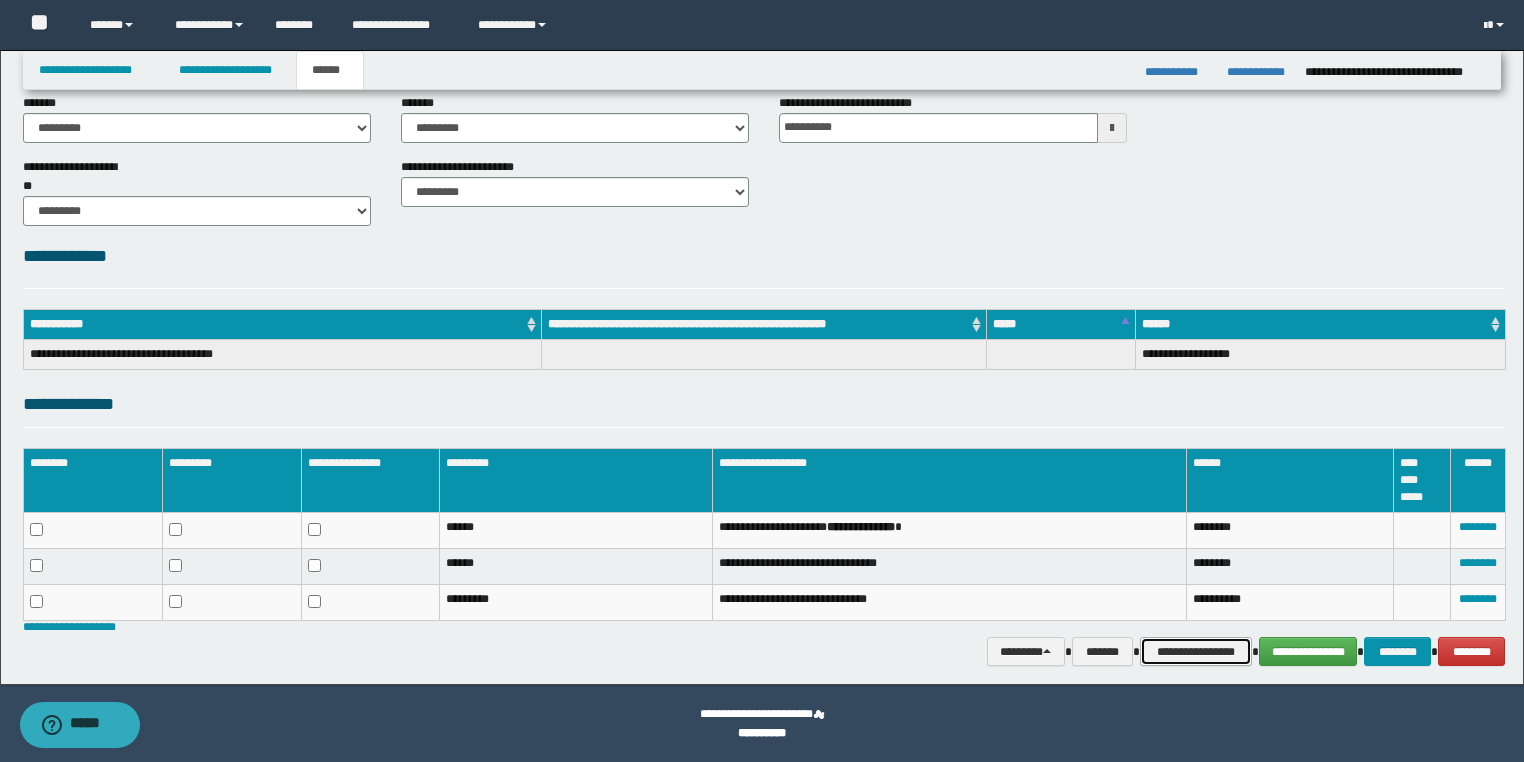 click on "**********" at bounding box center [1196, 652] 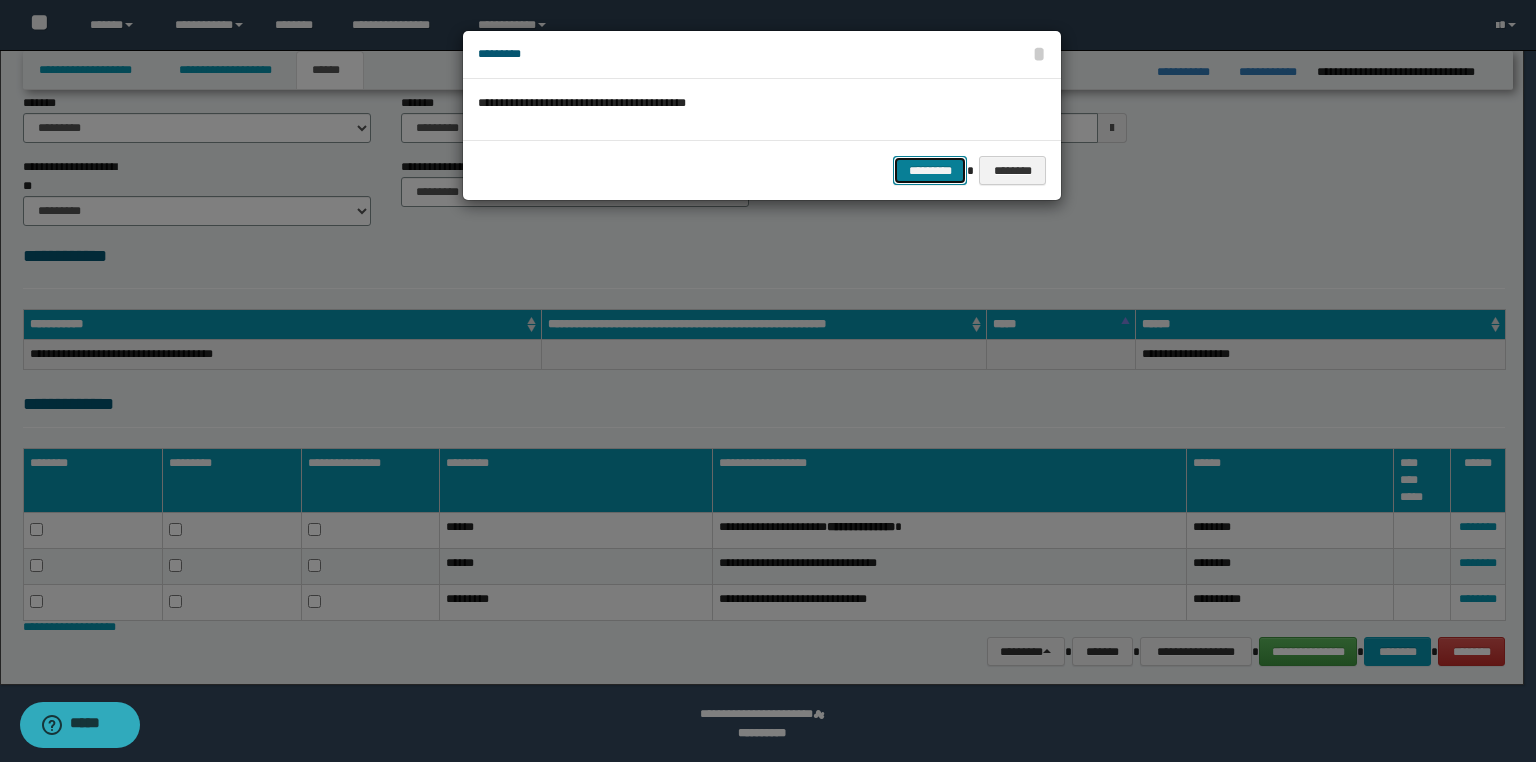 click on "*********" at bounding box center [930, 171] 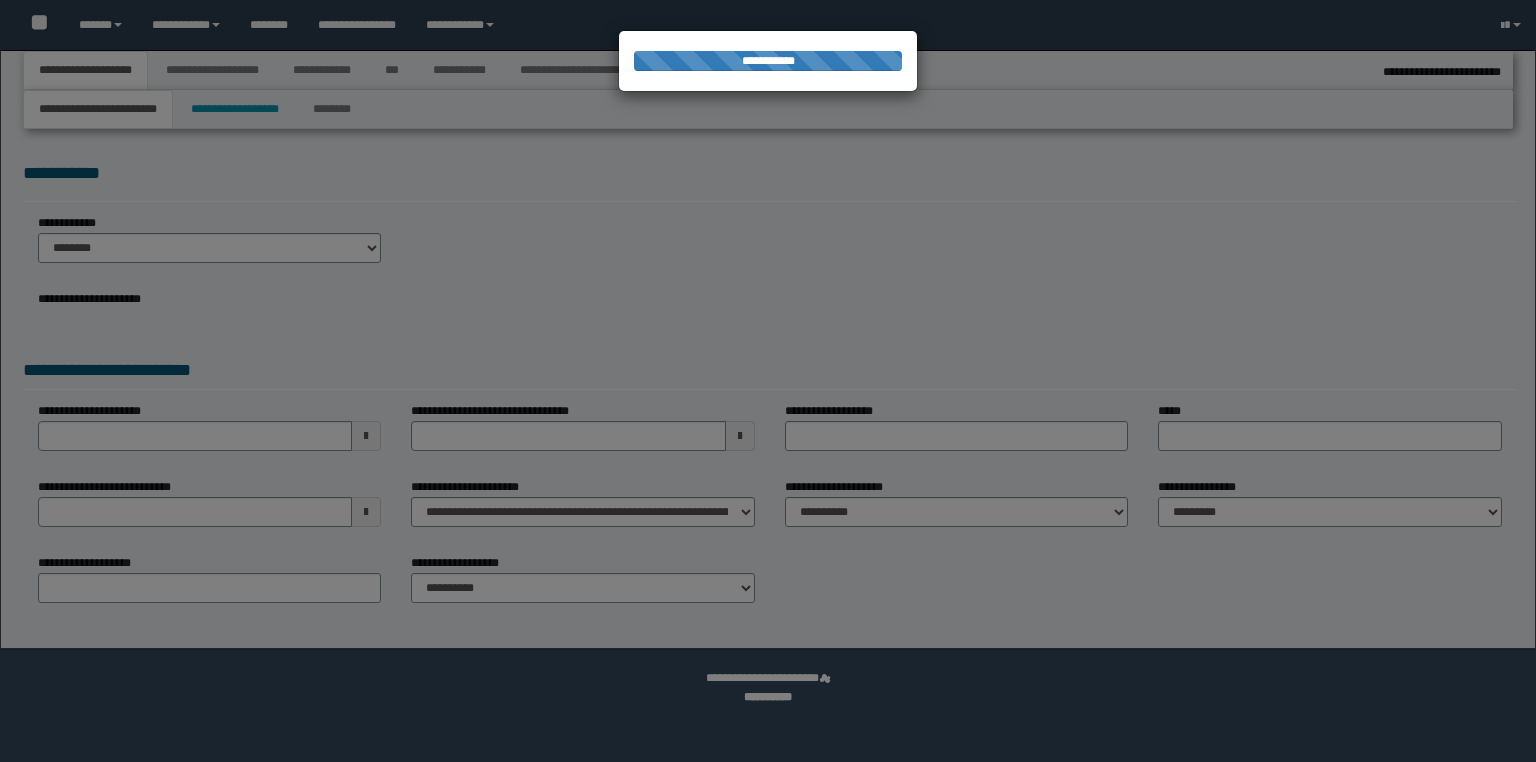 select on "*" 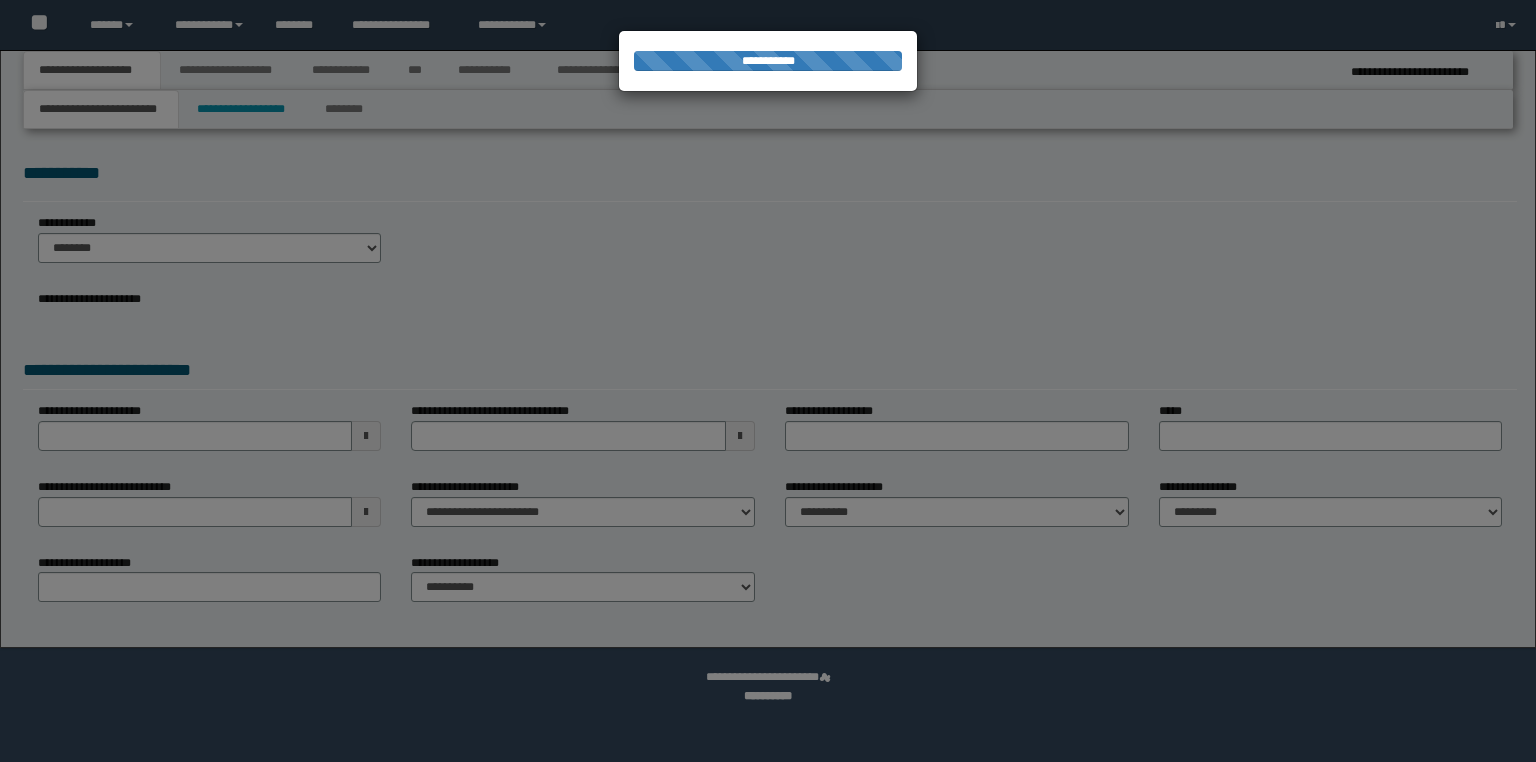 scroll, scrollTop: 0, scrollLeft: 0, axis: both 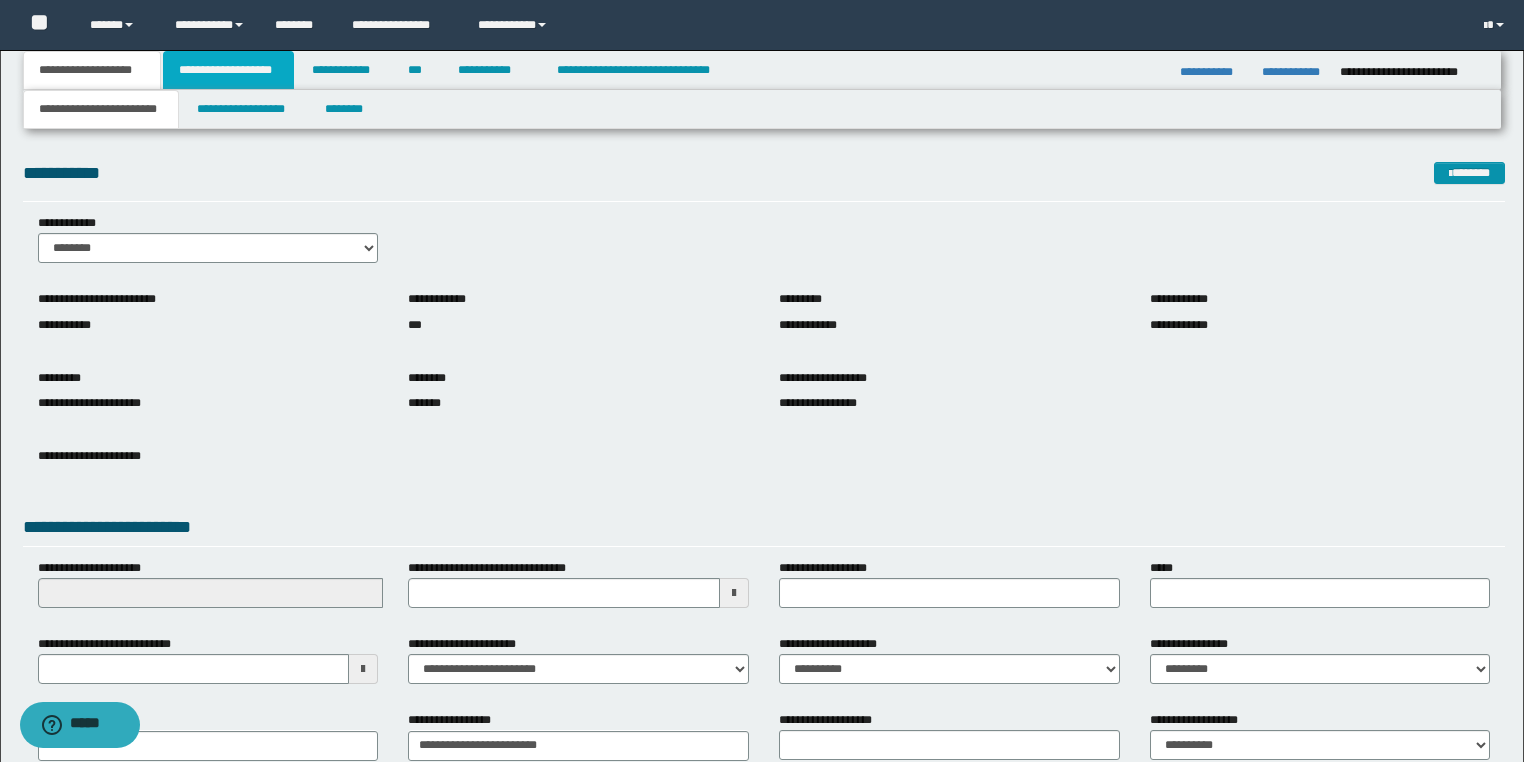 click on "**********" at bounding box center (228, 70) 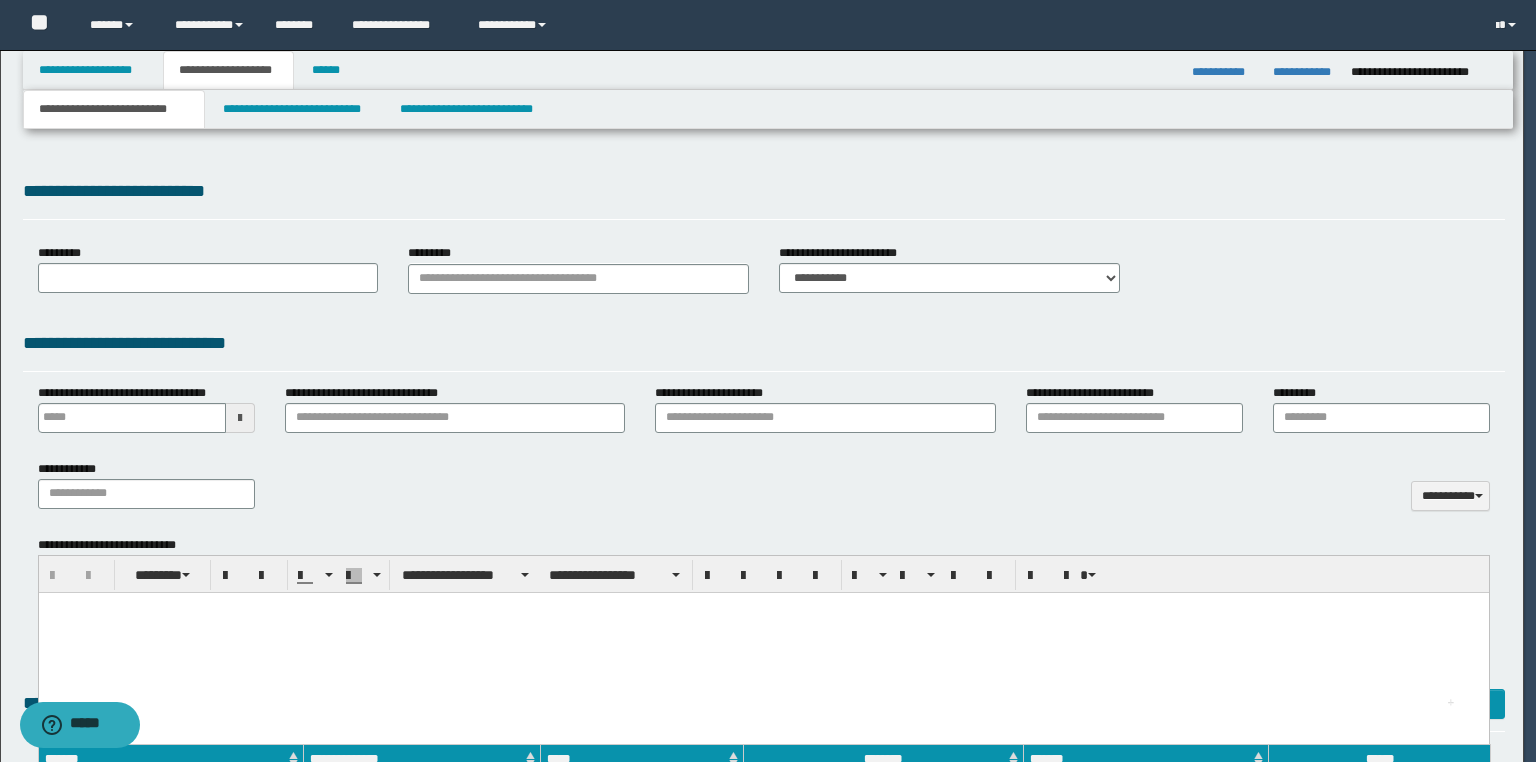 type 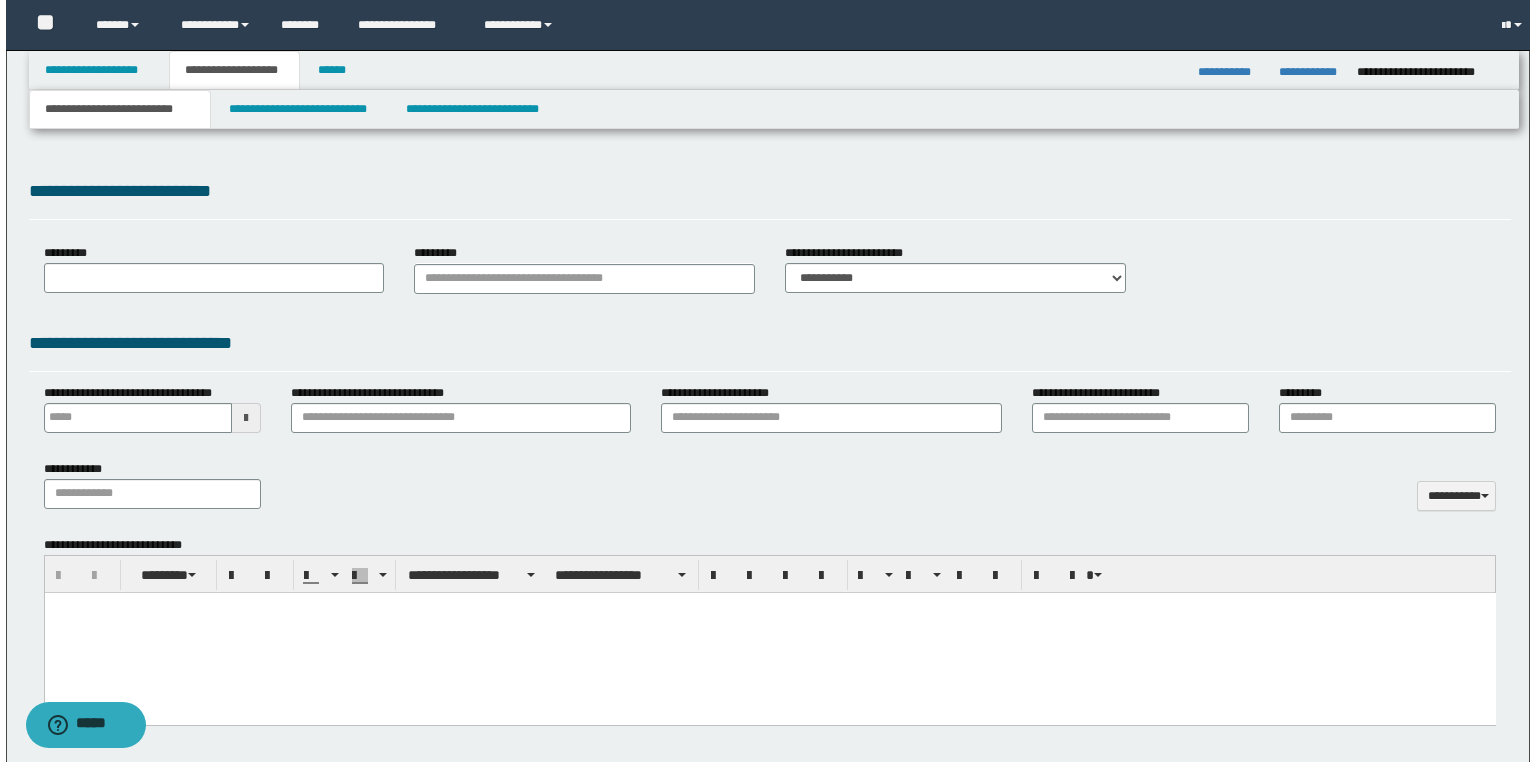 scroll, scrollTop: 0, scrollLeft: 0, axis: both 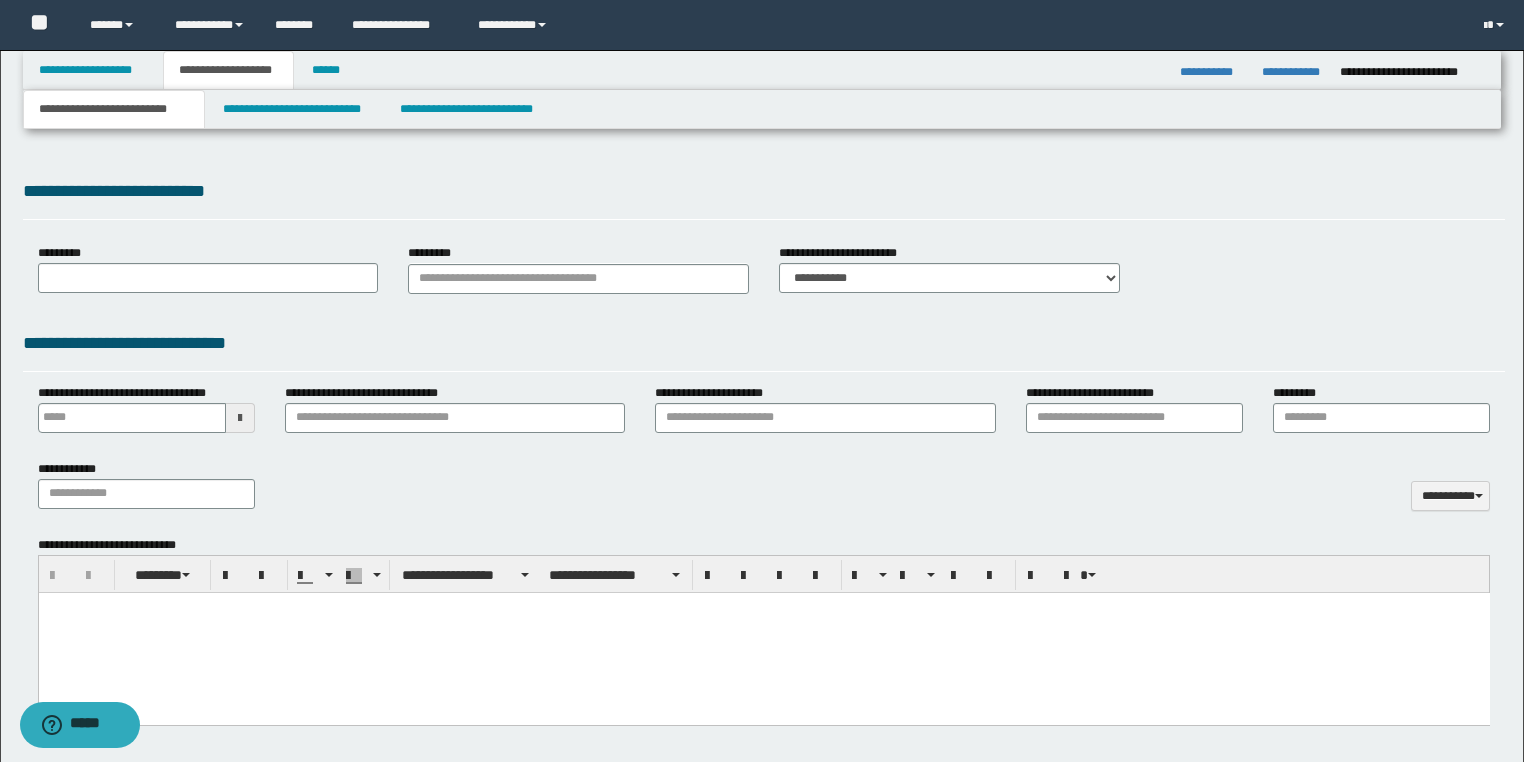 type on "**********" 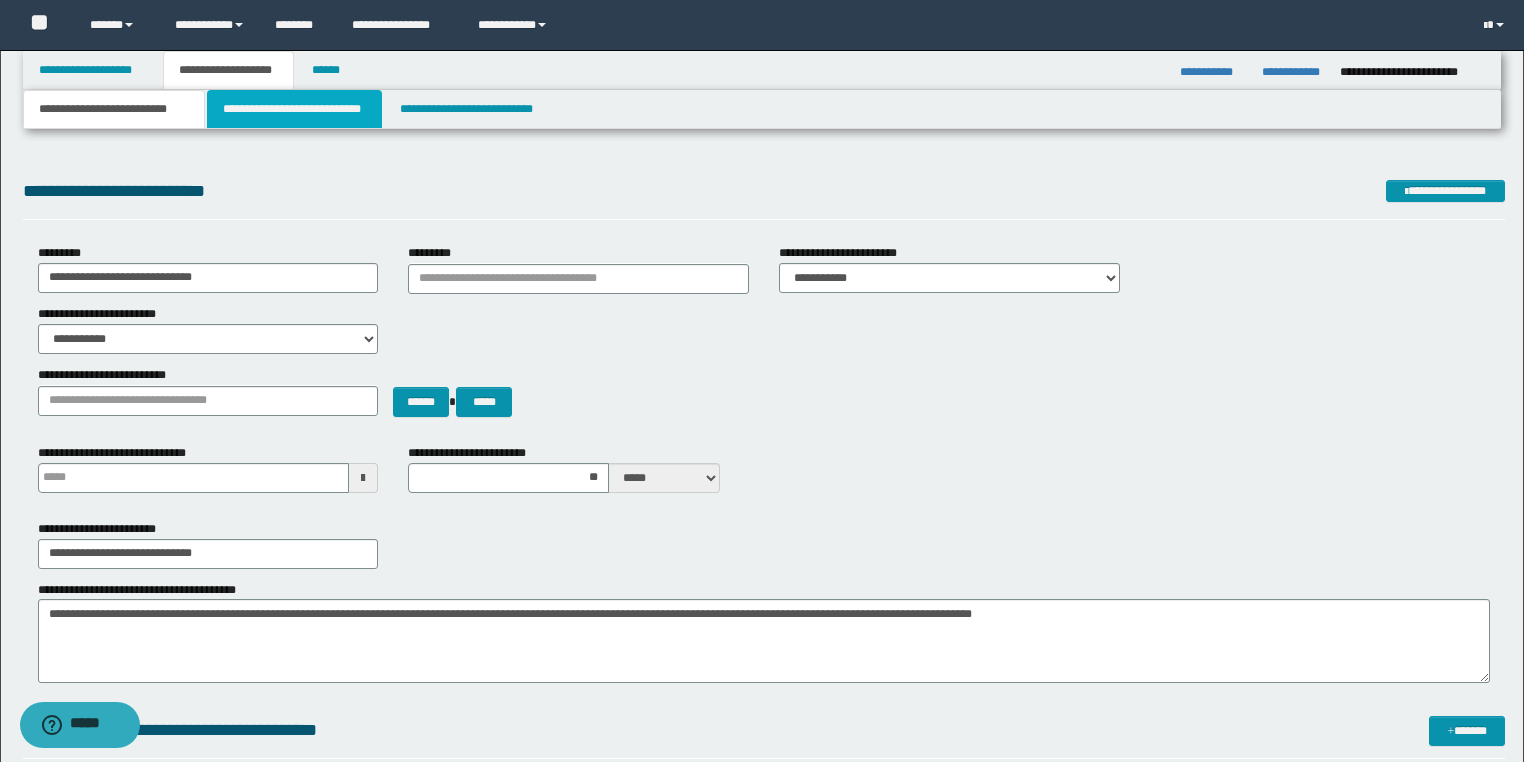 click on "**********" at bounding box center [294, 109] 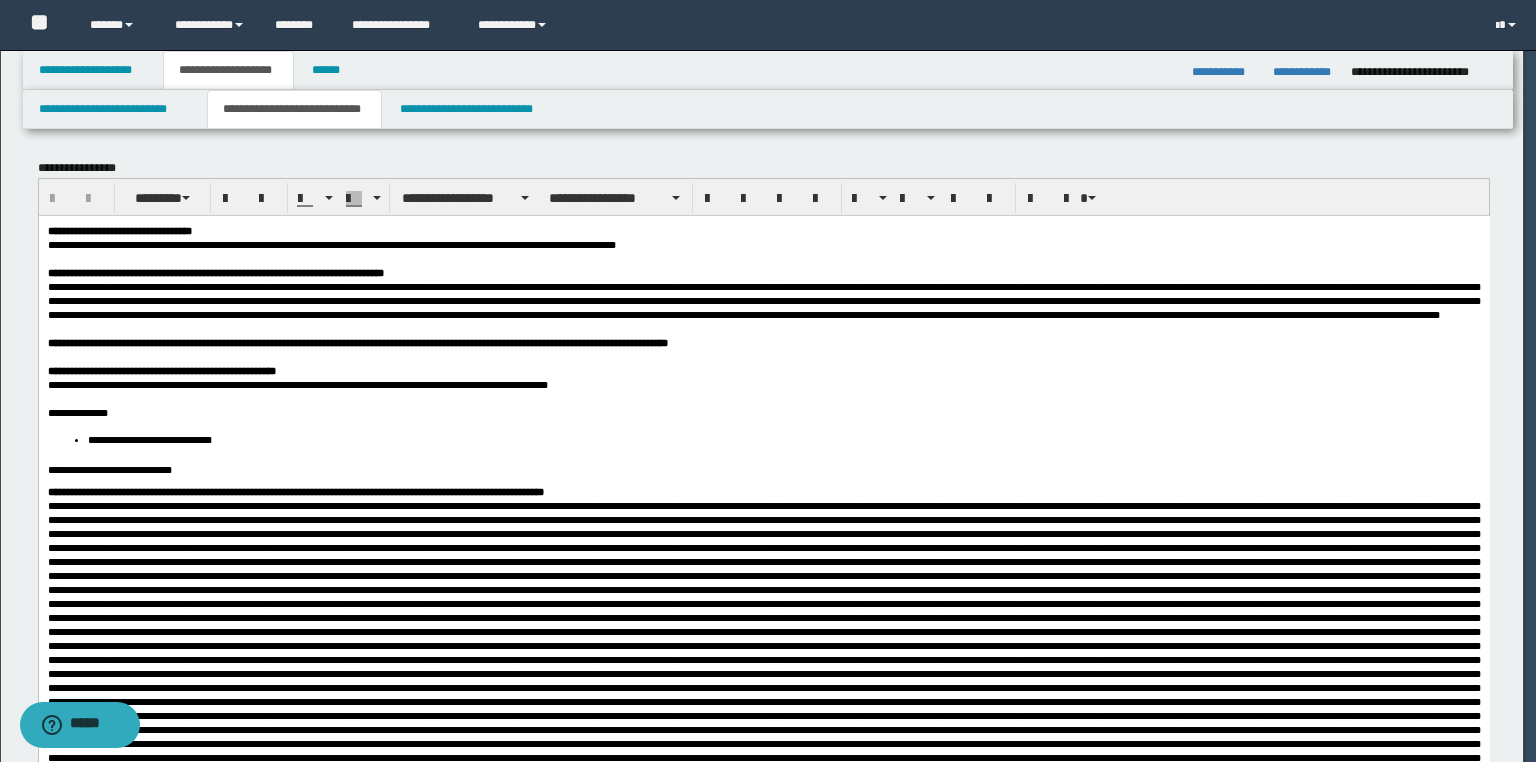 scroll, scrollTop: 0, scrollLeft: 0, axis: both 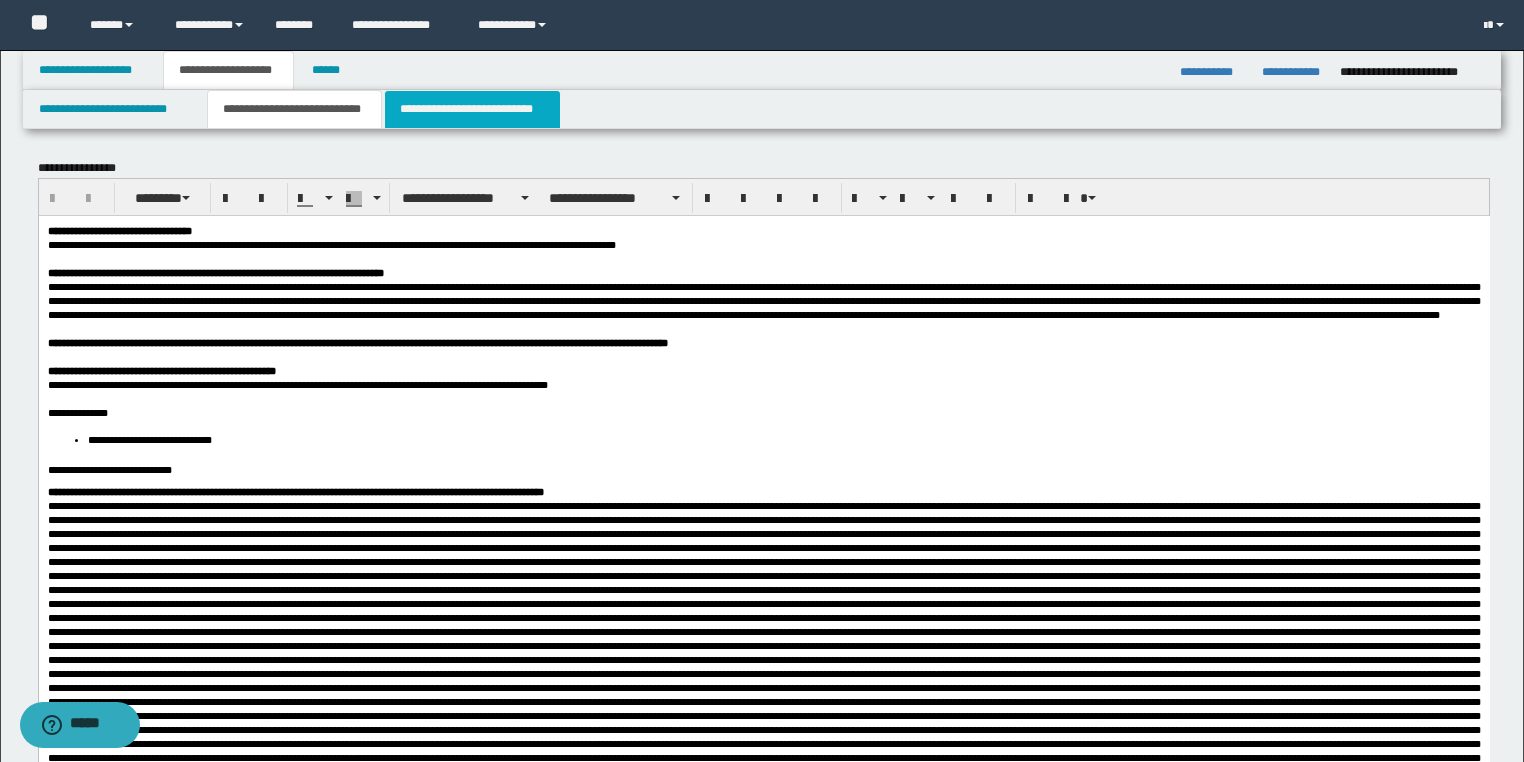 click on "**********" at bounding box center [472, 109] 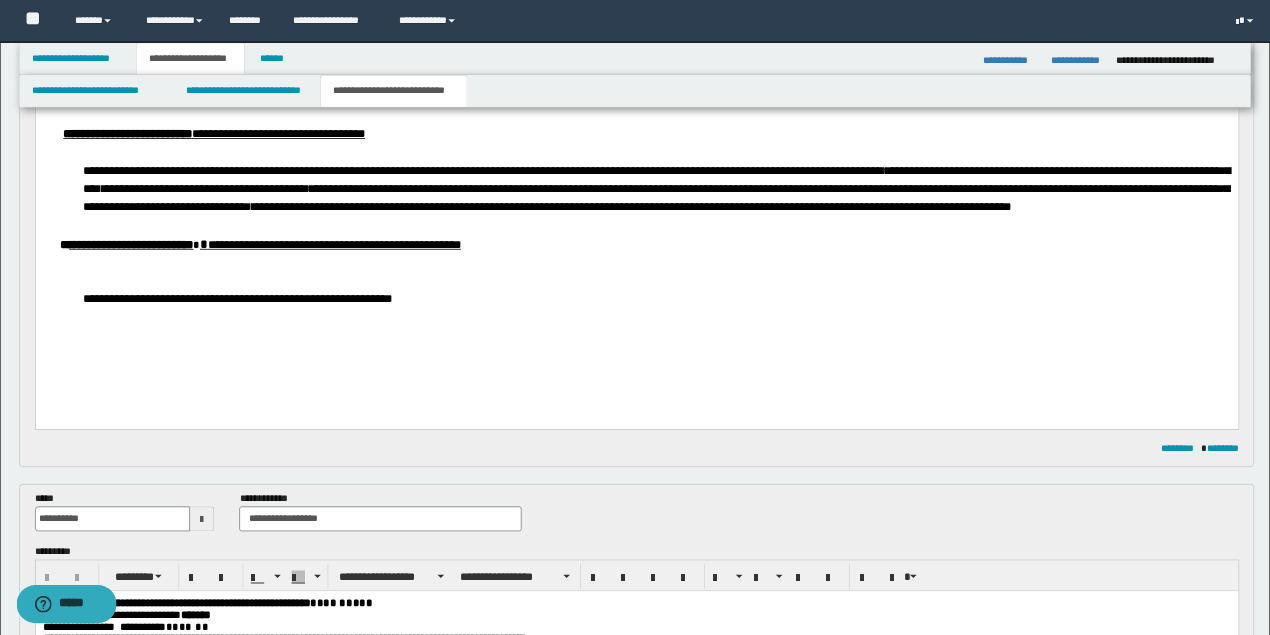 scroll, scrollTop: 720, scrollLeft: 0, axis: vertical 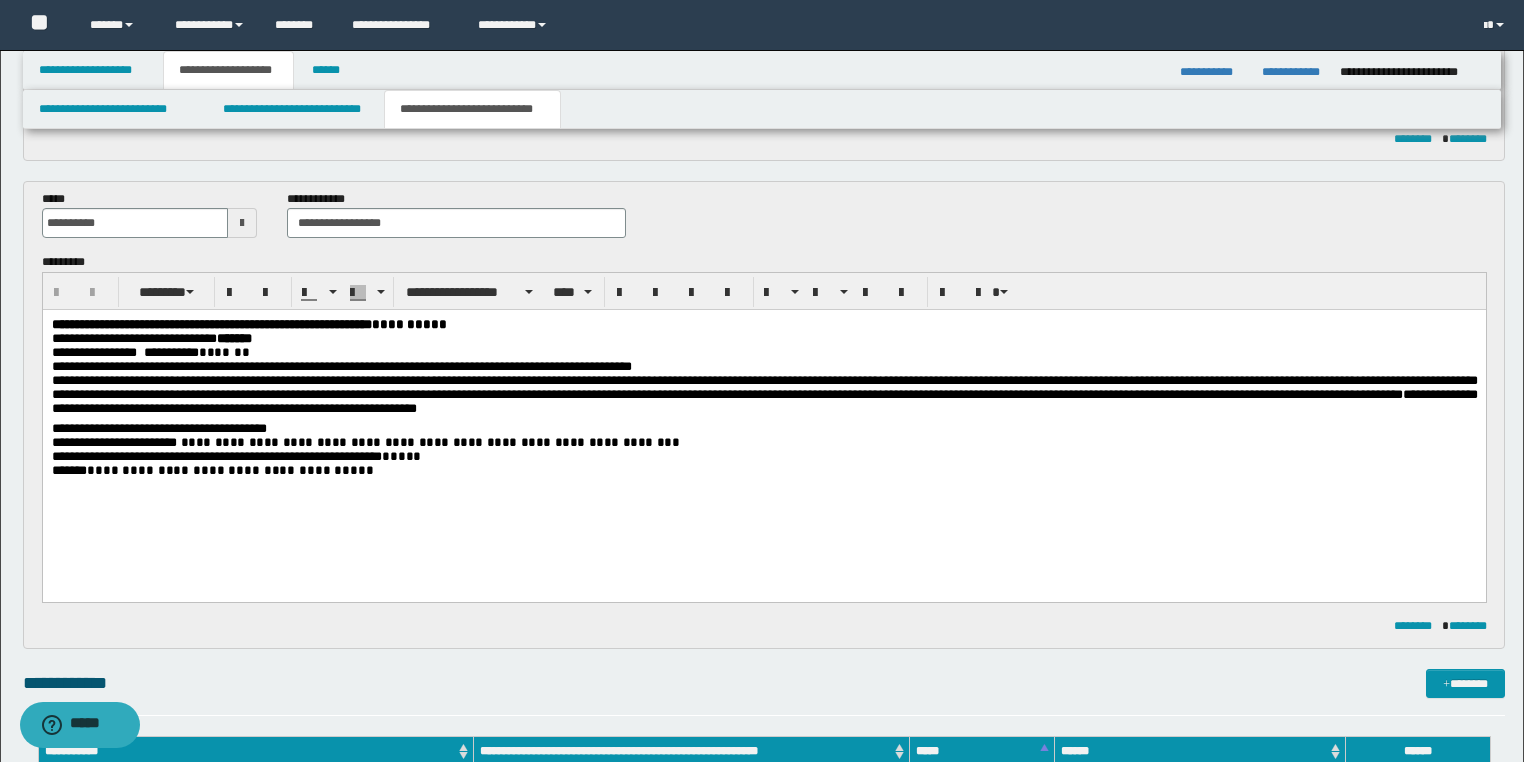 click on "**********" at bounding box center [763, 471] 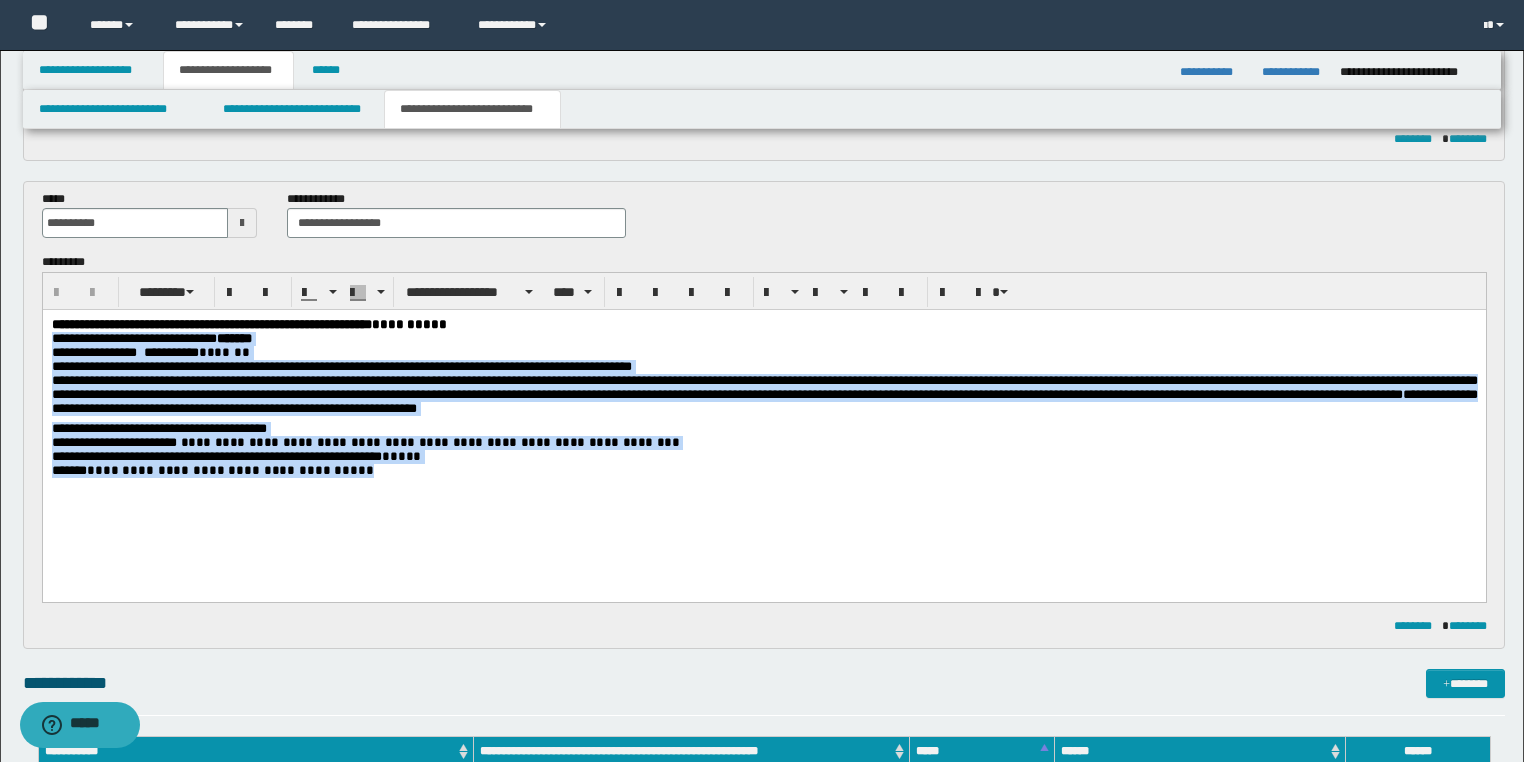drag, startPoint x: 349, startPoint y: 494, endPoint x: 75, endPoint y: 652, distance: 316.29102 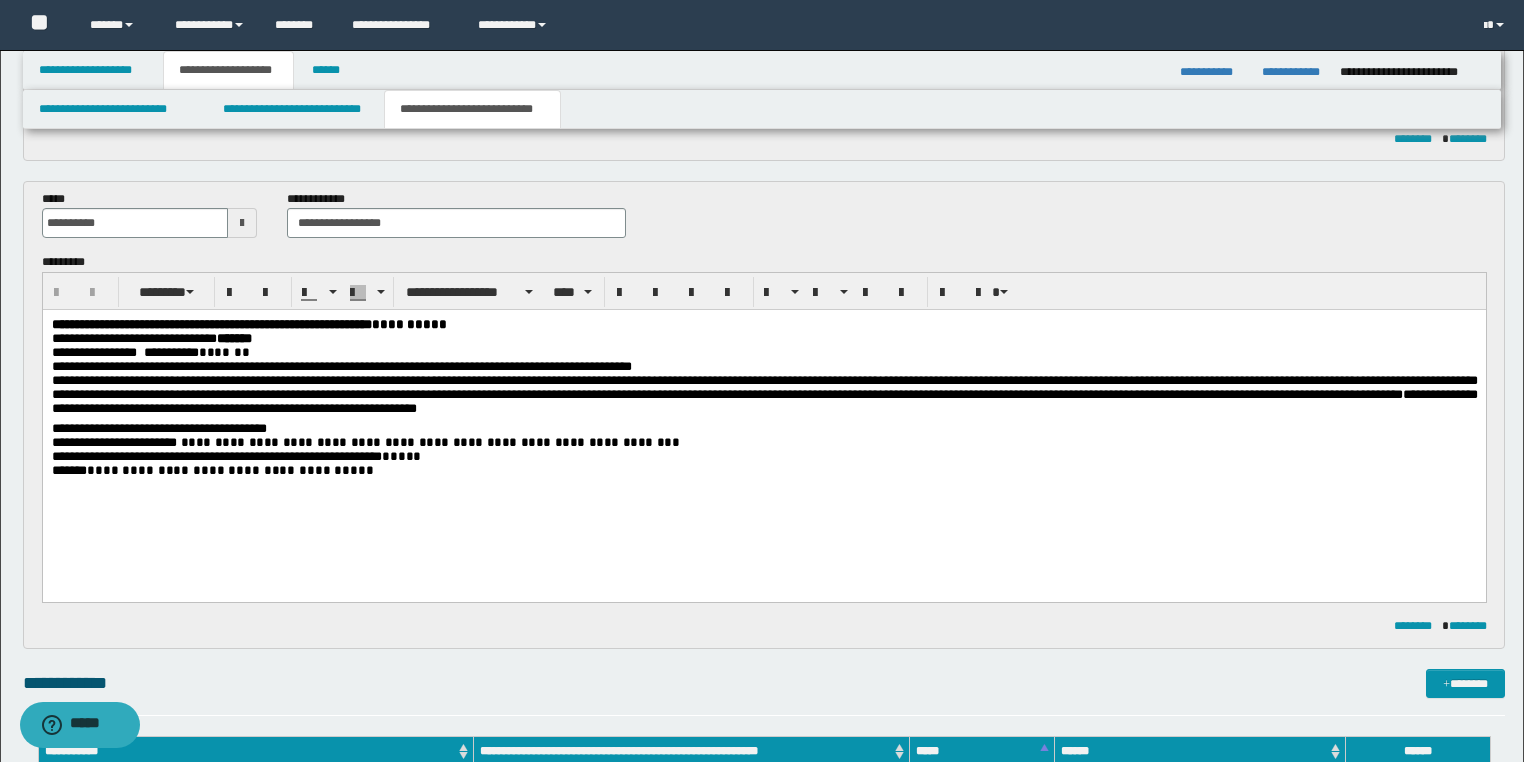 click on "**********" at bounding box center [248, 324] 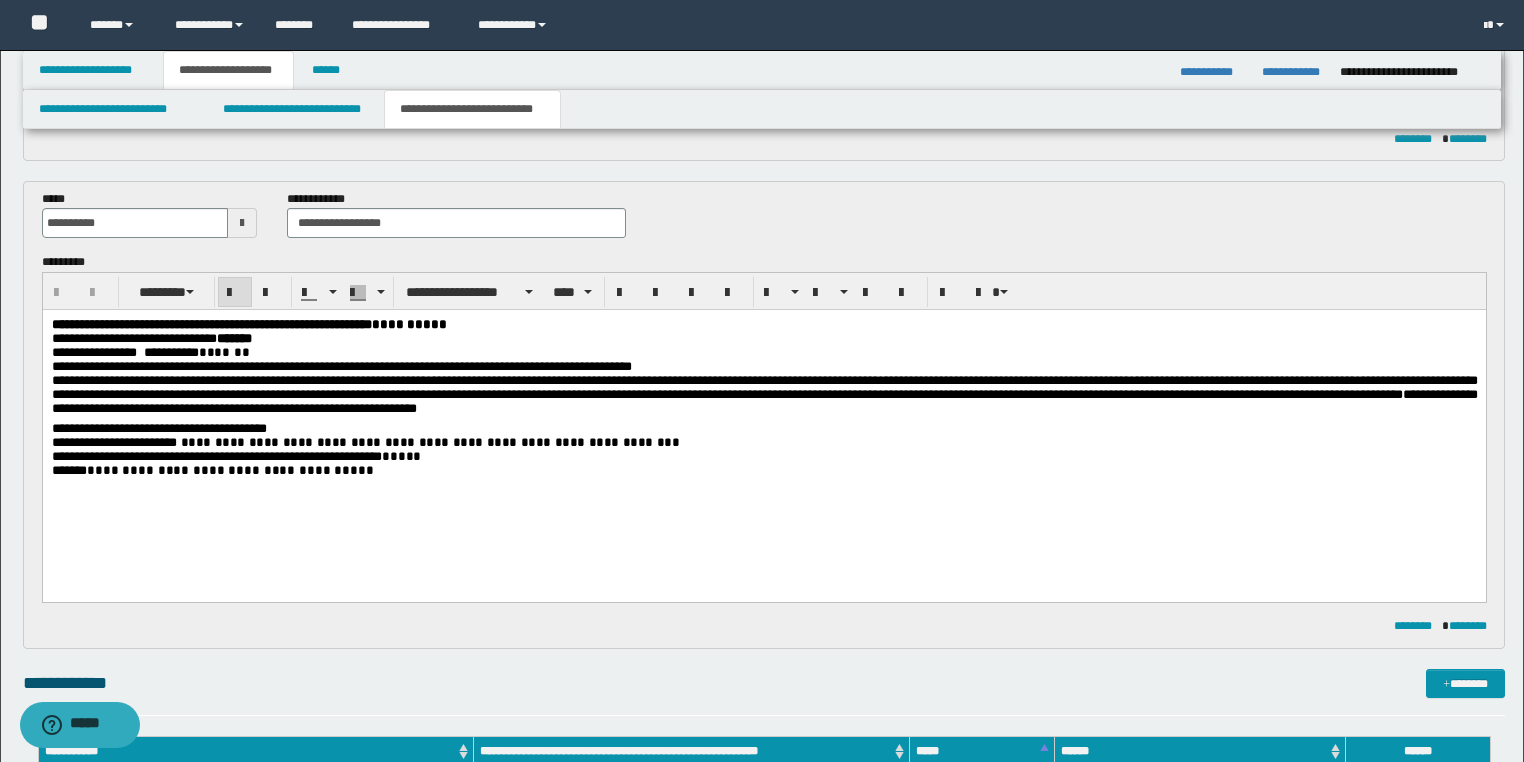 click on "*******" at bounding box center (233, 338) 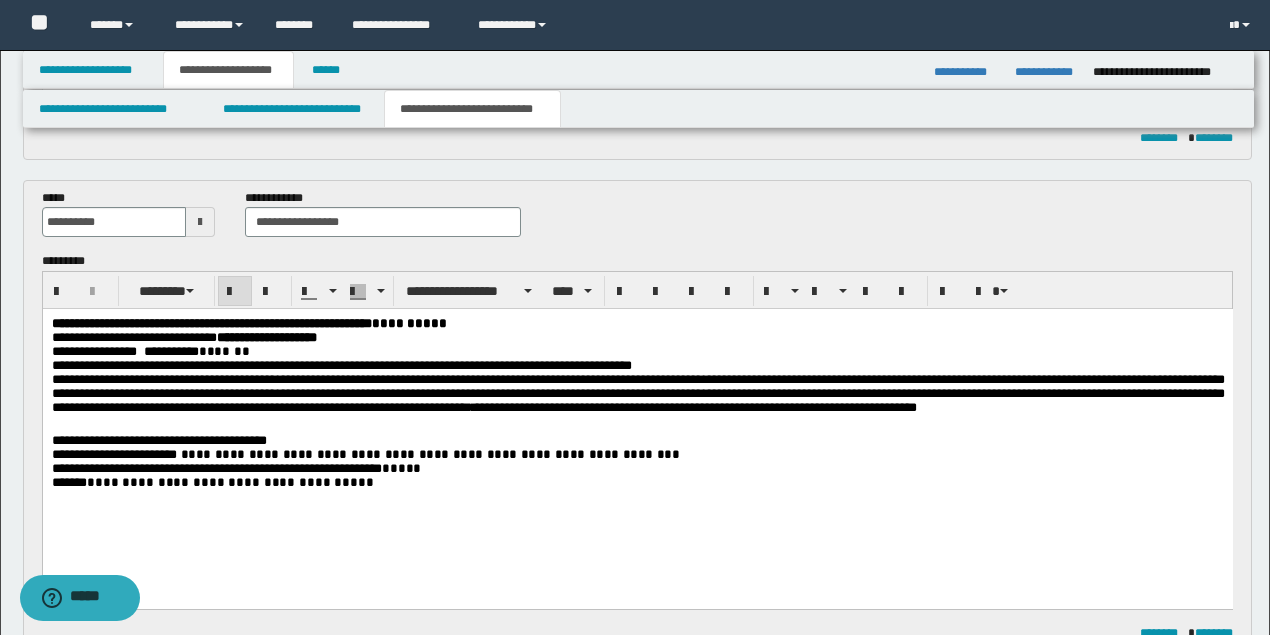 scroll, scrollTop: 786, scrollLeft: 0, axis: vertical 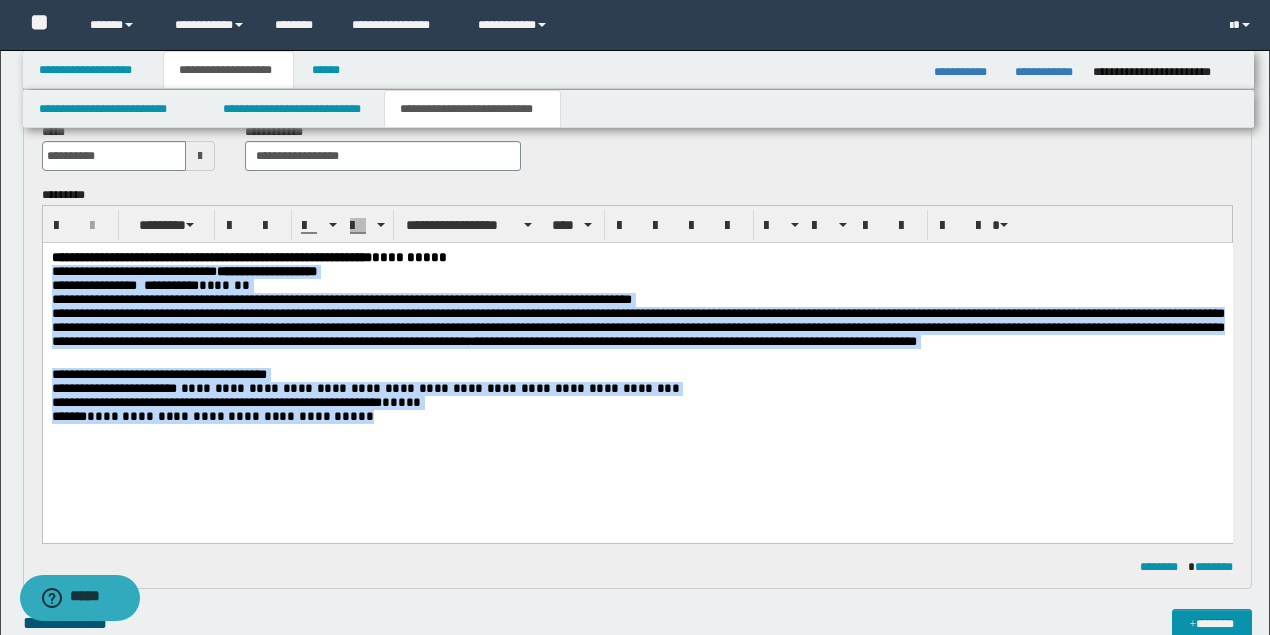drag, startPoint x: 109, startPoint y: 346, endPoint x: 147, endPoint y: 341, distance: 38.327538 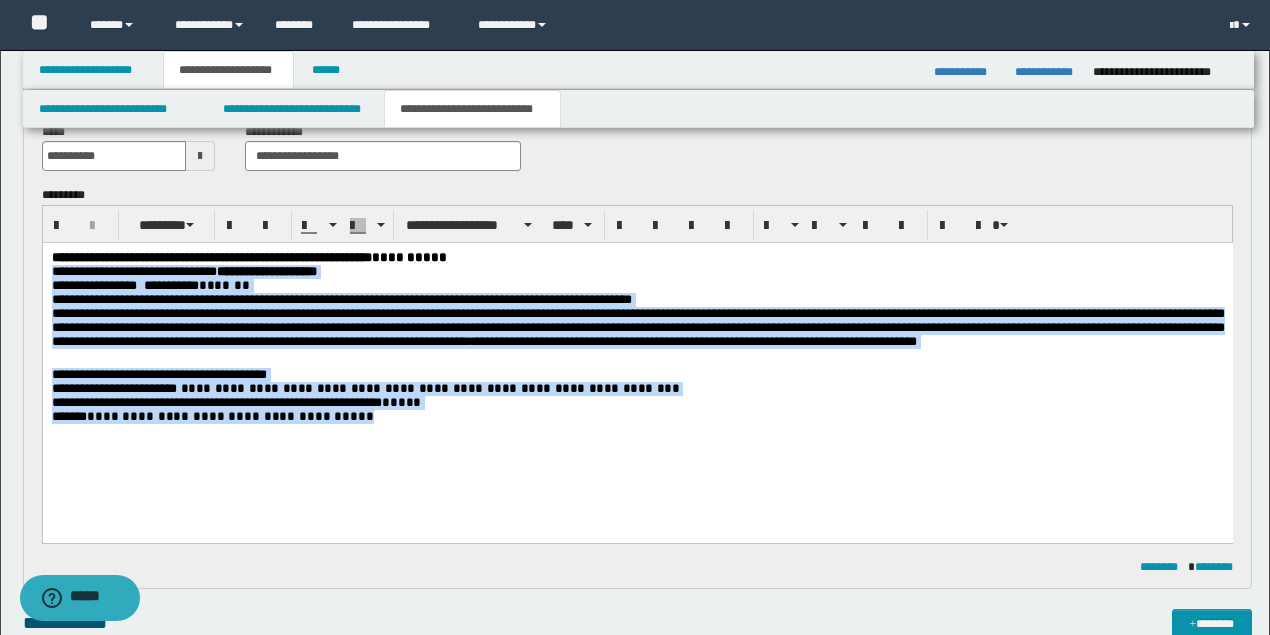 click on "**********" at bounding box center [637, 362] 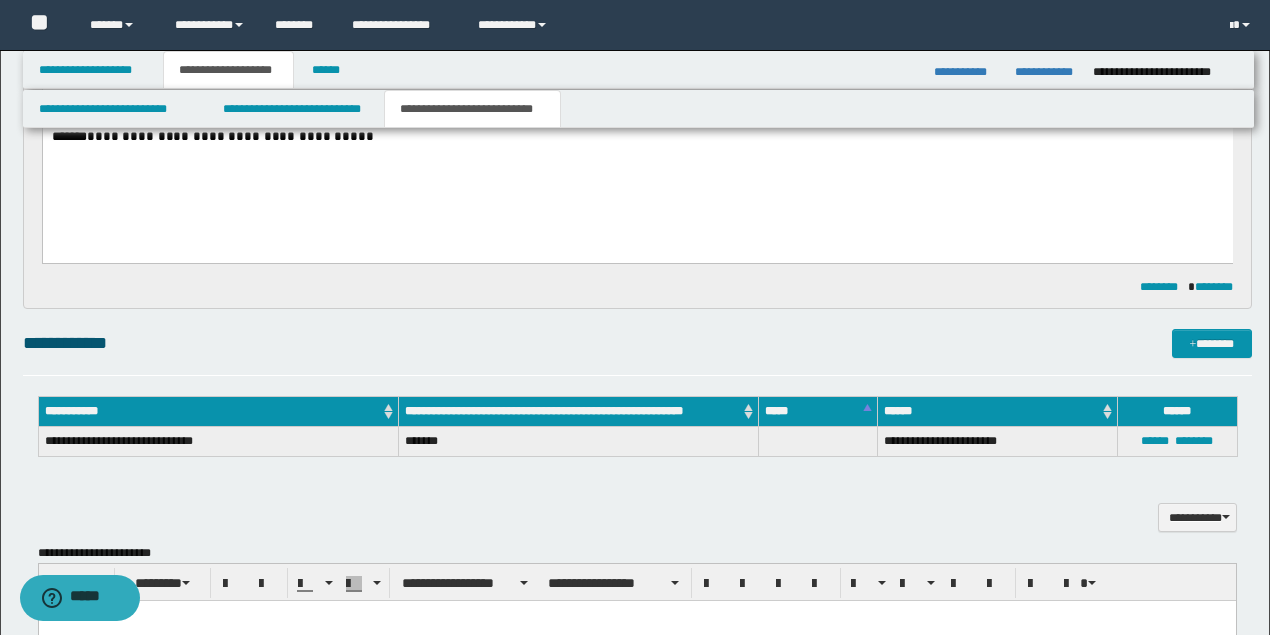 scroll, scrollTop: 800, scrollLeft: 0, axis: vertical 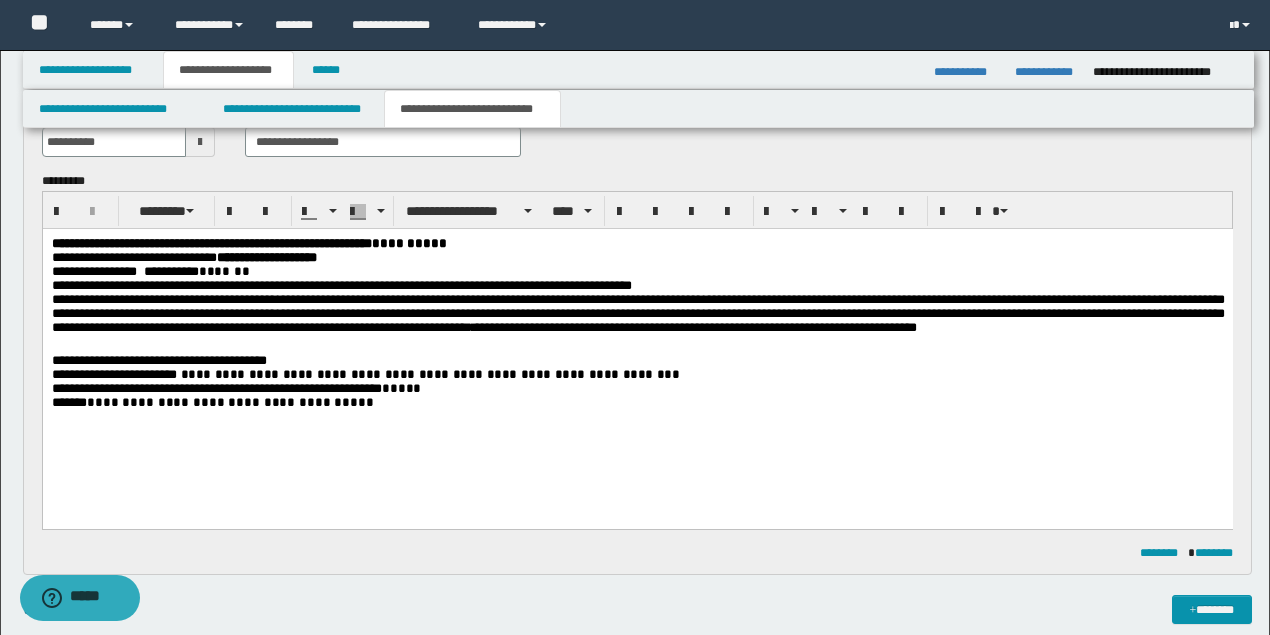 click on "**********" at bounding box center (635, -483) 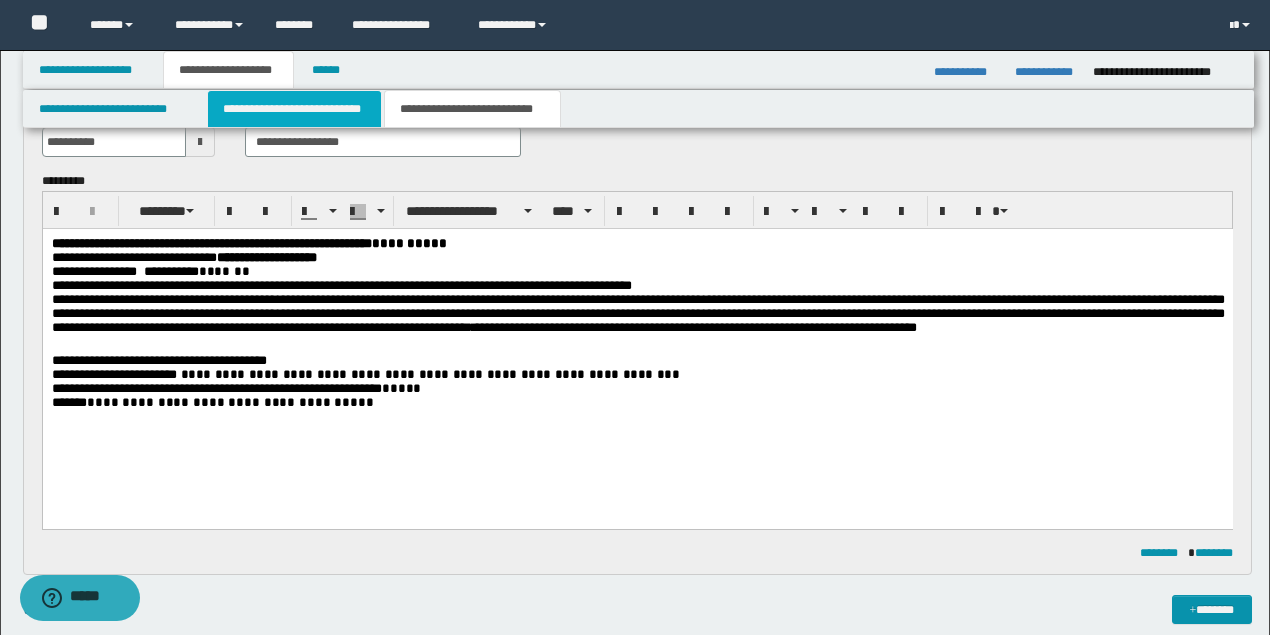 click on "**********" at bounding box center [294, 109] 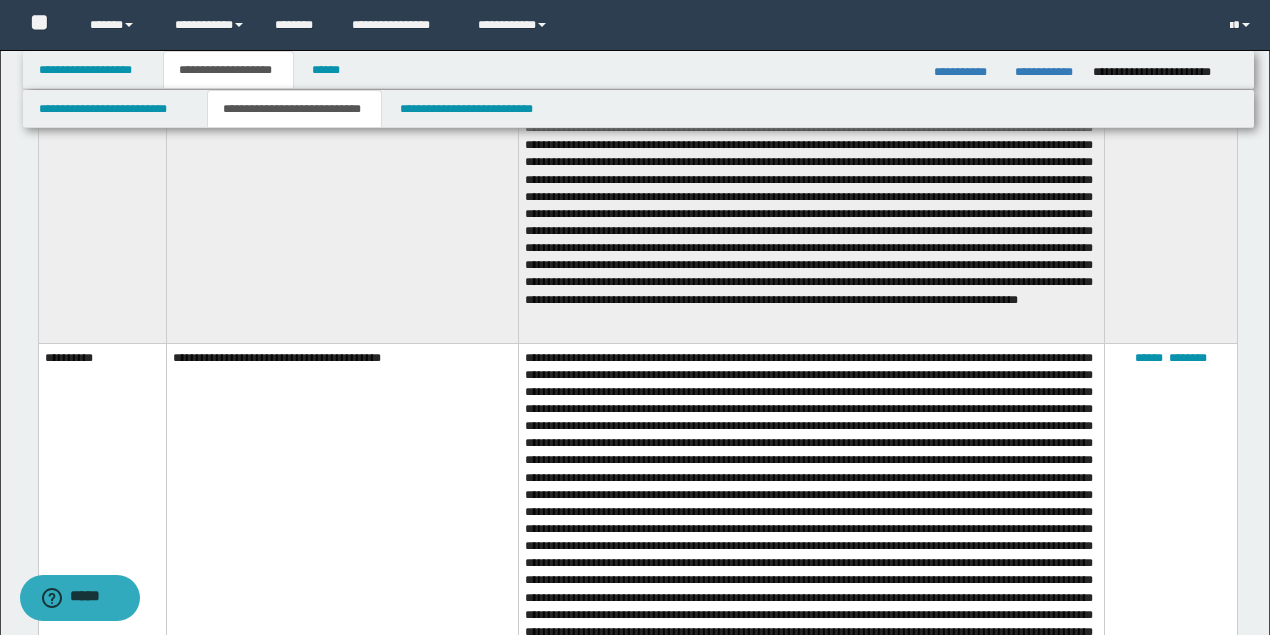 scroll, scrollTop: 2602, scrollLeft: 0, axis: vertical 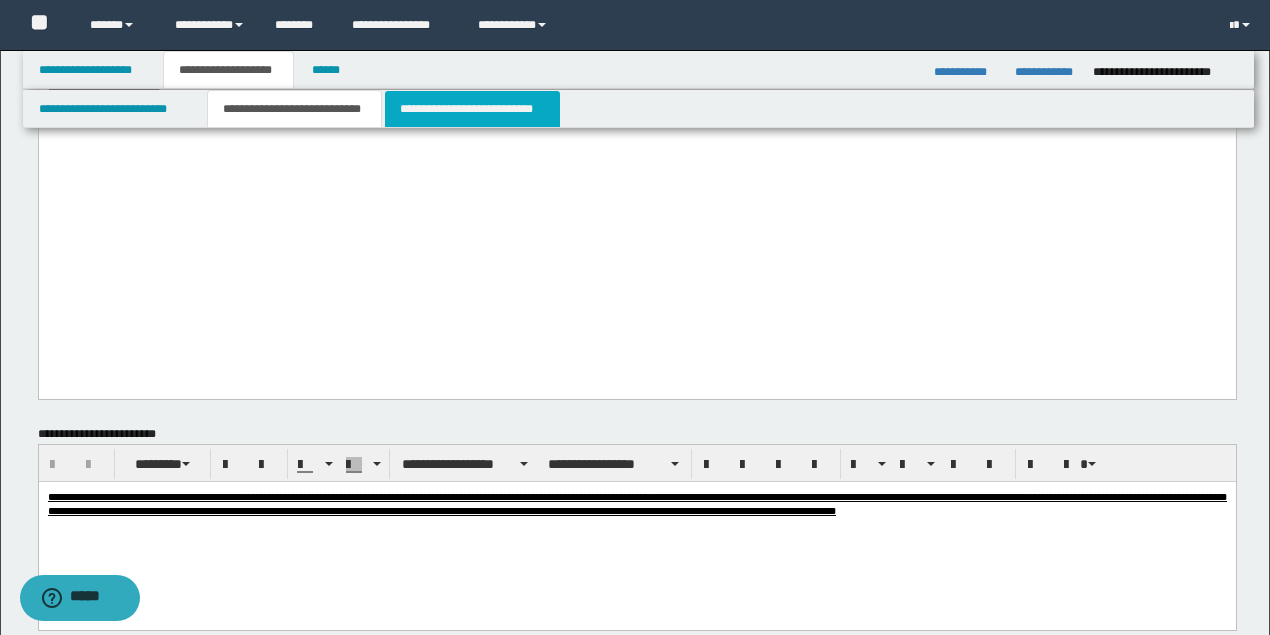 click on "**********" at bounding box center [472, 109] 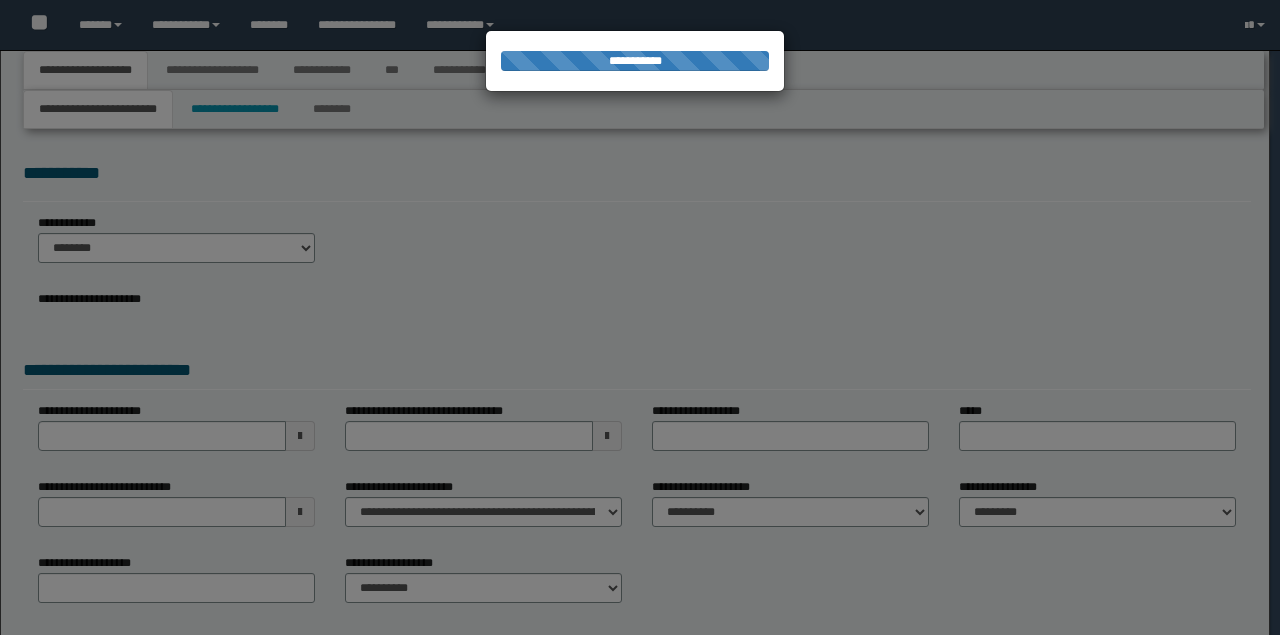 click at bounding box center (640, 317) 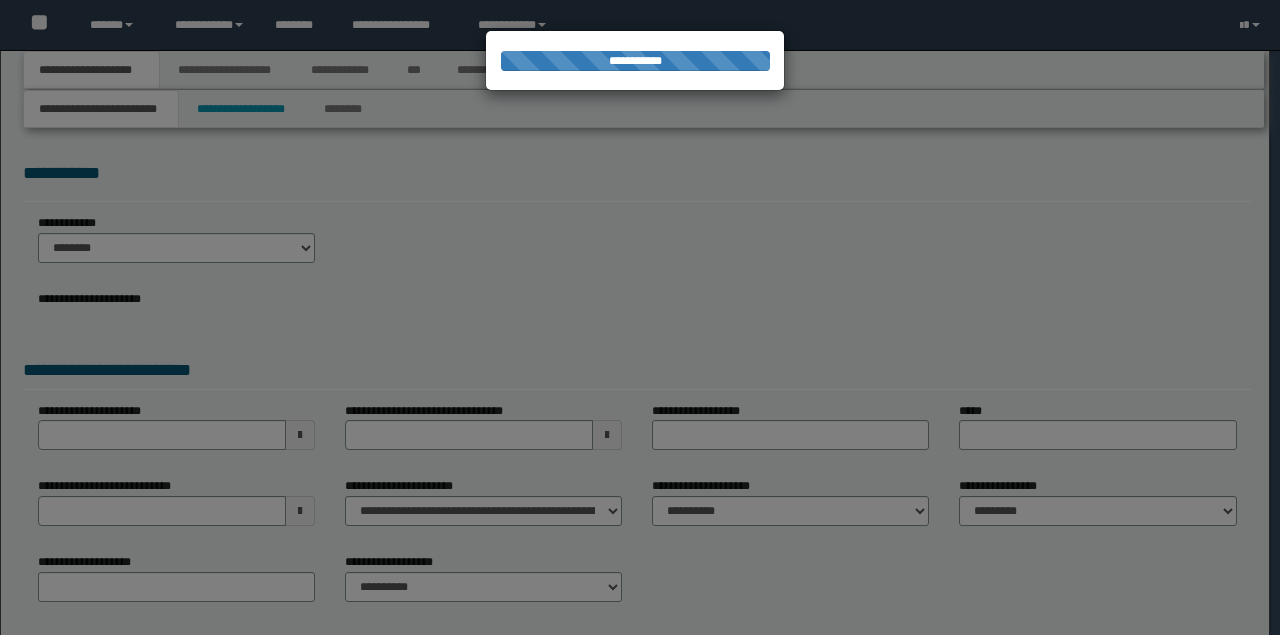 scroll, scrollTop: 0, scrollLeft: 0, axis: both 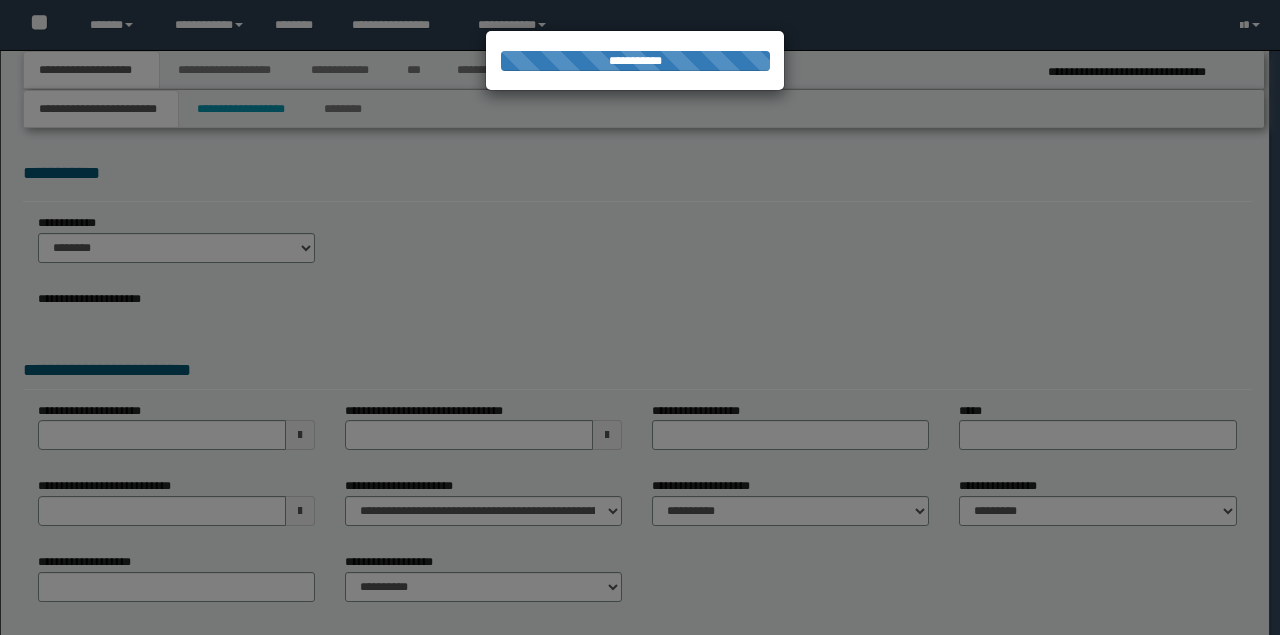 select on "*" 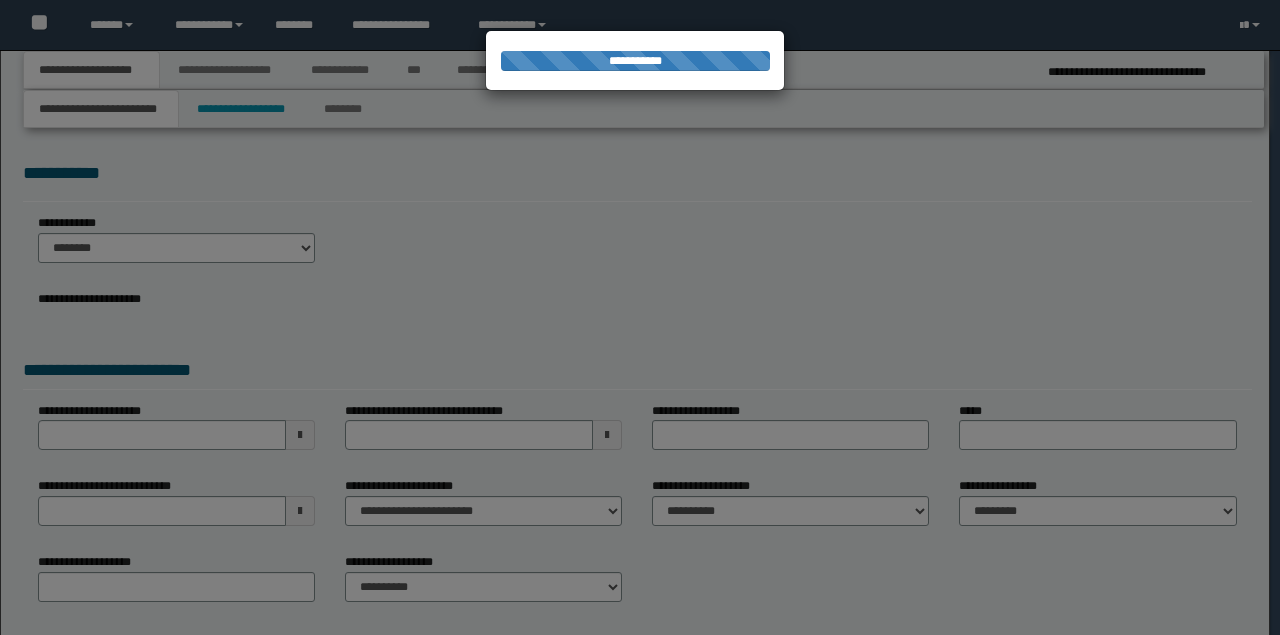 type on "**********" 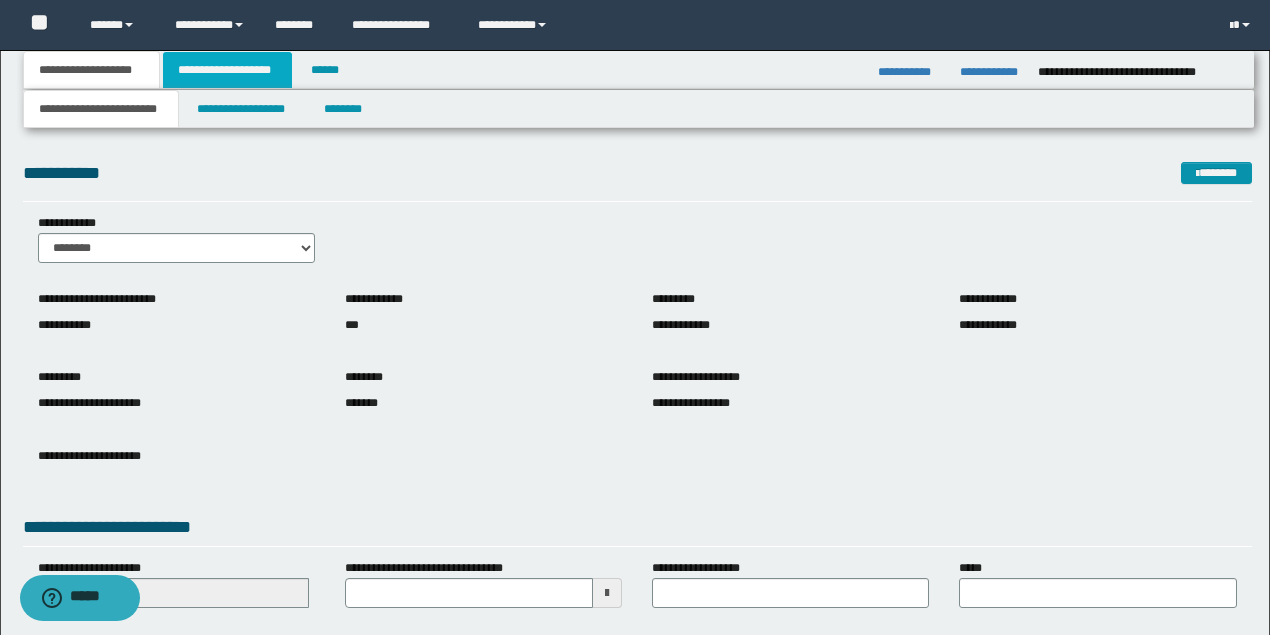 click on "**********" at bounding box center (227, 70) 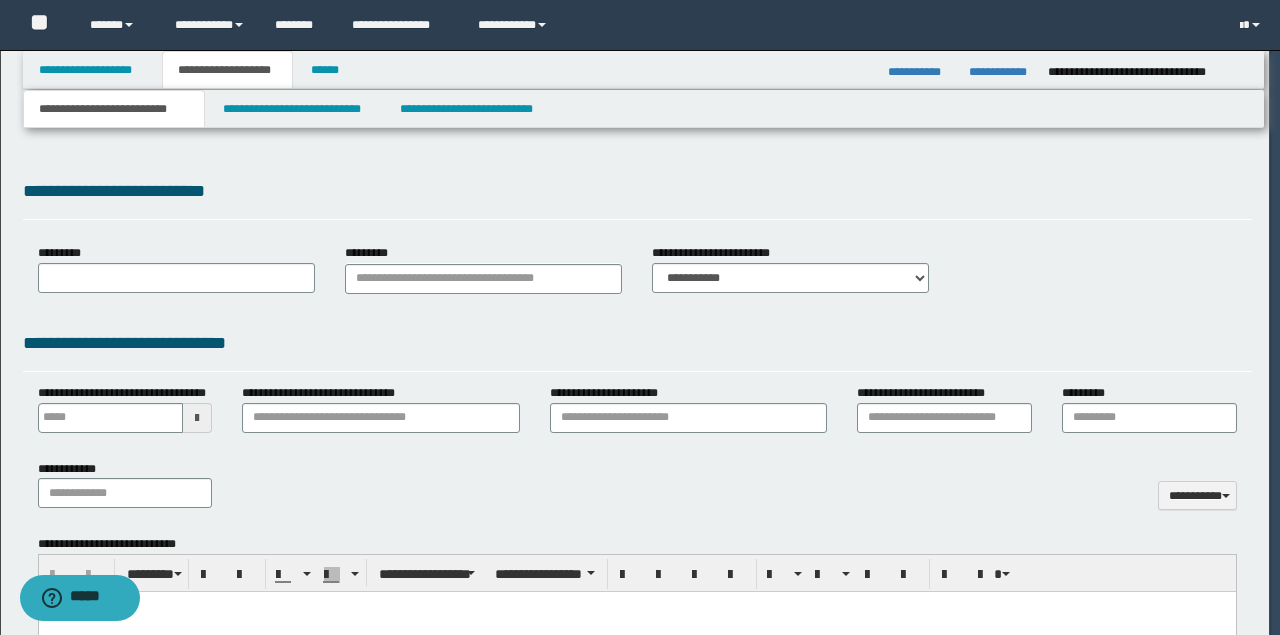 type 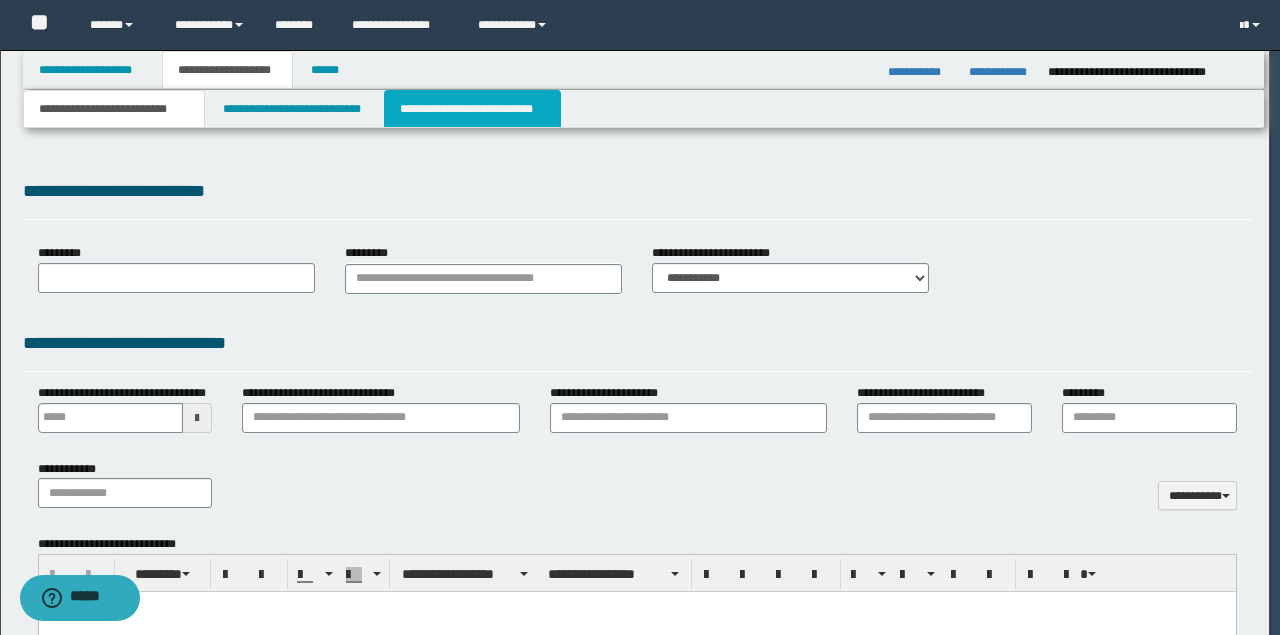 click on "**********" at bounding box center [472, 109] 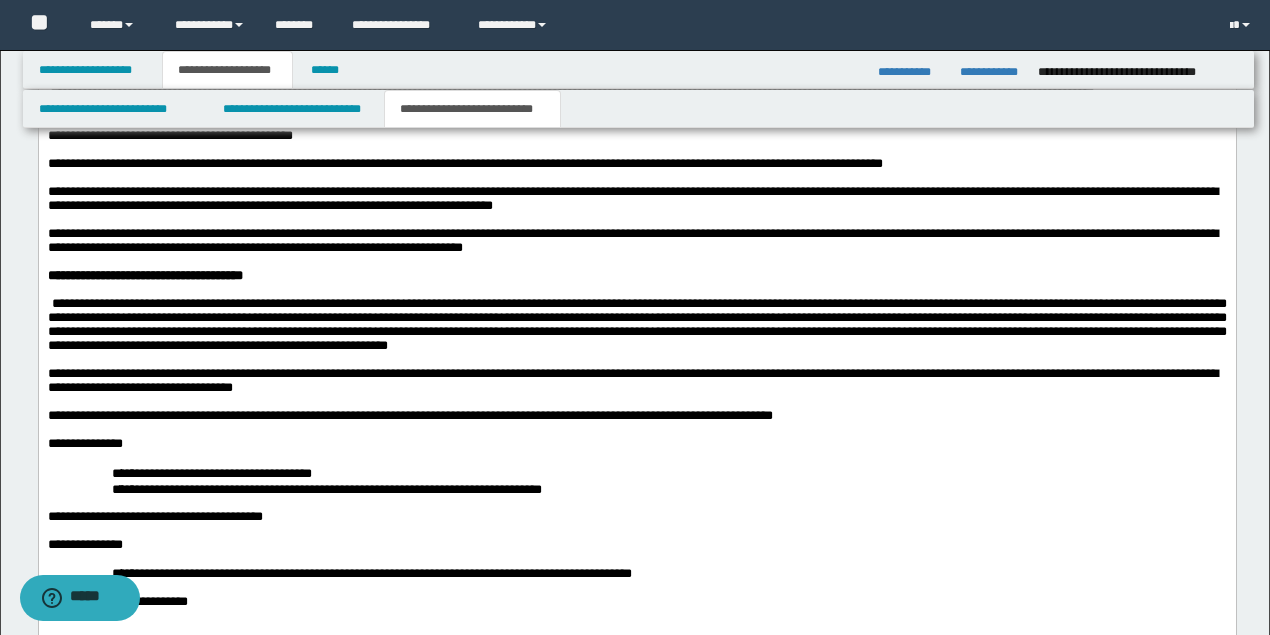 scroll, scrollTop: 2266, scrollLeft: 0, axis: vertical 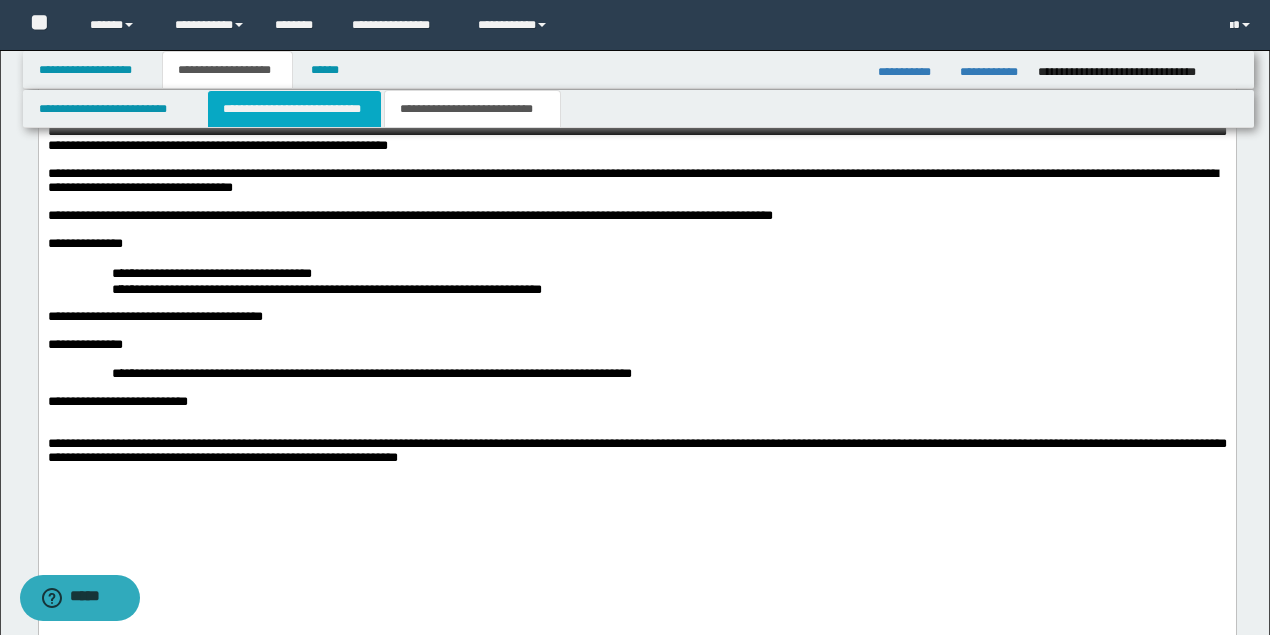 click on "**********" at bounding box center [294, 109] 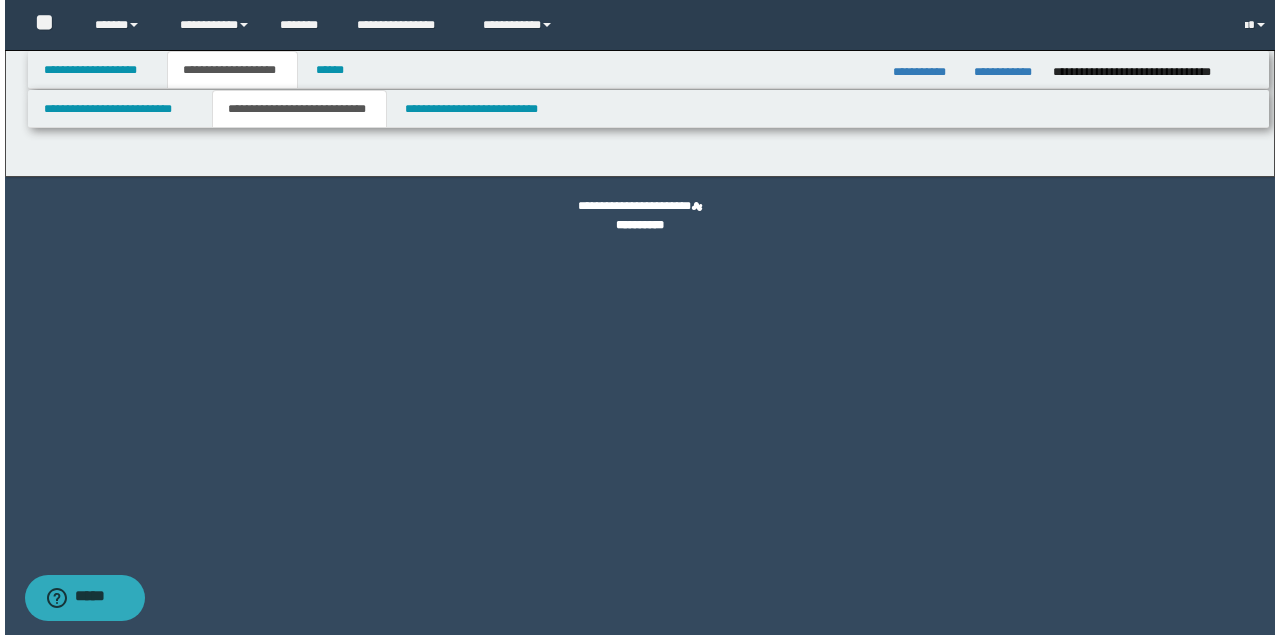scroll, scrollTop: 0, scrollLeft: 0, axis: both 